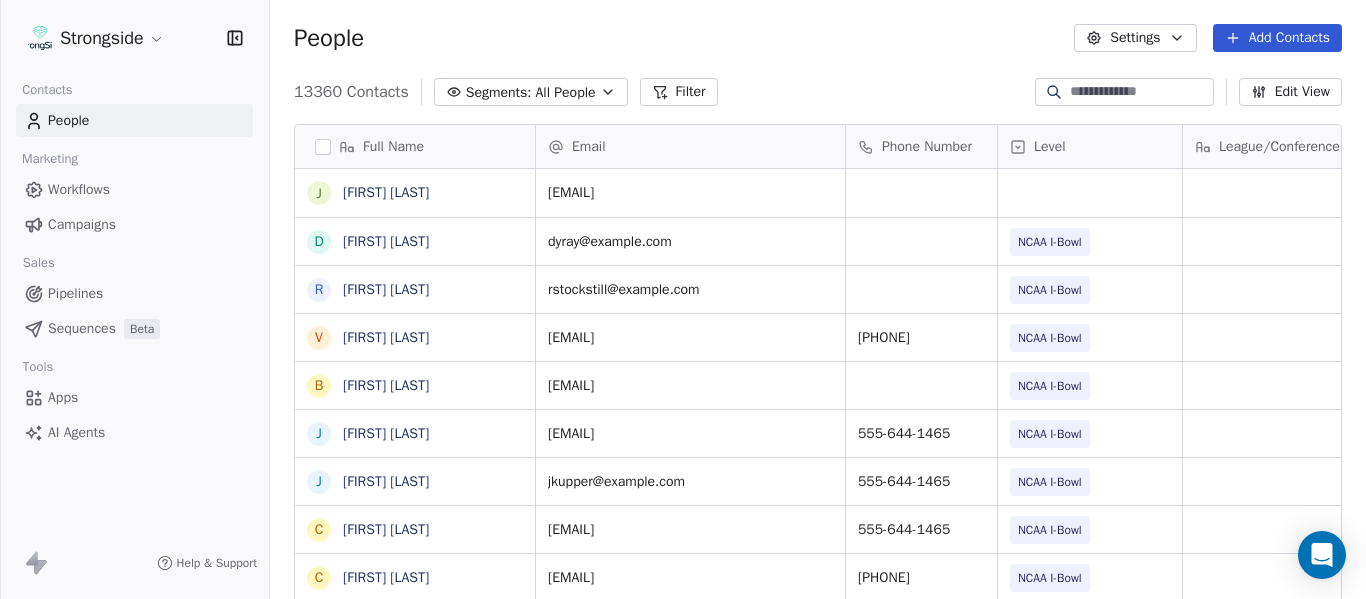 scroll, scrollTop: 0, scrollLeft: 0, axis: both 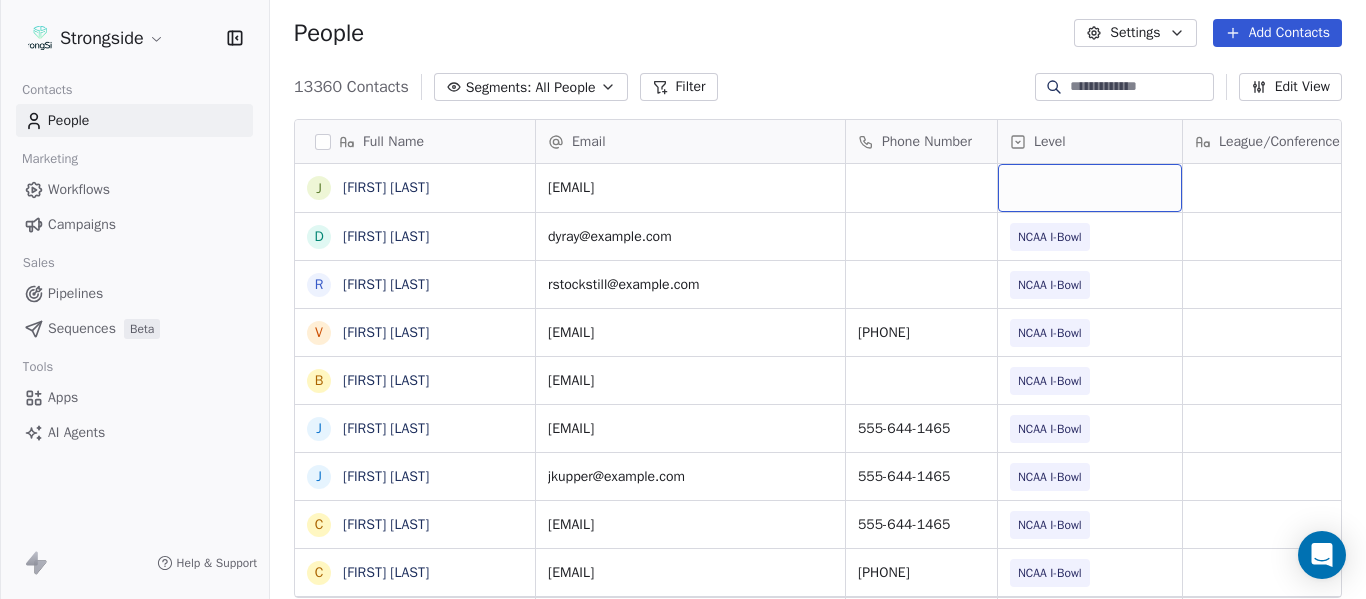 click at bounding box center [1090, 188] 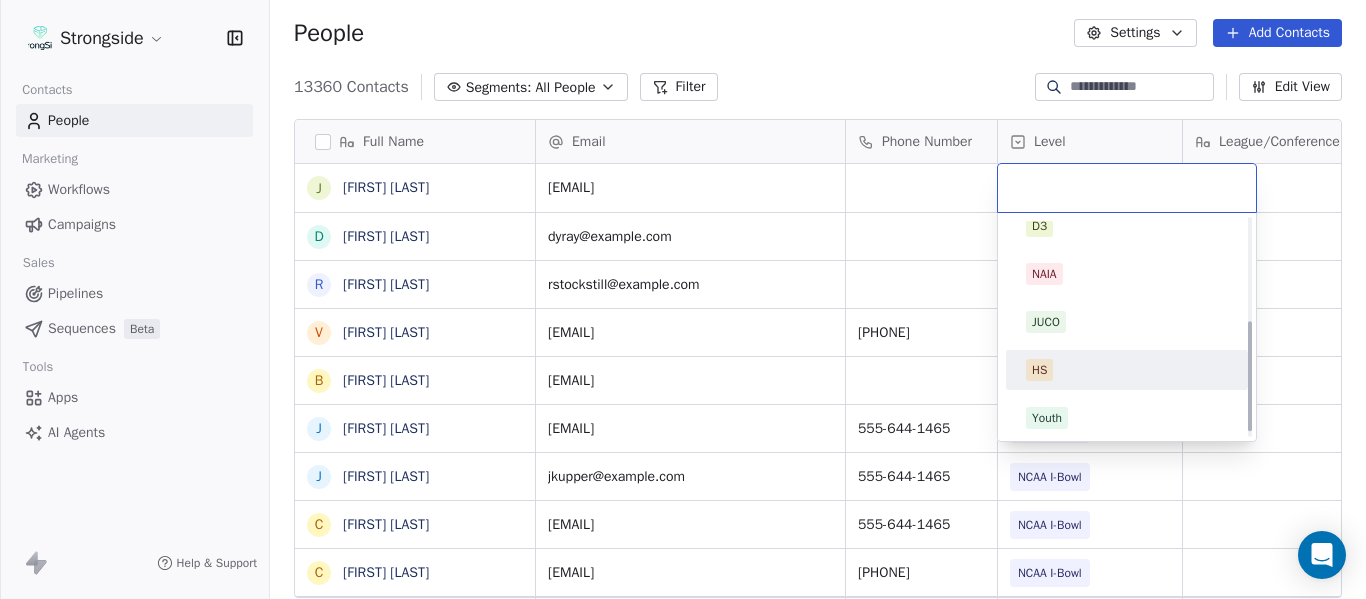 scroll, scrollTop: 212, scrollLeft: 0, axis: vertical 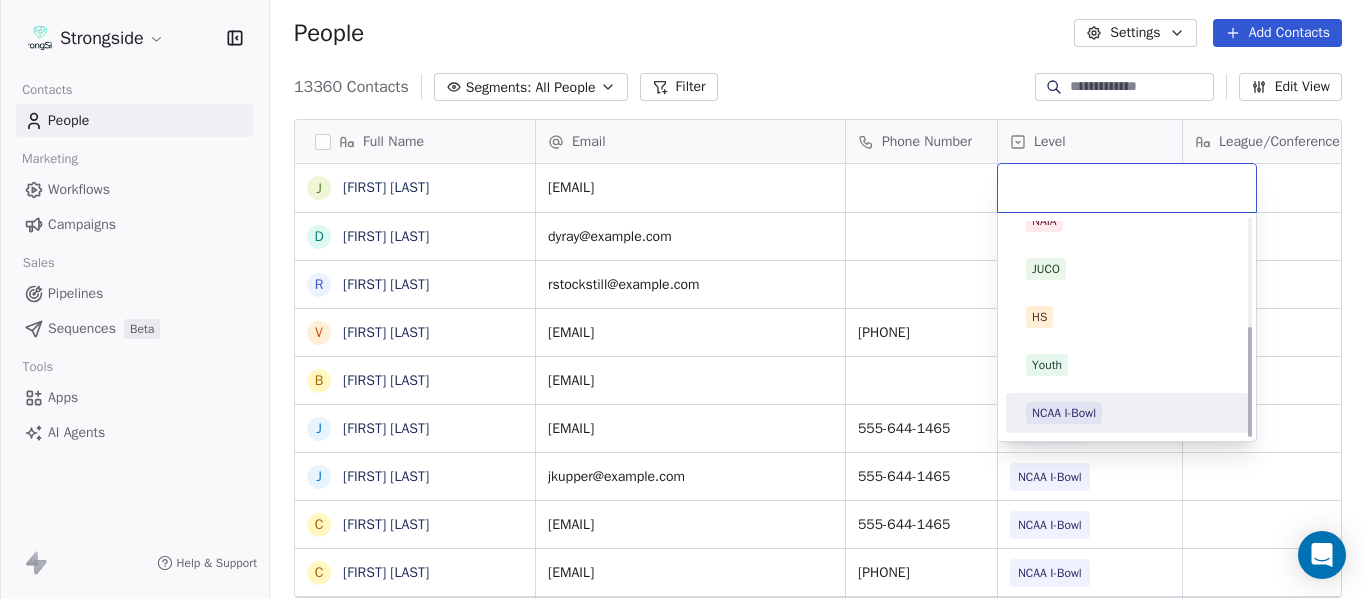click on "NCAA I-Bowl" at bounding box center [1064, 413] 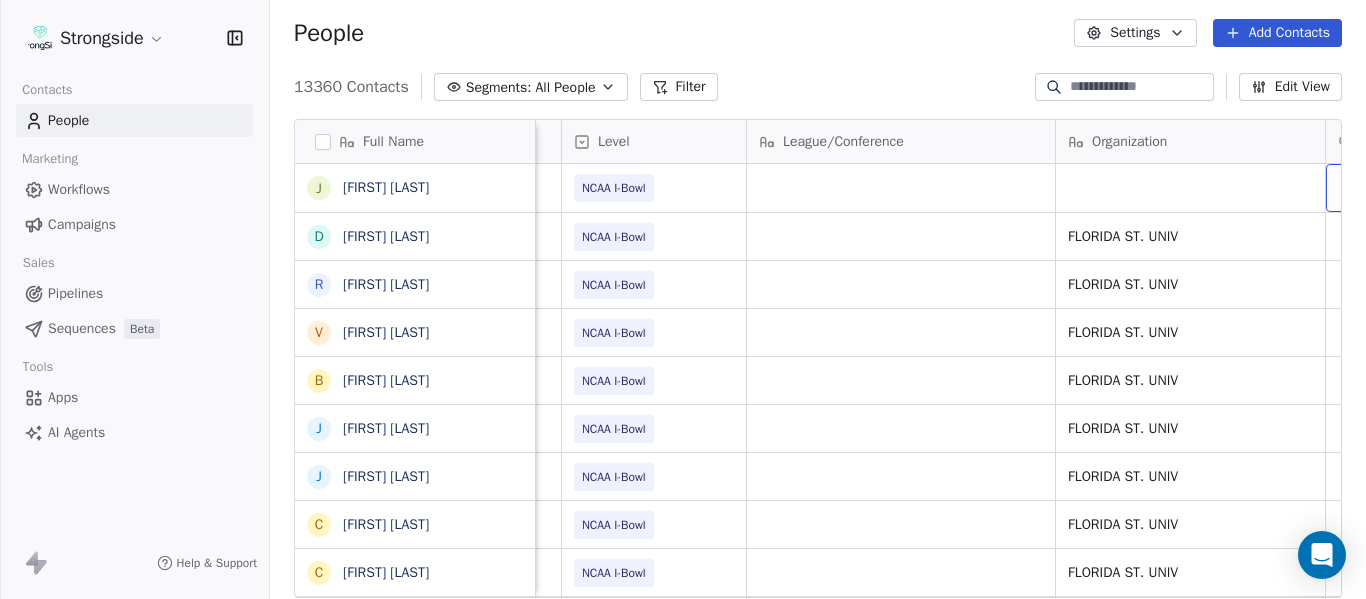 scroll, scrollTop: 0, scrollLeft: 536, axis: horizontal 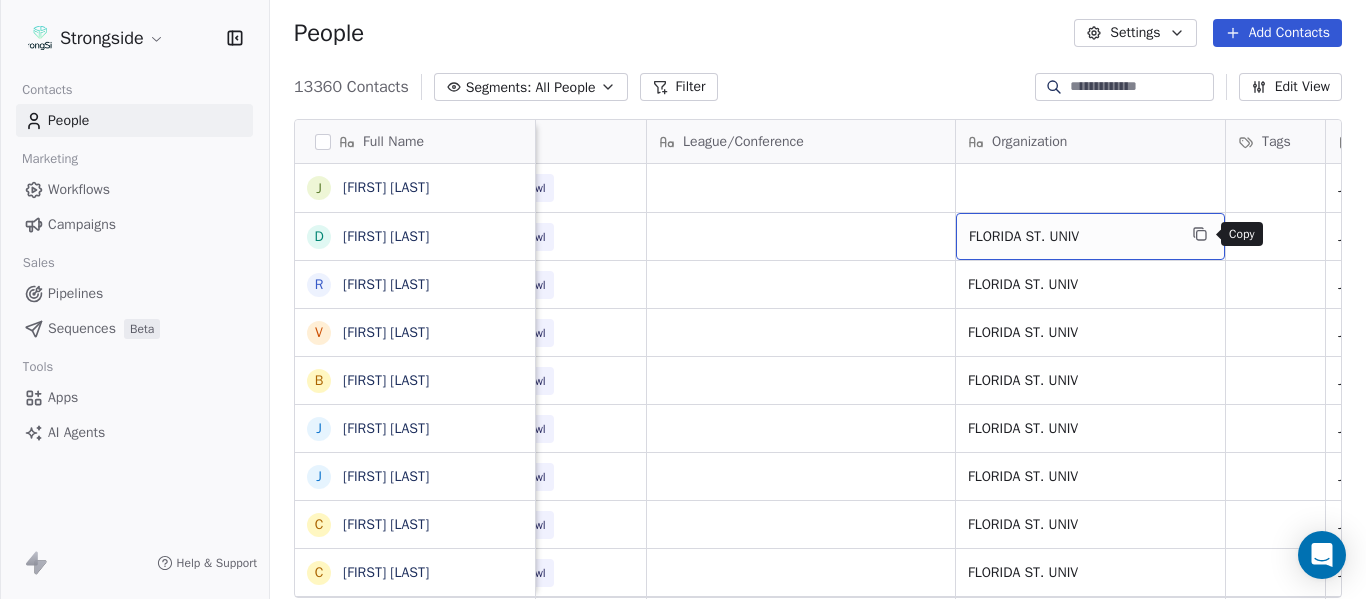 click 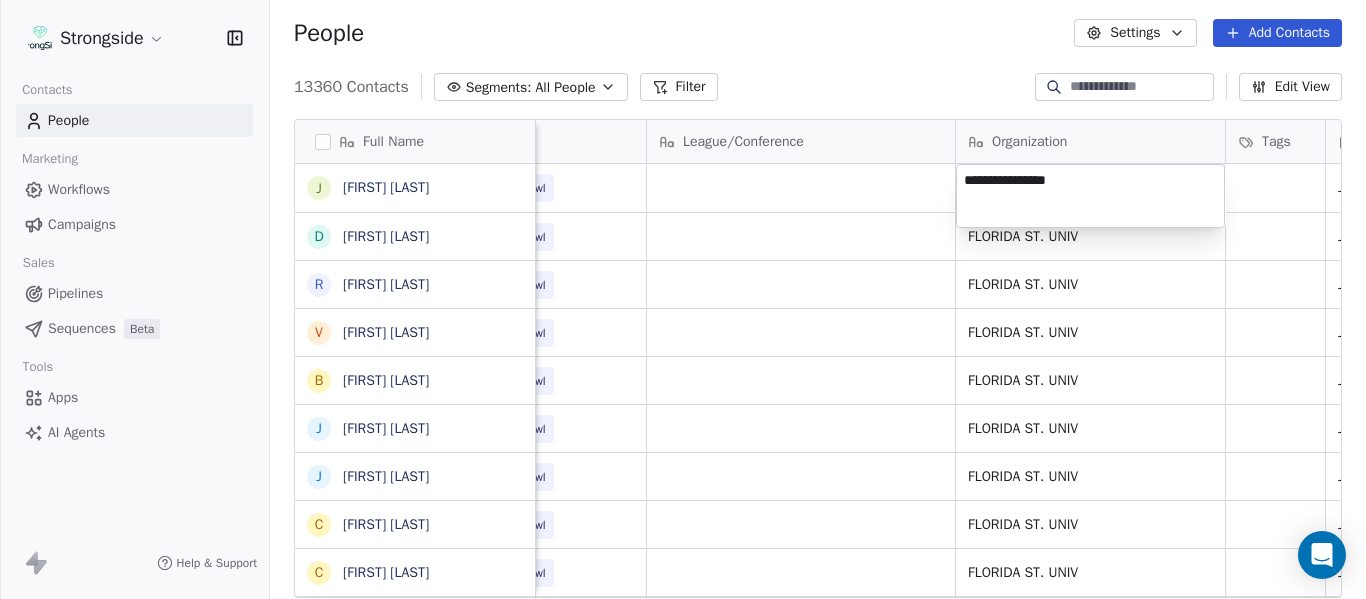 type on "**********" 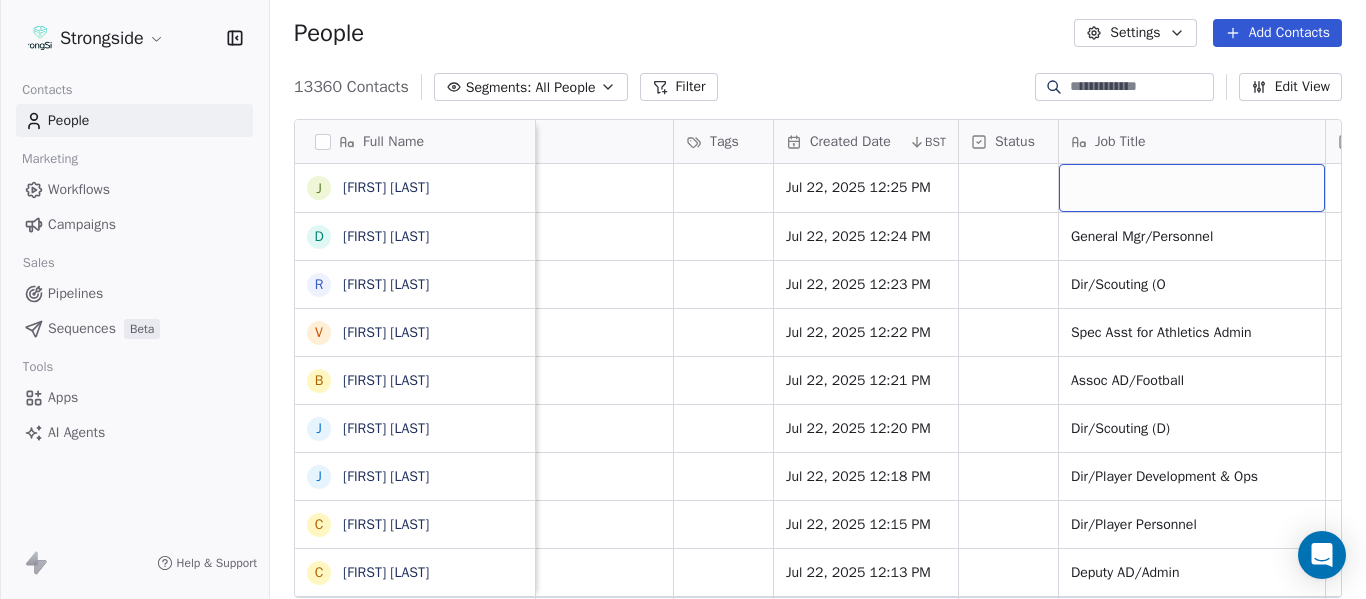 scroll, scrollTop: 0, scrollLeft: 1273, axis: horizontal 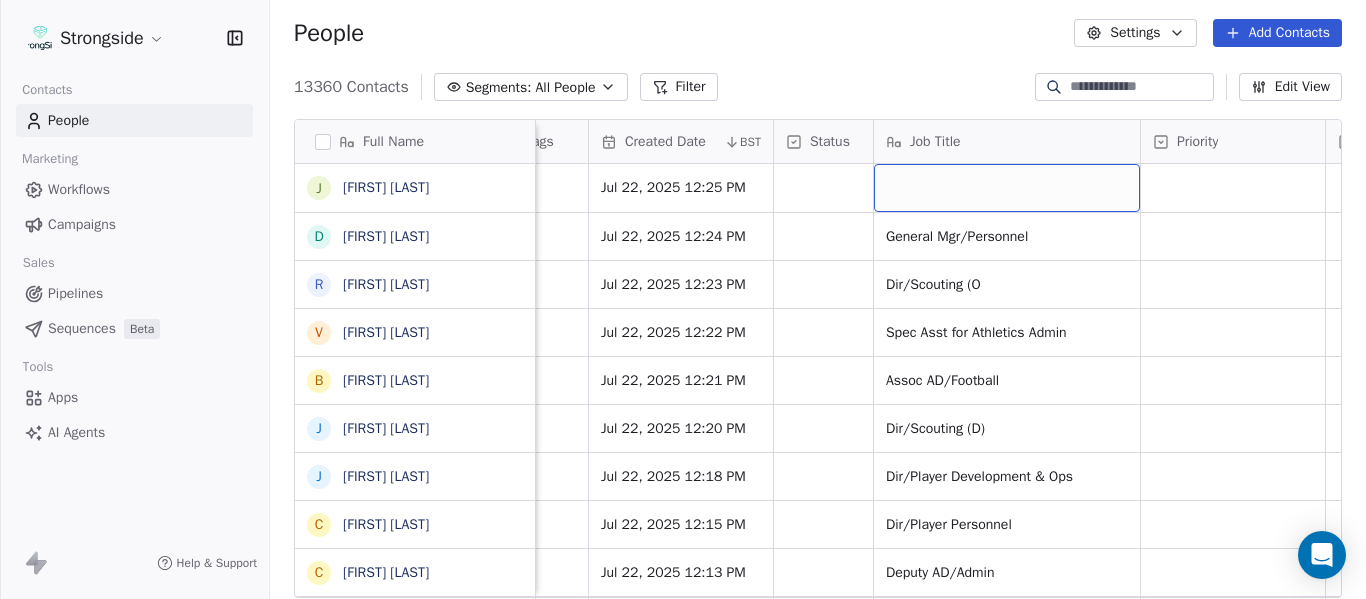 click at bounding box center (1007, 188) 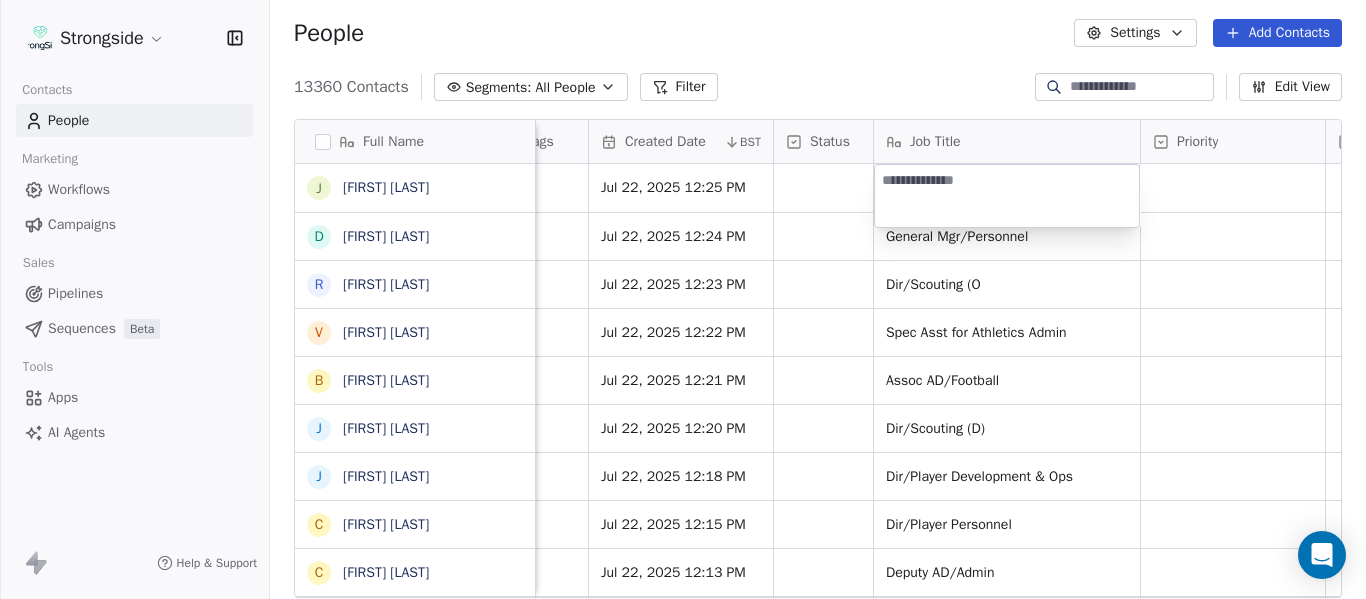 type on "**********" 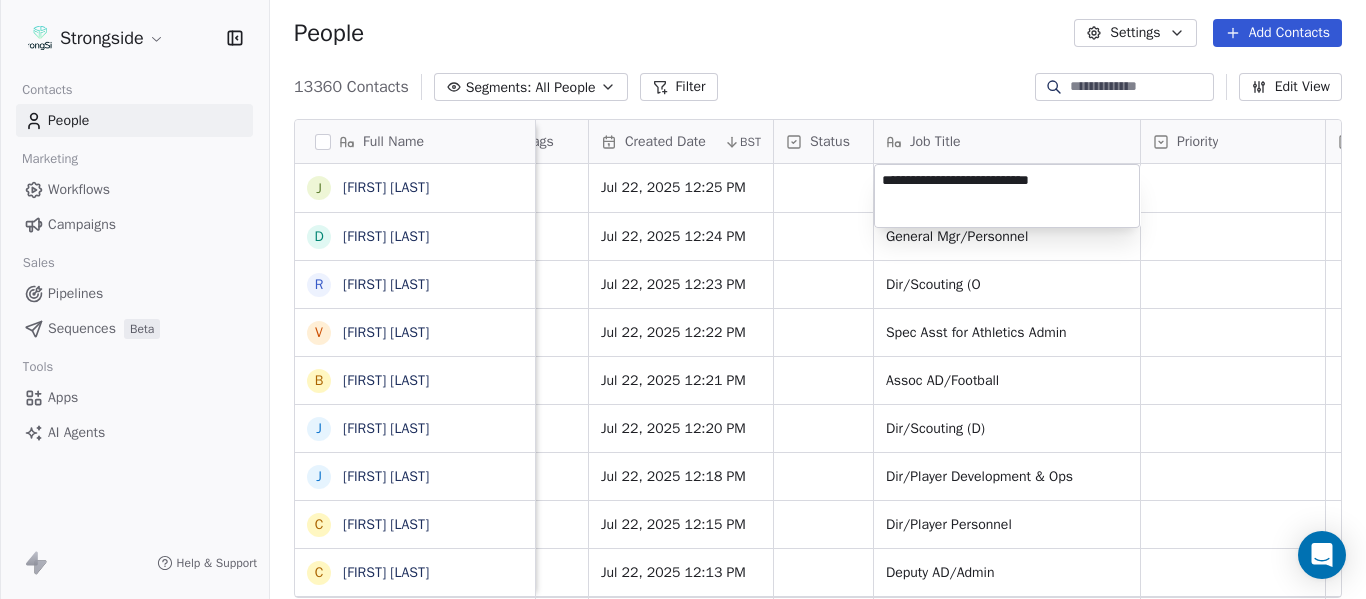 click on "Strongside Contacts People Marketing Workflows Campaigns Sales Pipelines Sequences Beta Tools Apps AI Agents Help & Support People Settings Add Contacts 13360 Contacts Segments: All People Filter Edit View Tag Add to Sequence Export Full Name J [FIRST] [LAST] D [FIRST] [LAST] R [FIRST] [LAST] V [FIRST] [LAST] B [FIRST] [LAST] J [FIRST] [LAST] J [FIRST] [LAST] C [FIRST] [LAST] C [FIRST] [LAST] B [FIRST] [LAST] R [FIRST] [LAST] J [FIRST] [LAST] E [FIRST] [LAST] A [FIRST] [LAST] K [FIRST] [LAST] K [FIRST] [LAST] N [FIRST] [LAST] J [FIRST] [LAST] F [FIRST] [LAST] C [FIRST] [LAST] M [FIRST] [LAST] M [FIRST] [LAST] A [FIRST] [LAST] A [FIRST] [LAST] D [FIRST] [LAST] R [FIRST] [LAST] D [FIRST] [LAST] A [FIRST] [LAST] Level League/Conference Organization Tags Created Date BST Status Job Title Priority Emails Auto Clicked Last Activity Date BST In Open Phone Contact Source NCAA I-Bowl FLORIDA ST. UNIV Jul 22, 2025 12:25 PM NCAA I-Bowl FLORIDA ST. UNIV Jul 22, 2025 12:24 PM General Mgr/Personnel NCAA I-Bowl" at bounding box center (683, 299) 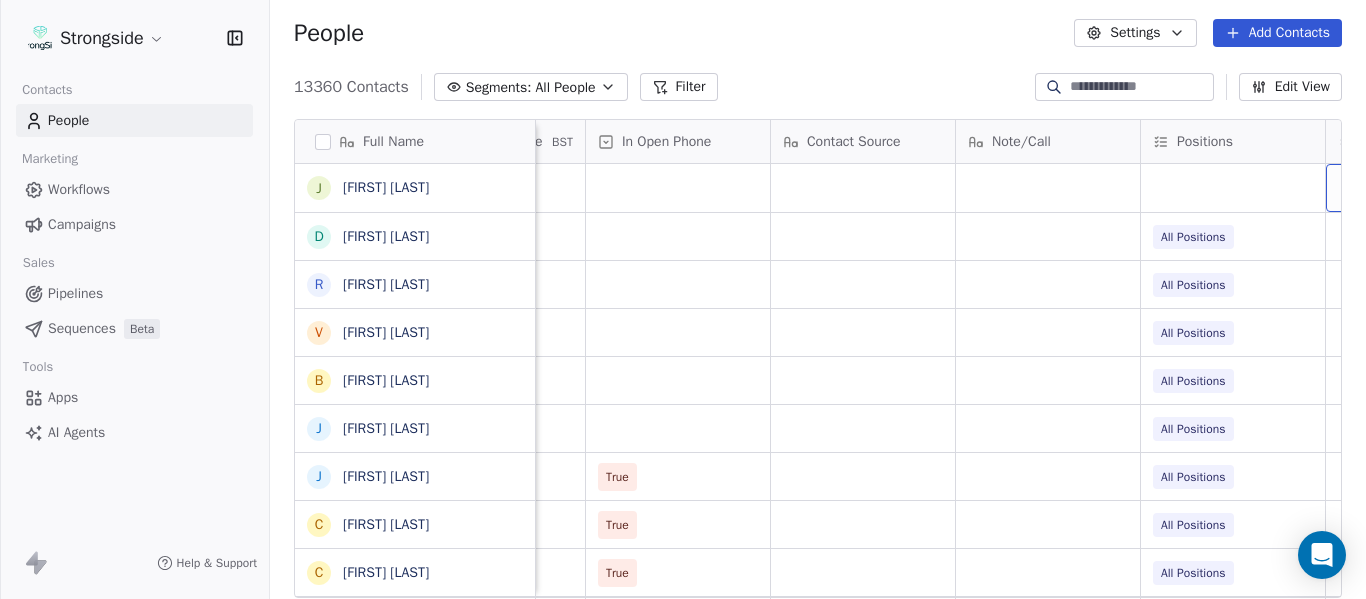 scroll, scrollTop: 0, scrollLeft: 2568, axis: horizontal 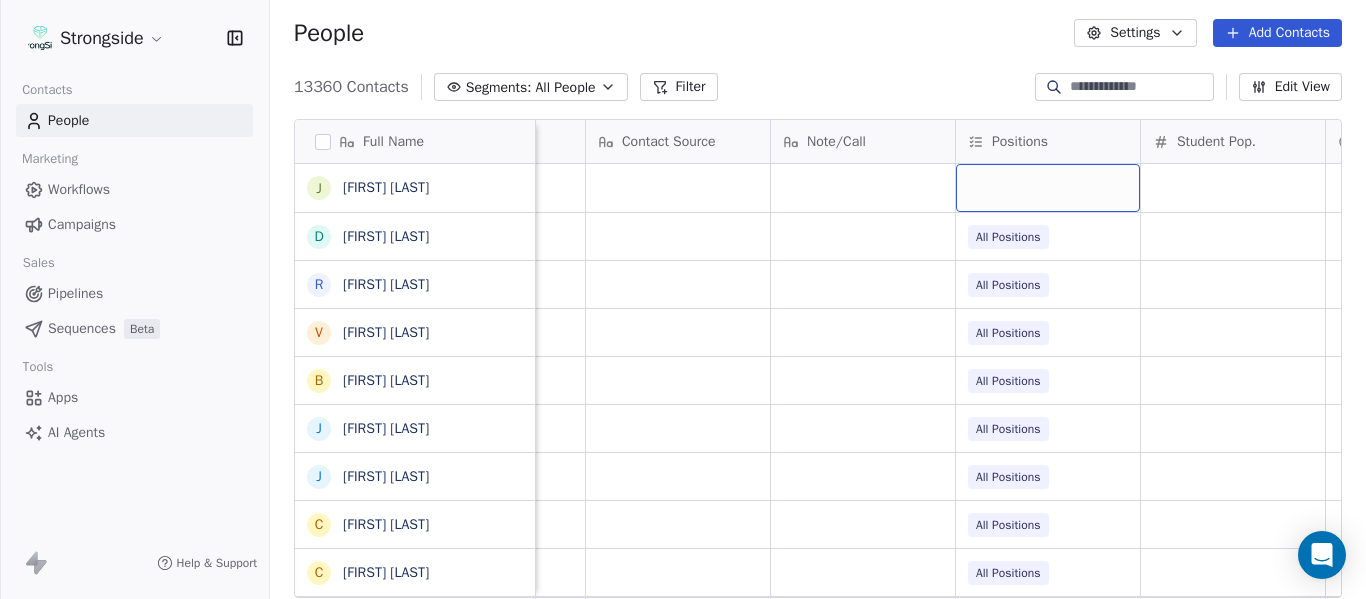 click at bounding box center (1048, 188) 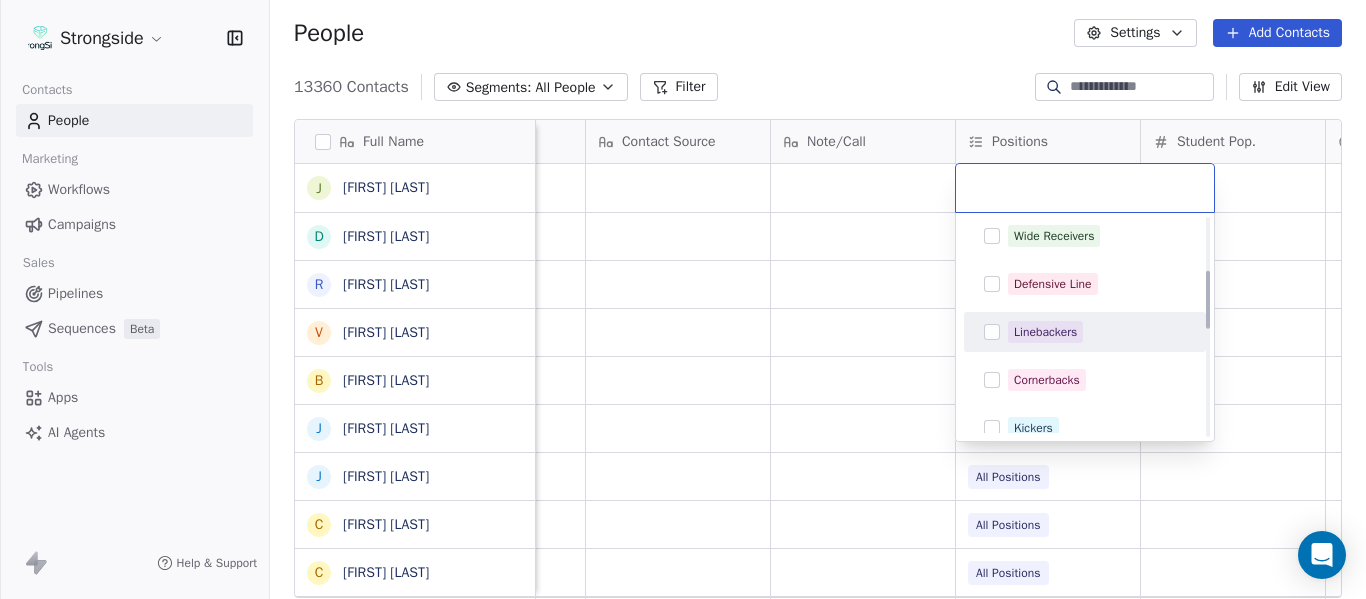 scroll, scrollTop: 400, scrollLeft: 0, axis: vertical 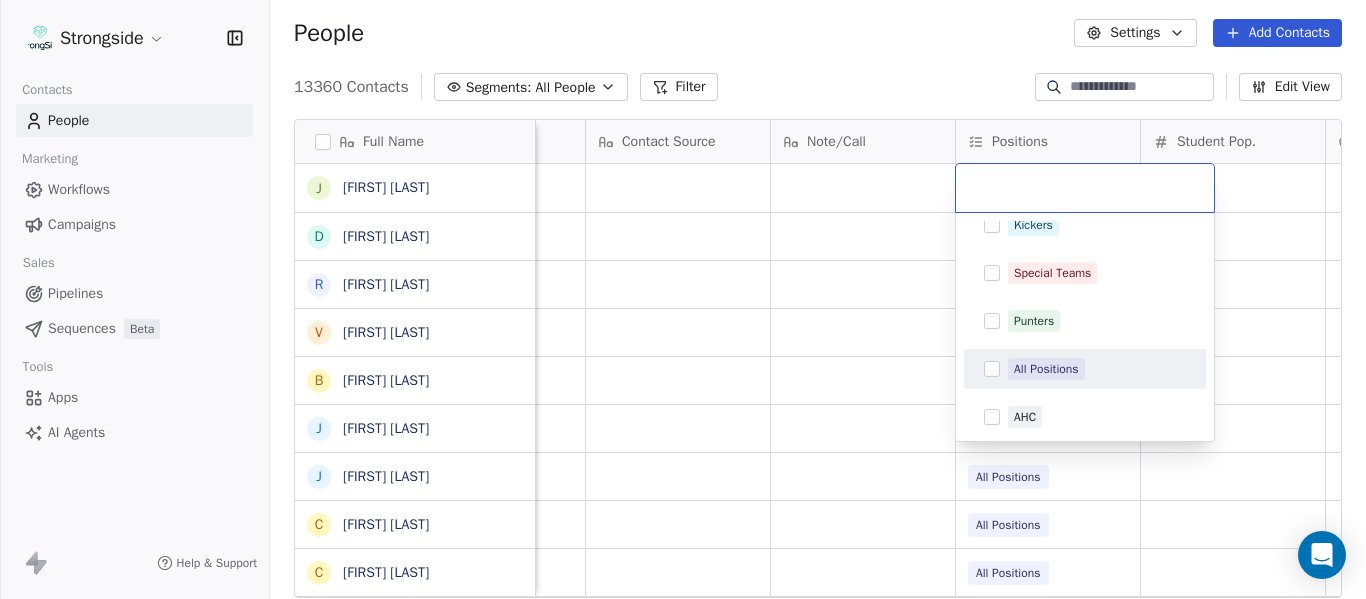 click on "All Positions" at bounding box center (1046, 369) 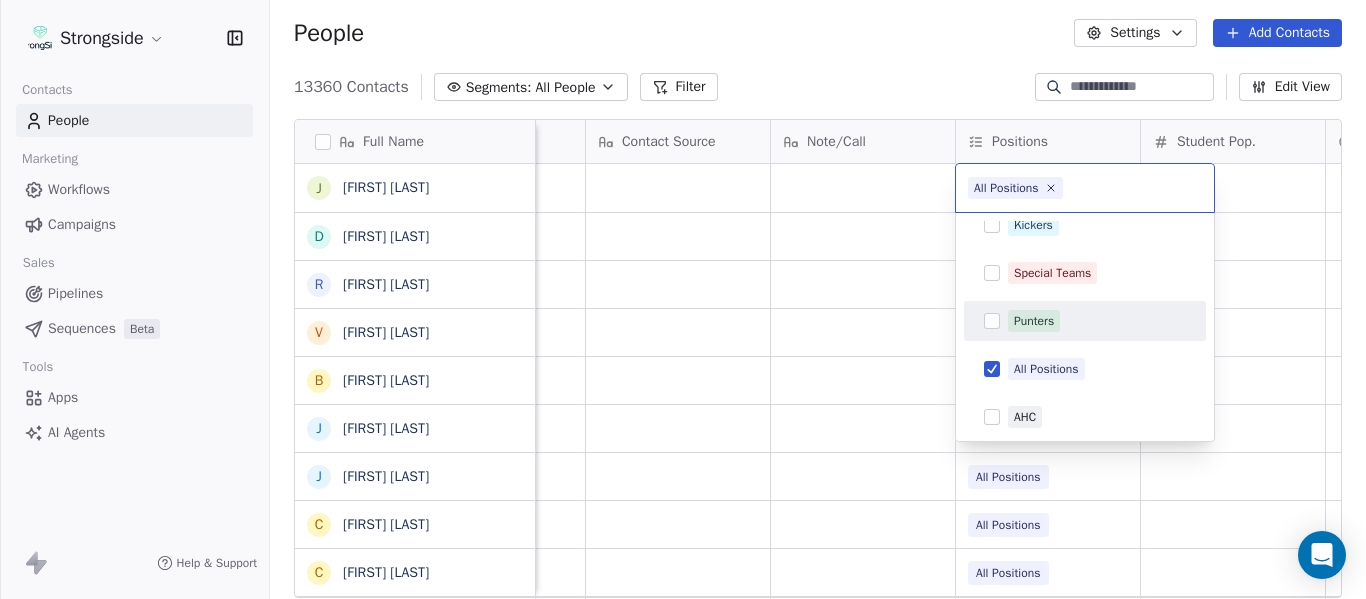 click on "Strongside Contacts People Marketing Workflows Campaigns Sales Pipelines Sequences Beta Tools Apps AI Agents Help & Support People Settings  Add Contacts 13360 Contacts Segments: All People Filter  Edit View Tag Add to Sequence Export Full Name J [LAST] [LAST] D [LAST] [LAST] R [LAST] [LAST] V [LAST] [LAST] B [LAST] [LAST] J [LAST] [LAST] J [LAST] [LAST] C [LAST] [LAST] C [LAST] [LAST] B [LAST] [LAST] R [LAST] [LAST] J [LAST] [LAST] E [LAST] [LAST] A [LAST] [LAST] K [LAST] [LAST] K [LAST] [LAST] N [LAST] [LAST] J [LAST] [LAST] F [LAST] [LAST] C [LAST] [LAST] M [LAST] [LAST] M [LAST] [LAST] M [LAST] [LAST] A [LAST] [LAST] D [LAST] [LAST] R [LAST] [LAST] D [LAST] [LAST] A [LAST] [LAST] W [LAST] [LAST] S [LAST] [LAST] J [LAST] [LAST] E [LAST] [LAST] A [LAST] [LAST] K [LAST] [LAST] K [LAST] [LAST] N [LAST] [LAST] J [LAST] [LAST] F [LAST] [LAST] C [LAST] [LAST] M [LAST] [LAST] M [LAST] [LAST] M [LAST] [LAST] A [LAST] [LAST] D [LAST] [LAST] R [LAST] [LAST] D [LAST] [LAST] A [LAST] [LAST] W [LAST] [LAST] S [LAST] [LAST] Priority Emails Auto Clicked Last Activity Date BST In Open Phone Contact Source Note/Call Positions Student Pop. Lead Account     All Positions   All Positions   All Positions   All Positions   All Positions   True All Positions   True All Positions   True All Positions   False Running Back   False" at bounding box center [683, 299] 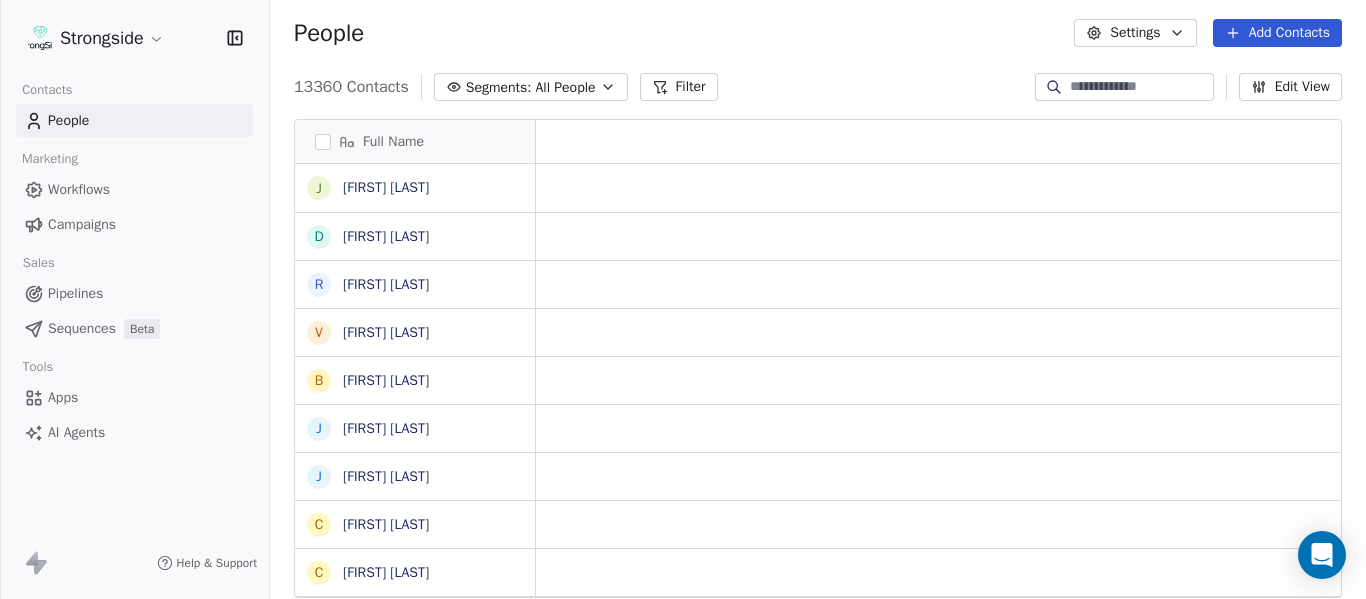 scroll, scrollTop: 0, scrollLeft: 0, axis: both 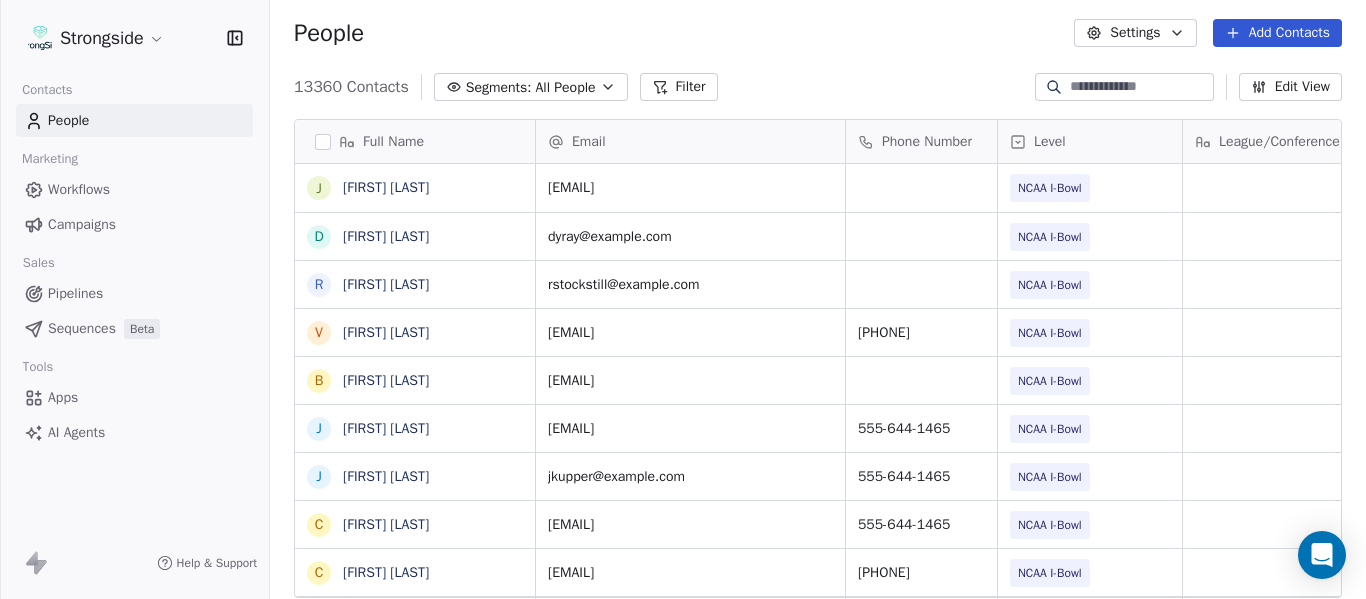 click on "Add Contacts" at bounding box center (1277, 33) 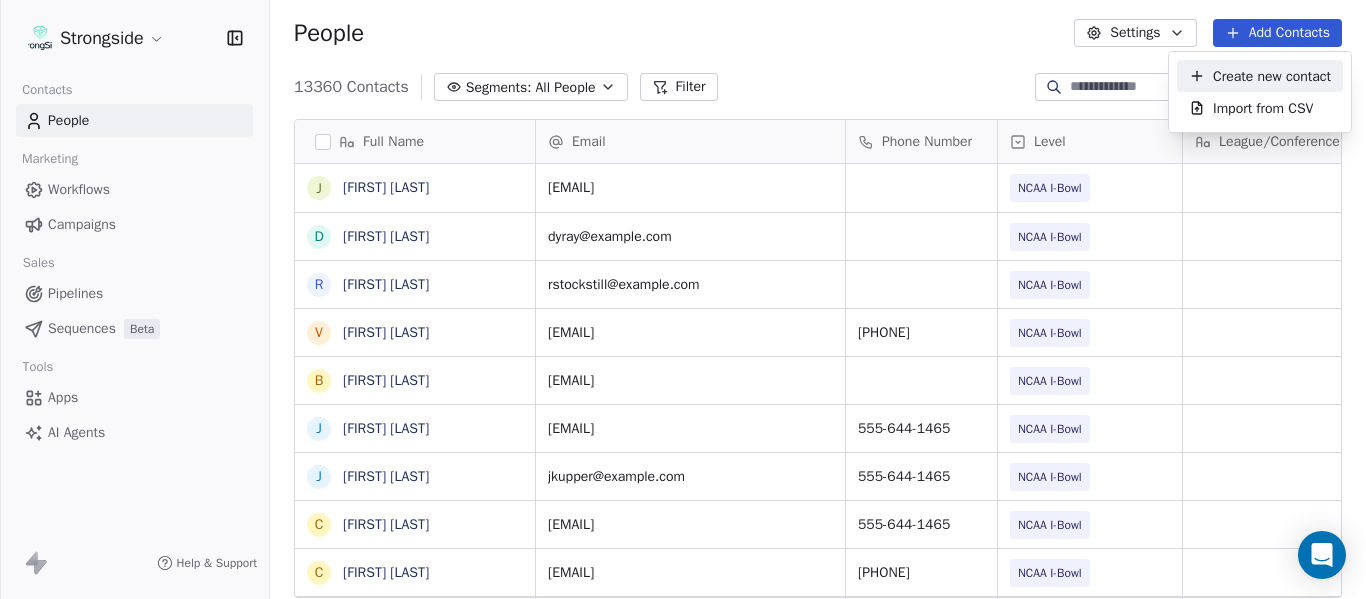 click on "Create new contact" at bounding box center (1272, 76) 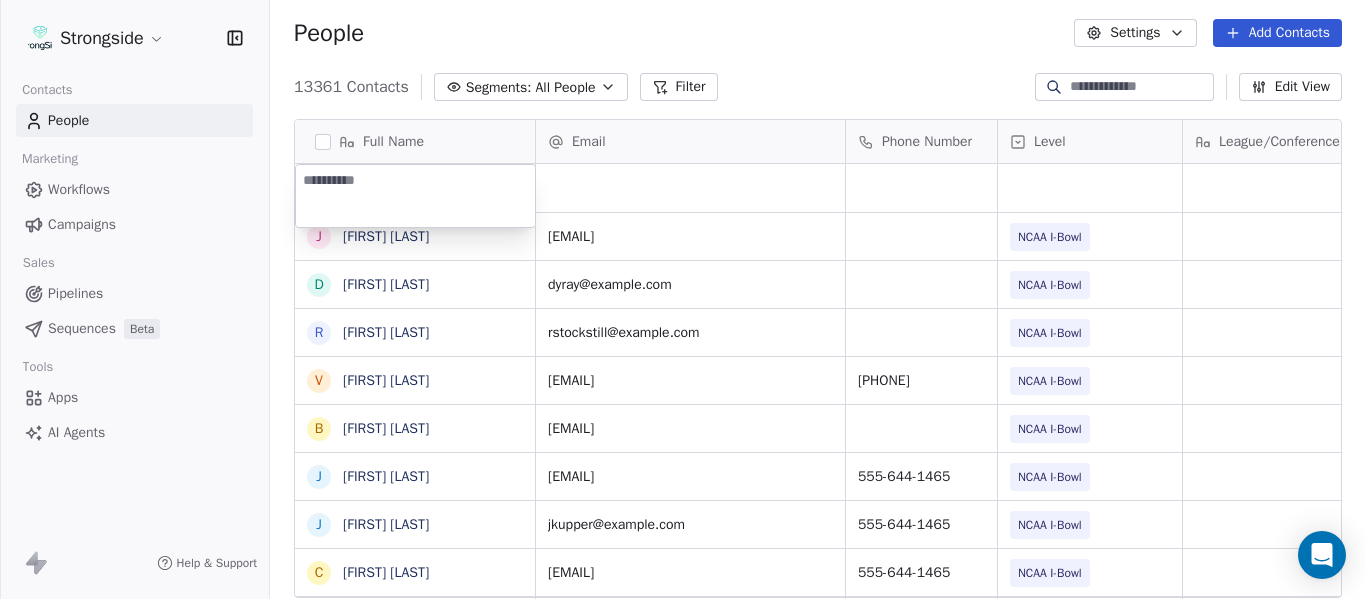 type on "**********" 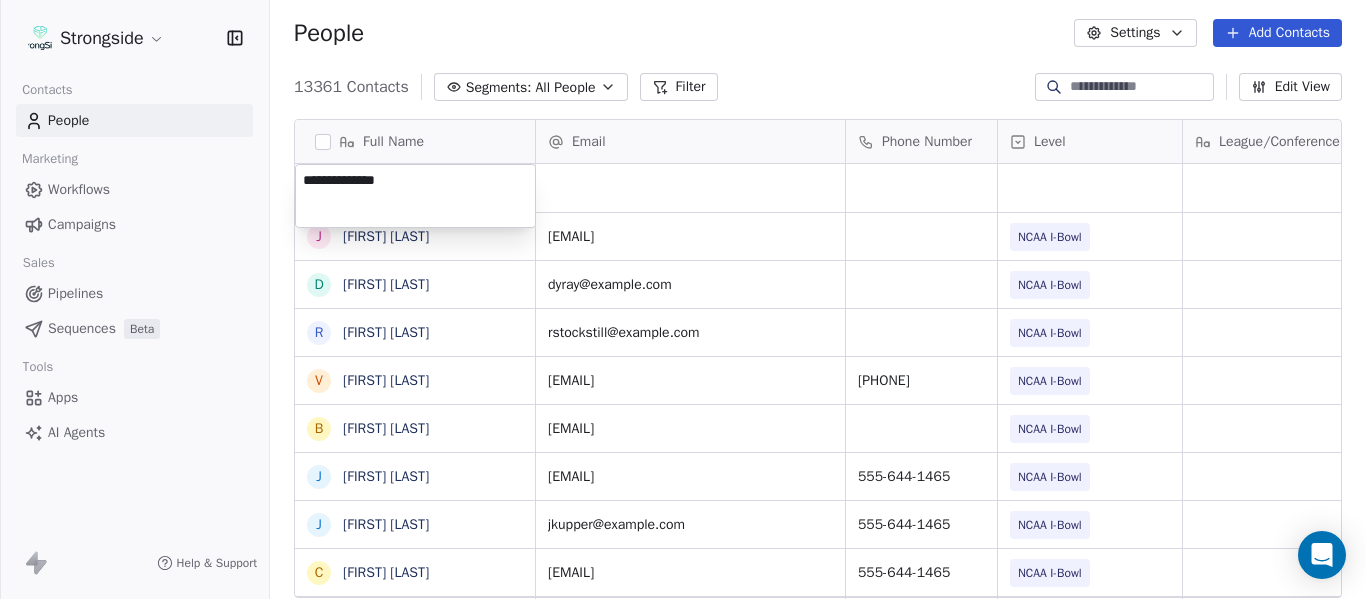 click on "Strongside Contacts People Marketing Workflows Campaigns Sales Pipelines Sequences Beta Tools Apps AI Agents Help & Support People Settings  Add Contacts 13361 Contacts Segments: All People Filter  Edit View Tag Add to Sequence Export Full Name J [FIRST] [LAST] D [FIRST] [LAST] R [FIRST] [LAST] V [FIRST] [LAST] B [FIRST] [LAST] J [FIRST] [LAST] J [FIRST] [LAST] C [FIRST] [LAST] C [FIRST] [LAST] B [FIRST] [LAST] R [FIRST] [LAST] J [FIRST] [LAST] E [FIRST] [LAST] A [FIRST] [LAST] K [FIRST] [LAST] K [FIRST] [LAST] N [FIRST] [LAST] J [FIRST] [LAST] F [FIRST] [LAST] C [FIRST] [LAST] M [FIRST] [LAST] M [FIRST] [LAST] M [FIRST] [LAST] A [FIRST] [LAST] D [FIRST] [LAST] R [FIRST] [LAST] D [FIRST] [LAST] A [FIRST] [LAST] W [FIRST] [LAST] Email Phone Number Level League/Conference Organization Tags Created Date BST Jul 22, 2025 02:22 PM [EMAIL] NCAA I-Bowl FLORIDA ST. UNIV Jul 22, 2025 12:25 PM [EMAIL] NCAA I-Bowl FLORIDA ST. UNIV Jul 22, 2025 12:24 PM [EMAIL] NCAA I-Bowl FLORIDA ST. UNIV Jul 22, 2025 12:23 PM NCAA I-Bowl" at bounding box center (683, 299) 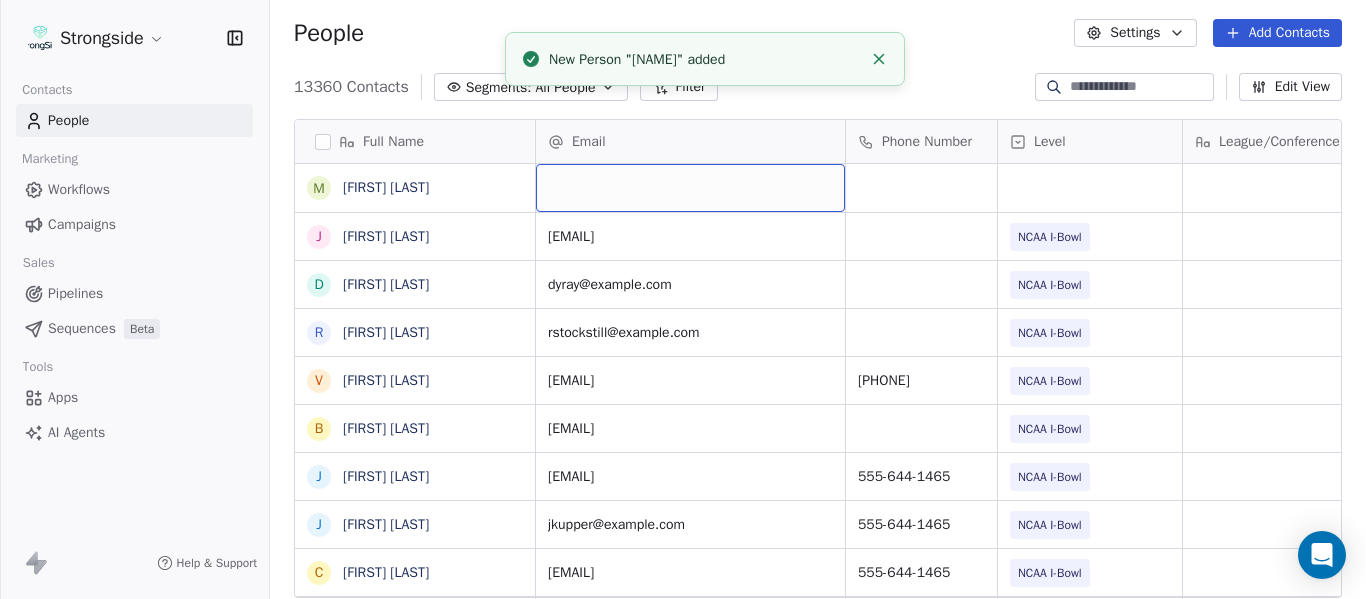 click at bounding box center (690, 188) 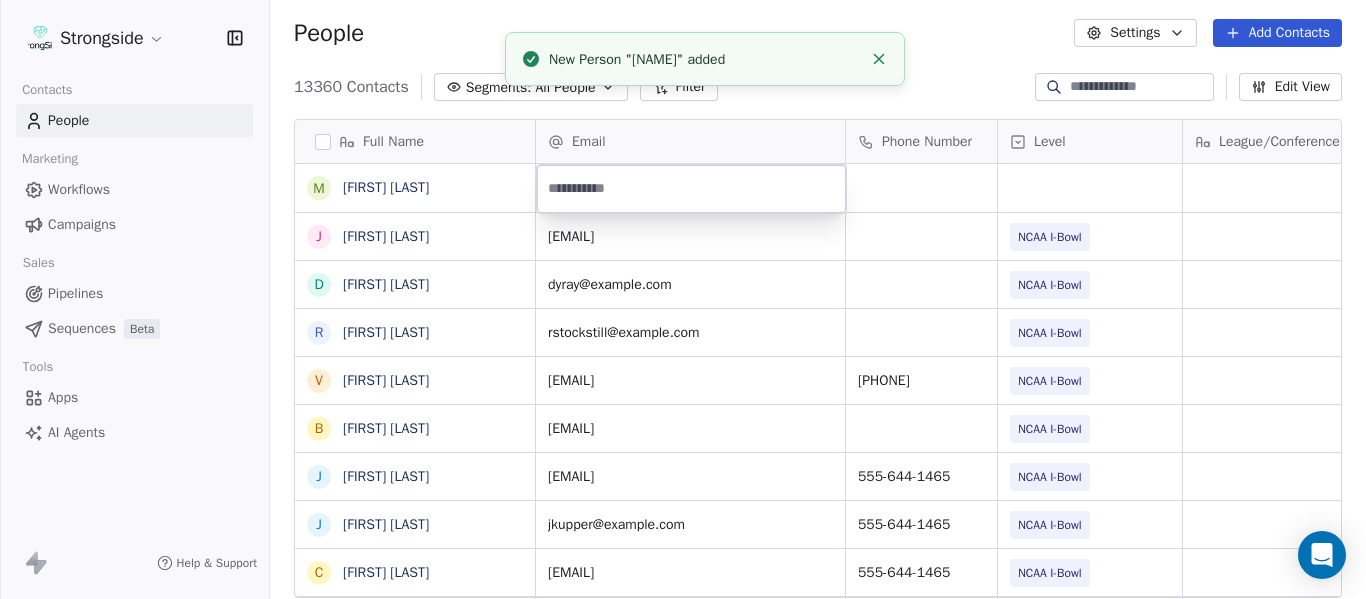 type on "**********" 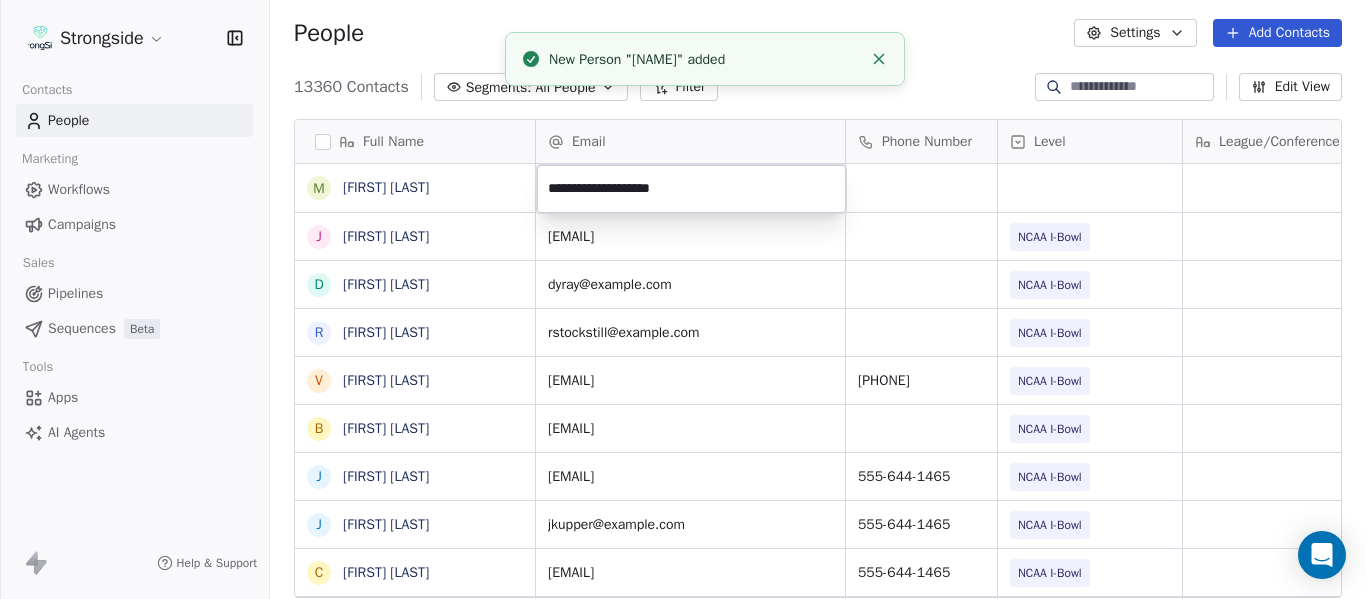 click 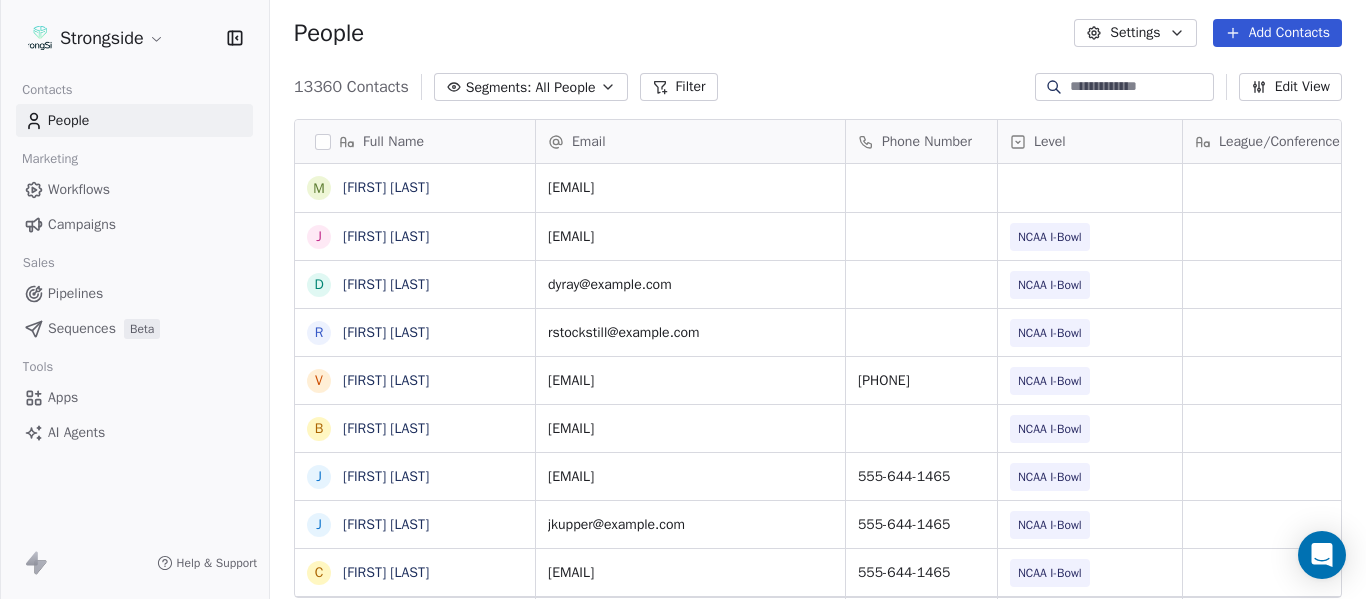click on "13360 Contacts Segments: All People Filter  Edit View" at bounding box center [818, 87] 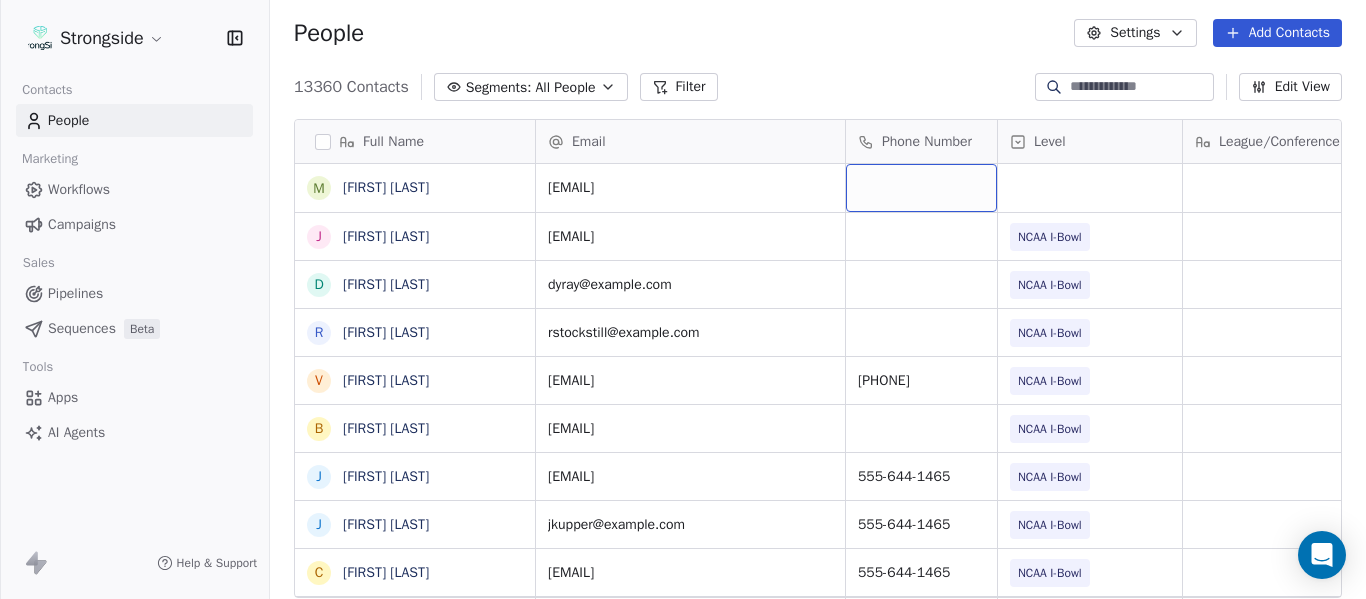 click at bounding box center [921, 188] 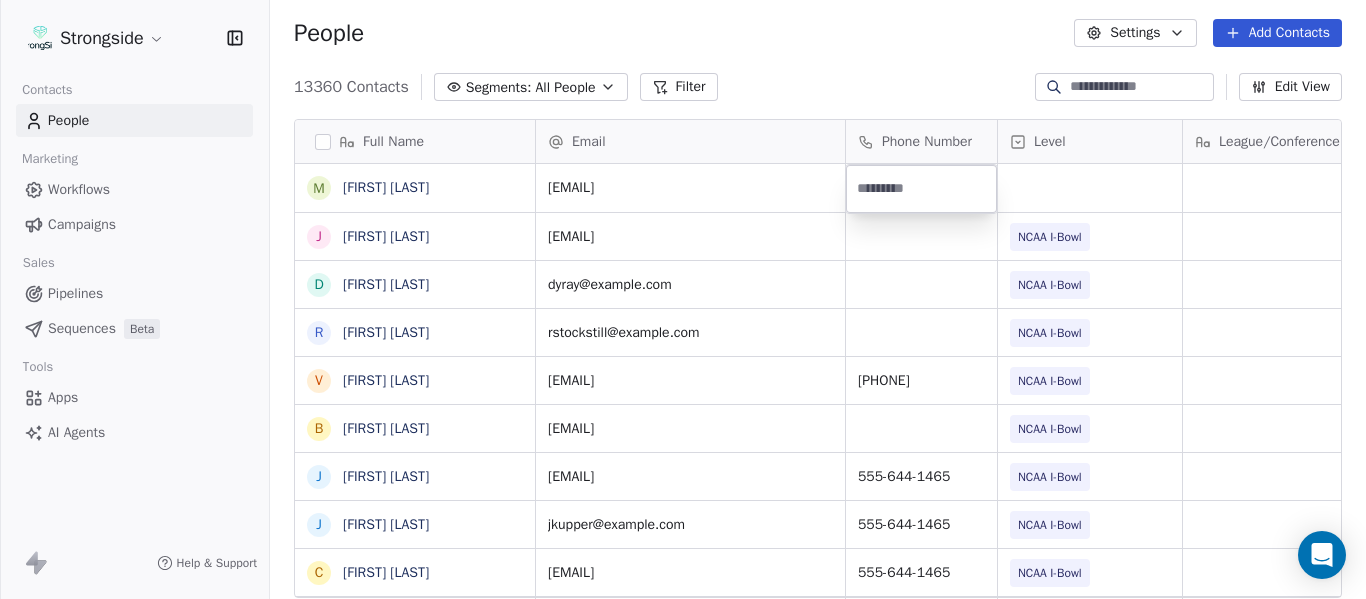 type on "**********" 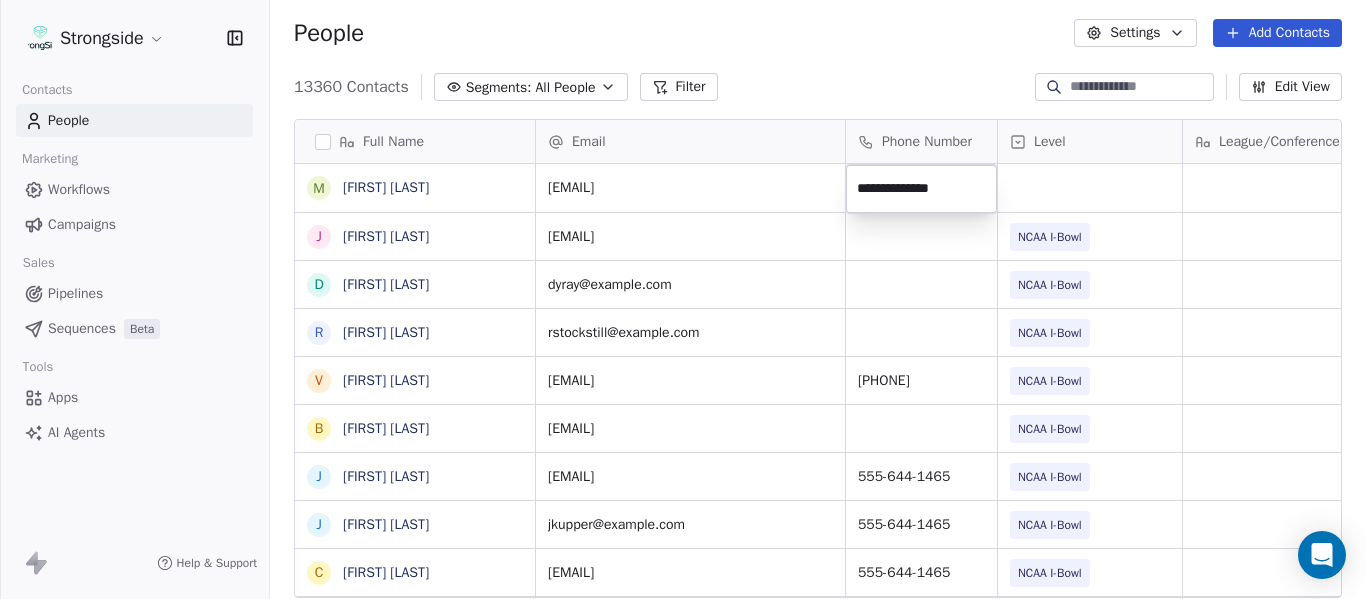 click on "Strongside Contacts People Marketing Workflows Campaigns Sales Pipelines Sequences Beta Tools Apps AI Agents Help & Support People Settings Add Contacts 13360 Contacts Segments: All People Filter Edit View Tag Add to Sequence Export Full Name M [LAST] J [LAST] D [LAST] R [LAST] V [LAST] B [LAST] J [LAST] J [LAST] C [LAST] C [LAST] B [LAST] R [LAST] J [LAST] E [LAST] A [LAST] K [LAST] K [LAST] N [LAST] J [LAST] F [LAST] C [LAST] M [LAST] M [LAST] M [LAST] A [LAST] D [LAST] R [LAST] D [LAST] A [LAST] W [LAST] Email Phone Number Level League/Conference Organization Tags Created Date BST [EMAIL] Jul 22, 2025 02:22 PM [EMAIL] NCAA I-Bowl FLORIDA ST. UNIV Jul 22, 2025 12:25 PM [EMAIL] NCAA I-Bowl FLORIDA ST. UNIV Jul 22, 2025 12:24 PM [EMAIL] NCAA I-Bowl" at bounding box center (683, 299) 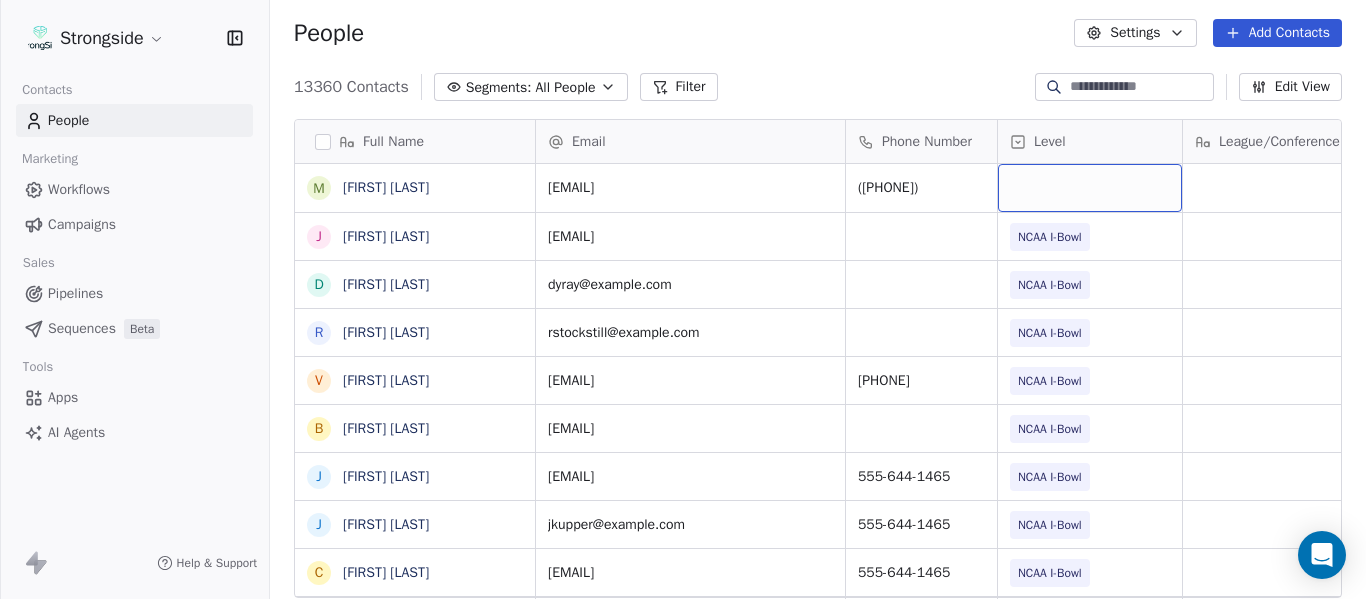 click at bounding box center [1090, 188] 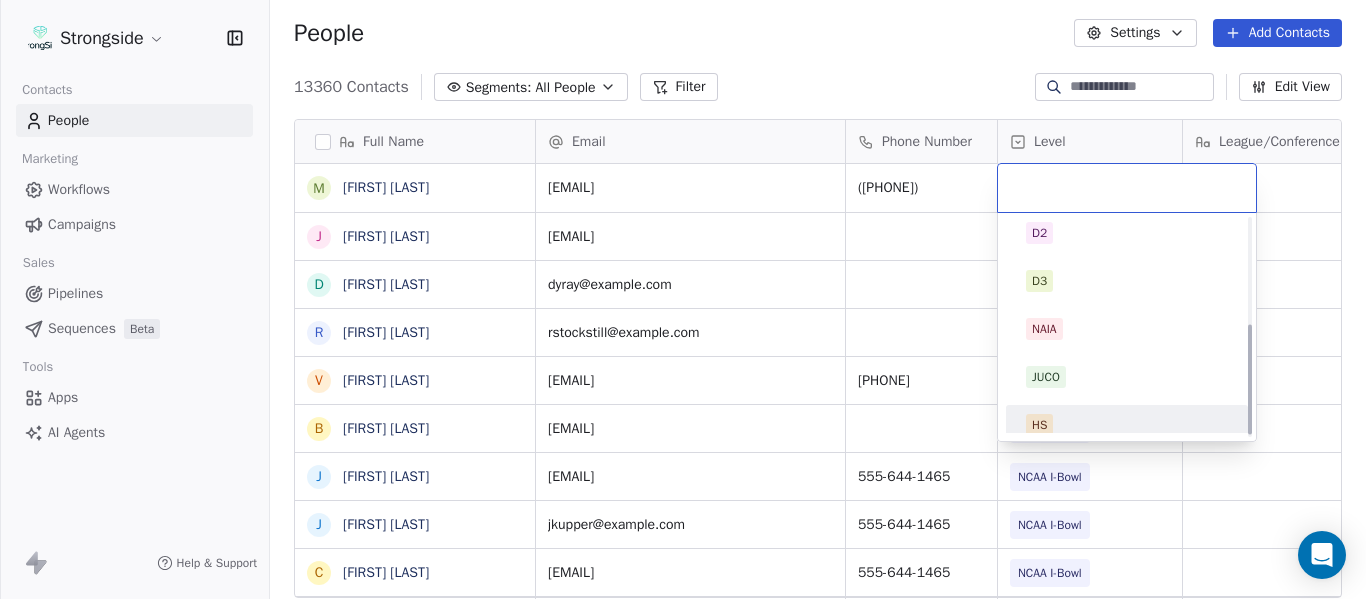 scroll, scrollTop: 212, scrollLeft: 0, axis: vertical 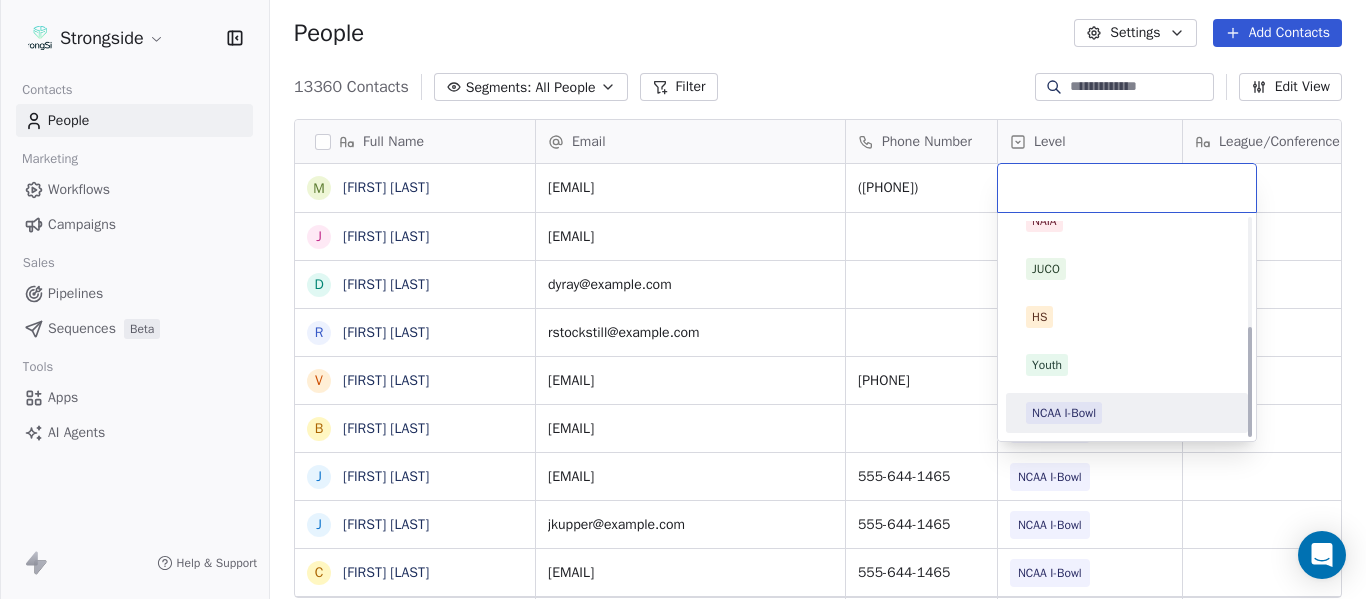 click on "NCAA I-Bowl" at bounding box center [1064, 413] 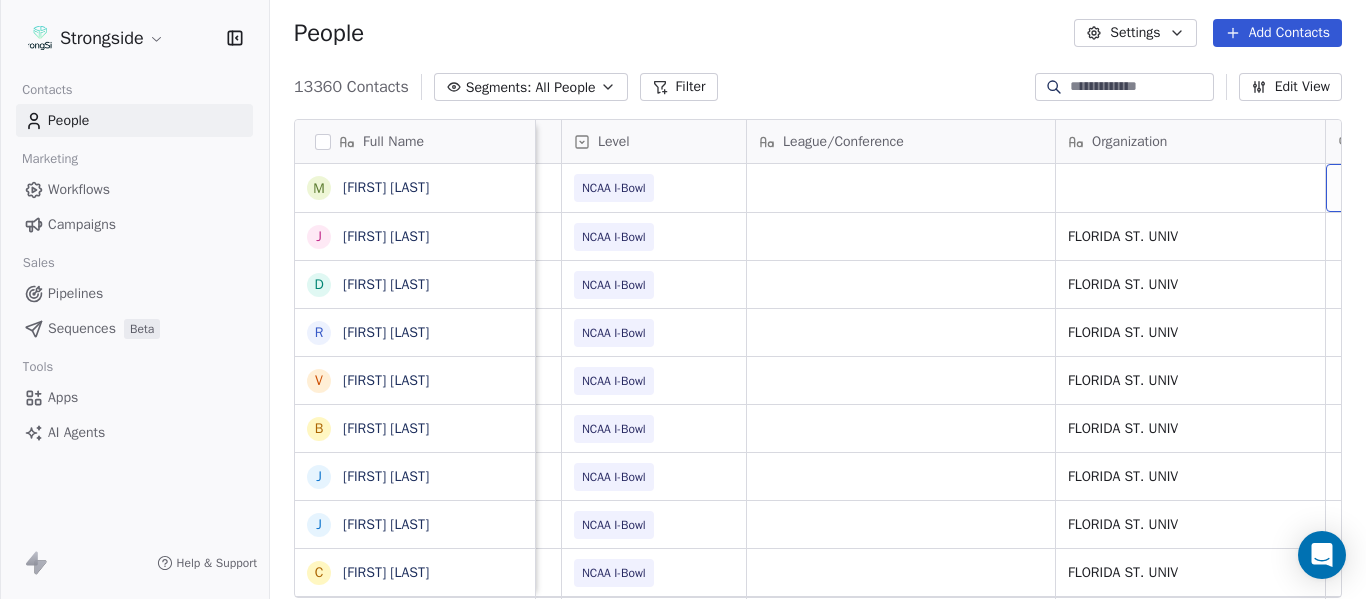 scroll, scrollTop: 0, scrollLeft: 536, axis: horizontal 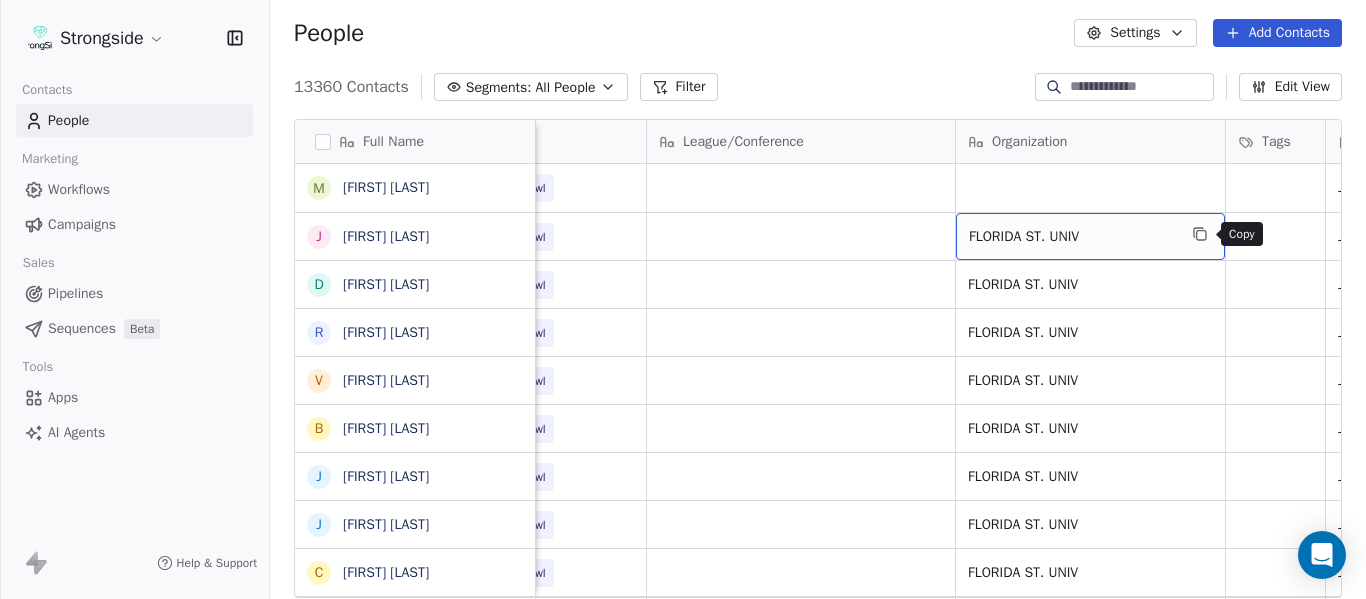 click on "FLORIDA ST. UNIV" at bounding box center (1090, 236) 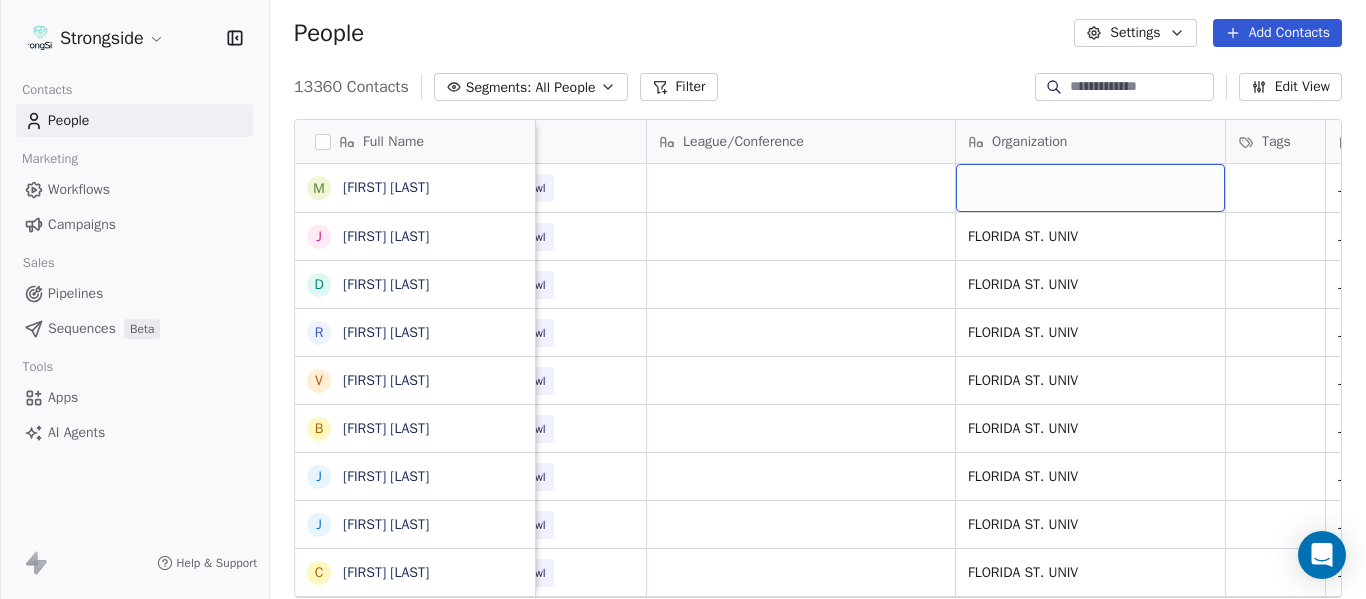 click at bounding box center (1090, 188) 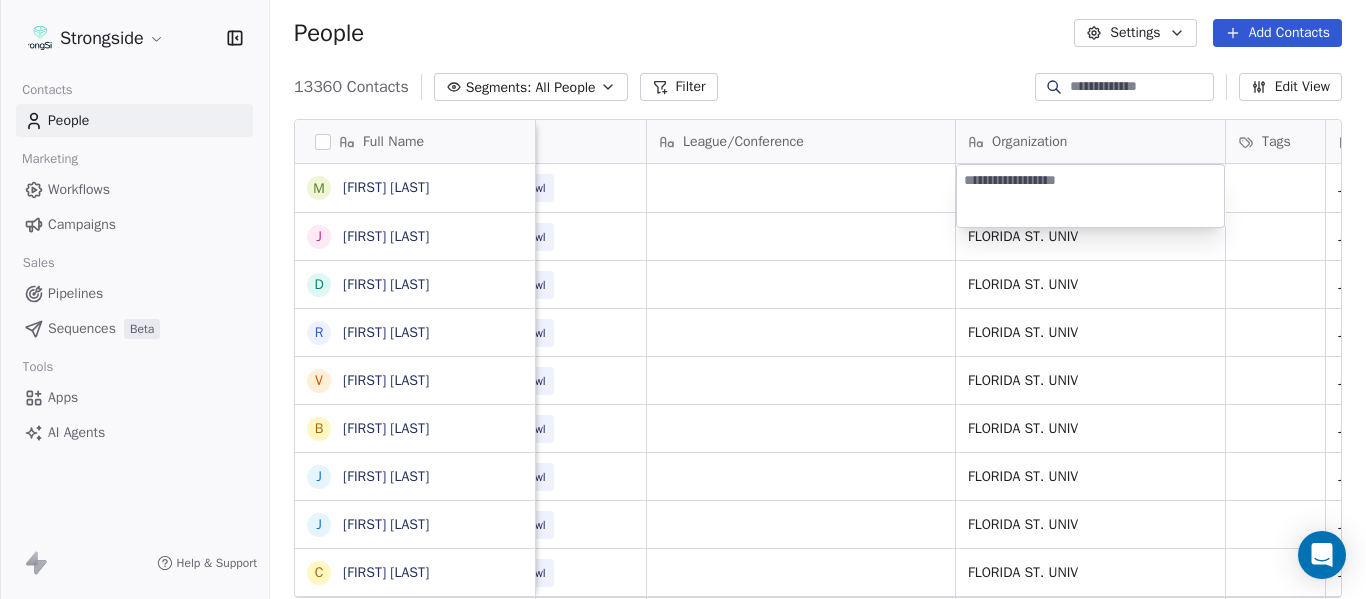type on "**********" 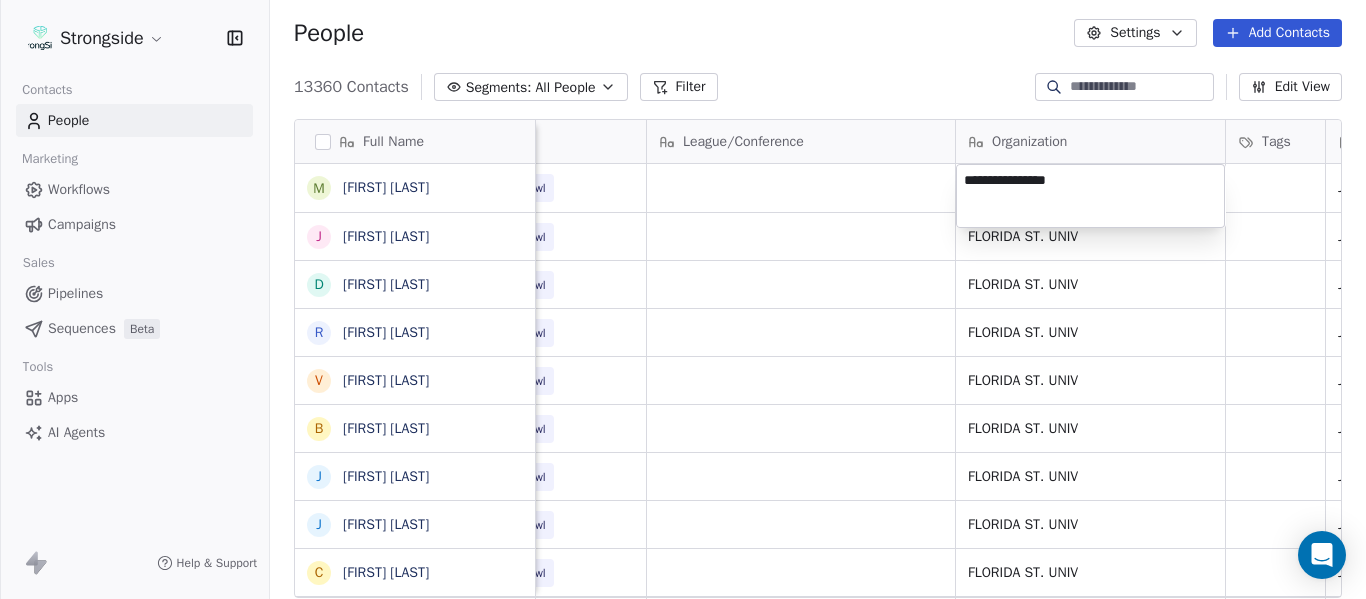 click on "Strongside Contacts People Marketing Workflows Campaigns Sales Pipelines Sequences Beta Tools Apps AI Agents Help & Support People Settings  Add Contacts 13360 Contacts Segments: All People Filter  Edit View Tag Add to Sequence Export Full Name M [FIRST] [LAST] J [FIRST] [LAST] D [FIRST] [LAST] R [FIRST] [LAST] V [FIRST] [LAST] B [FIRST] [LAST] J [FIRST] [LAST] J [FIRST] [LAST] C [FIRST] [LAST] C [FIRST] [LAST] B [FIRST] [LAST] R [FIRST] [LAST] J [FIRST] [LAST] E [FIRST] [LAST] A [FIRST] [LAST] K [FIRST] [LAST] K [FIRST] [LAST] N [FIRST] [LAST] J [FIRST] [LAST] F [FIRST] [LAST] C [FIRST] [LAST] M [FIRST] [LAST] M [FIRST] [LAST] M [FIRST] [LAST] A [FIRST] [LAST] D [FIRST] [LAST] R [FIRST] [LAST] D [FIRST] [LAST] A [FIRST] [LAST] W [FIRST] [LAST] Email Phone Number Level League/Conference Organization Tags Created Date BST Status Job Title Priority [EMAIL] ([PHONE]) NCAA I-Bowl Jul 22, 2025 02:22 PM [EMAIL] NCAA I-Bowl FLORIDA ST. UNIV Jul 22, 2025 12:25 PM Exec Assoc Dir/Rehabilitation [EMAIL] NCAA I-Bowl" at bounding box center (683, 299) 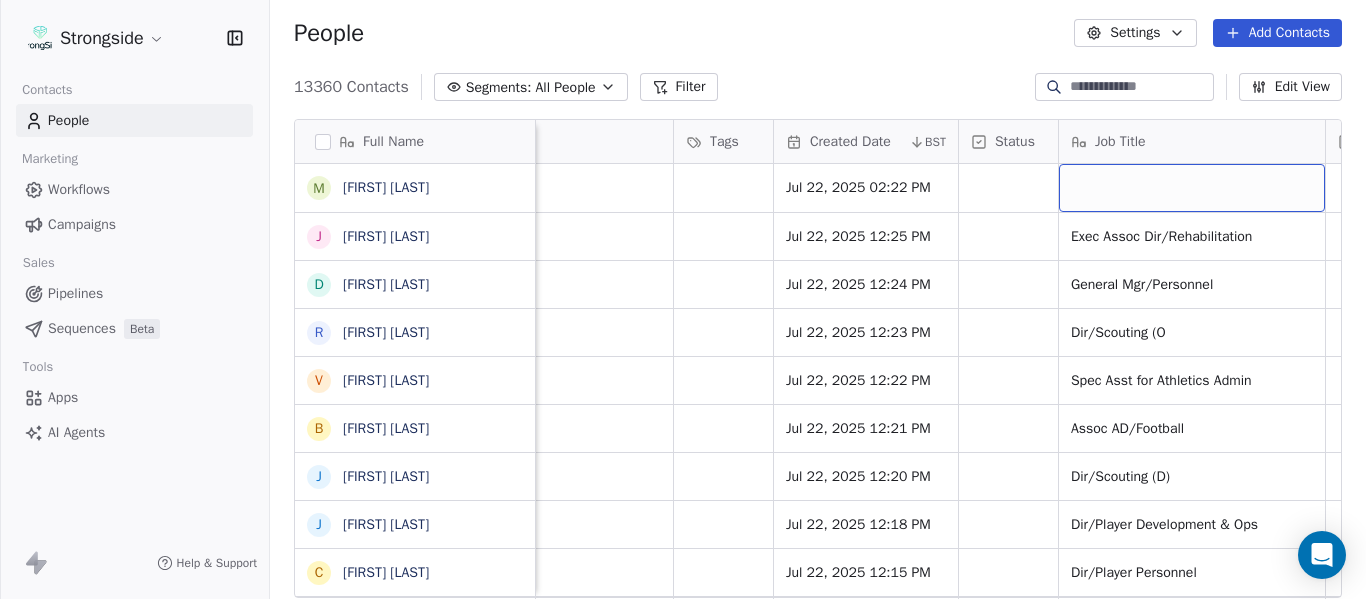 scroll, scrollTop: 0, scrollLeft: 1273, axis: horizontal 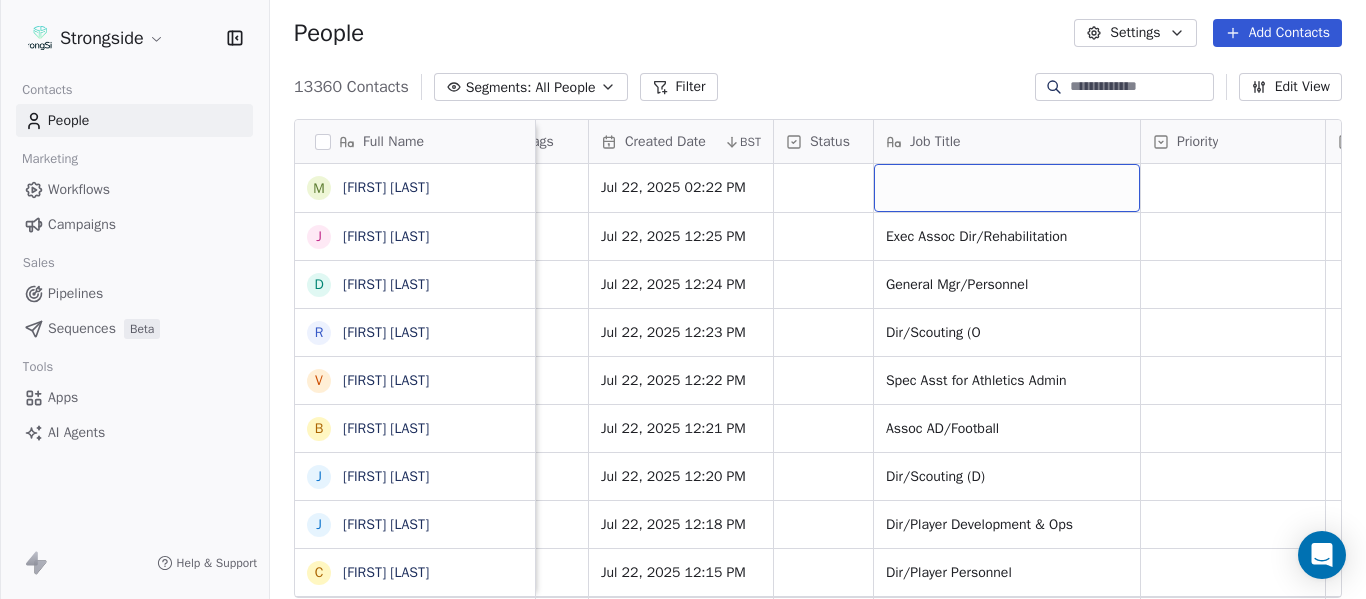 click at bounding box center (1007, 188) 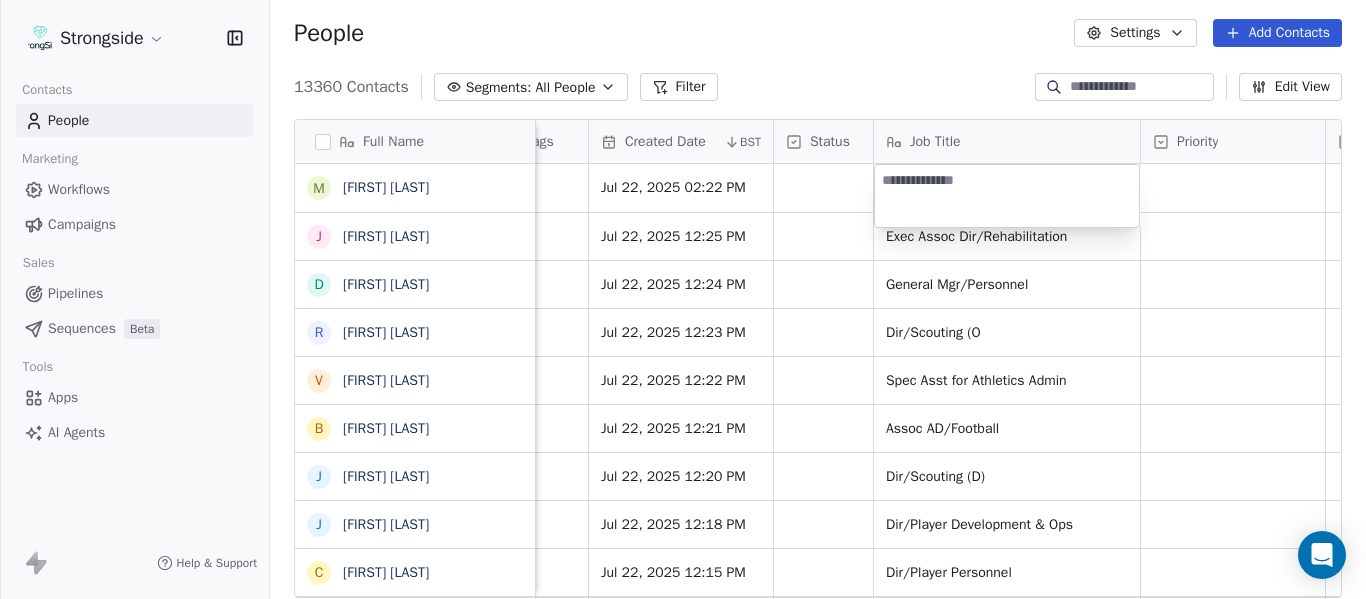 type on "**********" 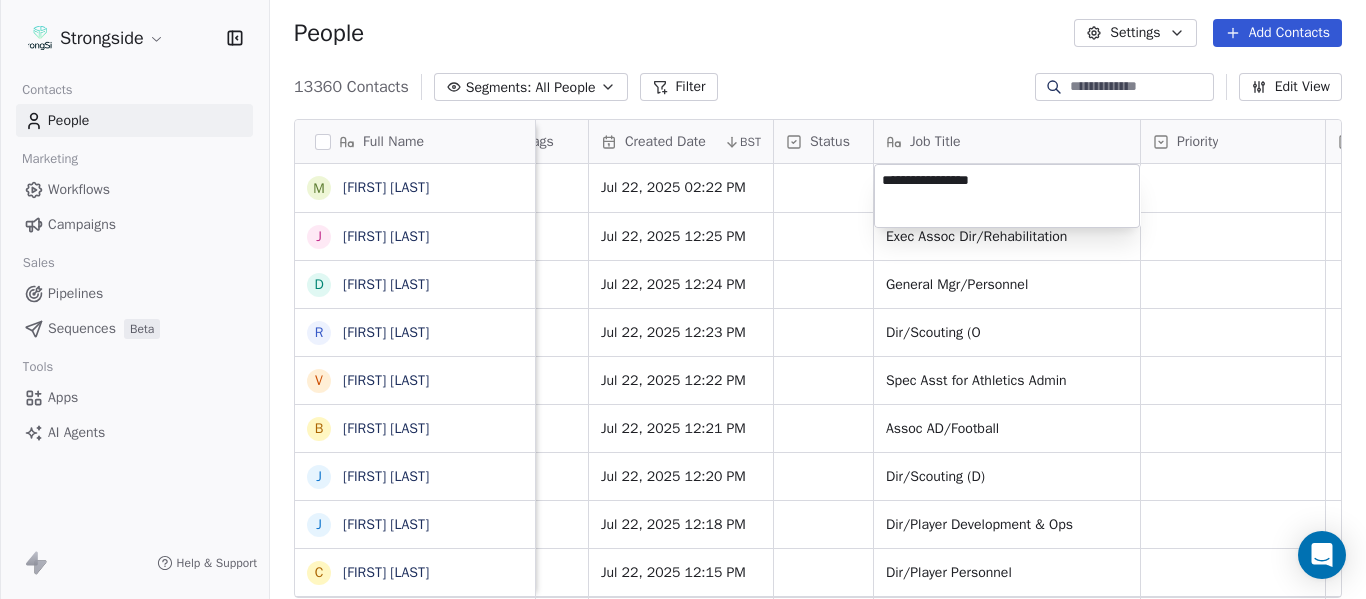 click on "Strongside Contacts People Marketing Workflows Campaigns Sales Pipelines Sequences Beta Tools Apps AI Agents Help & Support People Settings Add Contacts 13360 Contacts Segments: All People Filter Edit View Tag Add to Sequence Export Full Name M [FIRST] [LAST] J [FIRST] [LAST] D [FIRST] [LAST] R [FIRST] [LAST] V [FIRST] [LAST] B [FIRST] [LAST] J [FIRST] [LAST] J [FIRST] [LAST] C [FIRST] [LAST] C [FIRST] [LAST] B [FIRST] [LAST] R [FIRST] [LAST] J [FIRST] [LAST] E [FIRST] [LAST] A [FIRST] [LAST] K [FIRST] [LAST] K [FIRST] [LAST] N [FIRST] [LAST] J [FIRST] [LAST] F [FIRST] [LAST] C [FIRST] [LAST] M [FIRST] [LAST] M [FIRST] [LAST] M [FIRST] [LAST] A [FIRST] [LAST] D [FIRST] [LAST] R [FIRST] [LAST] D [FIRST] [LAST] A [FIRST] [LAST] Level League/Conference Organization Tags Created Date BST Status Job Title Priority Emails Auto Clicked Last Activity Date BST In Open Phone Contact Source NCAA I-Bowl FLORIDA ST. UNIV Jul 22, 2025 02:22 PM NCAA I-Bowl FLORIDA ST. UNIV Jul 22, 2025 12:25 PM Exec Assoc Dir/Rehabilitation" at bounding box center (683, 299) 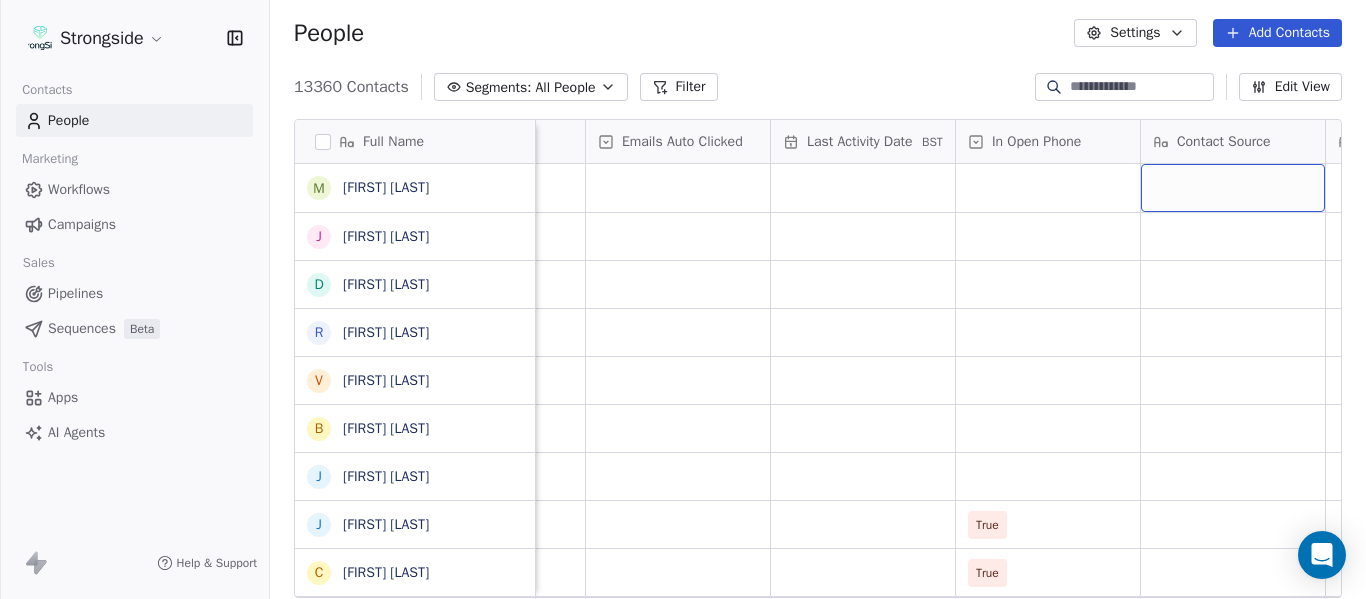 scroll, scrollTop: 0, scrollLeft: 2198, axis: horizontal 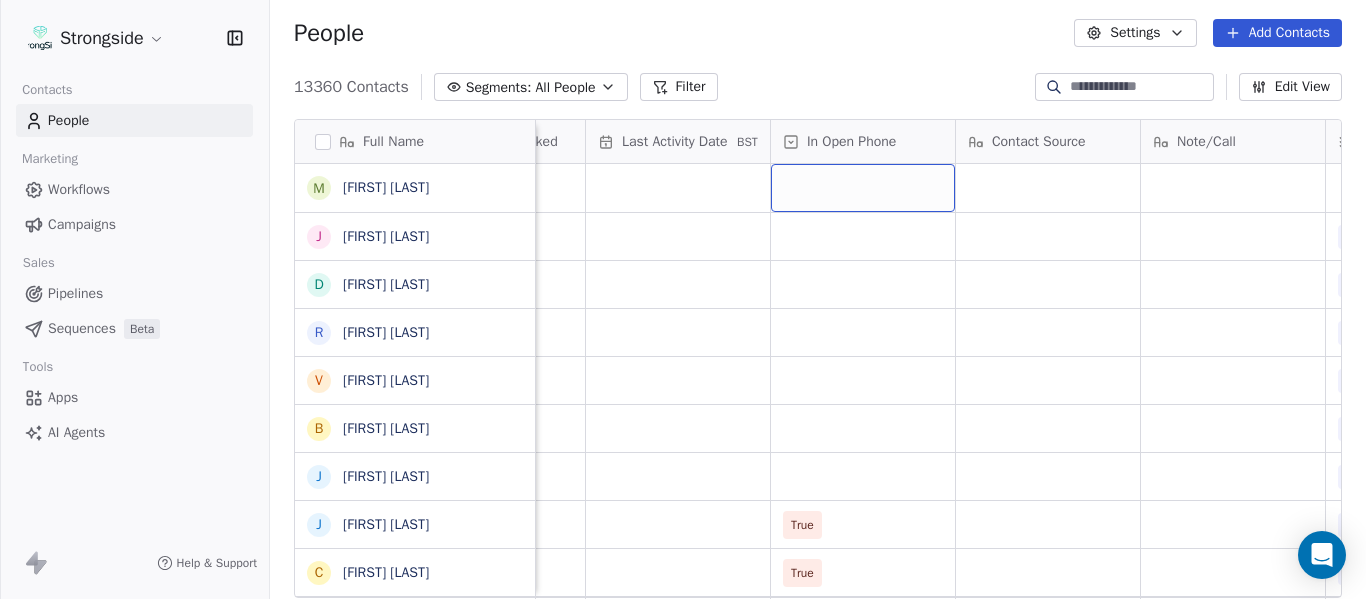 click at bounding box center (863, 188) 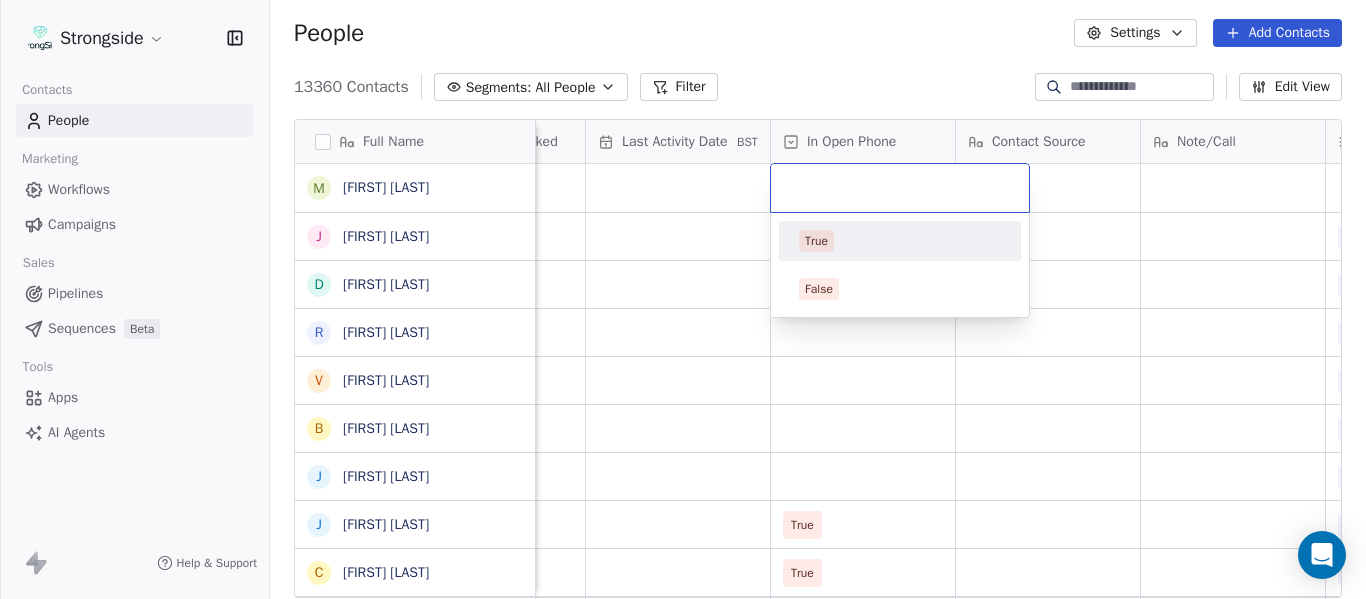 click on "True" at bounding box center [900, 241] 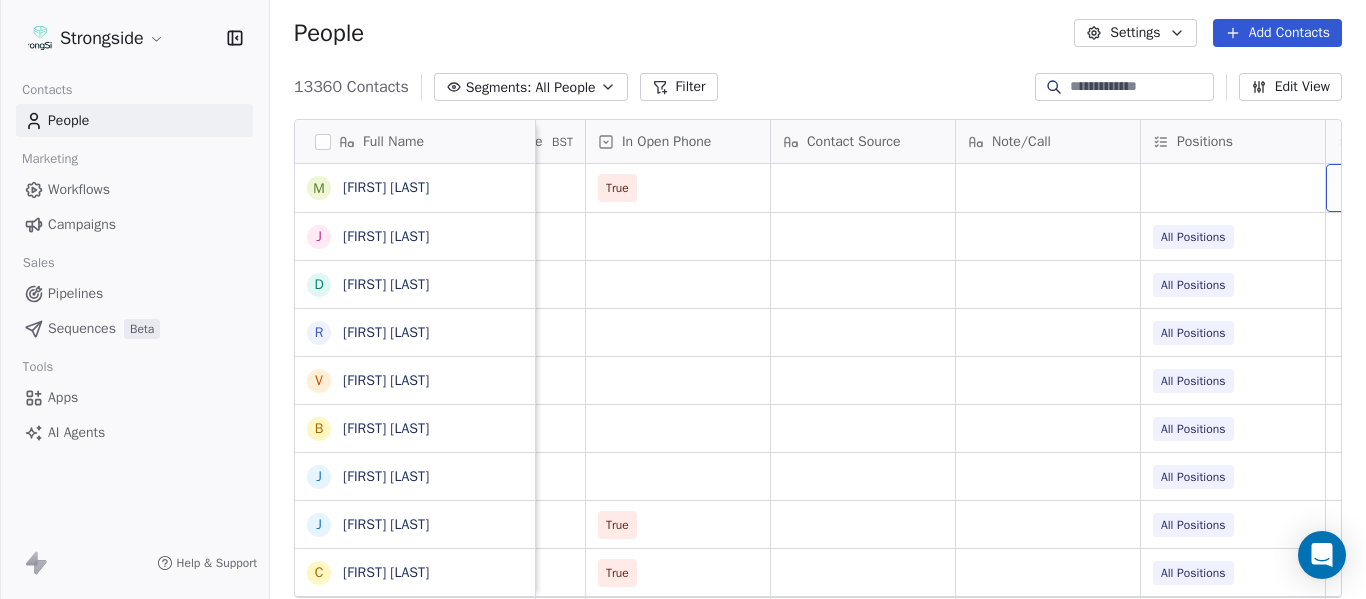 scroll, scrollTop: 0, scrollLeft: 2568, axis: horizontal 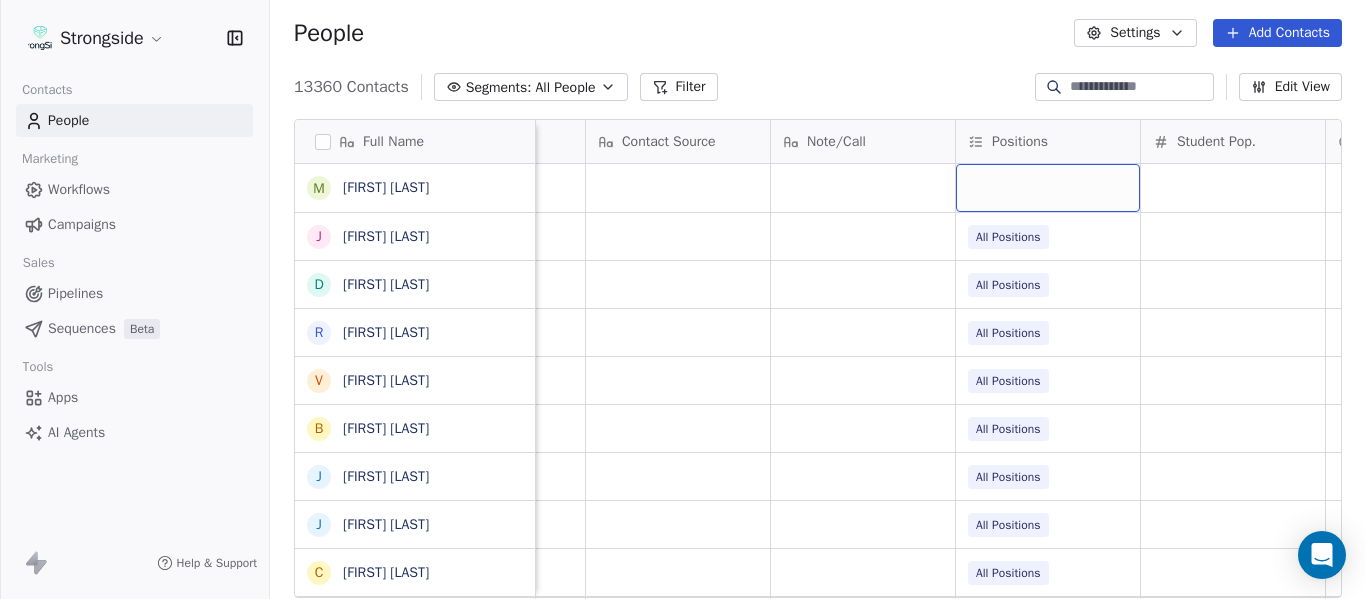 click at bounding box center (1048, 188) 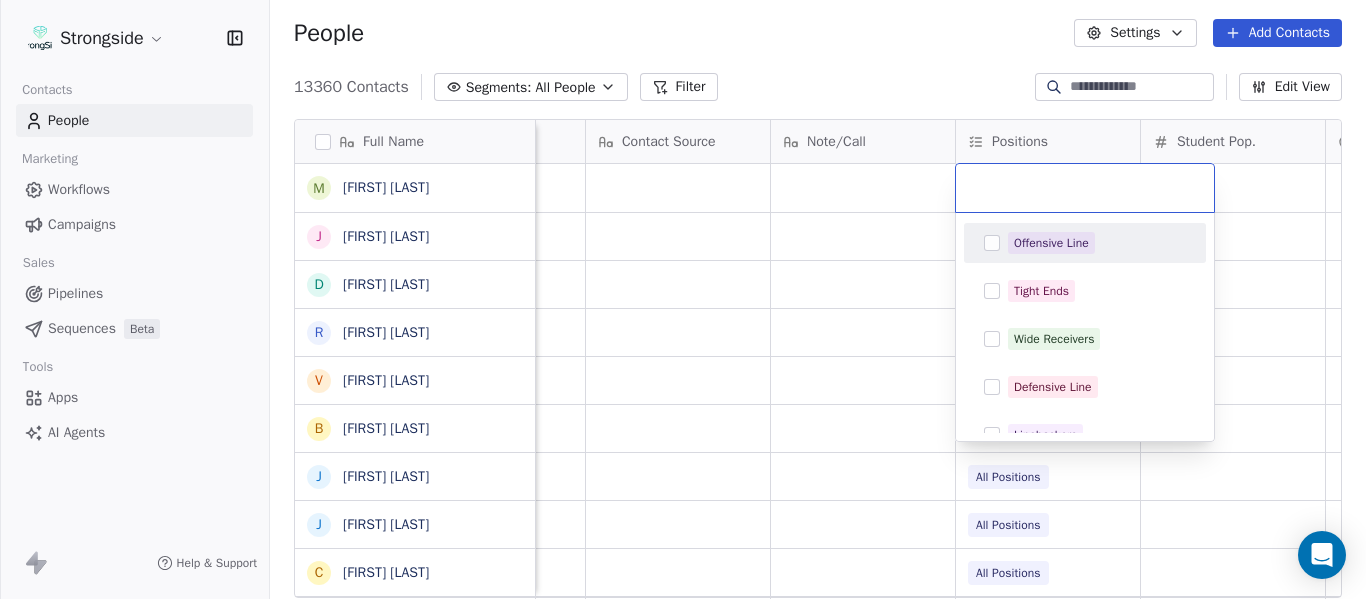 scroll, scrollTop: 400, scrollLeft: 0, axis: vertical 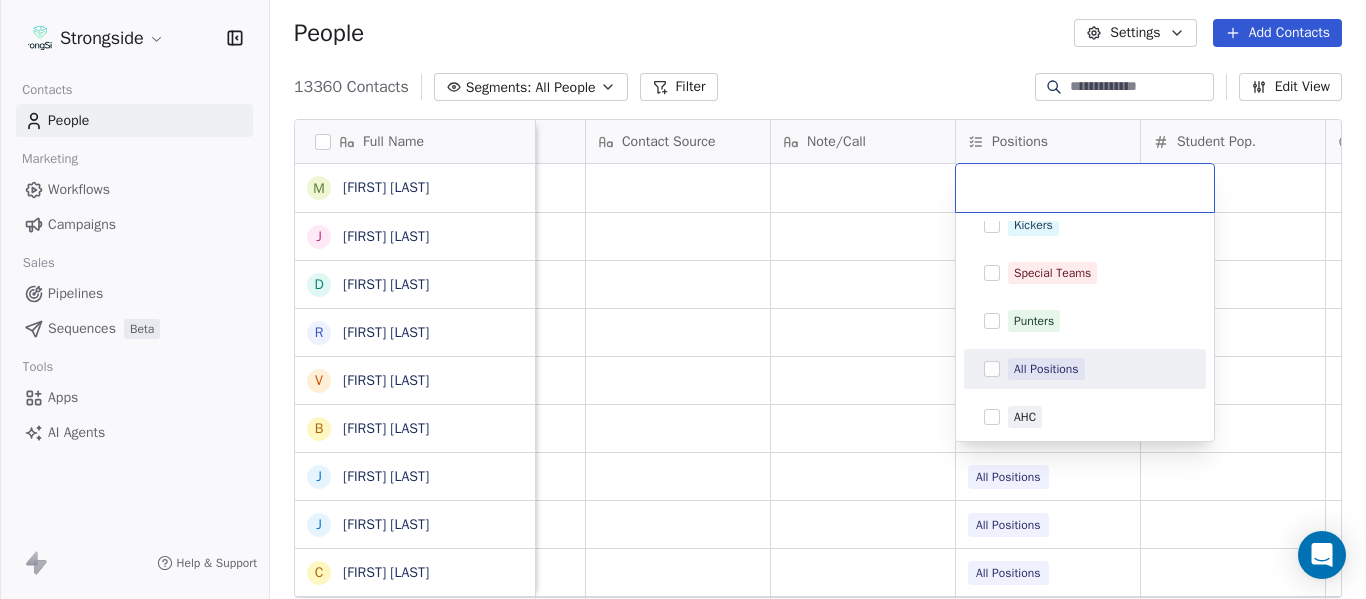 click on "All Positions" at bounding box center (1085, 369) 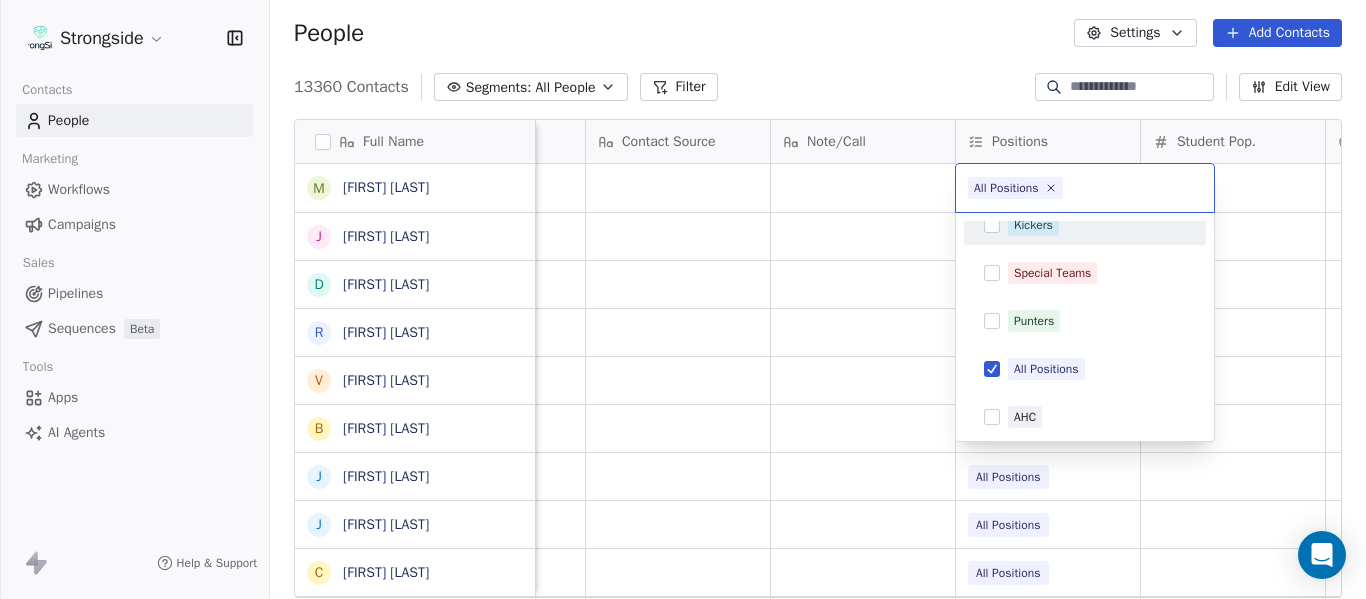 click on "Strongside Contacts People Marketing Workflows Campaigns Sales Pipelines Sequences Beta Tools Apps AI Agents Help & Support People Settings Add Contacts 13360 Contacts Segments: All People Filter Edit View Tag Add to Sequence Export Full Name M [FIRST] [LAST] J [FIRST] [LAST] D [FIRST] [LAST] R [FIRST] [LAST] V [FIRST] [LAST] B [FIRST] [LAST] J [FIRST] [LAST] J [FIRST] [LAST] C [FIRST] [LAST] C [FIRST] [LAST] B [FIRST] [LAST] R [FIRST] [LAST] J [FIRST] [LAST] E [FIRST] [LAST] A [FIRST] [LAST] K [FIRST] [LAST] K [FIRST] [LAST] N [FIRST] [LAST] J [FIRST] [LAST] F [FIRST] [LAST] C [FIRST] [LAST] M [FIRST] [LAST] M [FIRST] [LAST] A [FIRST] [LAST] A [FIRST] [LAST] D [FIRST] [LAST] R [FIRST] [LAST] D [FIRST] [LAST] A [FIRST] [LAST] W [FIRST] [LAST] Priority Emails Auto Clicked Last Activity Date BST In Open Phone Contact Source Note/Call Positions Student Pop. Lead Account True All Positions All Positions All Positions All Positions All Positions All Positions True All Positions True All Positions True All Positions False" at bounding box center [683, 299] 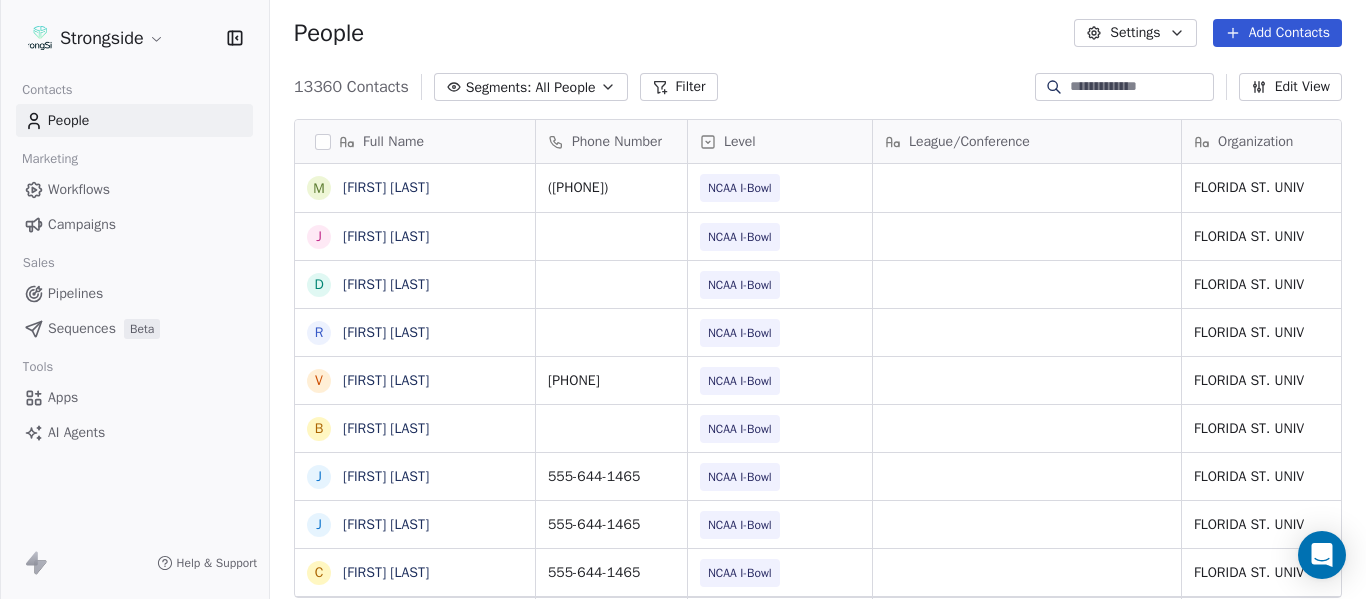 scroll, scrollTop: 0, scrollLeft: 0, axis: both 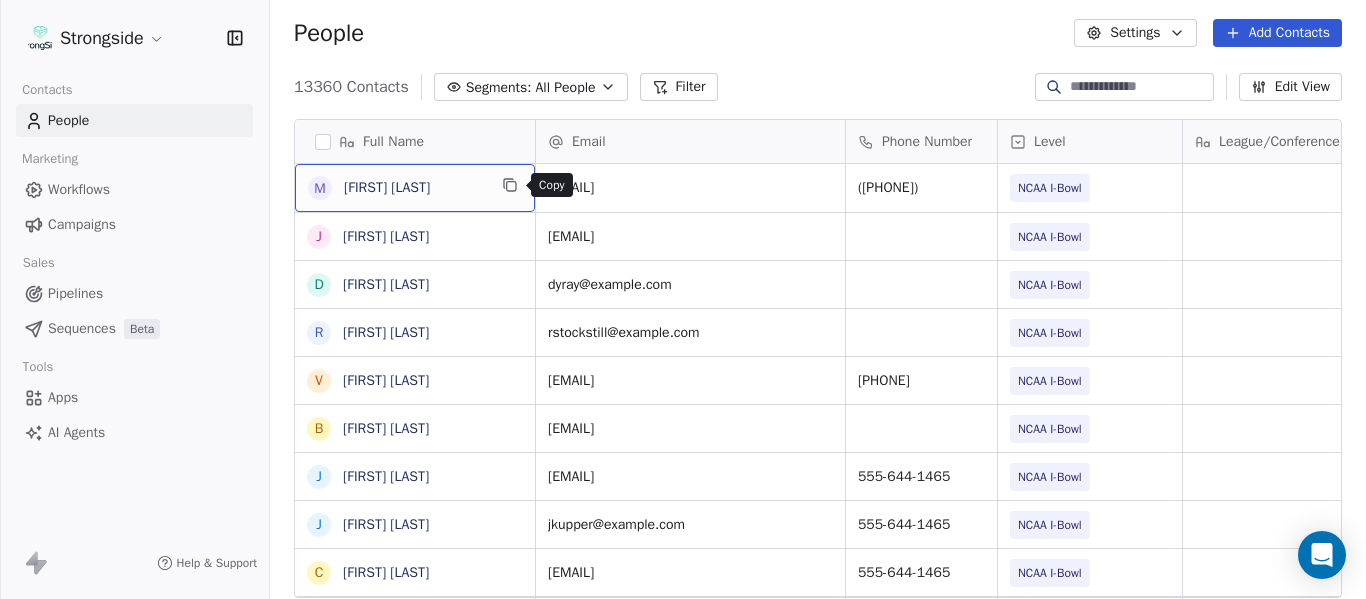 click 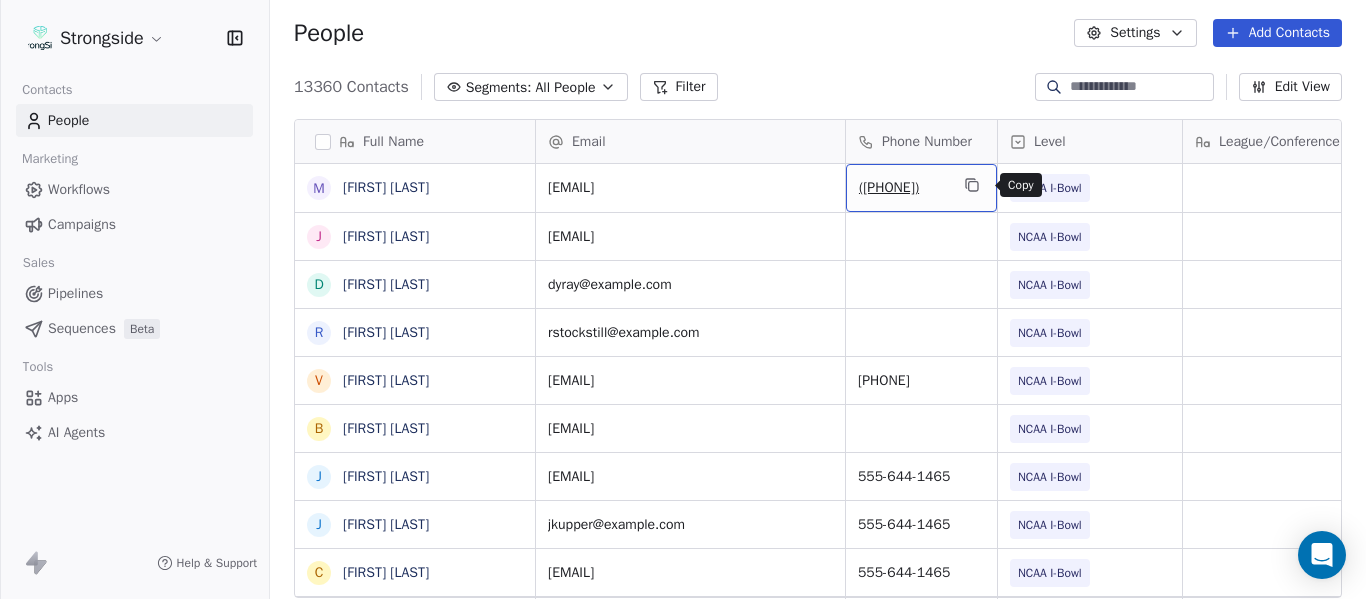 click 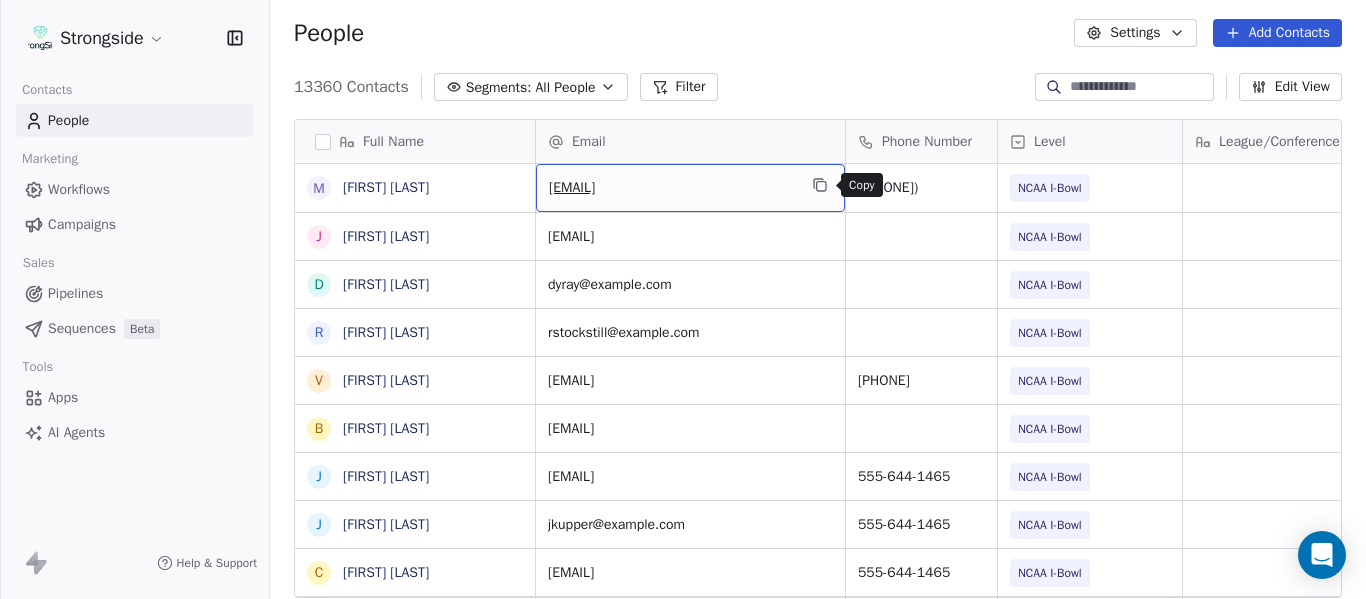 click 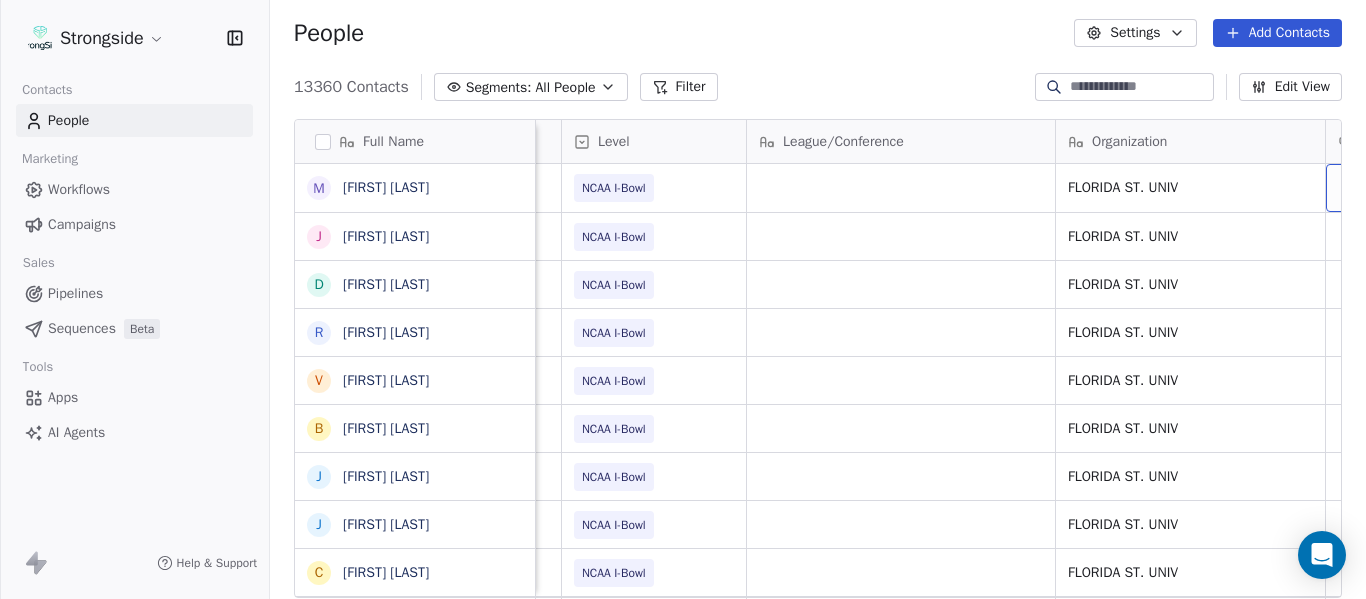 scroll, scrollTop: 0, scrollLeft: 536, axis: horizontal 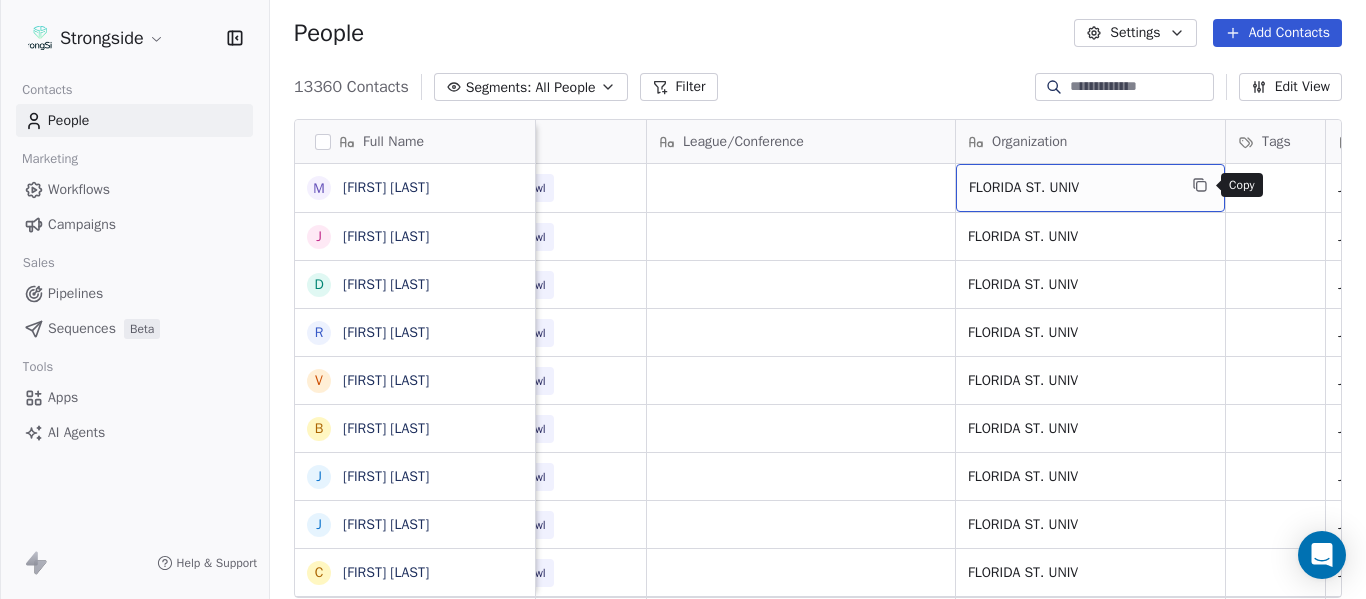 click 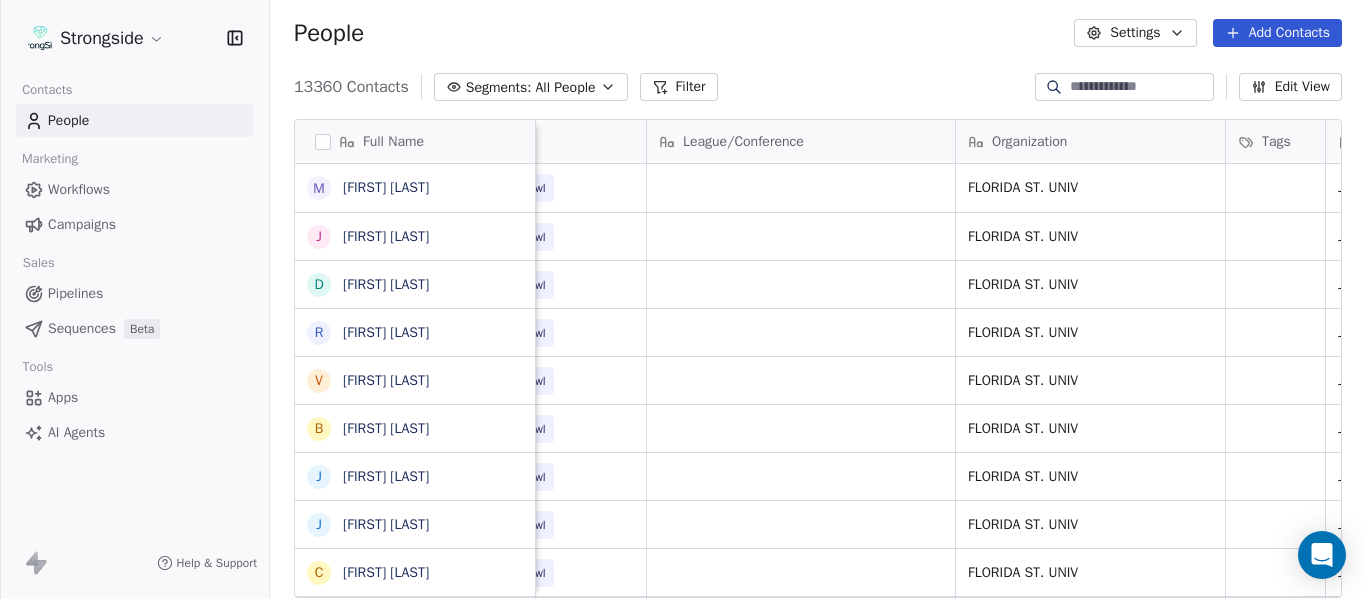 scroll, scrollTop: 0, scrollLeft: 0, axis: both 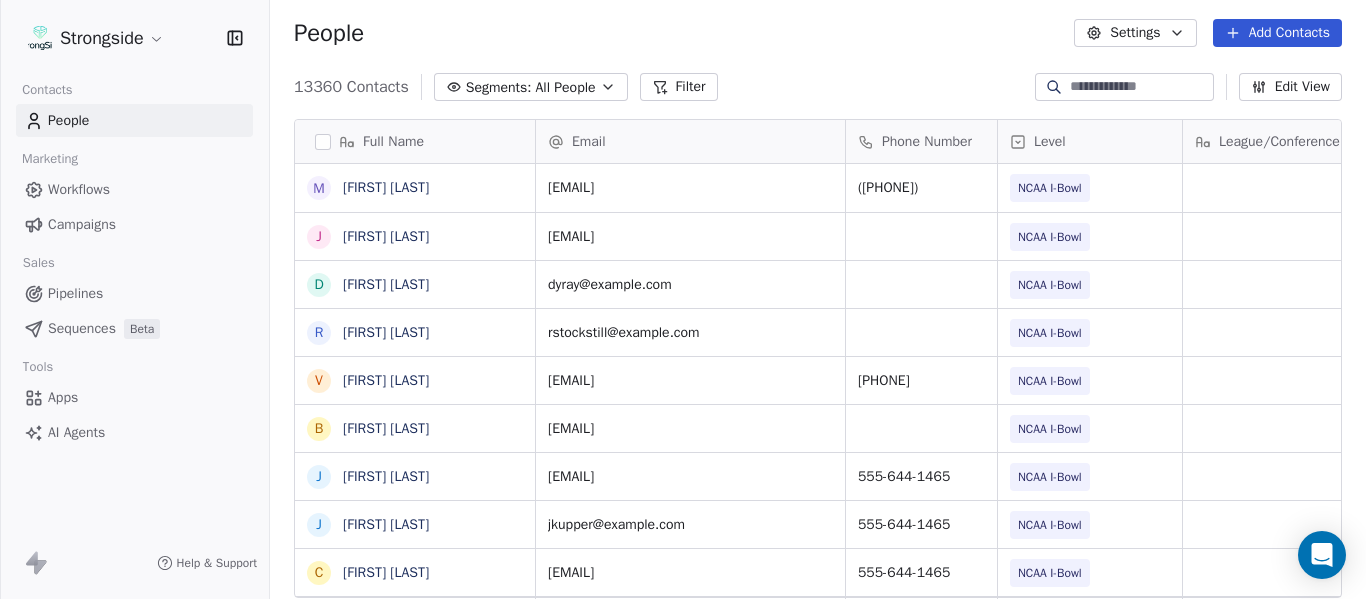 click on "Add Contacts" at bounding box center [1277, 33] 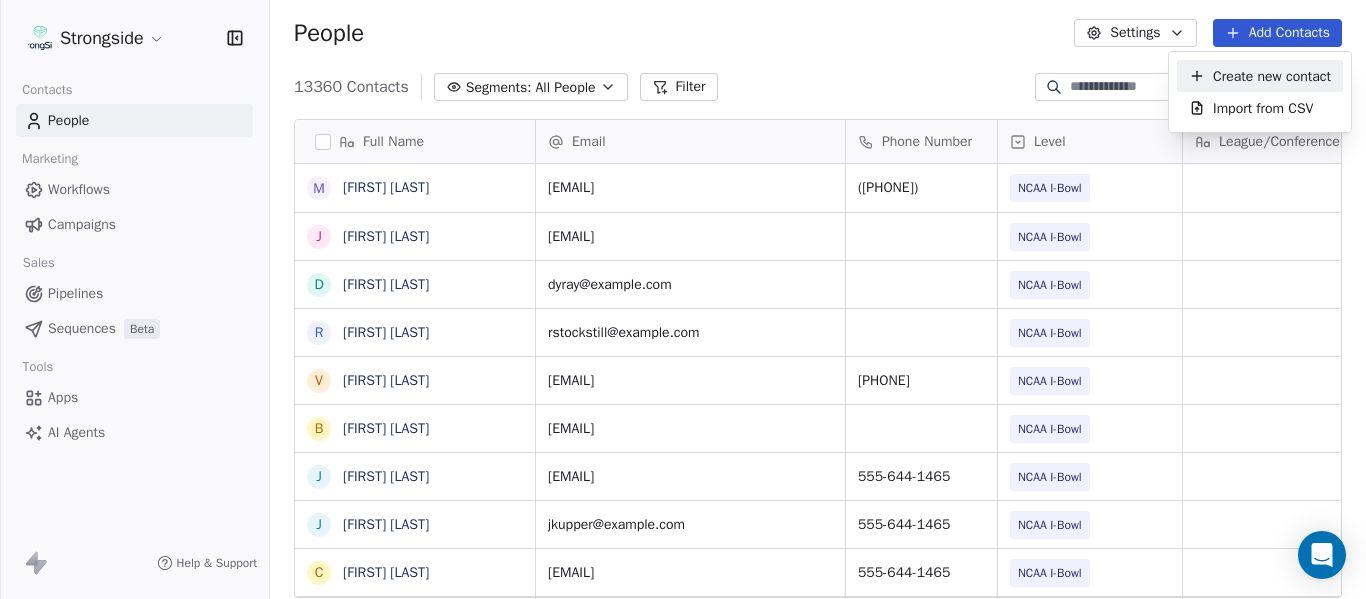click on "Create new contact" at bounding box center (1272, 76) 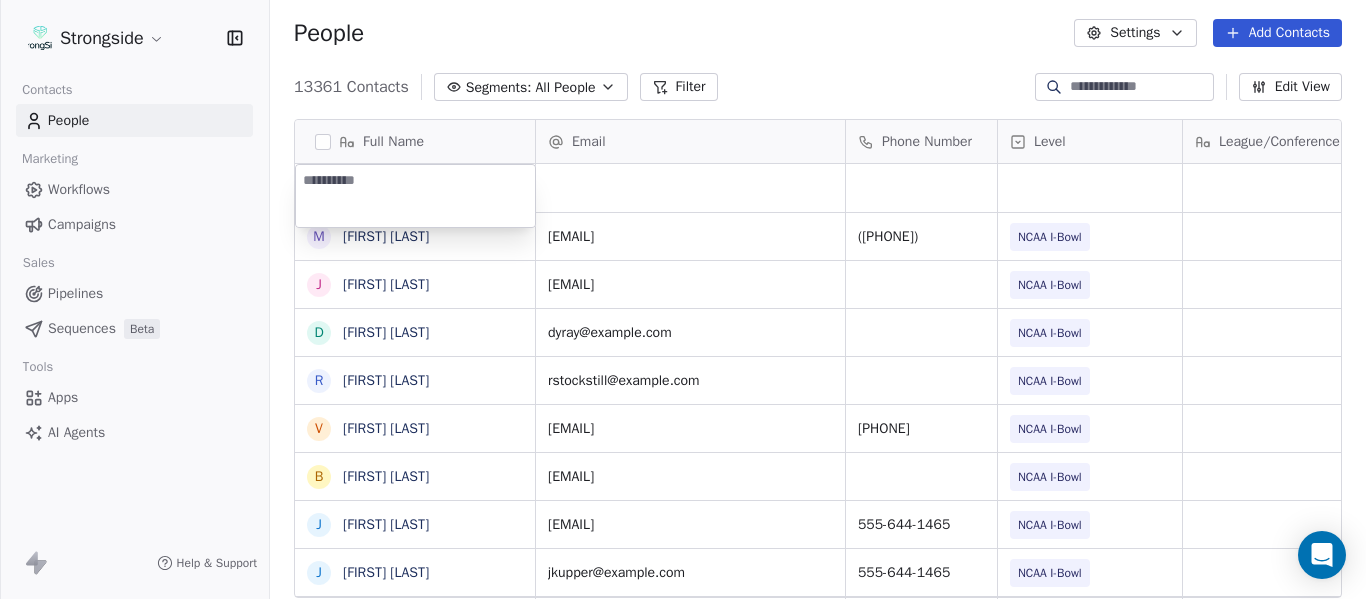 type on "**********" 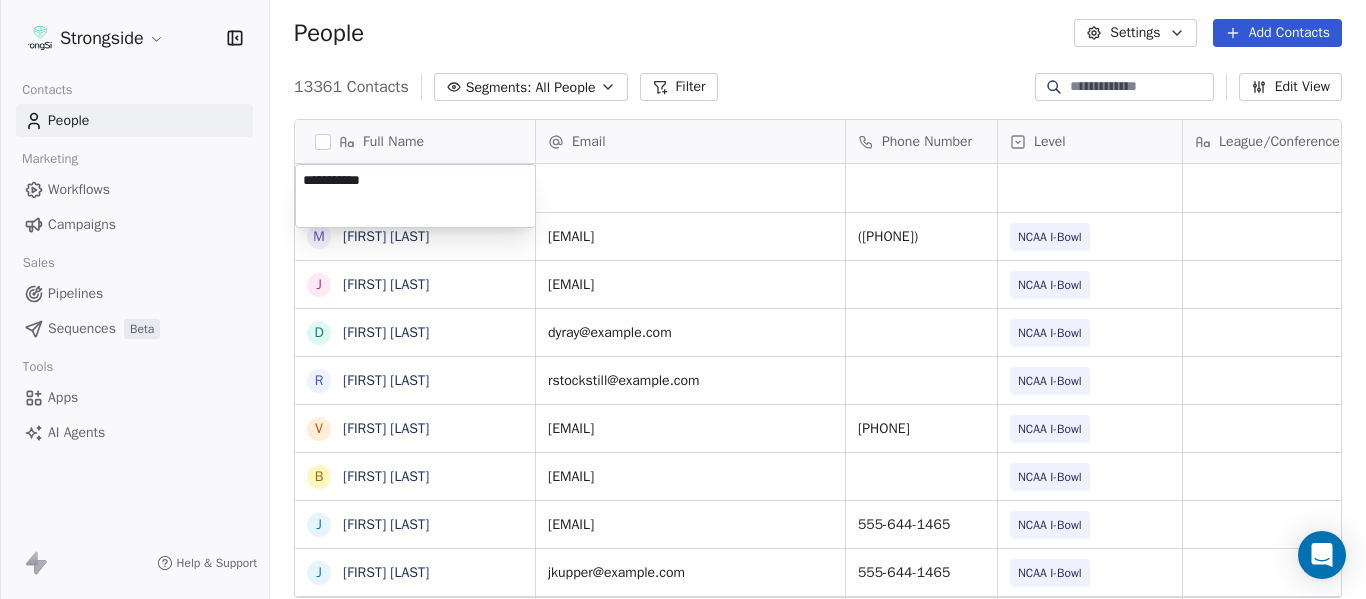 click on "Full Name M [FIRST] [LAST] J [FIRST] [LAST] D [FIRST] [LAST] R [FIRST] [LAST] V [FIRST] [LAST] B [FIRST] [LAST] J [FIRST] [LAST] J [FIRST] [LAST] C [FIRST] [LAST] C [FIRST] [LAST] B [FIRST] [LAST] R [FIRST] [LAST] J [FIRST] [LAST] E [FIRST] [LAST] A [FIRST] [LAST] K [FIRST] [LAST] K [FIRST] [LAST] N [FIRST] [LAST] J [FIRST] [LAST] F [FIRST] [LAST] C [FIRST] [LAST] M [FIRST] [LAST] M [FIRST] [LAST] M [FIRST] [LAST] A [FIRST] [LAST] D [FIRST] [LAST] R [FIRST] [LAST] D [FIRST] [LAST] A [FIRST] [LAST]" at bounding box center [683, 299] 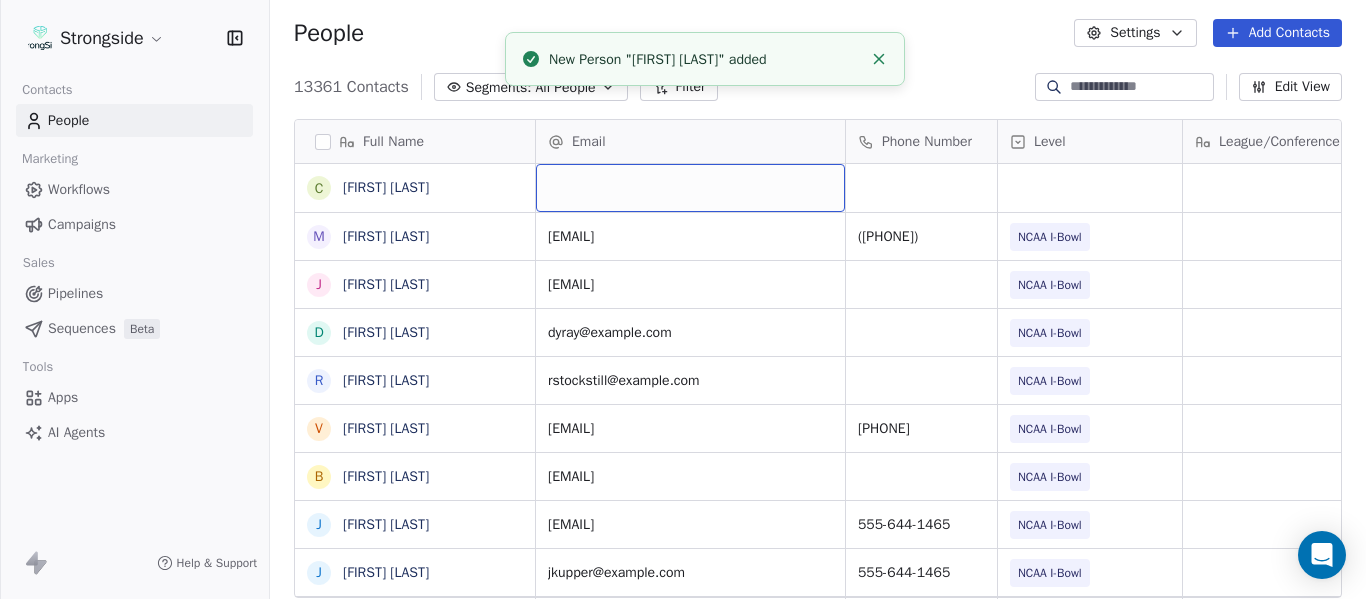 click at bounding box center (690, 188) 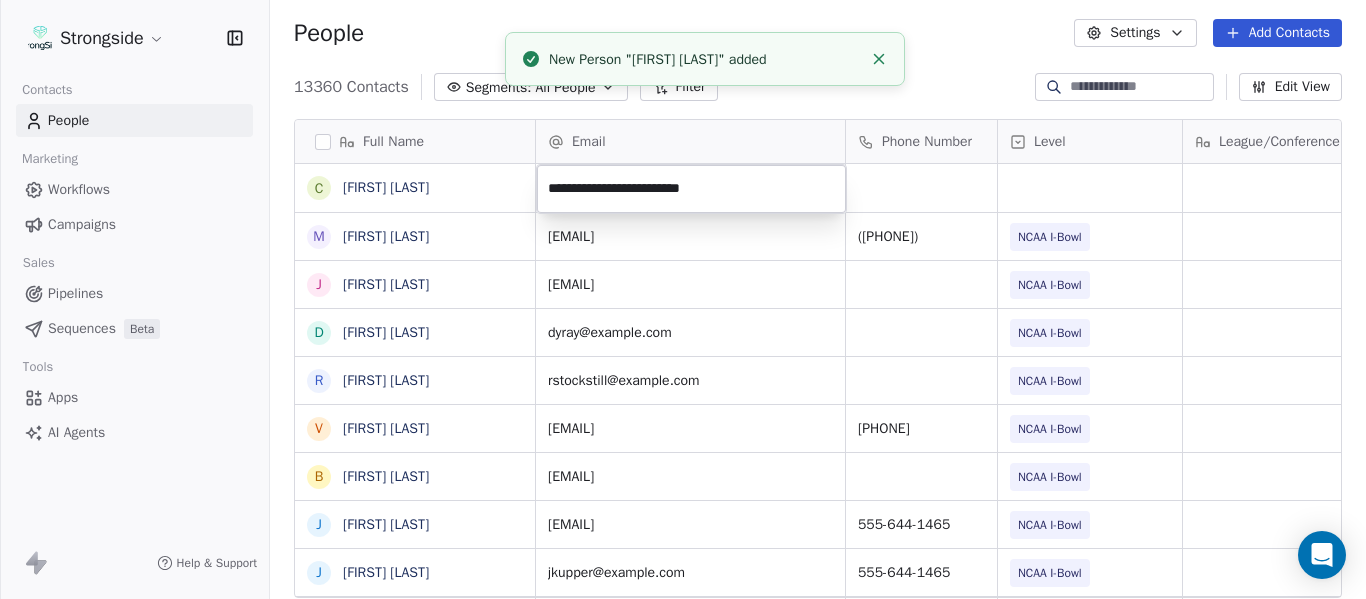 click on "**********" at bounding box center [691, 189] 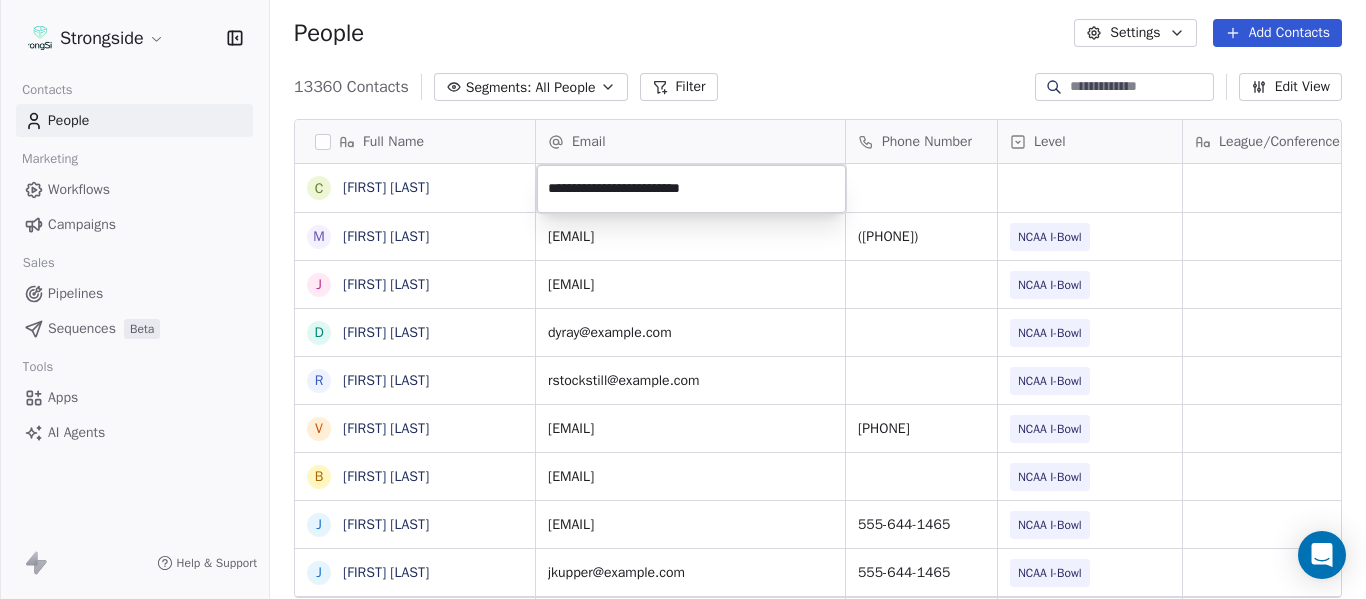 type on "**********" 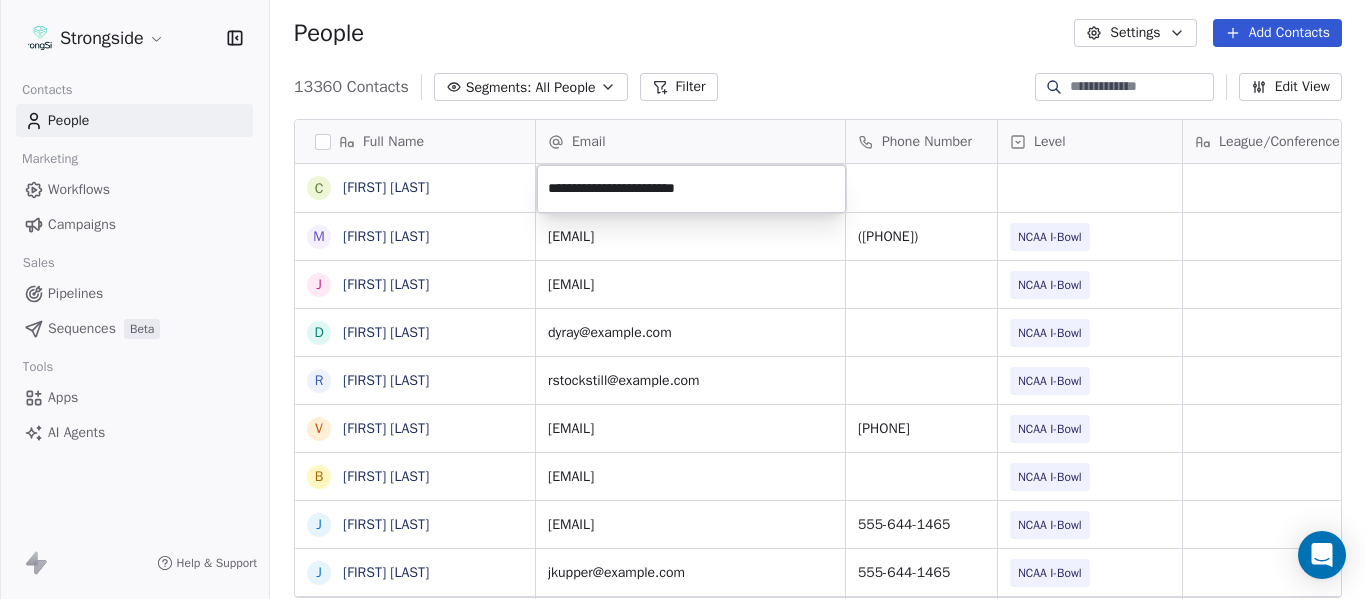 click on "Full Name C [FIRST] [LAST] M [FIRST] [LAST] J [FIRST] [LAST] D [FIRST] [LAST] R [FIRST] [LAST] V [FIRST] [LAST] B [FIRST] [LAST] J [FIRST] [LAST] J [FIRST] [LAST] C [FIRST] [LAST] C [FIRST] [LAST] B [FIRST] [LAST] R [FIRST] [LAST] J [FIRST] [LAST] E [FIRST] [LAST] A [FIRST] [LAST] K [FIRST] [LAST] K [FIRST] [LAST] N [FIRST] [LAST] J [FIRST] [LAST] F [FIRST] [LAST] C [FIRST] [LAST] M [FIRST] [LAST] M [FIRST] [LAST] M [FIRST] [LAST] A [FIRST] [LAST] D [FIRST] [LAST] R [FIRST] [LAST] D [FIRST] [LAST] A [FIRST] [LAST]" at bounding box center [683, 299] 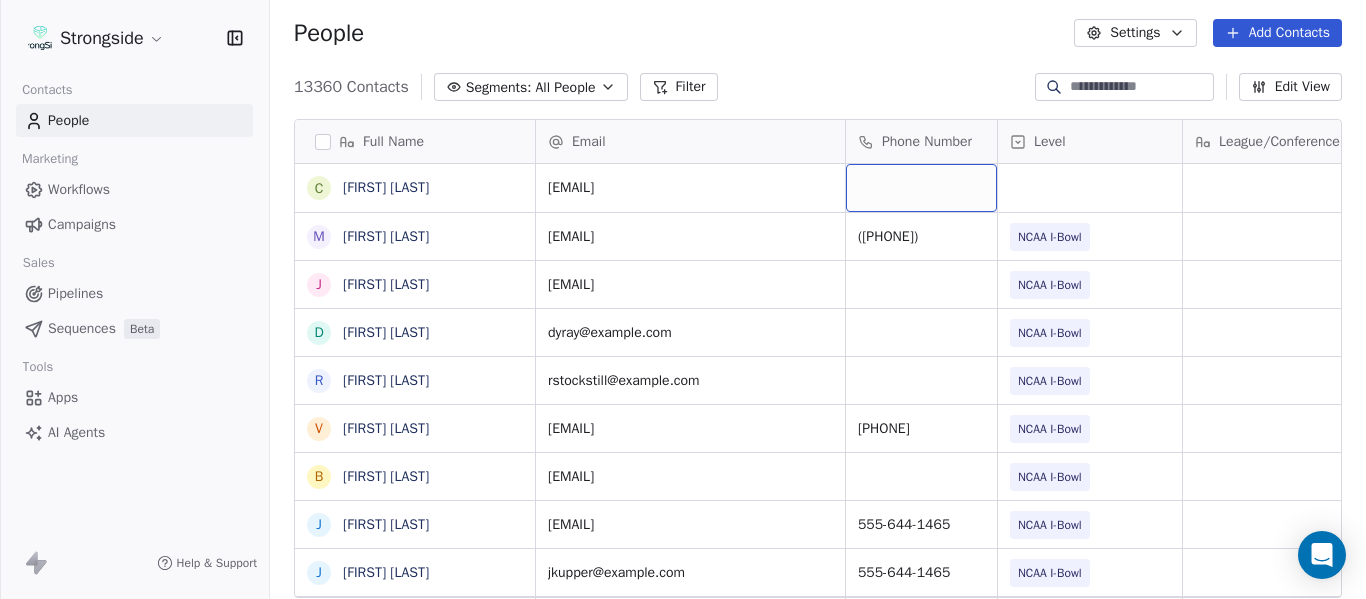 click at bounding box center (921, 188) 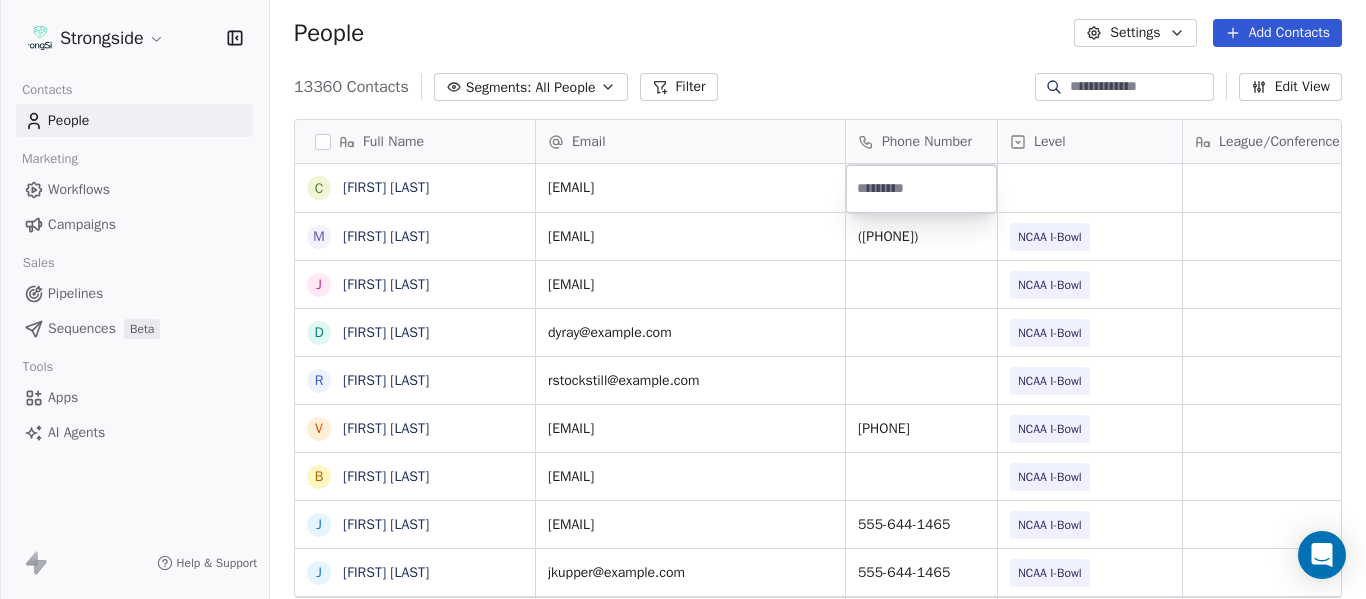 type on "**********" 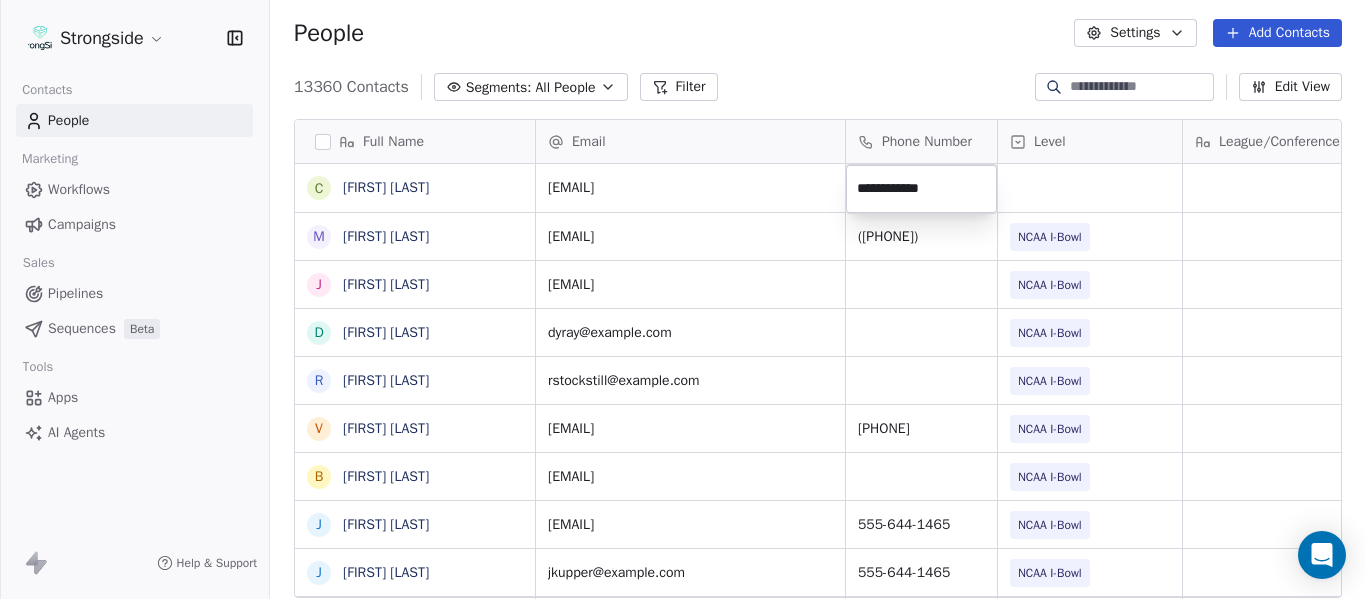 click on "Strongside Contacts People Marketing Workflows Campaigns Sales Pipelines Sequences Beta Tools Apps AI Agents Help & Support People Settings Add Contacts 13360 Contacts Segments: All People Filter Edit View Tag Add to Sequence Export Full Name C [FIRST] [LAST] M [FIRST] [LAST] J [FIRST] [LAST] D [FIRST] [LAST] R [FIRST] [LAST] V [FIRST] [LAST] B [FIRST] [LAST] J [FIRST] [LAST] J [FIRST] [LAST] C [FIRST] [LAST] C [FIRST] [LAST] B [FIRST] [LAST] R [FIRST] [LAST] J [FIRST] [LAST] E [FIRST] [LAST] A [FIRST] [LAST] K [FIRST] [LAST] K [FIRST] [LAST] N [FIRST] [LAST] J [FIRST] [LAST] F [FIRST] [LAST] C [FIRST] [LAST] M [FIRST] [LAST] M [FIRST] [LAST] A [FIRST] [LAST] D [FIRST] [LAST] R [FIRST] [LAST] D [FIRST] [LAST] A [FIRST] [LAST] Email Phone Number Level League/Conference Organization Tags Created Date BST [EMAIL] Jul 22, 2025 02:24 PM [EMAIL] ([PHONE]) NCAA I-Bowl FLORIDA ST. UNIV Jul 22, 2025 02:22 PM [EMAIL] NCAA I-Bowl FLORIDA ST. UNIV Jul 22, 2025 12:25 PM [EMAIL] JUCO" at bounding box center (683, 299) 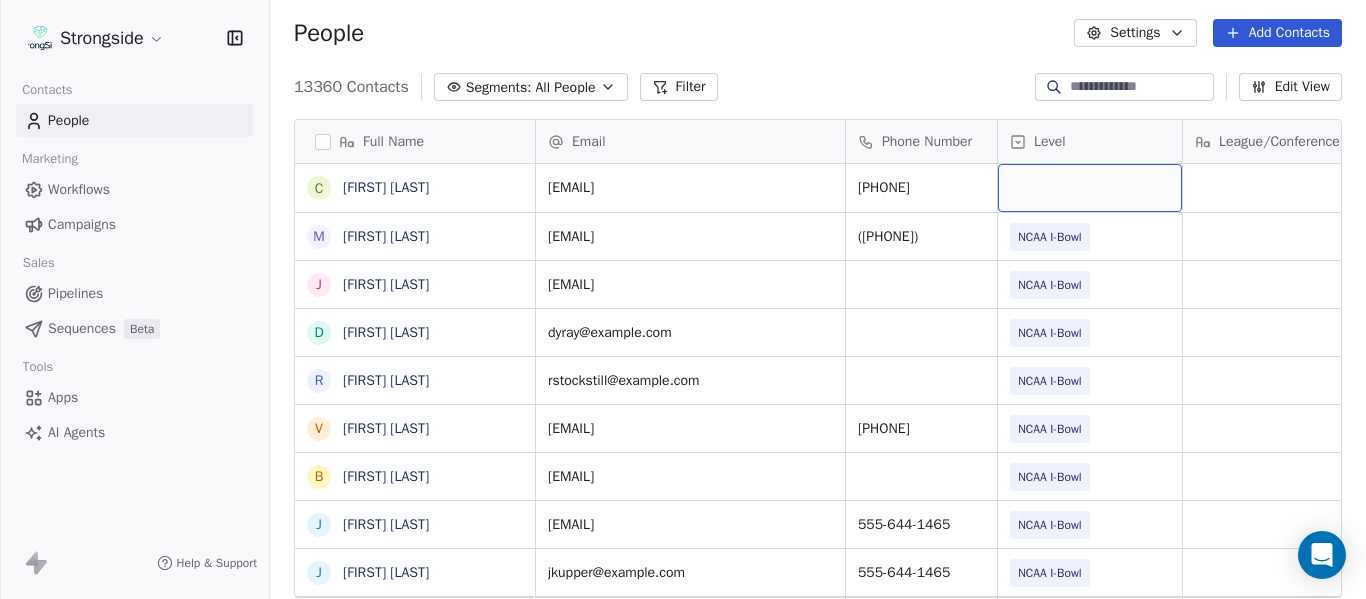 click at bounding box center [1090, 188] 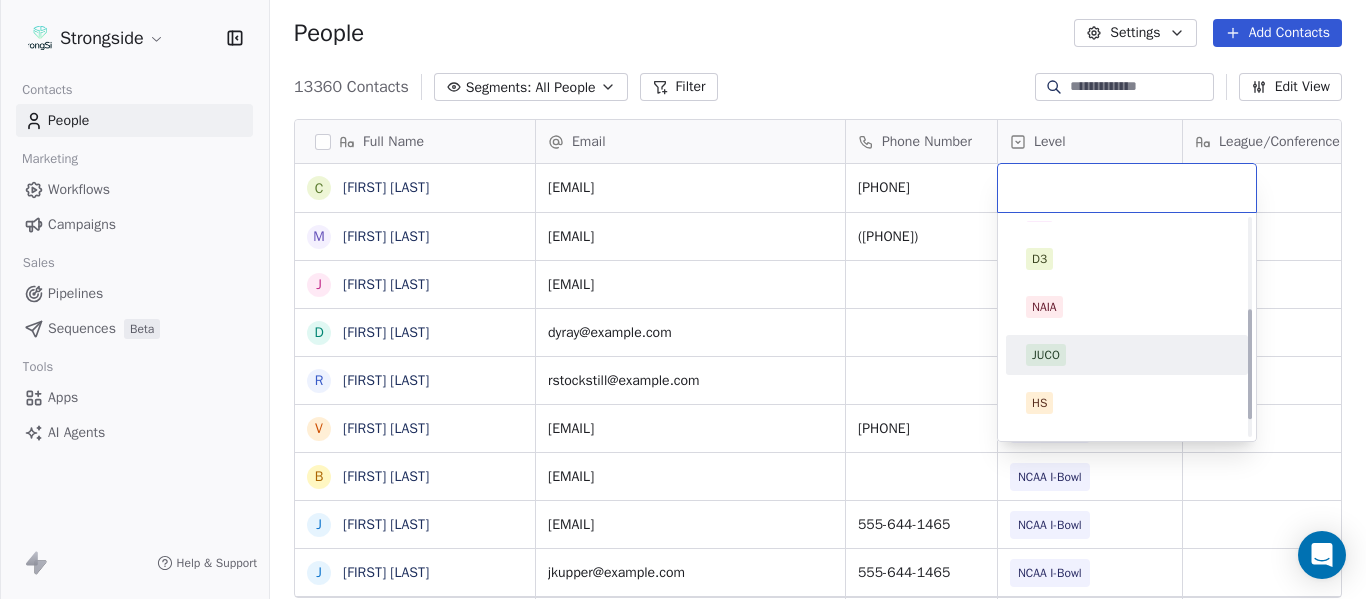 scroll, scrollTop: 212, scrollLeft: 0, axis: vertical 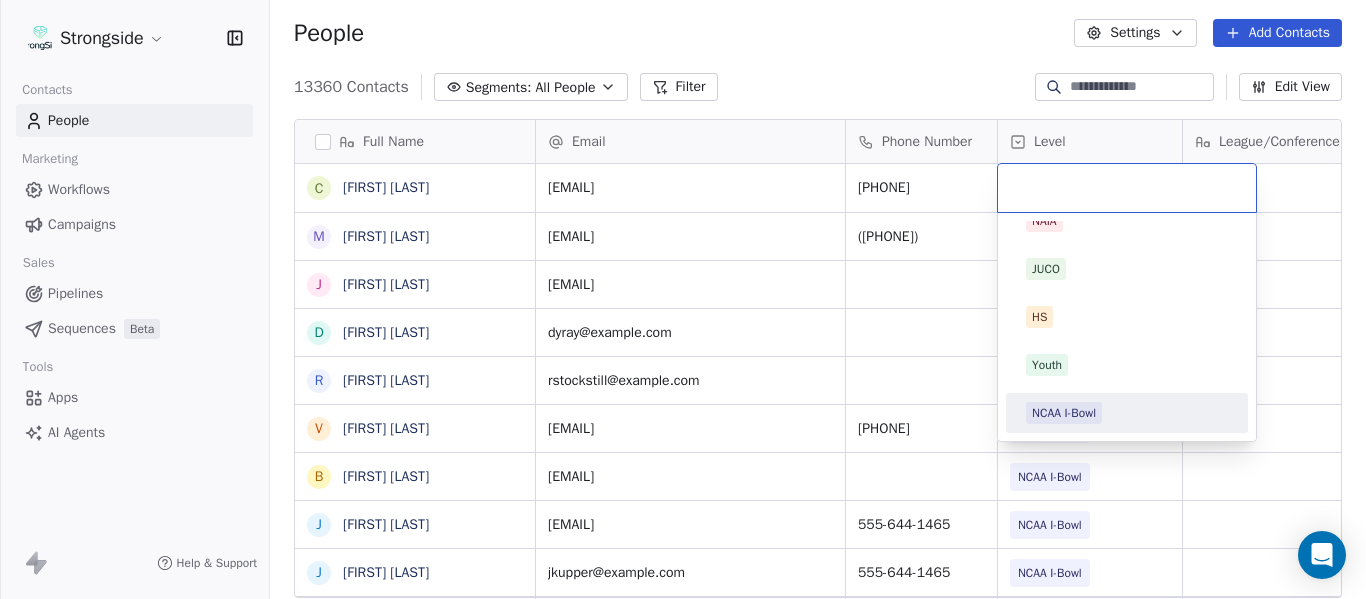 click on "NCAA I-Bowl" at bounding box center [1127, 413] 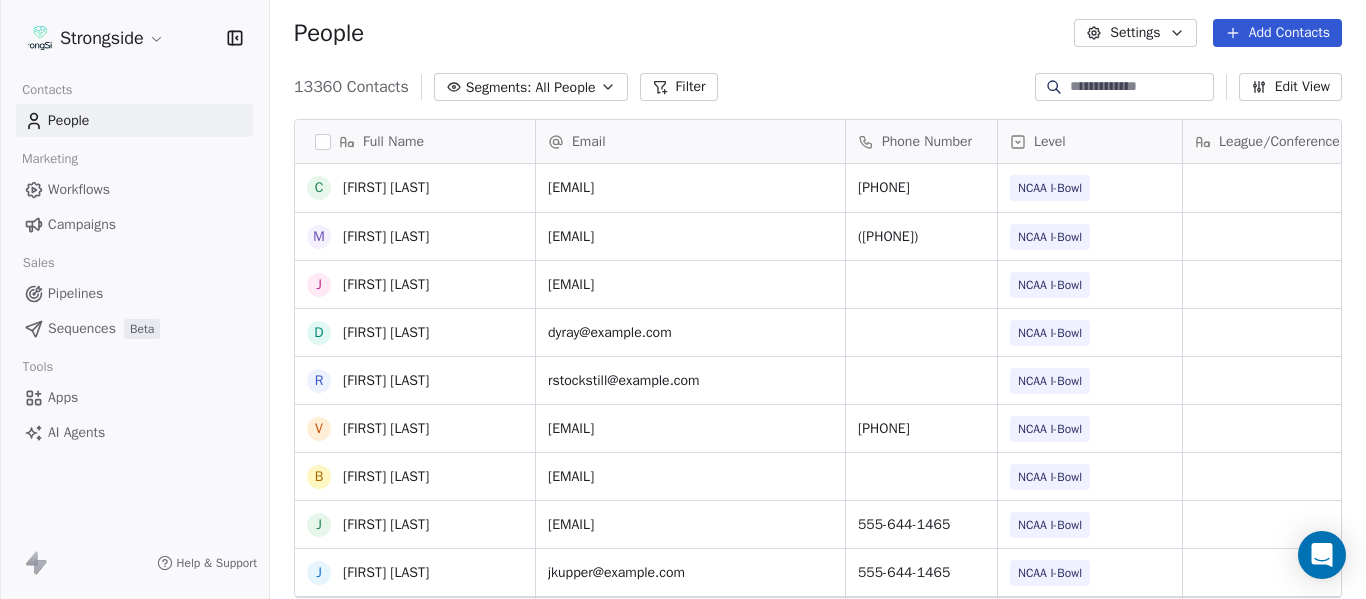 scroll, scrollTop: 18, scrollLeft: 0, axis: vertical 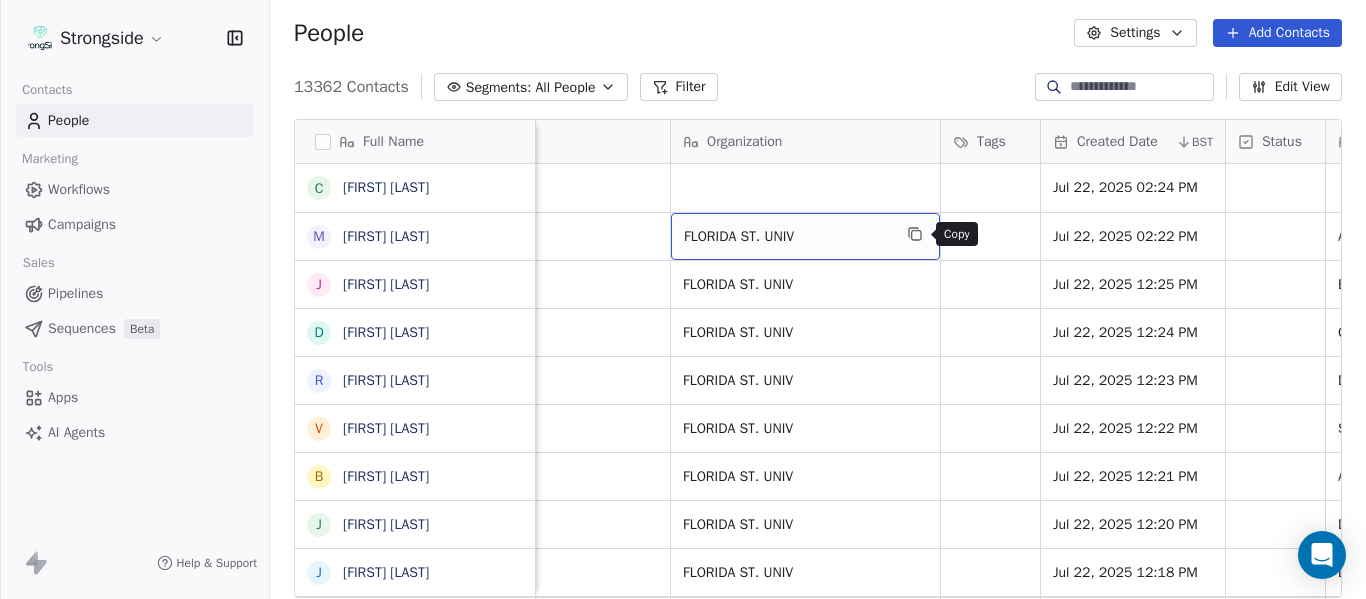 click 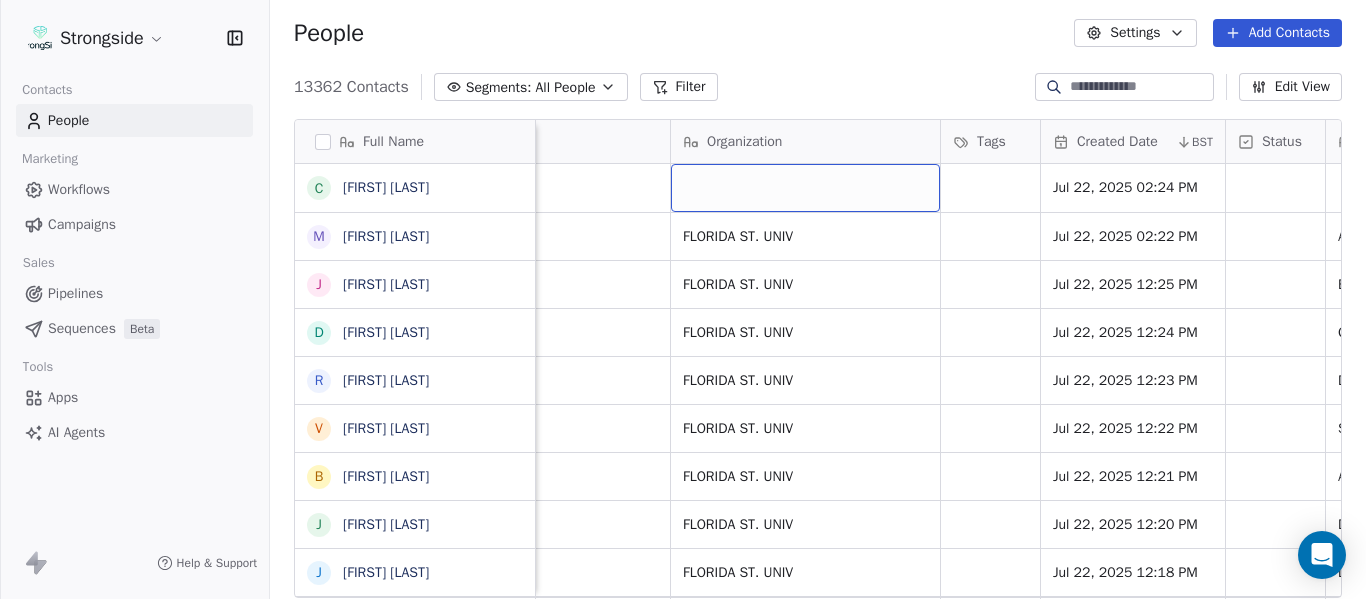 click at bounding box center [805, 188] 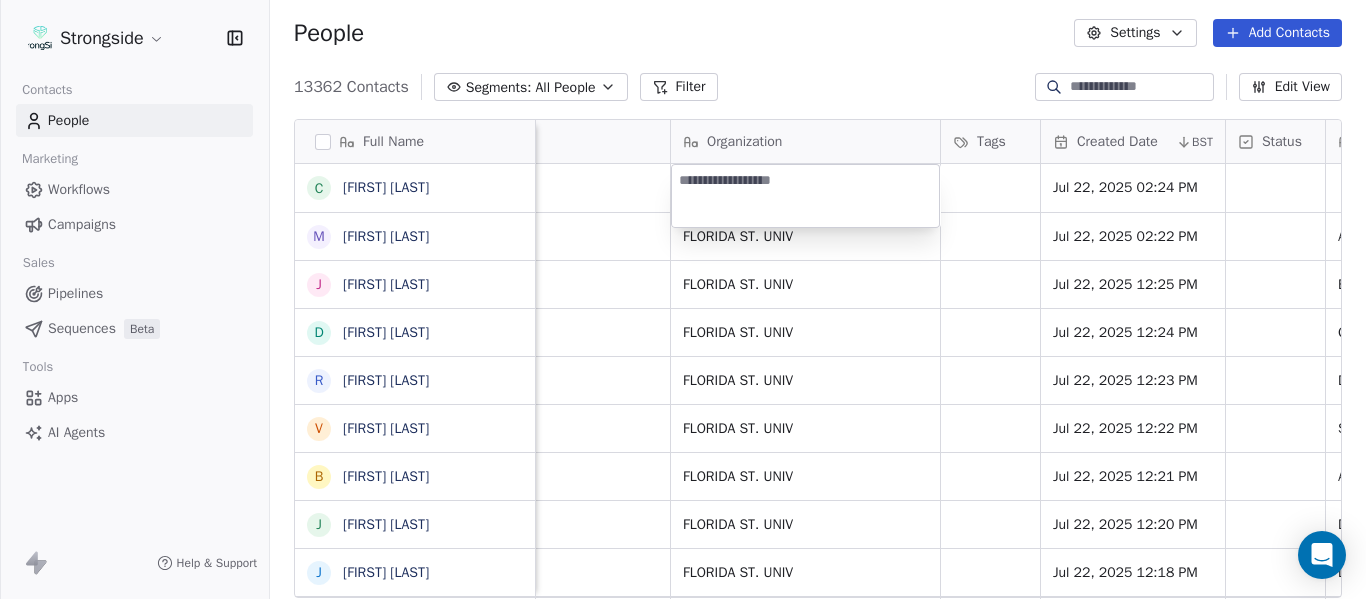 type on "**********" 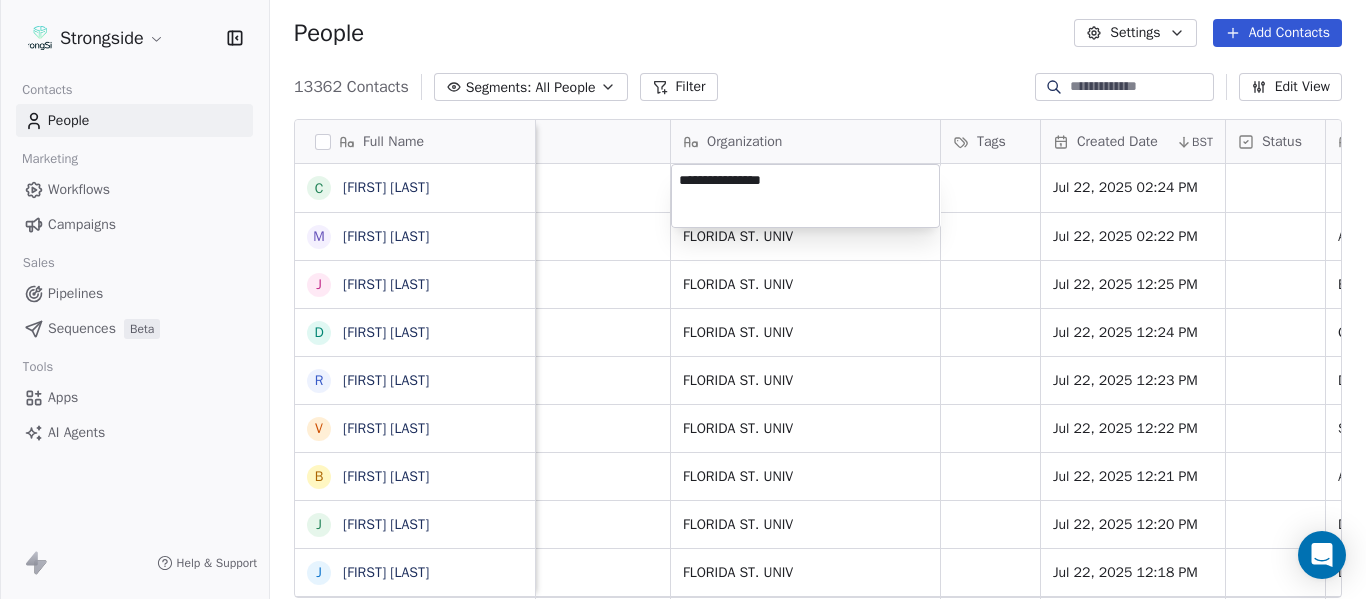 click on "Strongside Contacts People Marketing Workflows Campaigns Sales Pipelines Sequences Beta Tools Apps AI Agents Help & Support People Settings  Add Contacts 13362 Contacts Segments: All People Filter  Edit View Tag Add to Sequence Export Full Name C [FIRST] [LAST] M [FIRST] [LAST] J [FIRST] [LAST] D [FIRST] [LAST] R [FIRST] [LAST] V [FIRST] [LAST] B [FIRST] [LAST] J [FIRST] [LAST] J [FIRST] [LAST] C [FIRST] [LAST] C [FIRST] [LAST] B [FIRST] [LAST] R [FIRST] [LAST] J [FIRST] [LAST] E [FIRST] [LAST] A [FIRST] [LAST] K [FIRST] [LAST] K [FIRST] [LAST] N [FIRST] [LAST] J [FIRST] [LAST] F [FIRST] [LAST] C [FIRST] [LAST] M [FIRST] [LAST] M [FIRST] [LAST] M [FIRST] [LAST] A [FIRST] [LAST] D [FIRST] [LAST] R [FIRST] [LAST] D [FIRST] [LAST] A [FIRST] [LAST] Email Phone Number Level League/Conference Organization Tags Created Date BST Status Job Title Priority [EMAIL] [PHONE] NCAA I-Bowl Jul 22, 2025 02:24 PM [EMAIL] ([PHONE]) NCAA I-Bowl FLORIDA ST. UNIV Jul 22, 2025 02:22 PM" at bounding box center [683, 299] 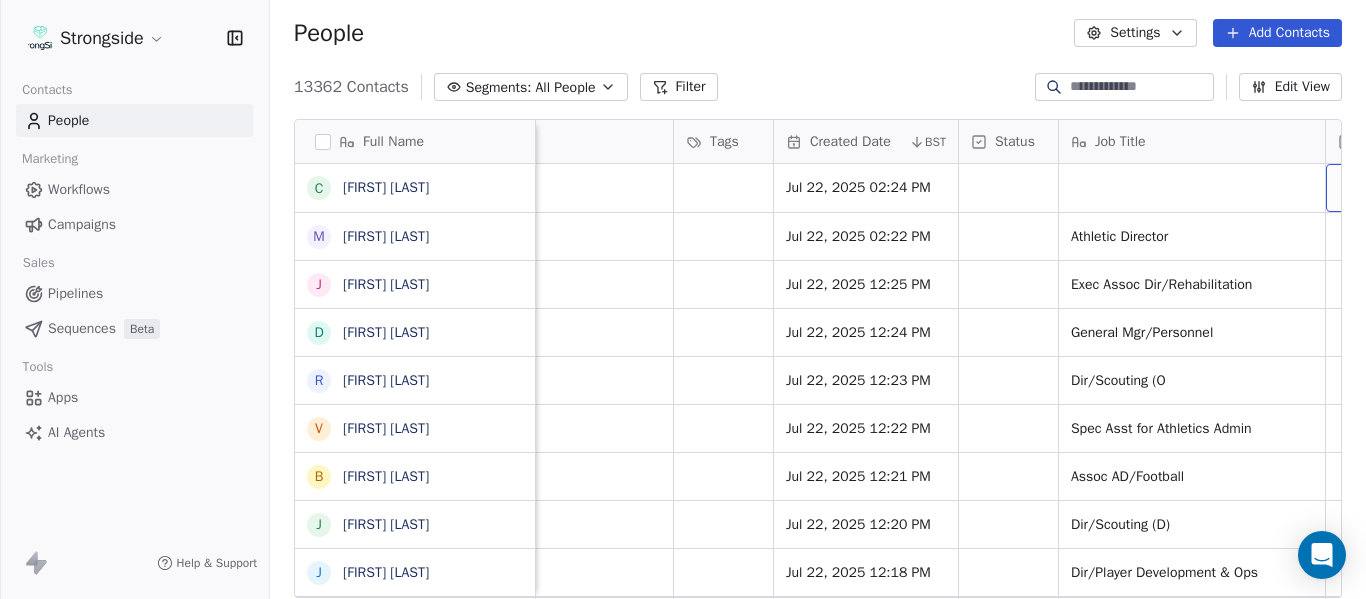 scroll, scrollTop: 0, scrollLeft: 1273, axis: horizontal 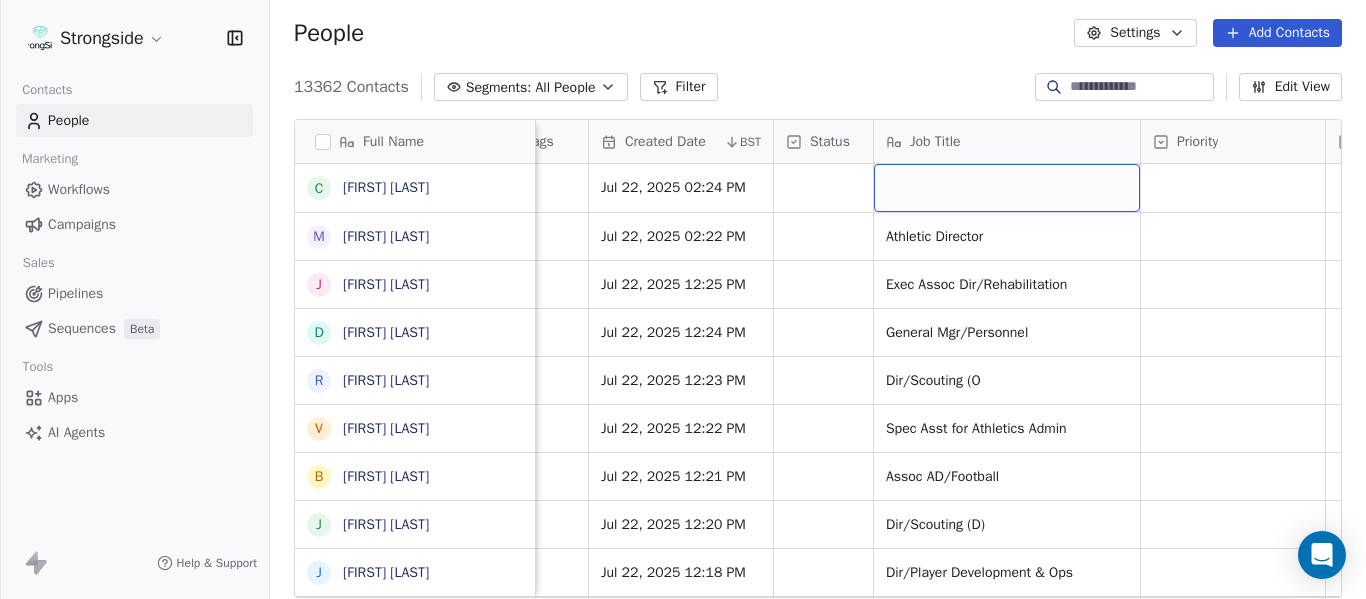 click at bounding box center [1007, 188] 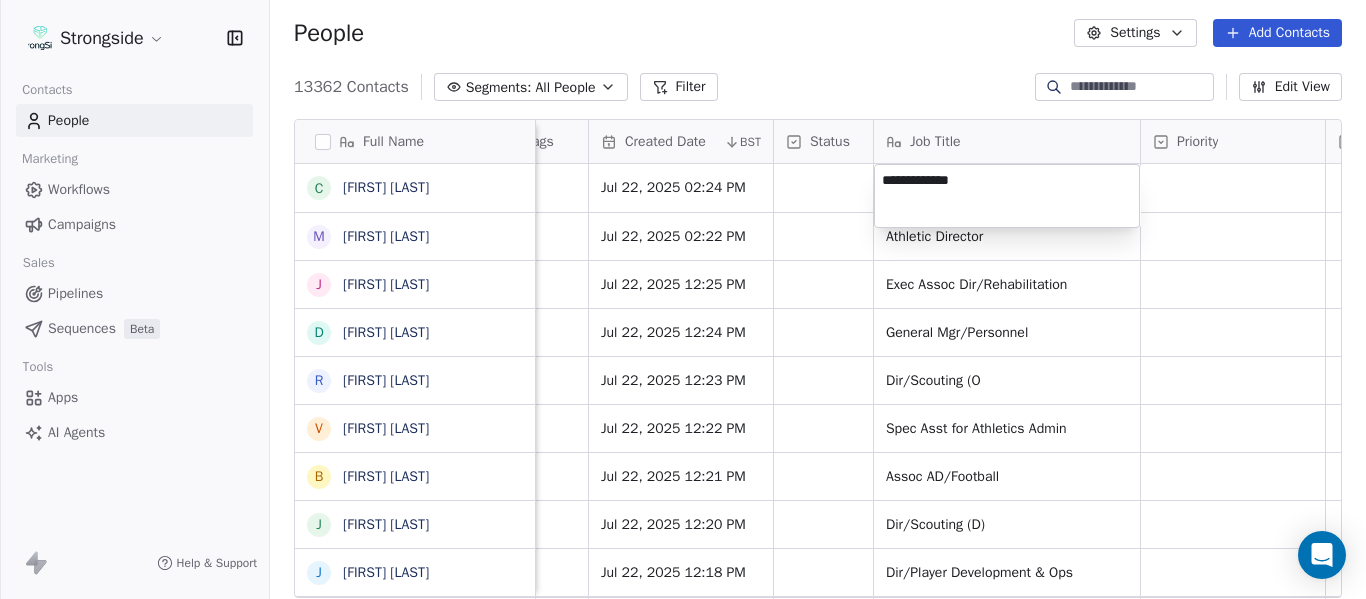 click on "Strongside Contacts People Marketing Workflows Campaigns Sales Pipelines Sequences Beta Tools Apps AI Agents Help & Support People Settings  Add Contacts 13362 Contacts Segments: All People Filter  Edit View Tag Add to Sequence Export Full Name C [FIRST] [LAST] M [FIRST] [LAST] J [FIRST] [LAST] D [FIRST] [LAST] R [FIRST] [LAST] V [FIRST] [LAST] B [FIRST] [LAST] J [FIRST] [LAST] J [FIRST] [LAST] C [FIRST] [LAST] C [FIRST] [LAST] B [FIRST] [LAST] R [FIRST] [LAST] J [FIRST] [LAST] E [FIRST] [LAST] A [FIRST] [LAST] K [FIRST] [LAST] K [FIRST] [LAST] N [FIRST] [LAST] J [FIRST] [LAST] F [FIRST] [LAST] C [FIRST] [LAST] M [FIRST] [LAST] M [FIRST] [LAST] M [FIRST] [LAST] A [FIRST] [LAST] D [FIRST] [LAST] R [FIRST] [LAST] D [FIRST] [LAST] A [FIRST] [LAST] Level League/Conference Organization Tags Created Date BST Status Job Title Priority Emails Auto Clicked Last Activity Date BST In Open Phone Contact Source   NCAA I-Bowl FLORIDA ST. UNIV Jul 22, 2025 02:24 PM   NCAA I-Bowl FLORIDA ST. UNIV Jul 22, 2025 02:22 PM Athletic Director True   NCAA I-Bowl" at bounding box center (683, 299) 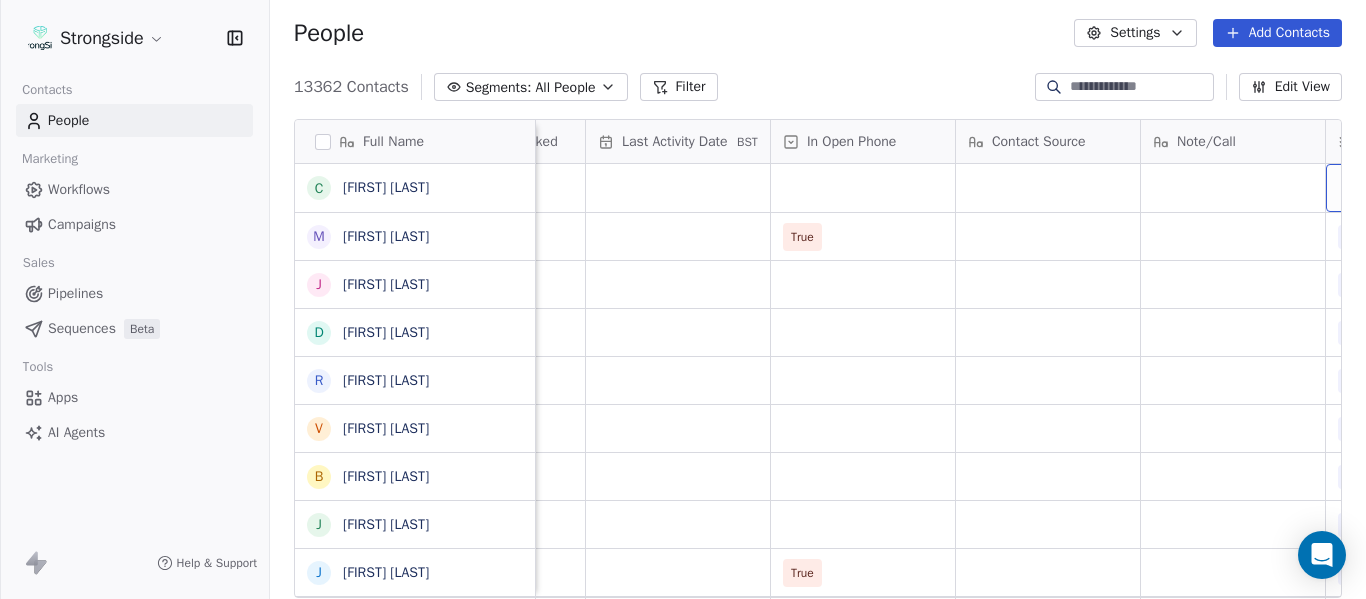 scroll, scrollTop: 0, scrollLeft: 2383, axis: horizontal 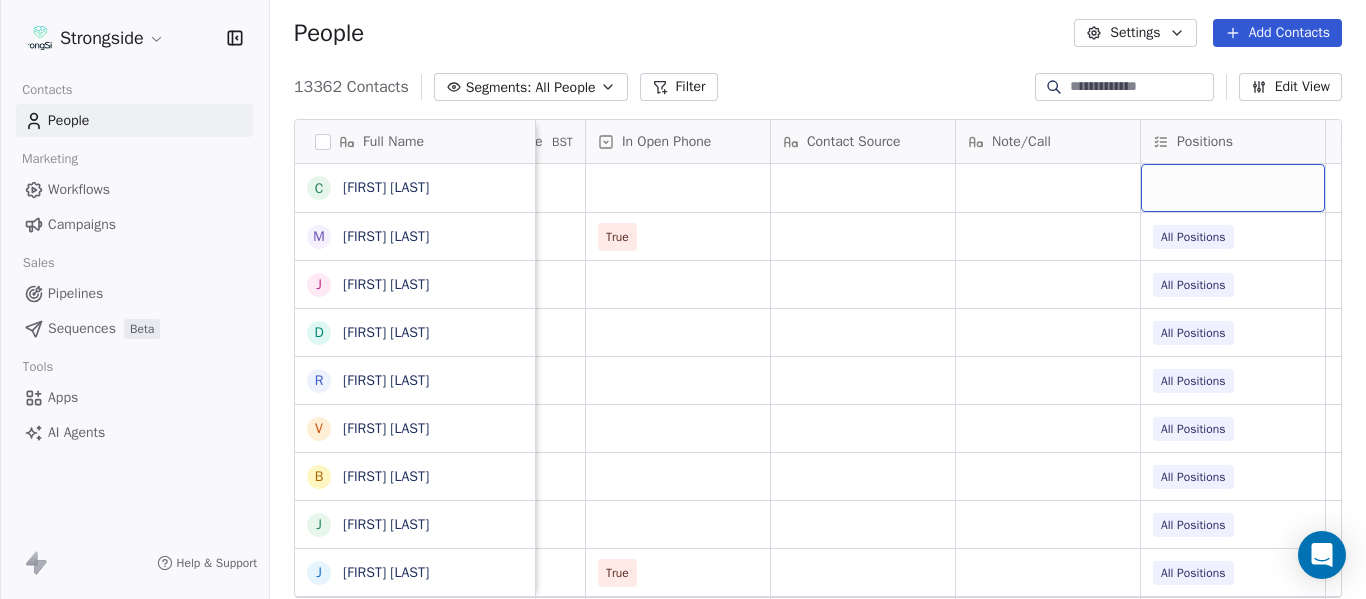 click at bounding box center [1233, 188] 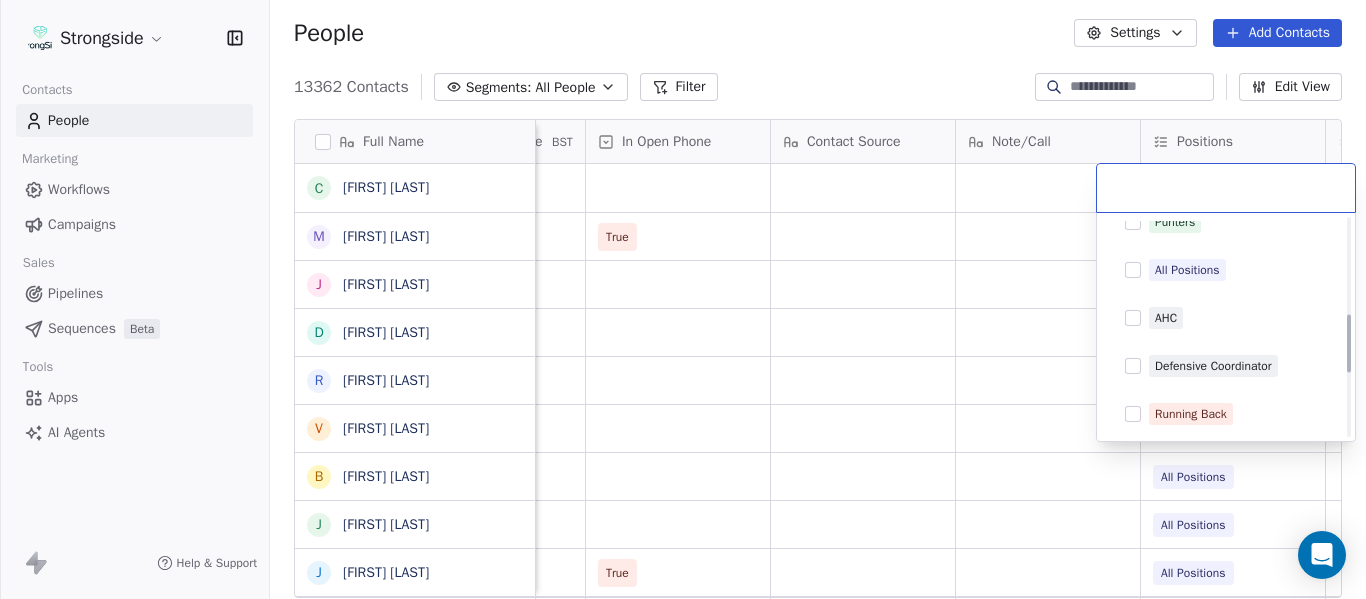 scroll, scrollTop: 500, scrollLeft: 0, axis: vertical 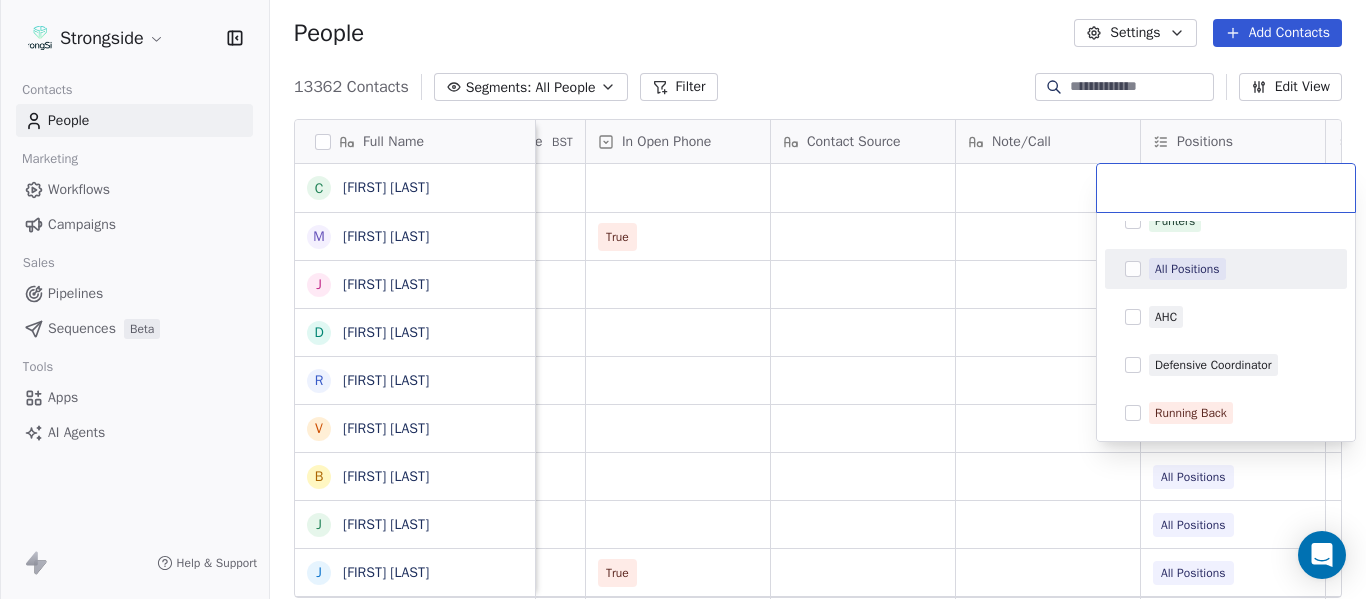 click on "All Positions" at bounding box center [1187, 269] 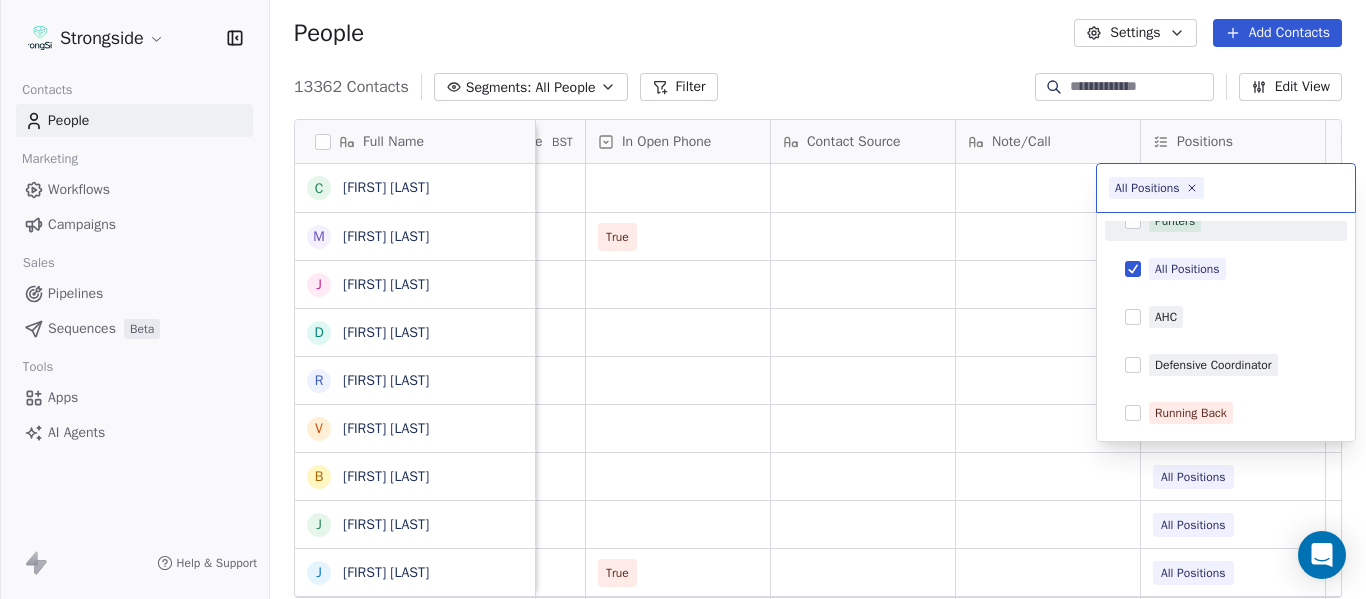click on "Strongside Contacts People Marketing Workflows Campaigns Sales Pipelines Sequences Beta Tools Apps AI Agents Help & Support People Settings  Add Contacts 13362 Contacts Segments: All People Filter  Edit View Tag Add to Sequence Export Full Name C [FIRST] [LAST] M [FIRST] [LAST] J [FIRST] [LAST] D [FIRST] [LAST] R [FIRST] [LAST] V [FIRST] [LAST] B [FIRST] [LAST] J [FIRST] [LAST] J [FIRST] [LAST] C [FIRST] [LAST] C [FIRST] [LAST] B [FIRST] [LAST] R [FIRST] [LAST] J [FIRST] [LAST] E [FIRST] [LAST] A [FIRST] [LAST] K [FIRST] [LAST] K [FIRST] [LAST] N [FIRST] [LAST] J [FIRST] [LAST] F [FIRST] [LAST] C [FIRST] [LAST] M [FIRST] [LAST] M [FIRST] [LAST] M [FIRST] [LAST] A [FIRST] [LAST] D [FIRST] [LAST] R [FIRST] [LAST] D [FIRST] [LAST] A [FIRST] [LAST] Job Title Priority Emails Auto Clicked Last Activity Date BST In Open Phone Contact Source Note/Call Positions Student Pop. Lead Account   FB Admin Asst   Athletic Director True All Positions   Exec Assoc Dir/Rehabilitation All Positions   General Mgr/Personnel All Positions   Dir/Scouting (O All Positions" at bounding box center (683, 299) 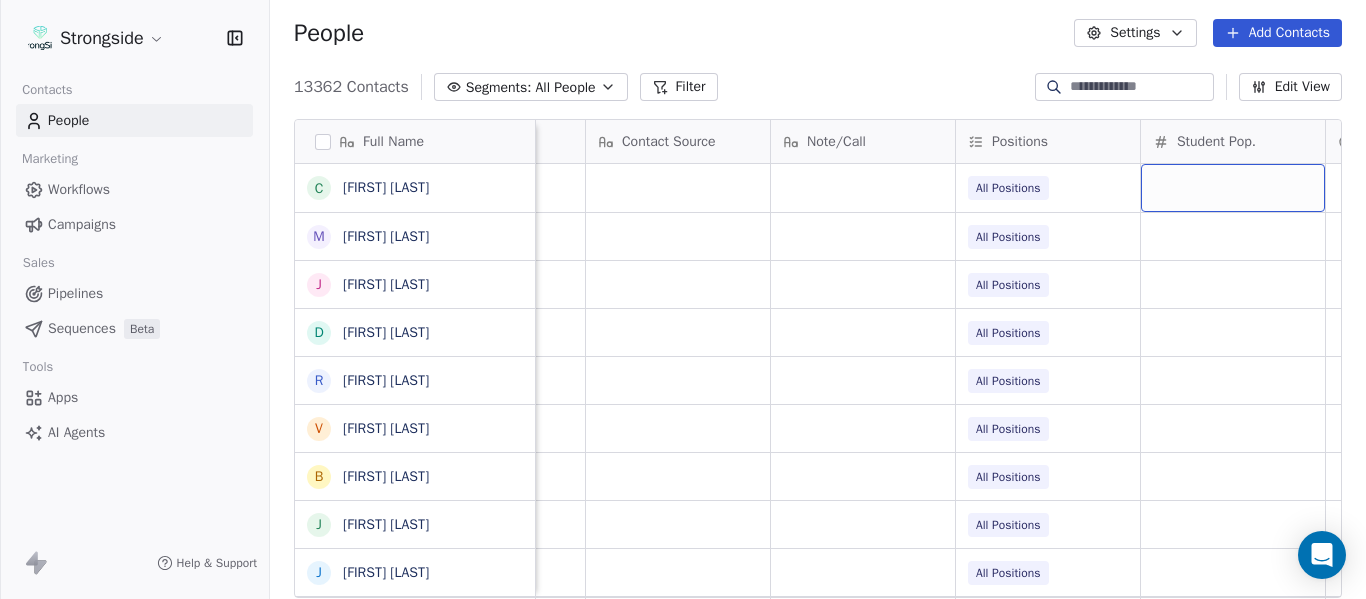 scroll, scrollTop: 0, scrollLeft: 2801, axis: horizontal 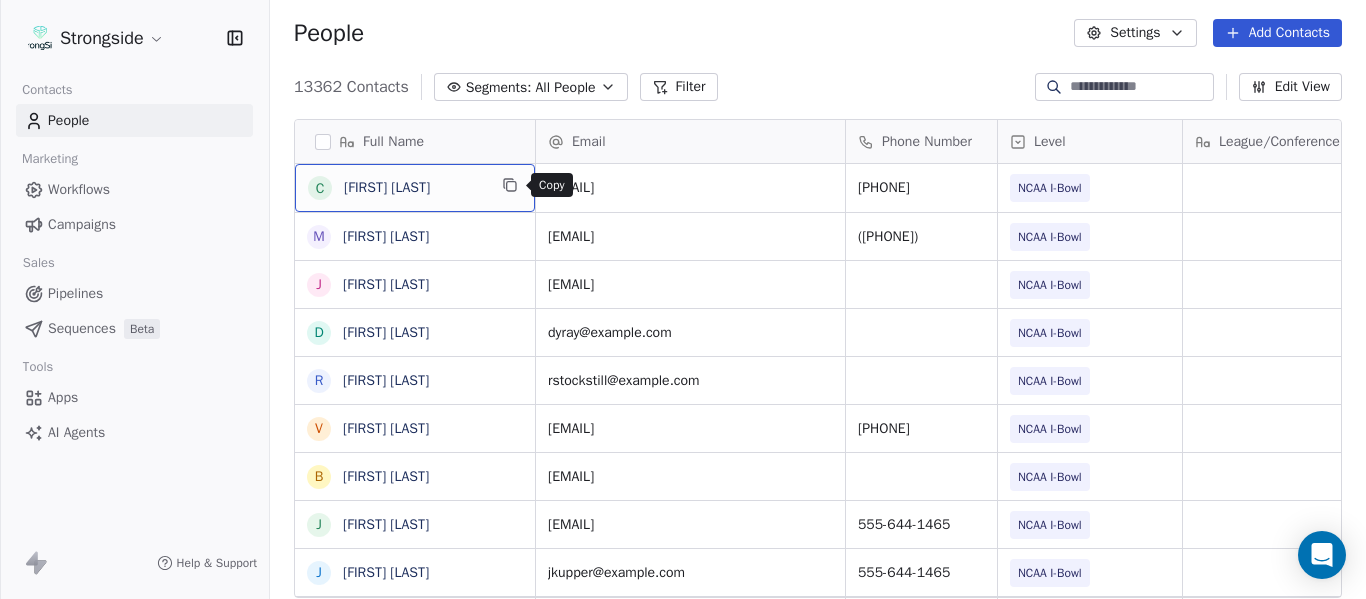 click 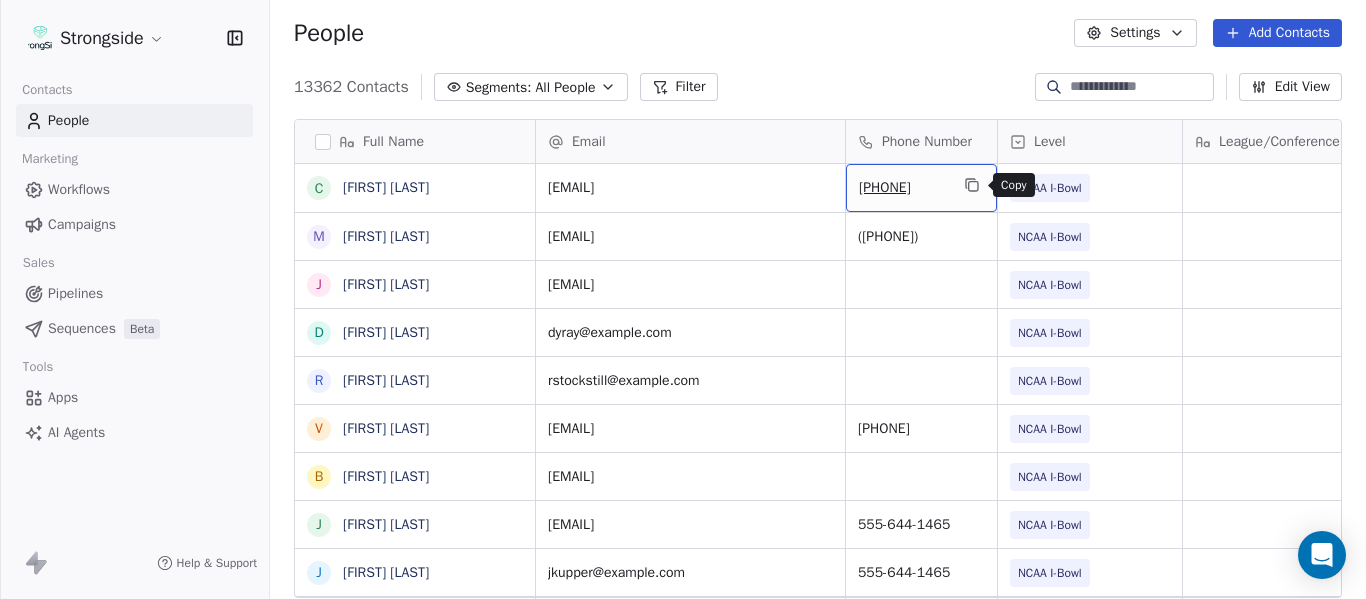 click 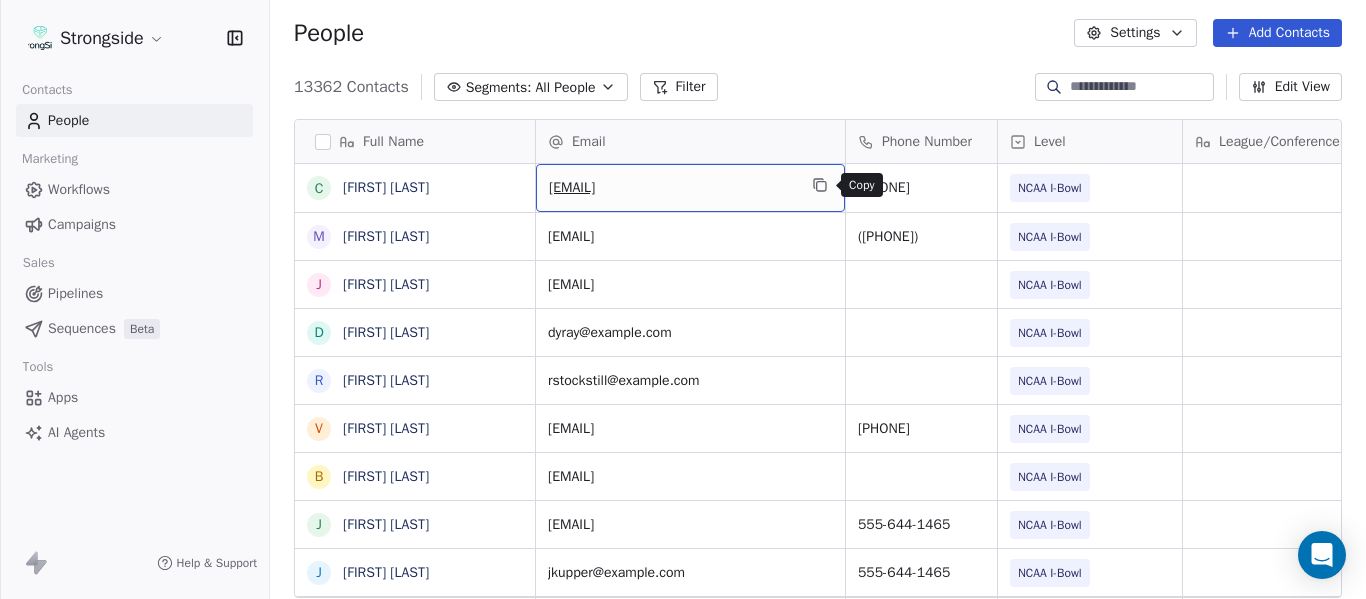 click 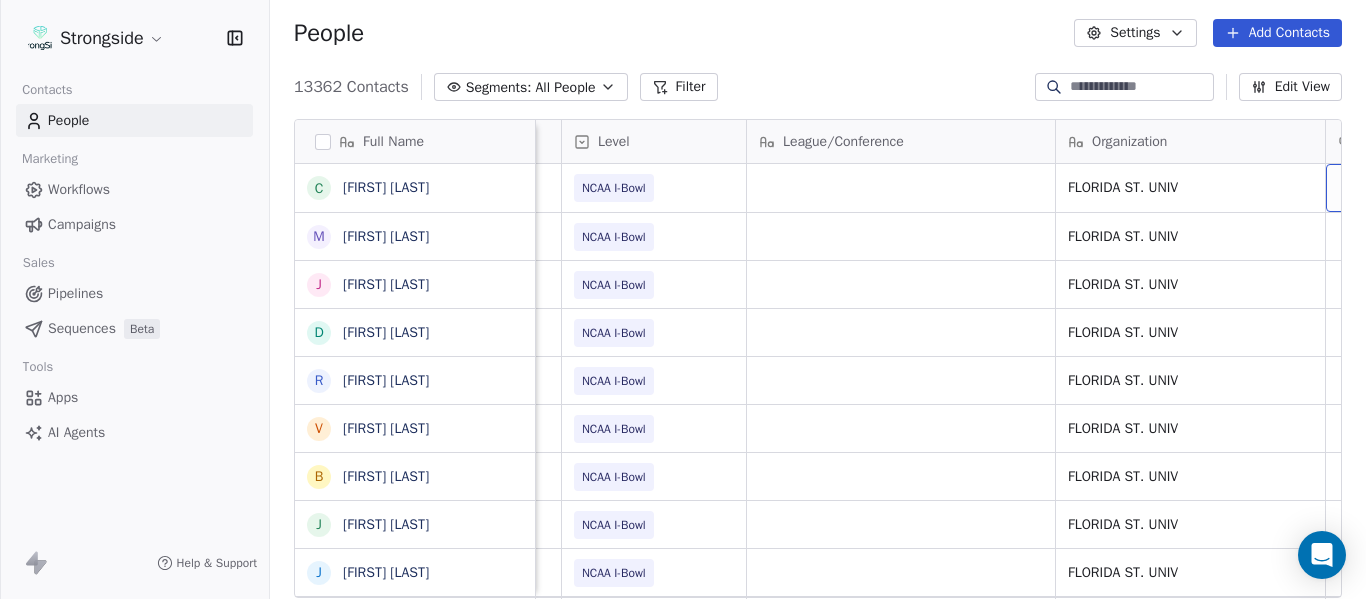 scroll, scrollTop: 0, scrollLeft: 536, axis: horizontal 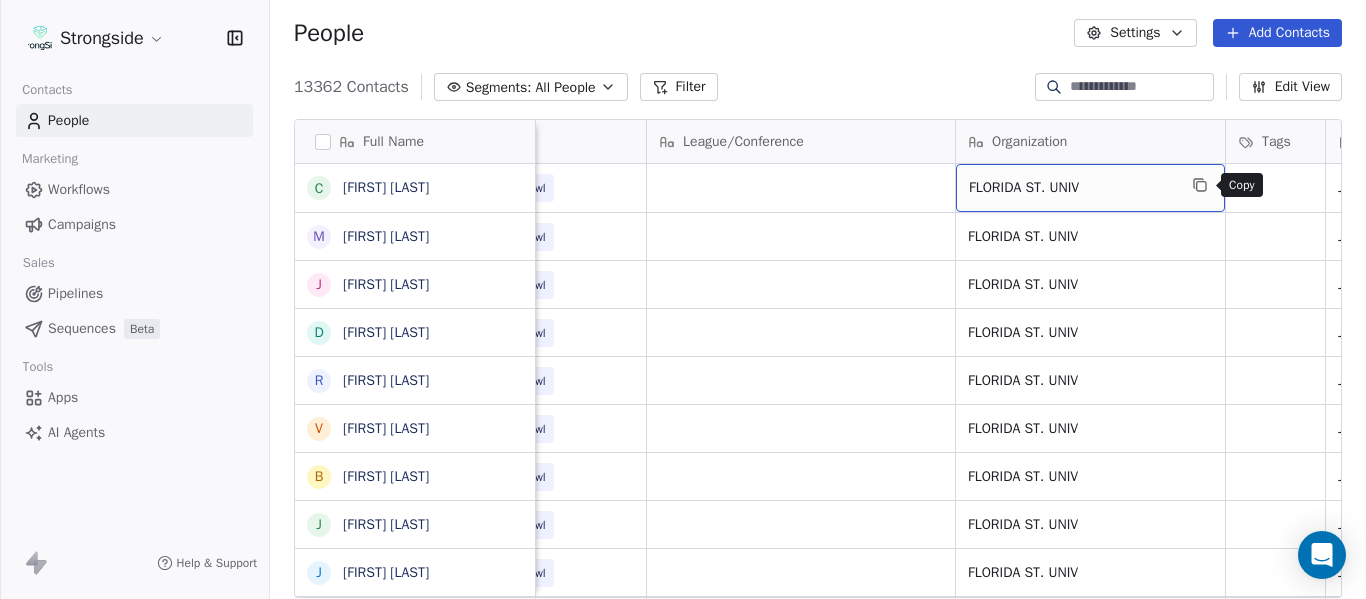 click 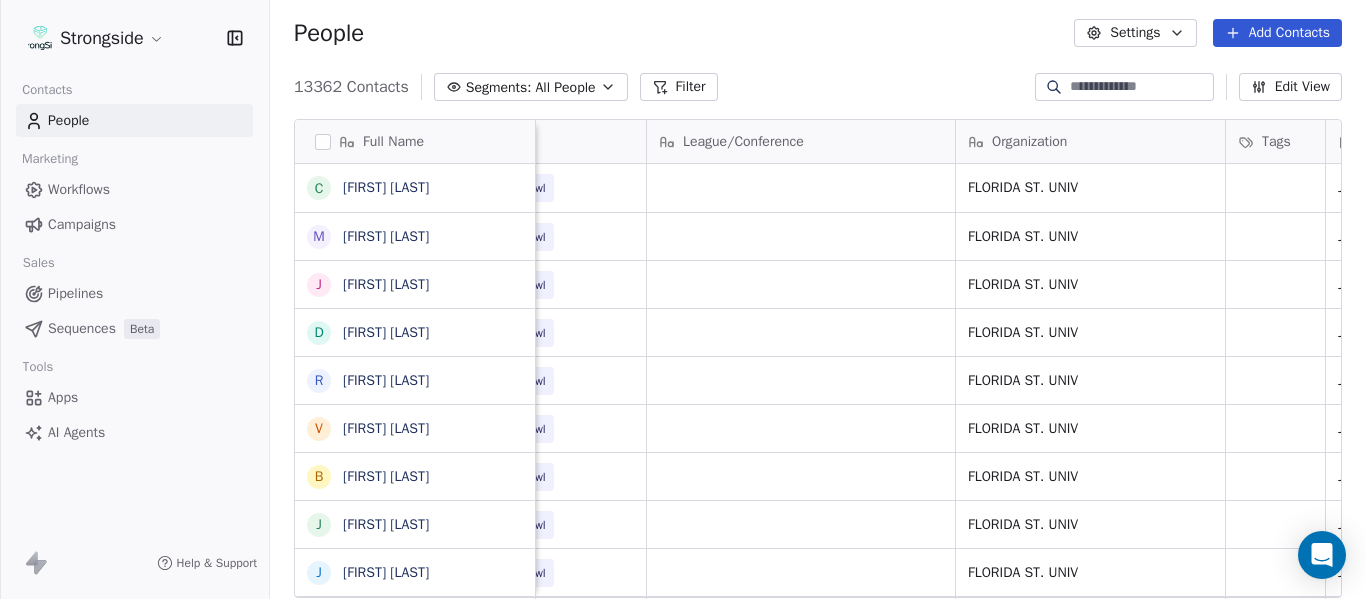 scroll, scrollTop: 0, scrollLeft: 0, axis: both 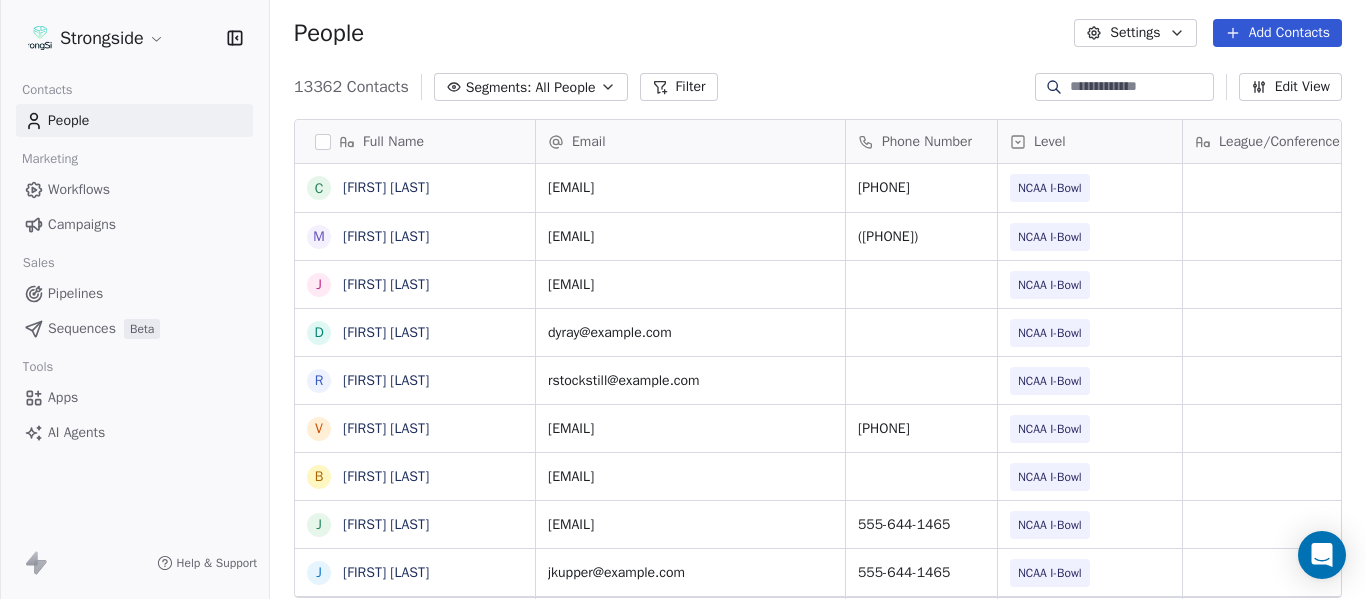 click on "Add Contacts" at bounding box center (1277, 33) 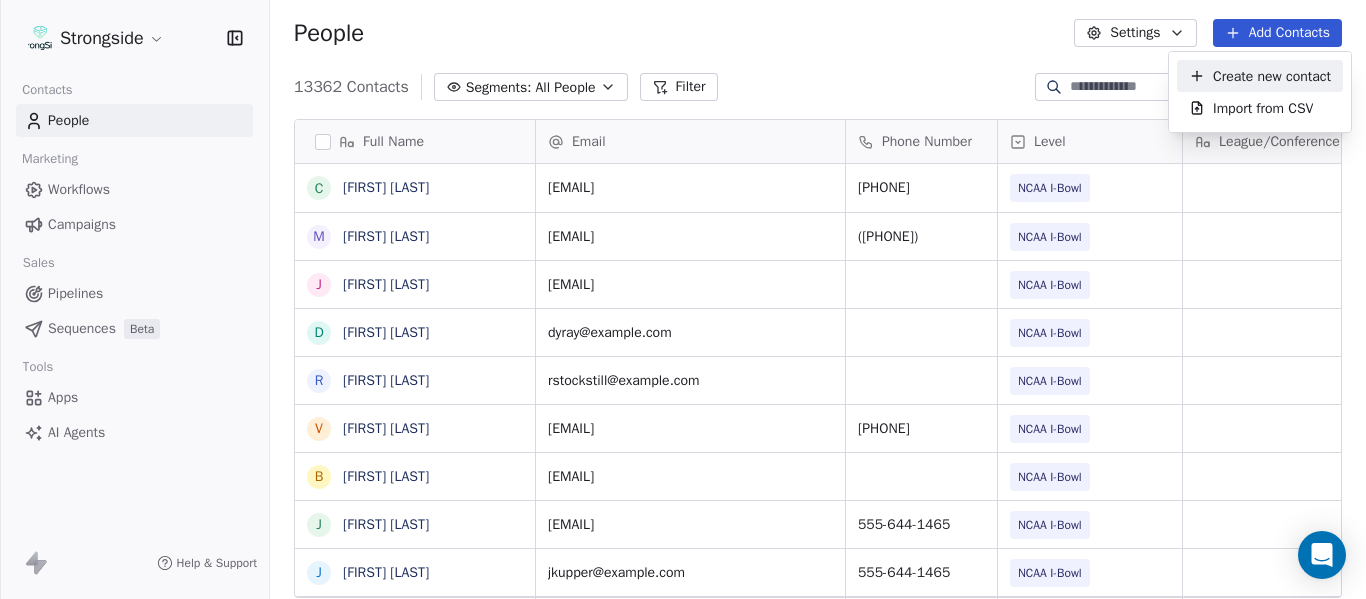 click on "Create new contact" at bounding box center (1272, 76) 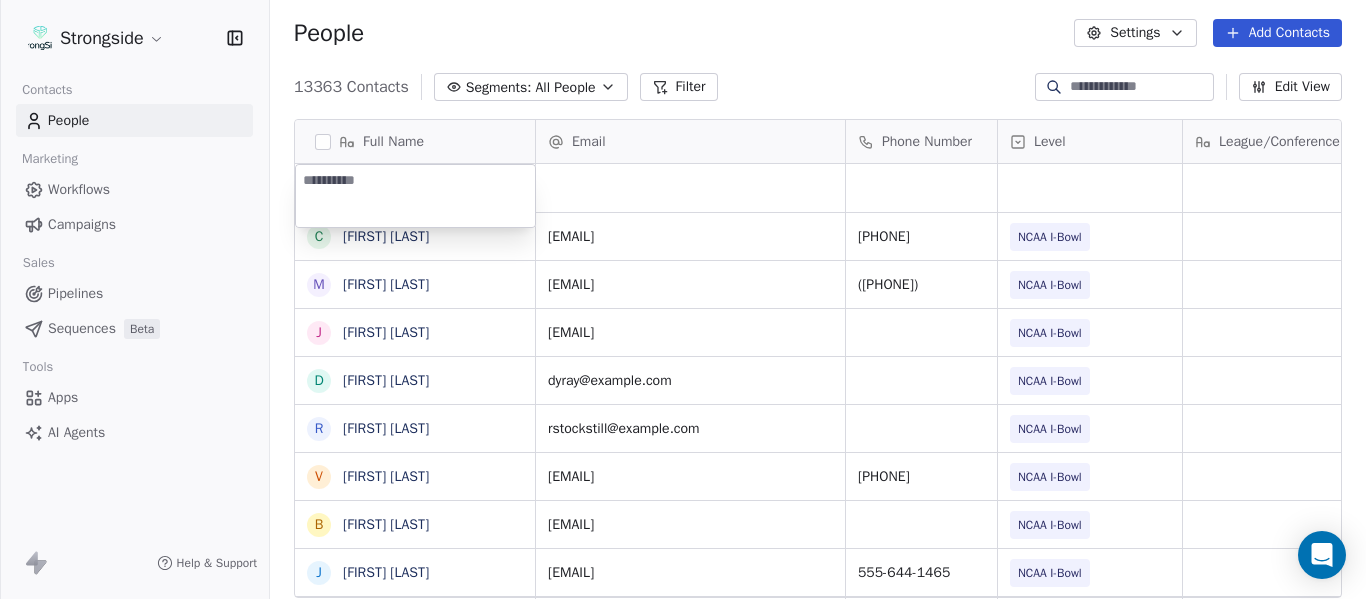 type on "**********" 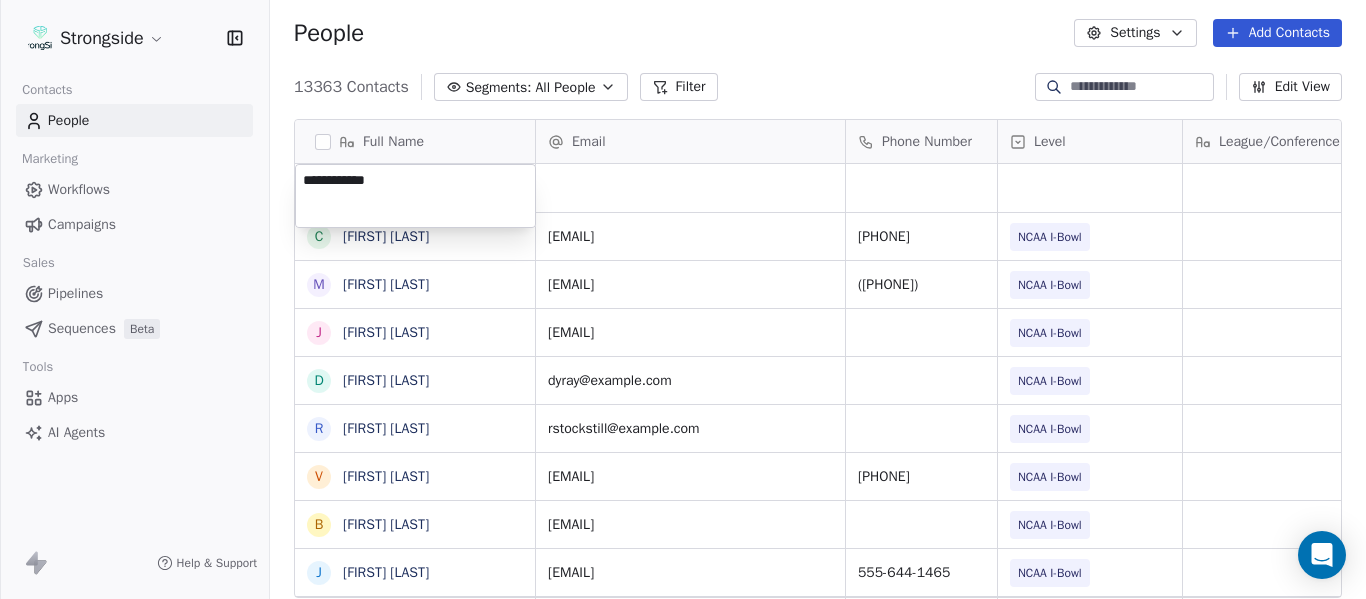 click on "Full Name C [FIRST] [LAST] M [FIRST] [LAST] J [FIRST] [LAST] D [FIRST] [LAST] R [FIRST] [LAST] V [FIRST] [LAST] B [FIRST] [LAST] J [FIRST] [LAST] J [FIRST] [LAST] C [FIRST] [LAST] C [FIRST] [LAST] B [FIRST] [LAST] R [FIRST] [LAST] J [FIRST] [LAST] E [FIRST] [LAST] A [FIRST] [LAST] K [FIRST] [LAST] K [FIRST] [LAST] N [FIRST] [LAST] J [FIRST] [LAST] F [FIRST] [LAST] C [FIRST] [LAST] M [FIRST] [LAST] M [FIRST] [LAST] M [FIRST] [LAST] A [FIRST] [LAST] D [FIRST] [LAST] R [FIRST] [LAST] D [FIRST] [LAST]" at bounding box center [683, 299] 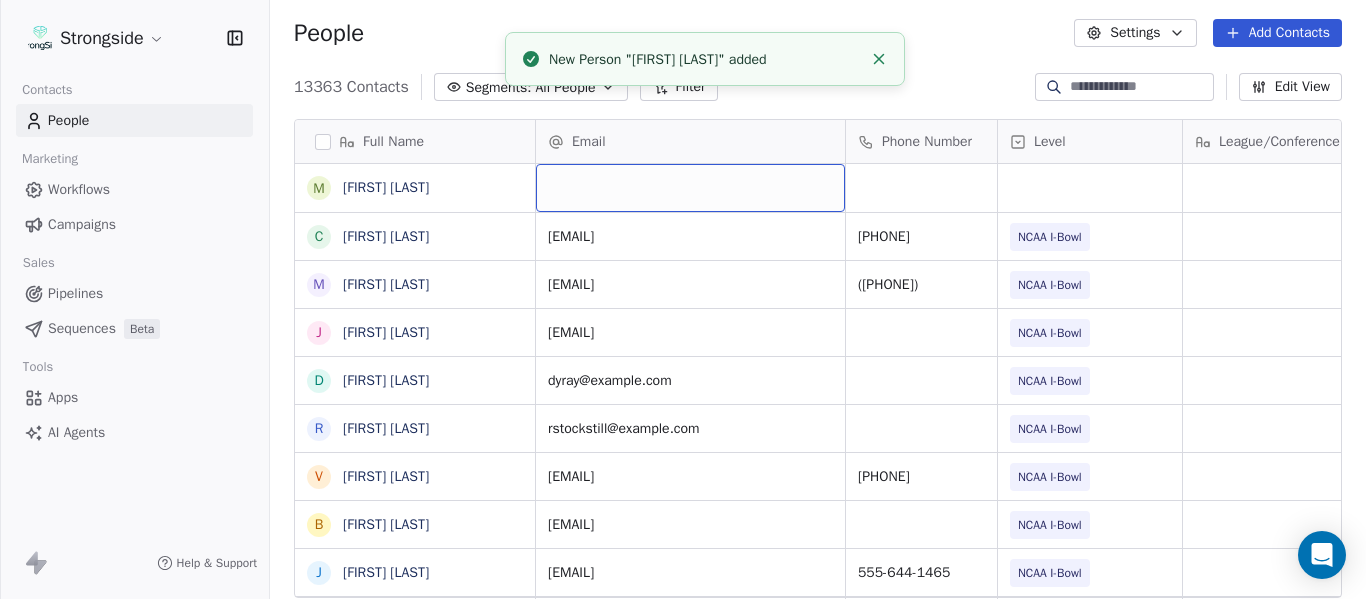 click at bounding box center (690, 188) 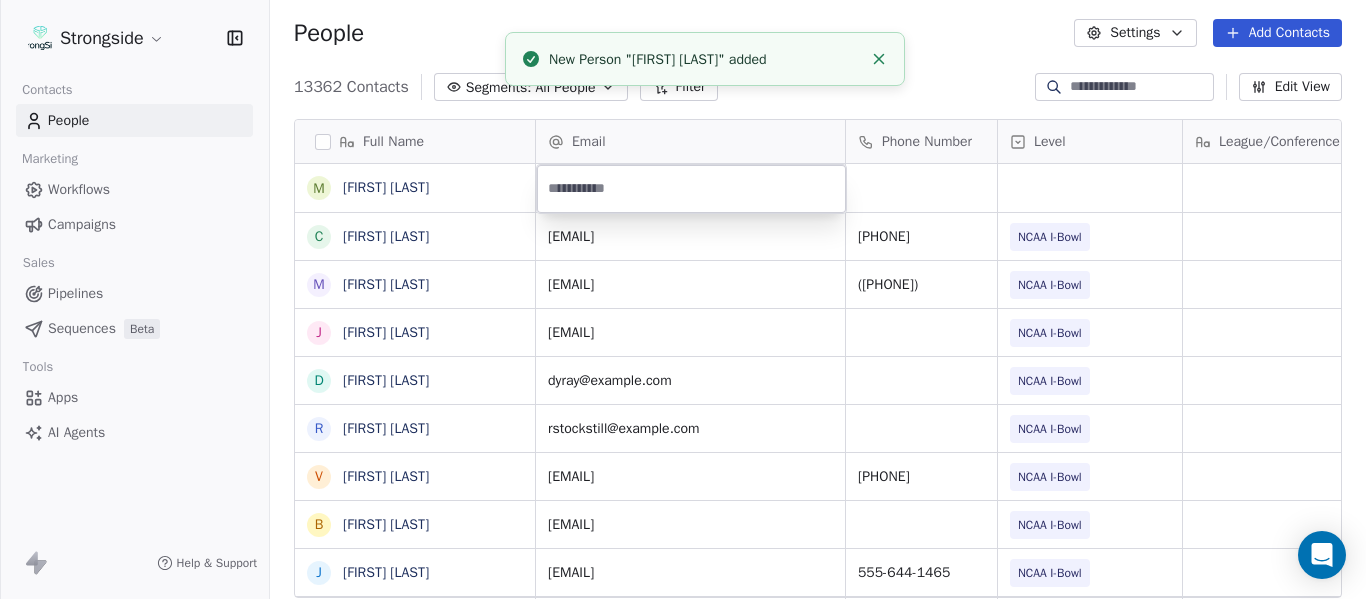 type on "**********" 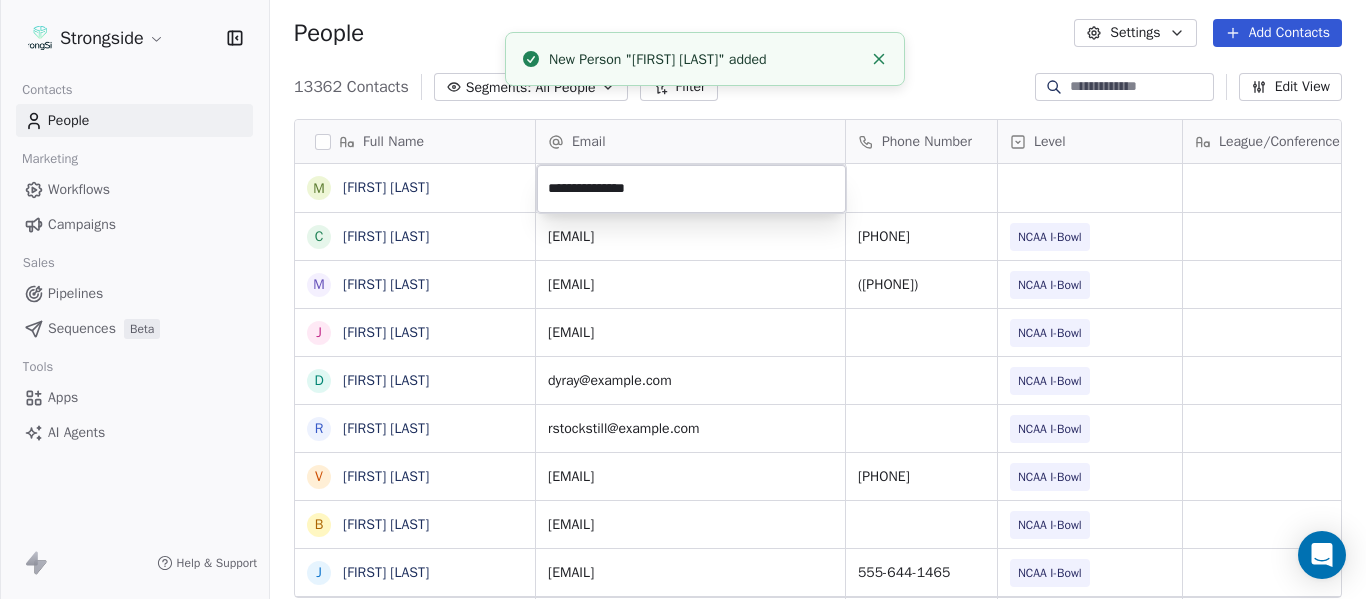 click 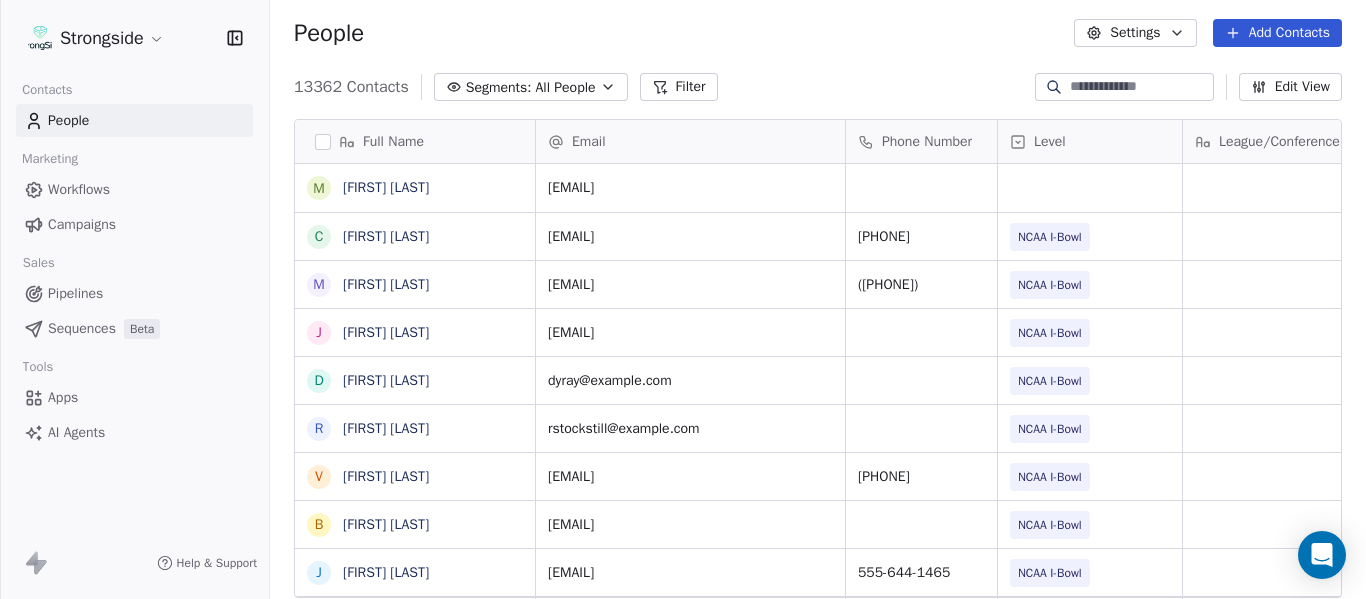 click on "People Settings  Add Contacts" at bounding box center [818, 33] 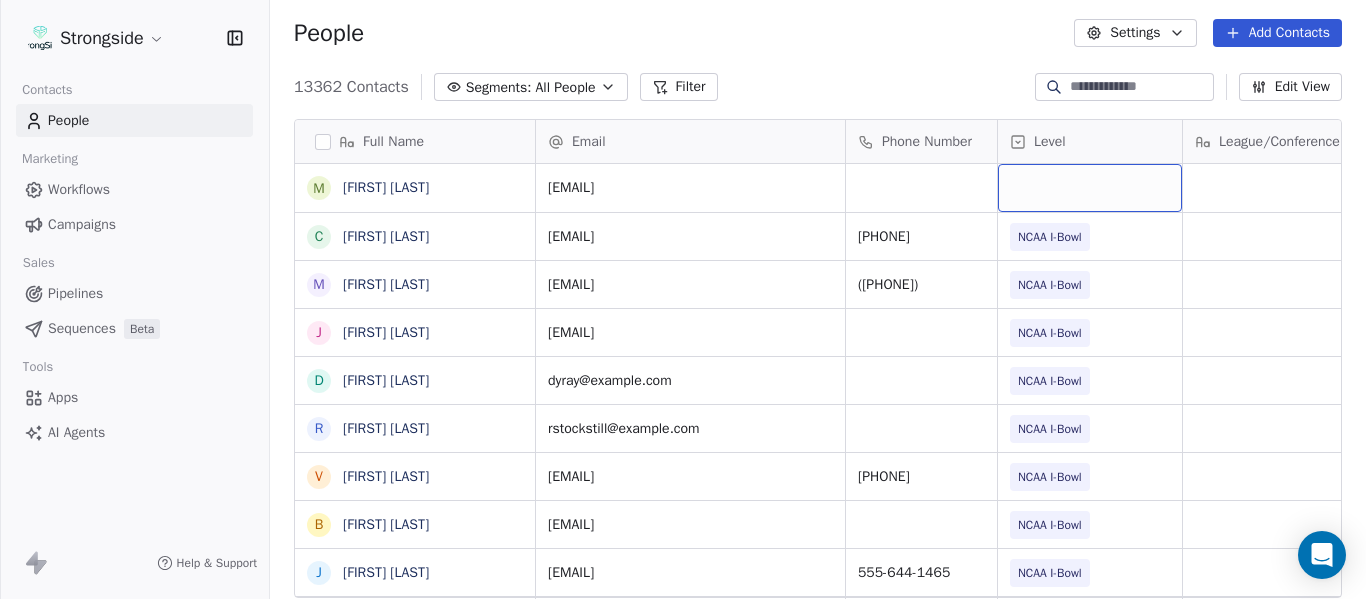 click at bounding box center (1090, 188) 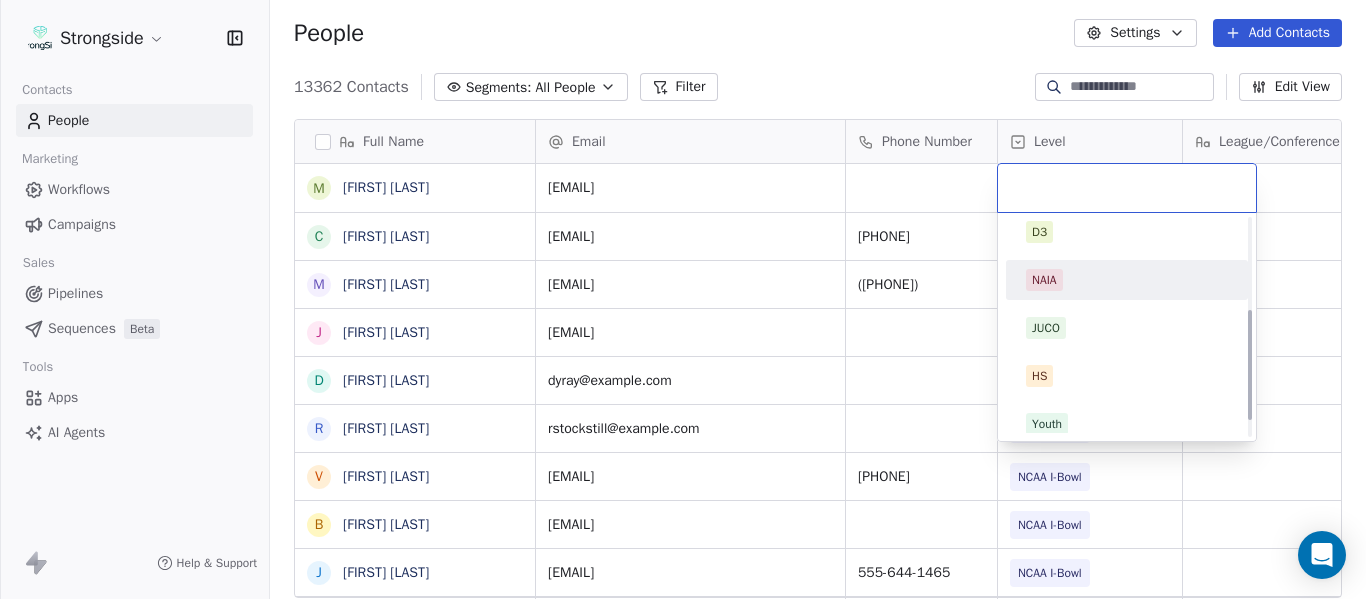 scroll, scrollTop: 212, scrollLeft: 0, axis: vertical 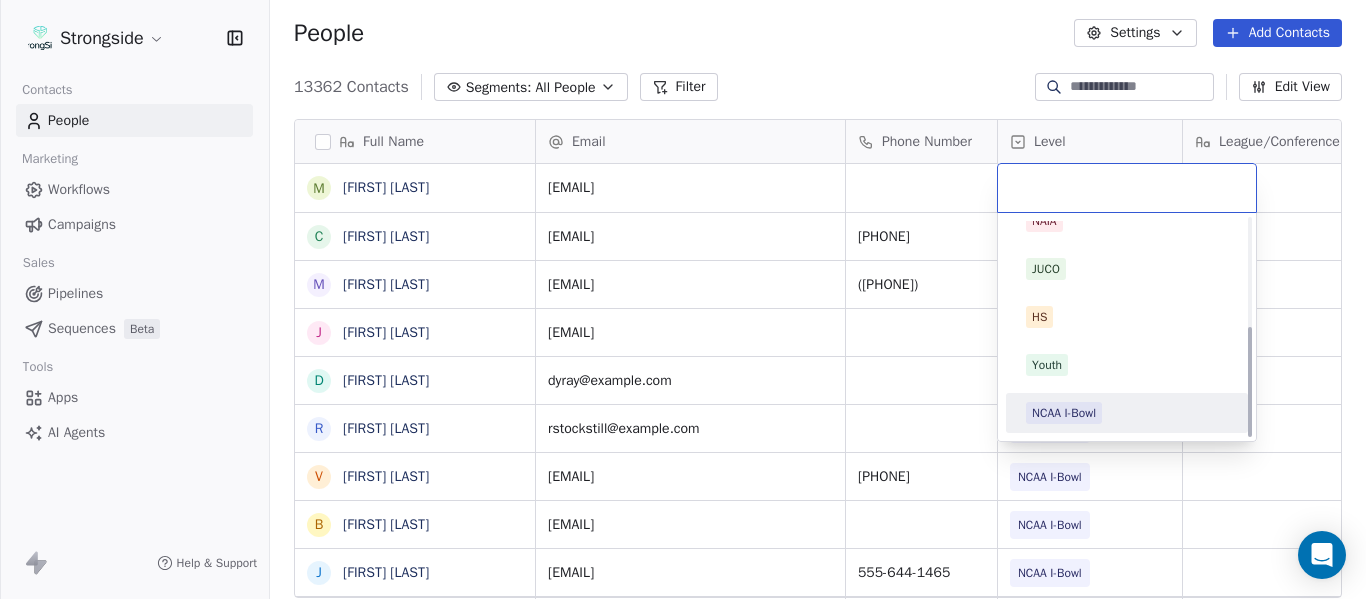 click on "NCAA I-Bowl" at bounding box center [1127, 413] 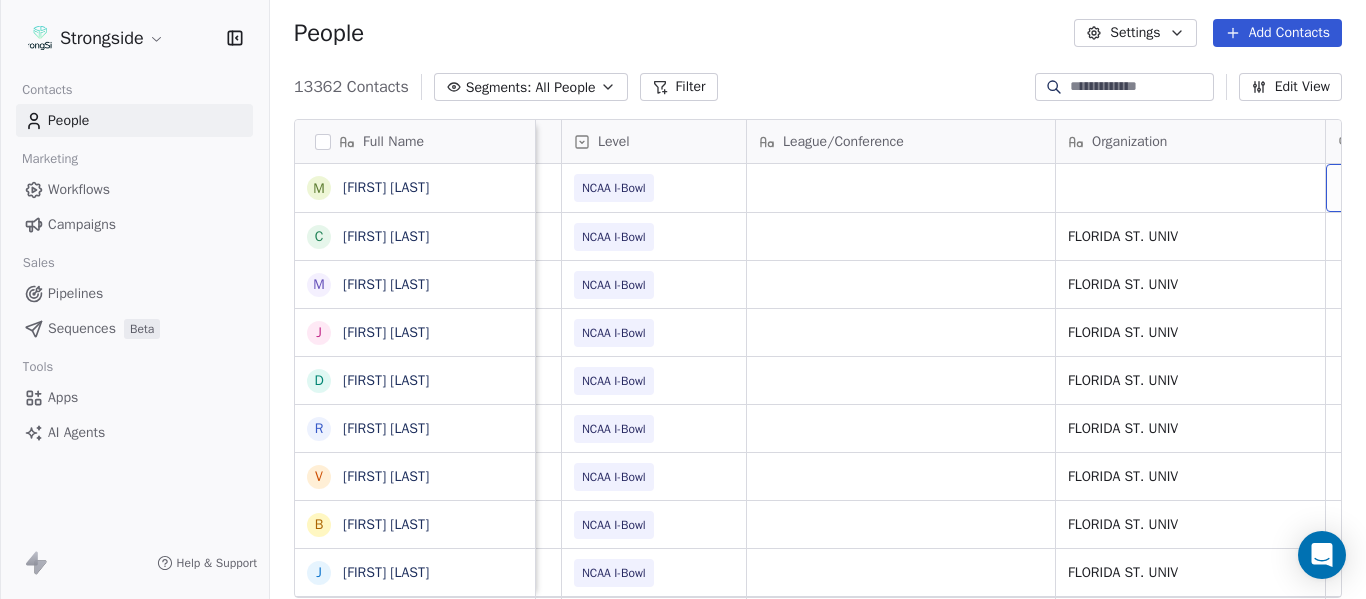 scroll, scrollTop: 0, scrollLeft: 536, axis: horizontal 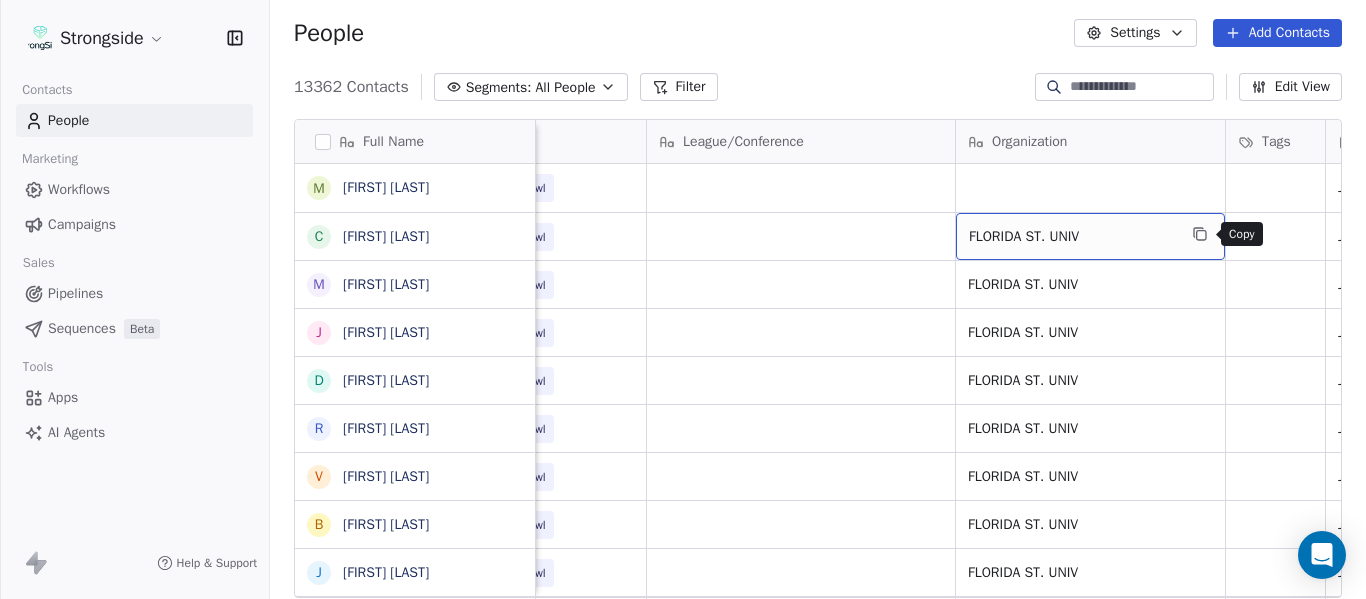 click at bounding box center [1200, 234] 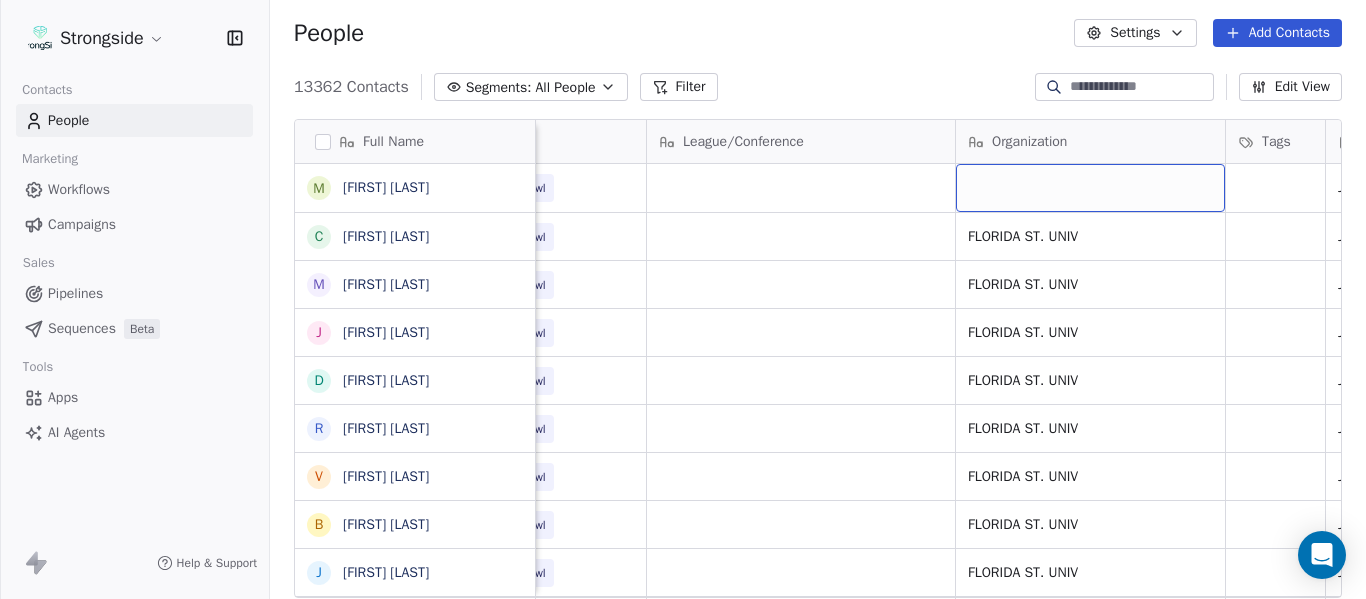 click at bounding box center [1090, 188] 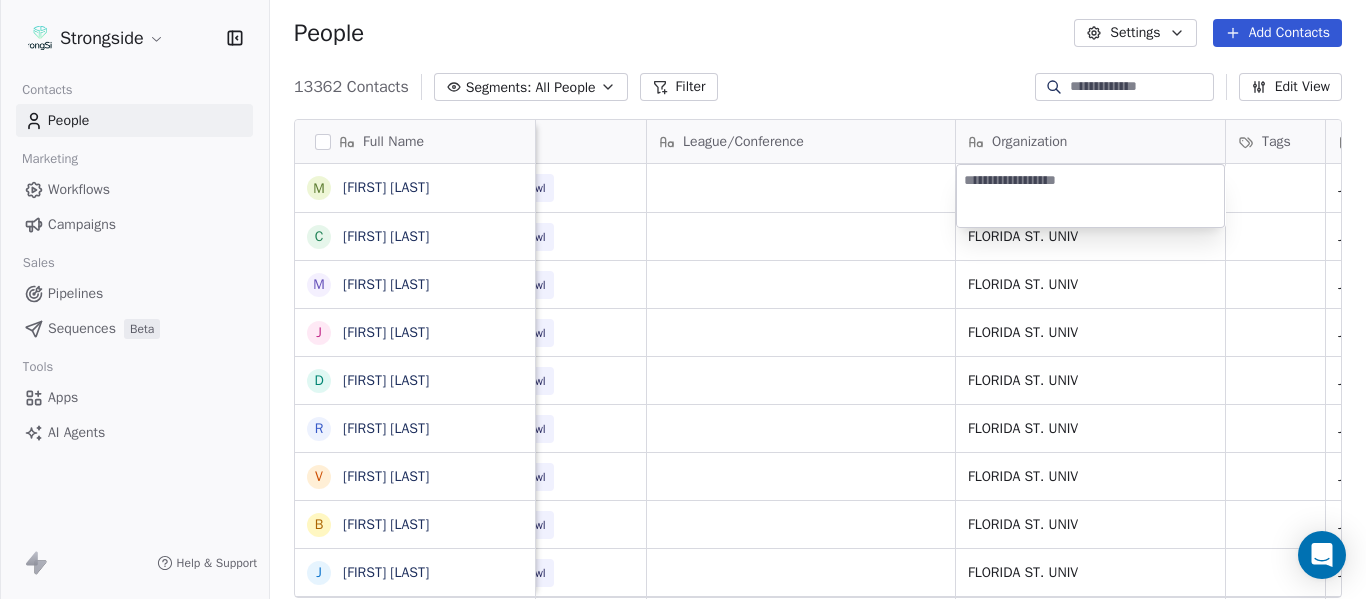 type on "**********" 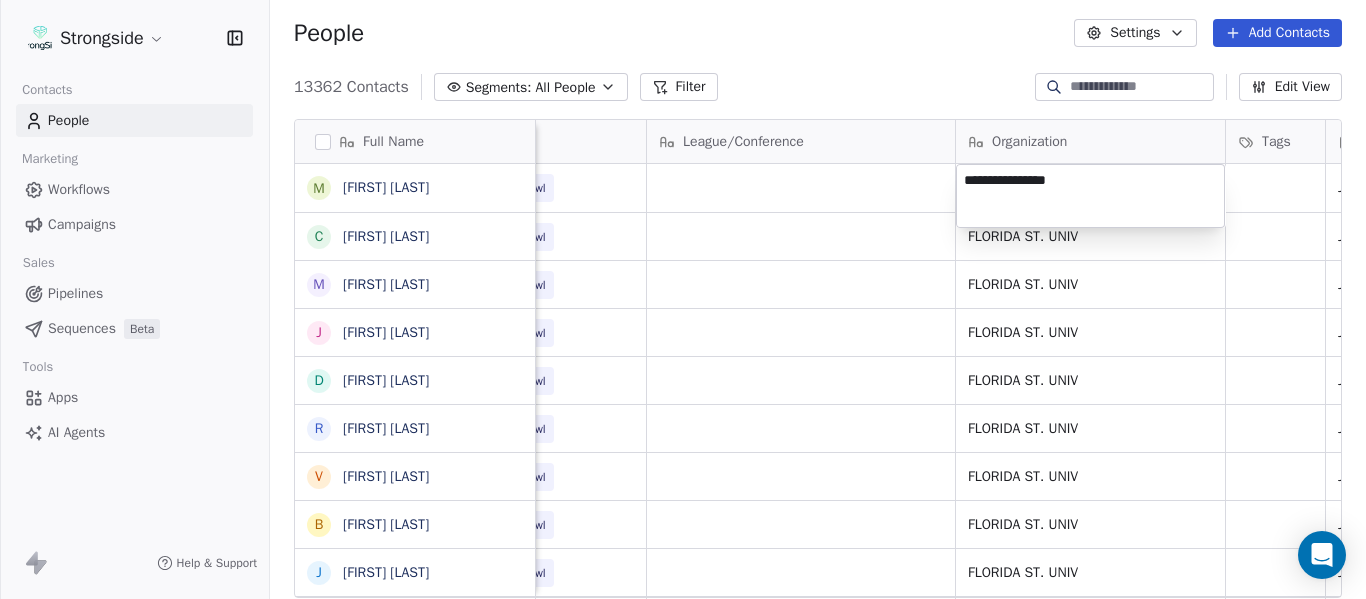 click on "Strongside Contacts People Marketing Workflows Campaigns Sales Pipelines Sequences Beta Tools Apps AI Agents Help & Support People Settings Add Contacts 13362 Contacts Segments: All People Filter Edit View Tag Add to Sequence Export Full Name M [LAST] C [LAST] M [LAST] J [LAST] D [LAST] R [LAST] V [LAST] B [LAST] J [LAST] J [LAST] C [LAST] C [LAST] B [LAST] R [LAST] J [LAST] E [LAST] A [LAST] K [LAST] K [LAST] N [LAST] J [LAST] F [LAST] C [LAST] M [LAST] M [LAST] M [LAST] A [LAST] D [LAST] R [LAST] Email Phone Number Level League/Conference Organization Tags Created Date BST Status Job Title Priority Emails Auto Clicked Last Activity Date BST In Open Phone Contact Source NCAA I-Bowl Jul 22, 2025 02:28 PM Head Coach [EMAIL] [PHONE] NCAA I-Bowl FLORIDA ST. UNIV Jul 22, 2025 02:24 PM FB Admin Asst [EMAIL] ([PHONE]) NCAA I-Bowl" at bounding box center (683, 299) 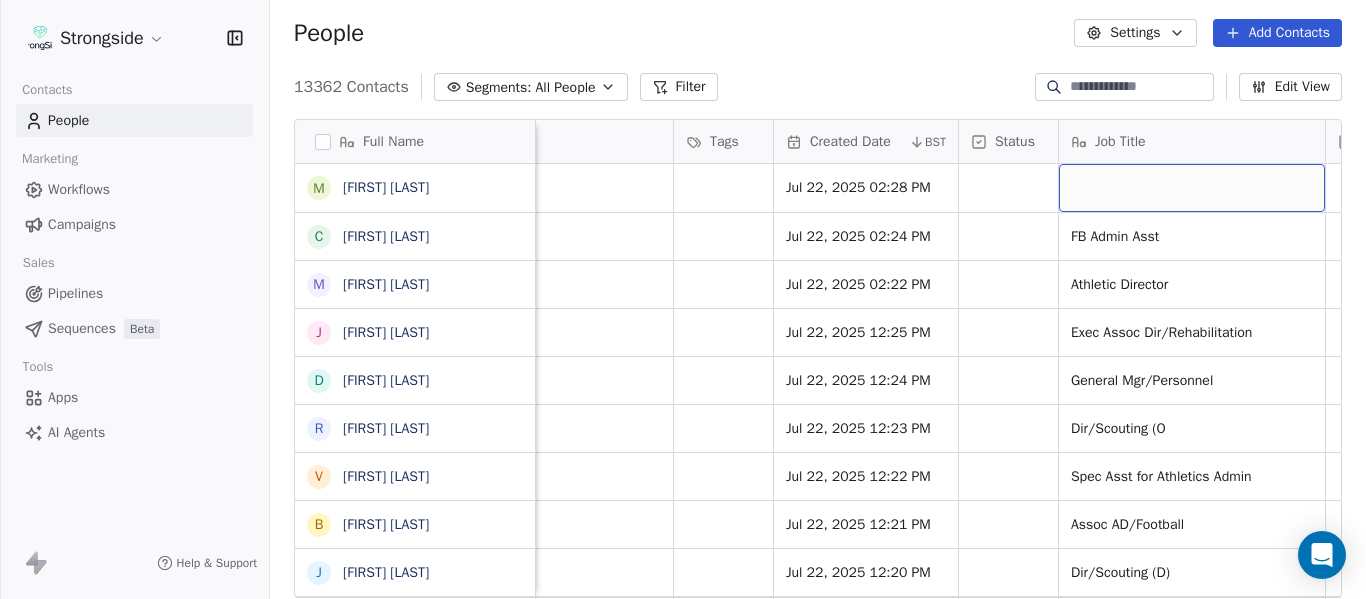 scroll, scrollTop: 0, scrollLeft: 1273, axis: horizontal 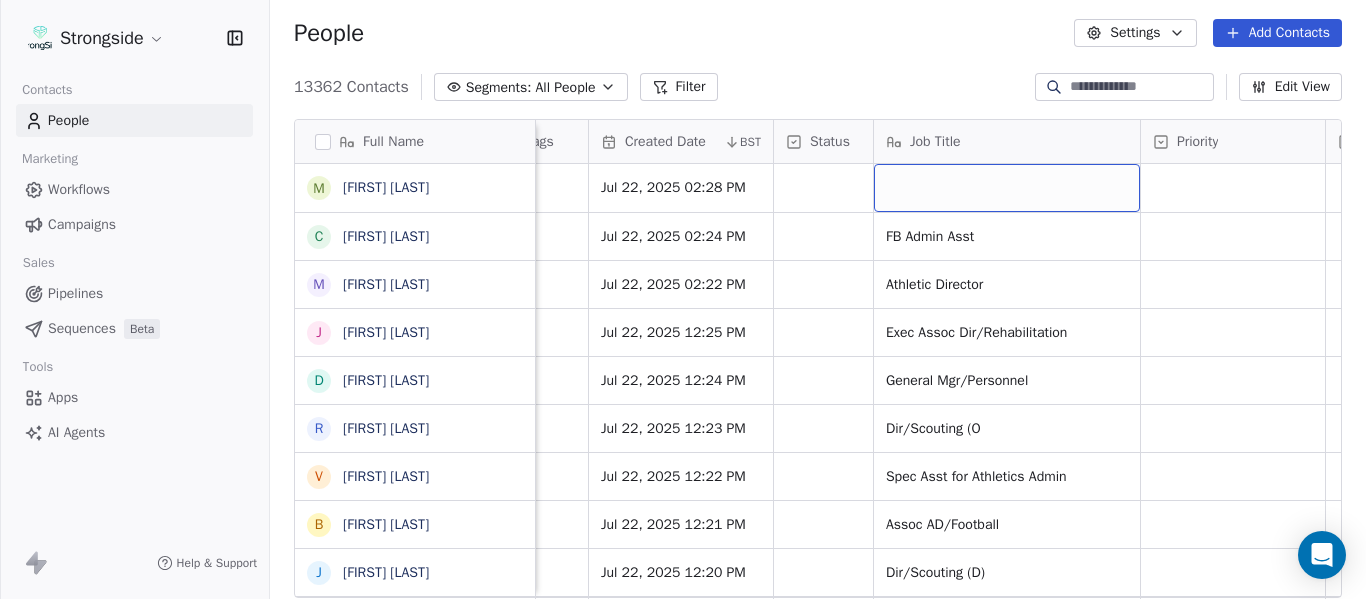 click at bounding box center (1007, 188) 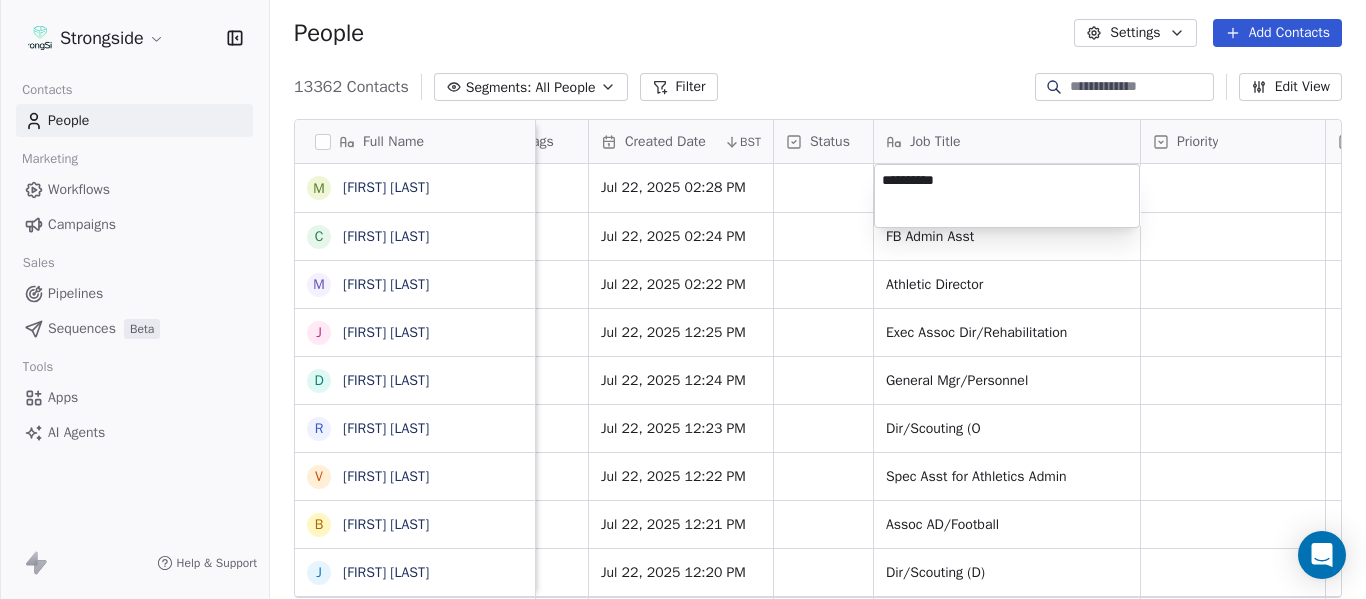 click on "Strongside Contacts People Marketing Workflows Campaigns Sales Pipelines Sequences Beta Tools Apps AI Agents Help & Support People Settings  Add Contacts 13362 Contacts Segments: All People Filter  Edit View Tag Add to Sequence Export Full Name M [FIRST] [LAST] C [FIRST] [LAST] M [FIRST] [LAST] J [FIRST] [LAST] D [FIRST] [LAST] R [FIRST] [LAST] V [FIRST] [LAST] B [FIRST] [LAST] J [FIRST] [LAST] J [FIRST] [LAST] C [FIRST] [LAST] C [FIRST] [LAST] B [FIRST] [LAST] R [FIRST] [LAST] J [FIRST] [LAST] E [FIRST] [LAST] A [FIRST] [LAST] K [FIRST] [LAST] K [FIRST] [LAST] N [FIRST] [LAST] J [FIRST] [LAST] F [FIRST] [LAST] C [FIRST] [LAST] M [FIRST] [LAST] M [FIRST] [LAST] A [FIRST] [LAST] A [FIRST] [LAST] D [FIRST] [LAST] R [FIRST] [LAST] D [FIRST] [LAST] Level League/Conference Organization Tags Created Date BST Status Job Title Priority Emails Auto Clicked Last Activity Date BST In Open Phone Contact Source   NCAA I-Bowl FLORIDA ST. UNIV Jul 22, 2025 02:28 PM   NCAA I-Bowl FLORIDA ST. UNIV Jul 22, 2025 02:24 PM FB Admin Asst   NCAA I-Bowl True" at bounding box center (683, 299) 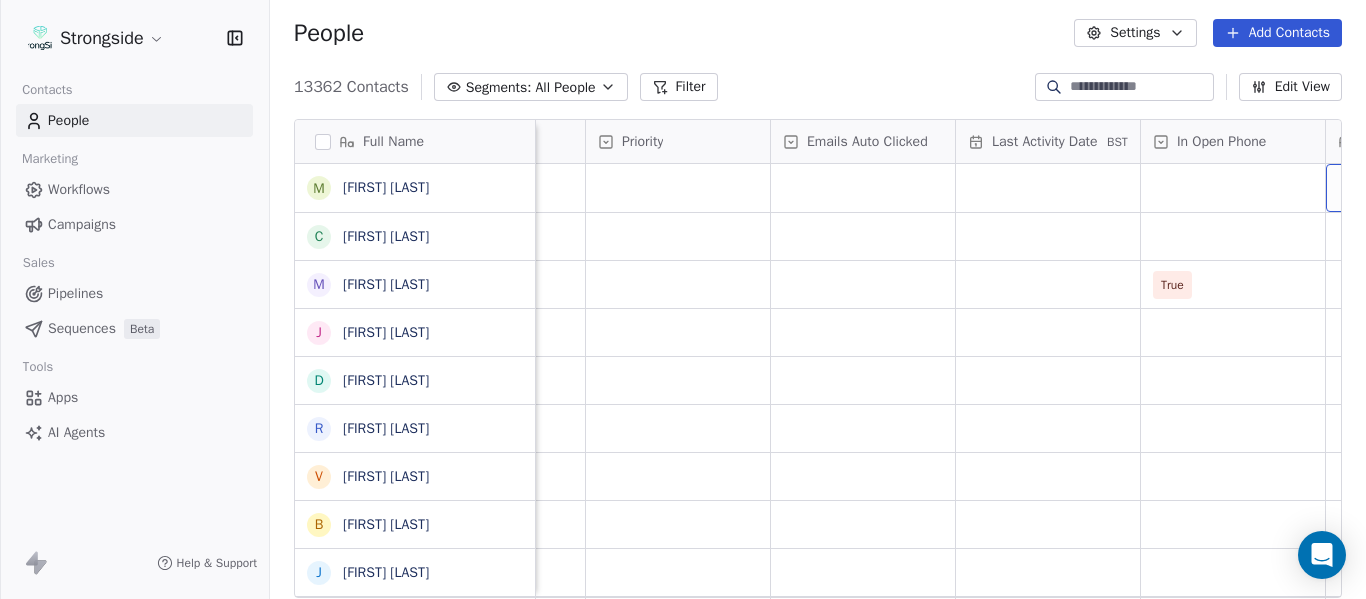 scroll, scrollTop: 0, scrollLeft: 2013, axis: horizontal 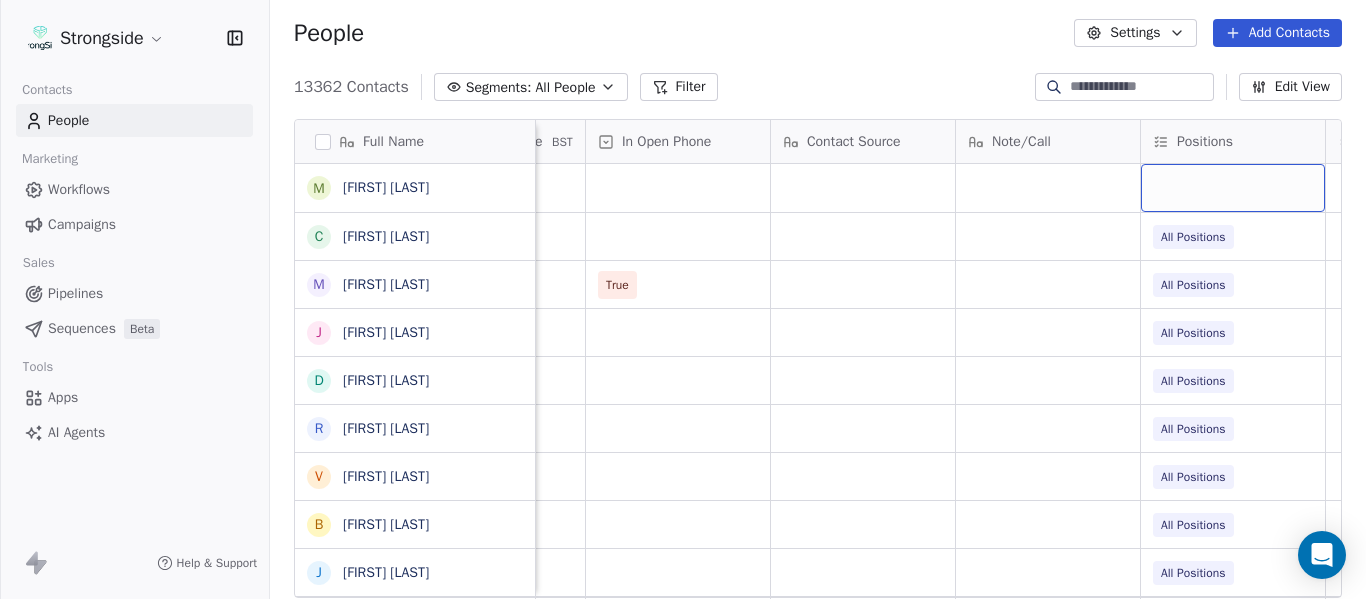 click at bounding box center [1233, 188] 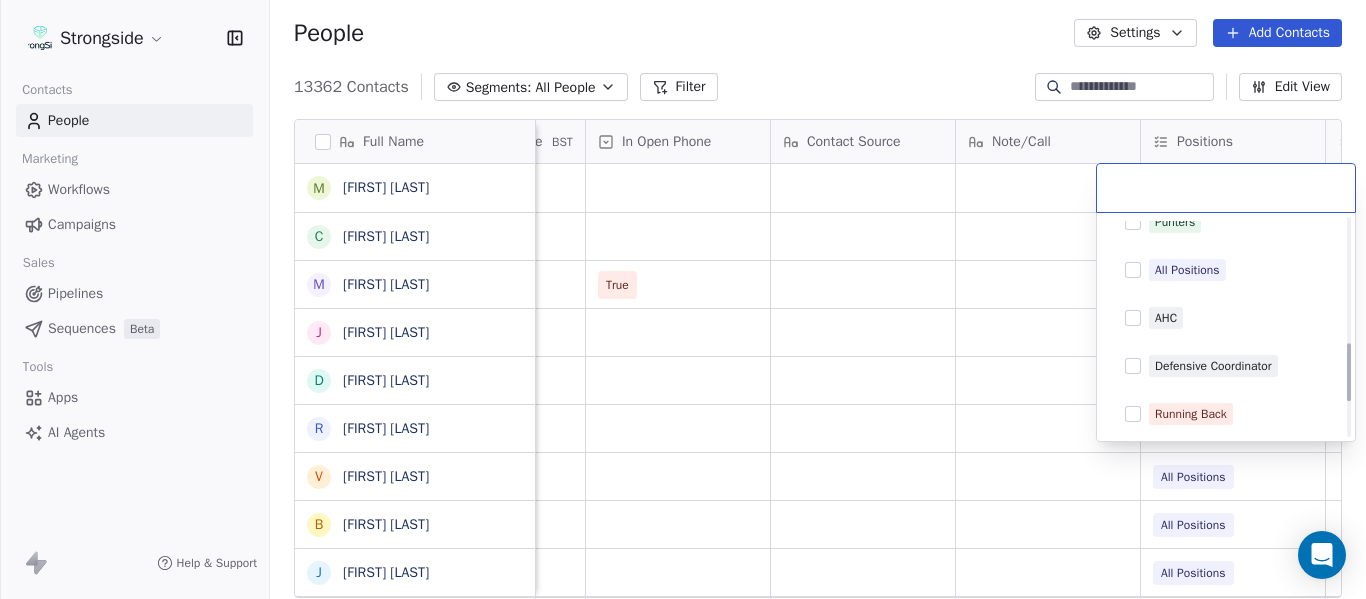 scroll, scrollTop: 500, scrollLeft: 0, axis: vertical 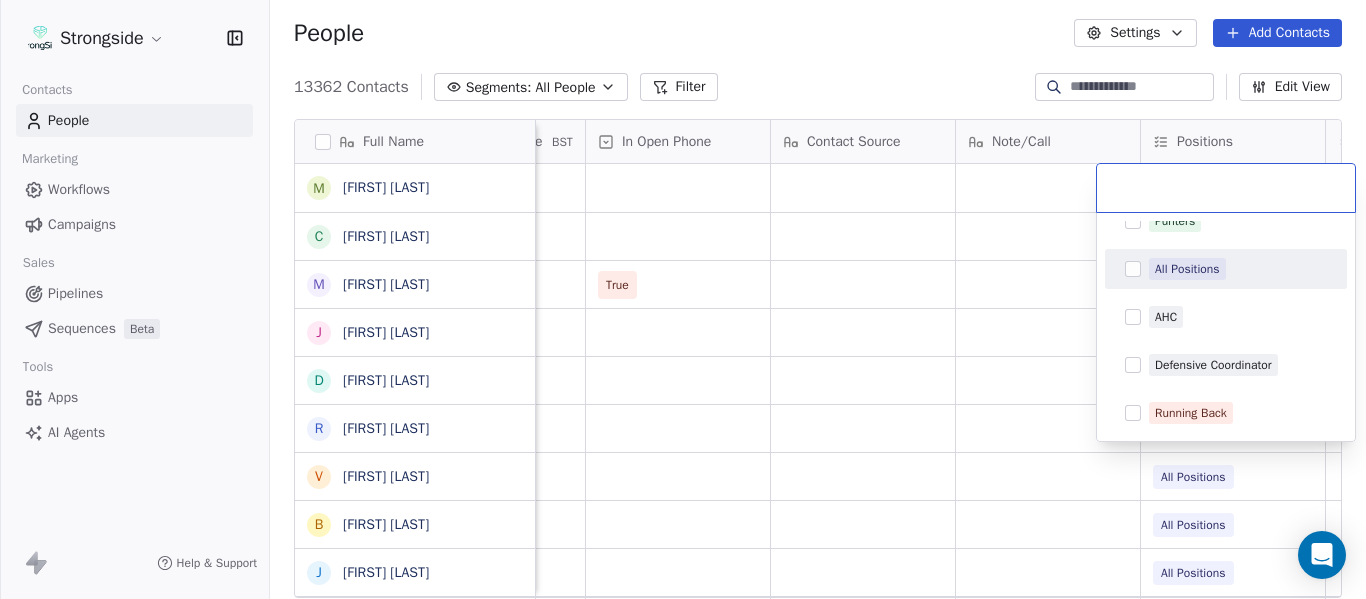 click on "All Positions" at bounding box center (1187, 269) 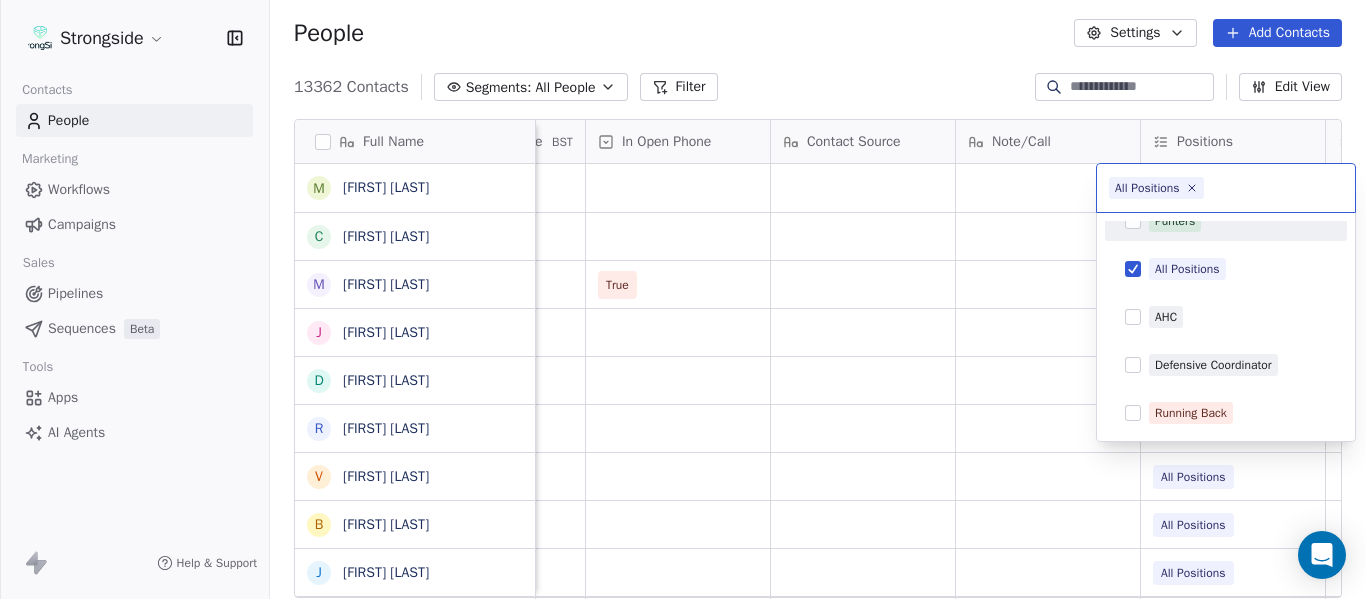 click on "Strongside Contacts People Marketing Workflows Campaigns Sales Pipelines Sequences Beta Tools Apps AI Agents Help & Support People Settings  Add Contacts 13362 Contacts Segments: All People Filter  Edit View Tag Add to Sequence Export Full Name M [FIRST] [LAST] C [FIRST] [LAST] M [FIRST] [LAST] J [FIRST] [LAST] D [FIRST] [LAST] R [FIRST] [LAST] V [FIRST] [LAST] B [FIRST] [LAST] J [FIRST] [LAST] J [FIRST] [LAST] C [FIRST] [LAST] C [FIRST] [LAST] B [FIRST] [LAST] R [FIRST] [LAST] J [FIRST] [LAST] E [FIRST] [LAST] A [FIRST] [LAST] K [FIRST] [LAST] K [FIRST] [LAST] N [FIRST] [LAST] J [FIRST] [LAST] F [FIRST] [LAST] C [FIRST] [LAST] M [FIRST] [LAST] M [FIRST] [LAST] M [FIRST] [LAST] A [FIRST] [LAST] D [FIRST] [LAST] R [FIRST] [LAST] Job Title Priority Emails Auto Clicked Last Activity Date BST In Open Phone Contact Source Note/Call Positions Student Pop. Lead Account   Head Coach   FB Admin Asst All Positions   Athletic Director True All Positions   Exec Assoc Dir/Rehabilitation All Positions   General Mgr/Personnel All Positions" at bounding box center (683, 299) 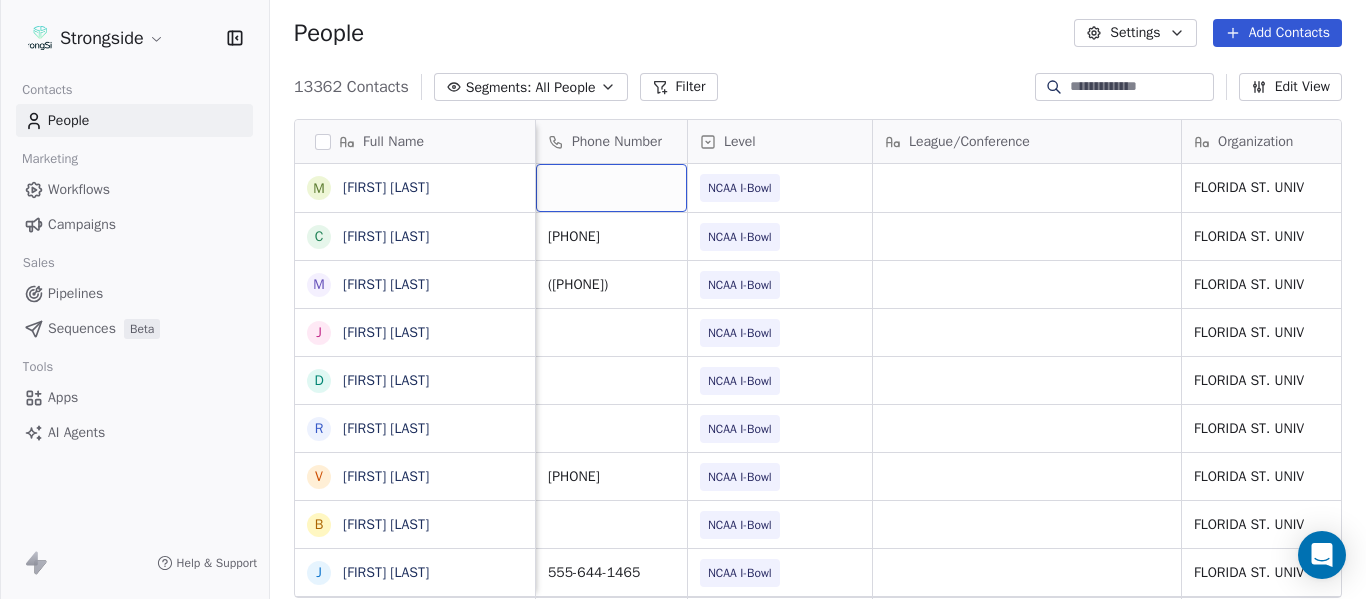 scroll, scrollTop: 0, scrollLeft: 0, axis: both 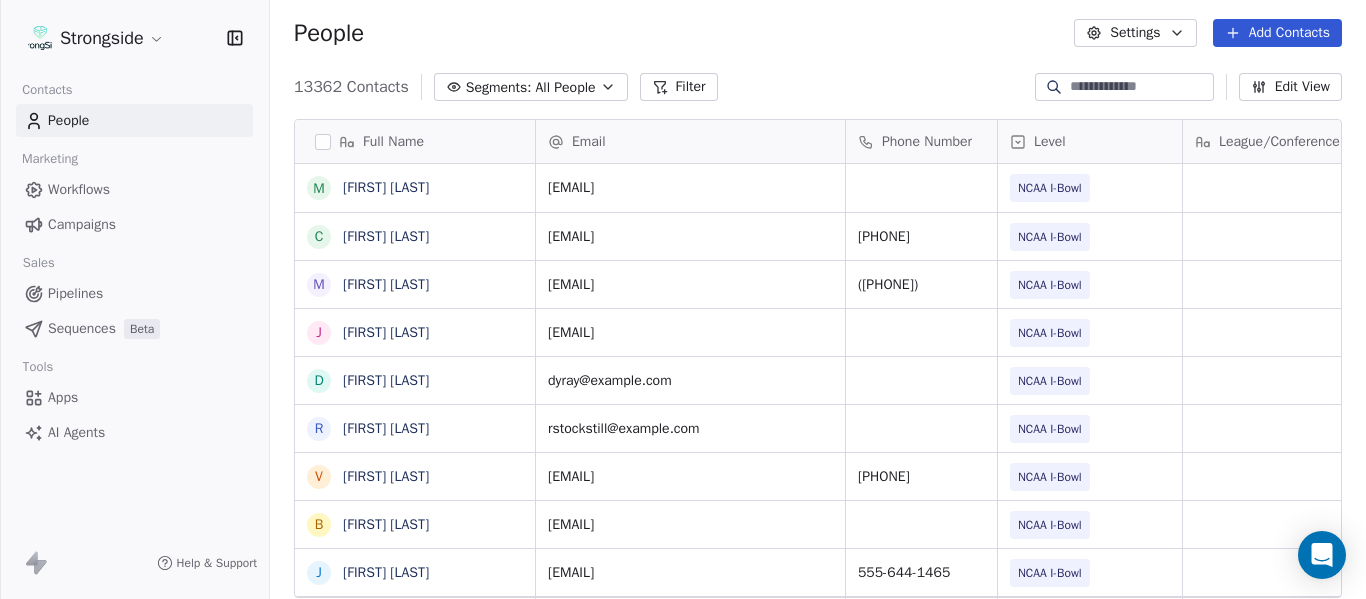 click on "Add Contacts" at bounding box center (1277, 33) 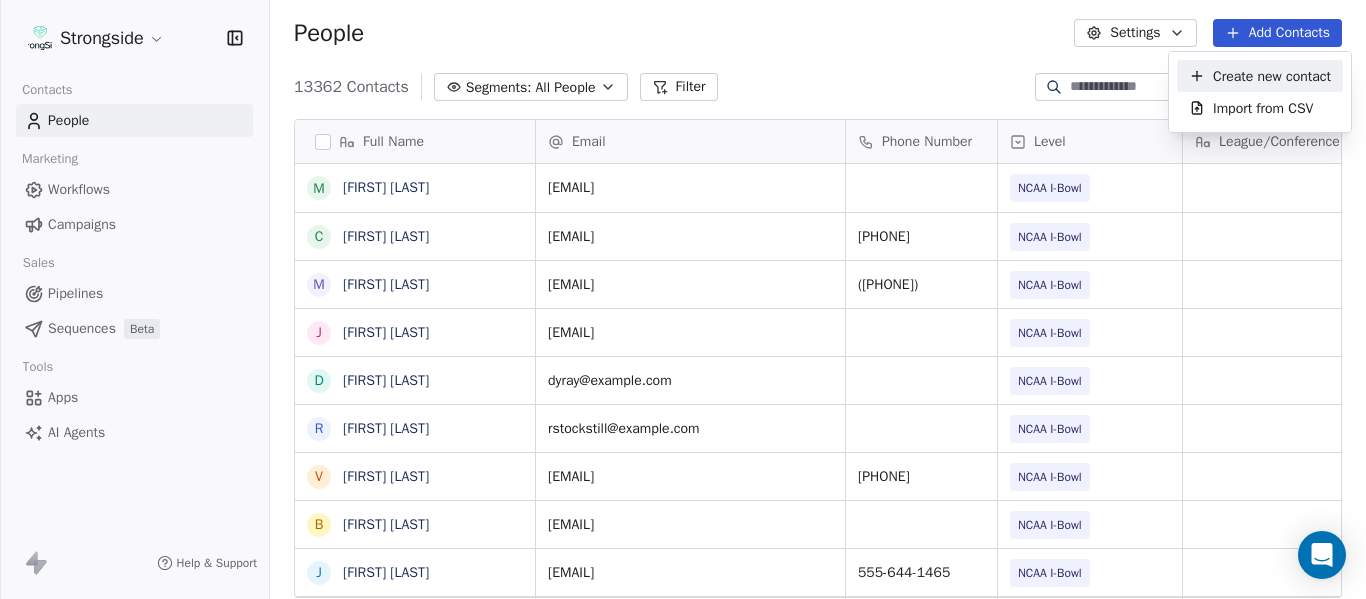 click on "Create new contact" at bounding box center (1272, 76) 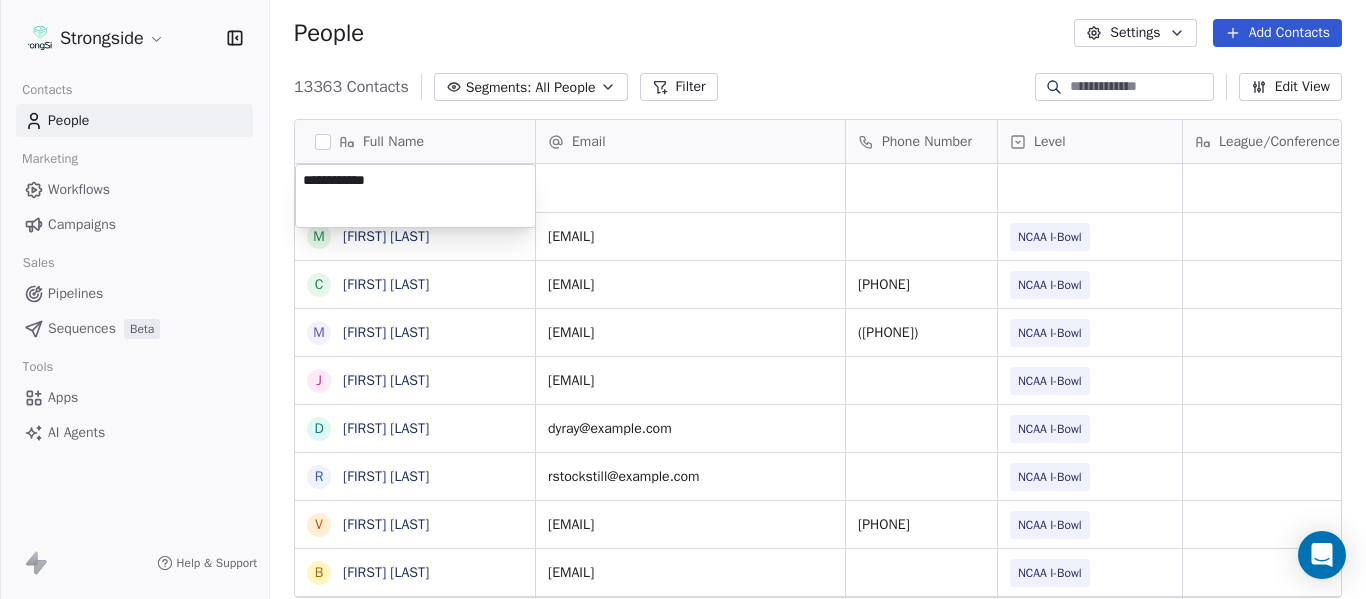 type on "**********" 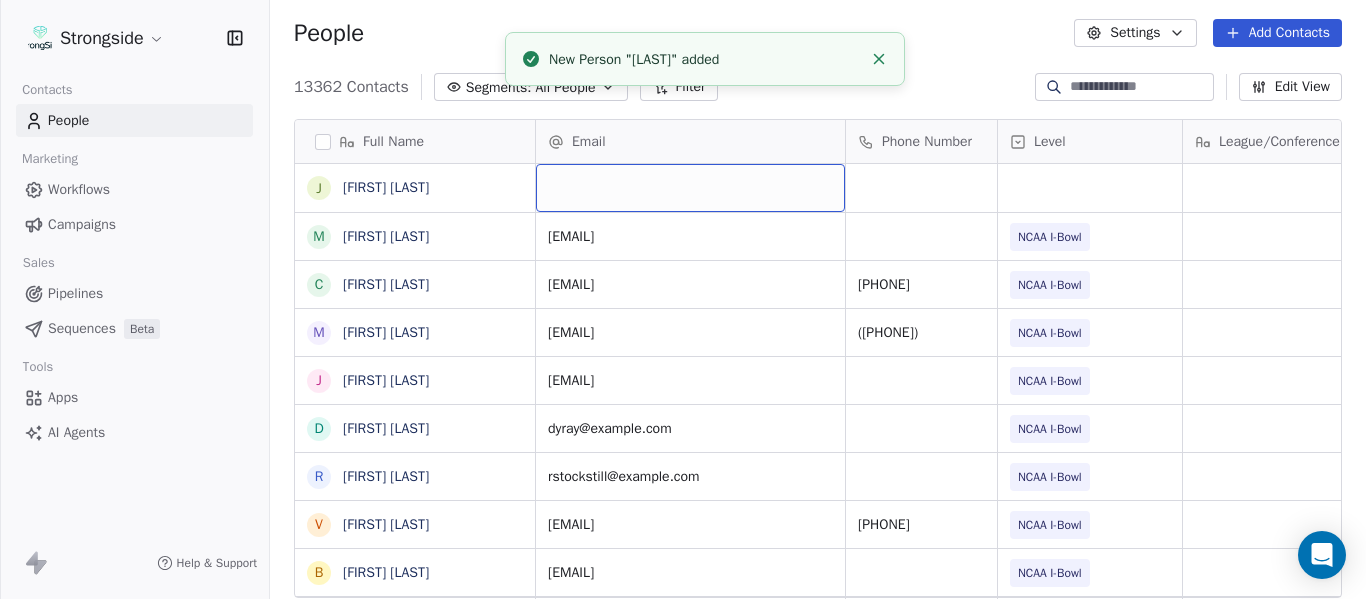click at bounding box center (690, 188) 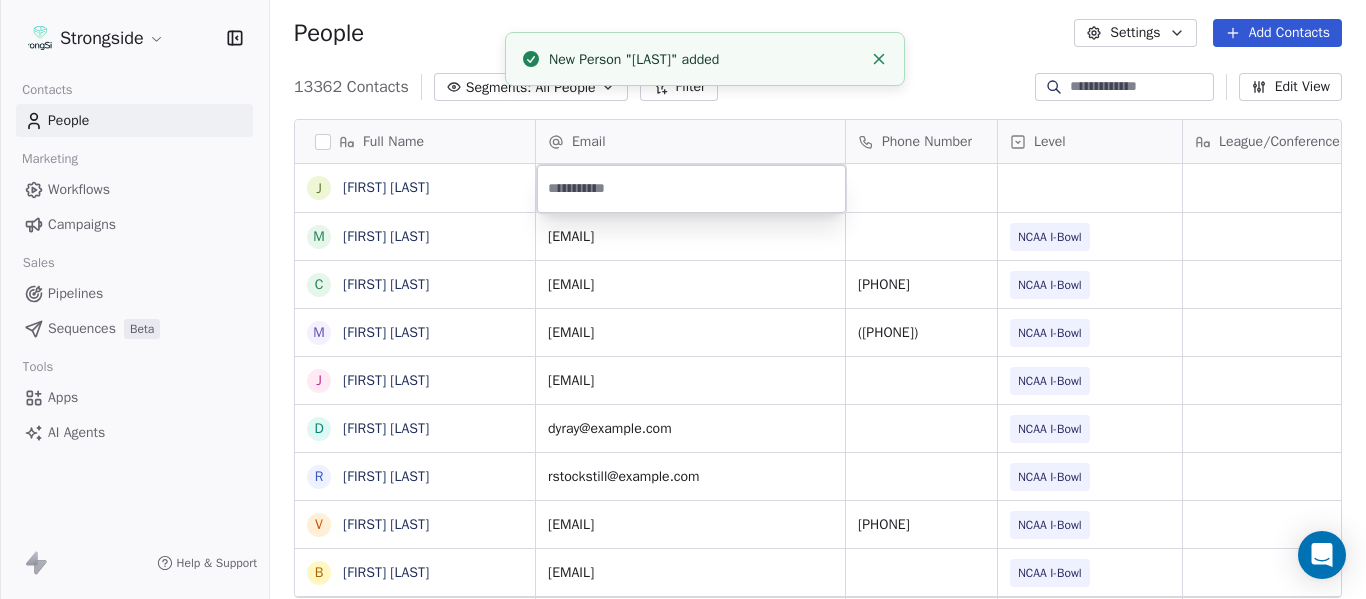 type on "**********" 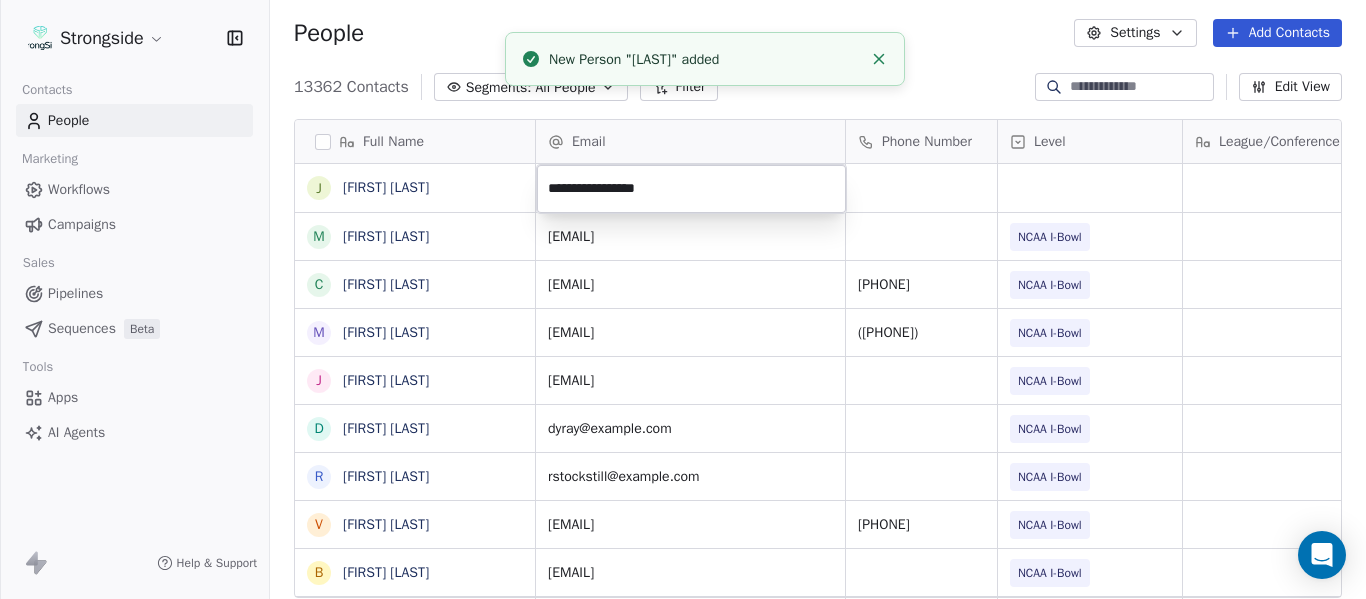 click 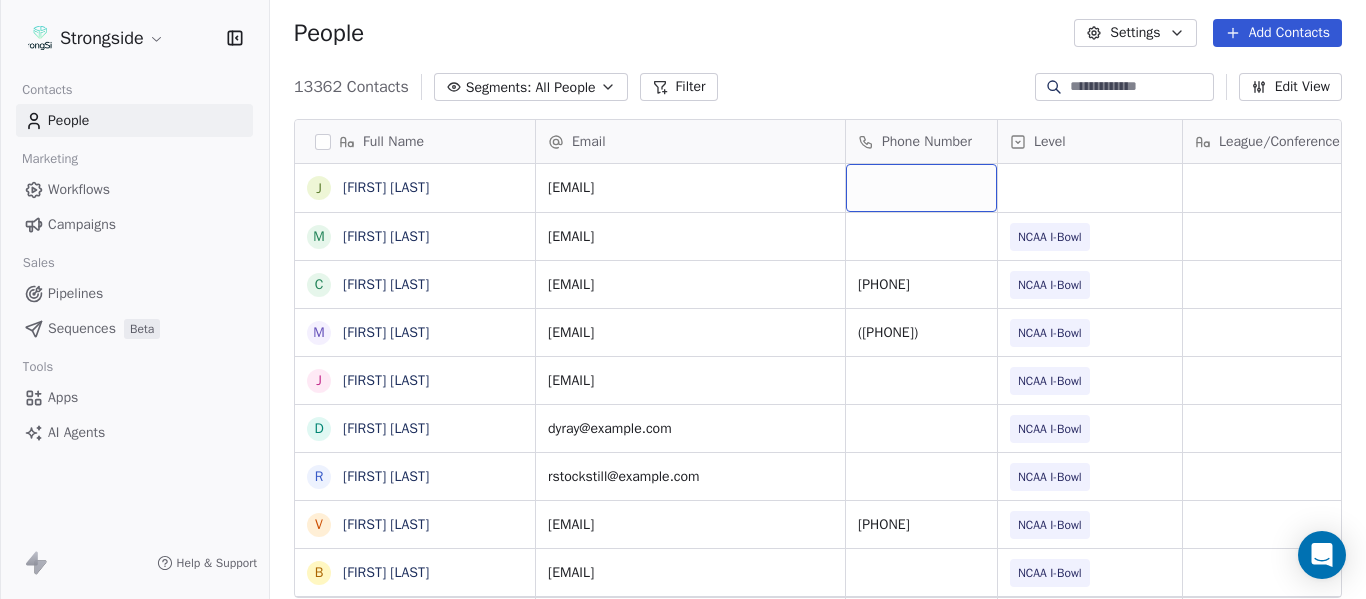 click at bounding box center [921, 188] 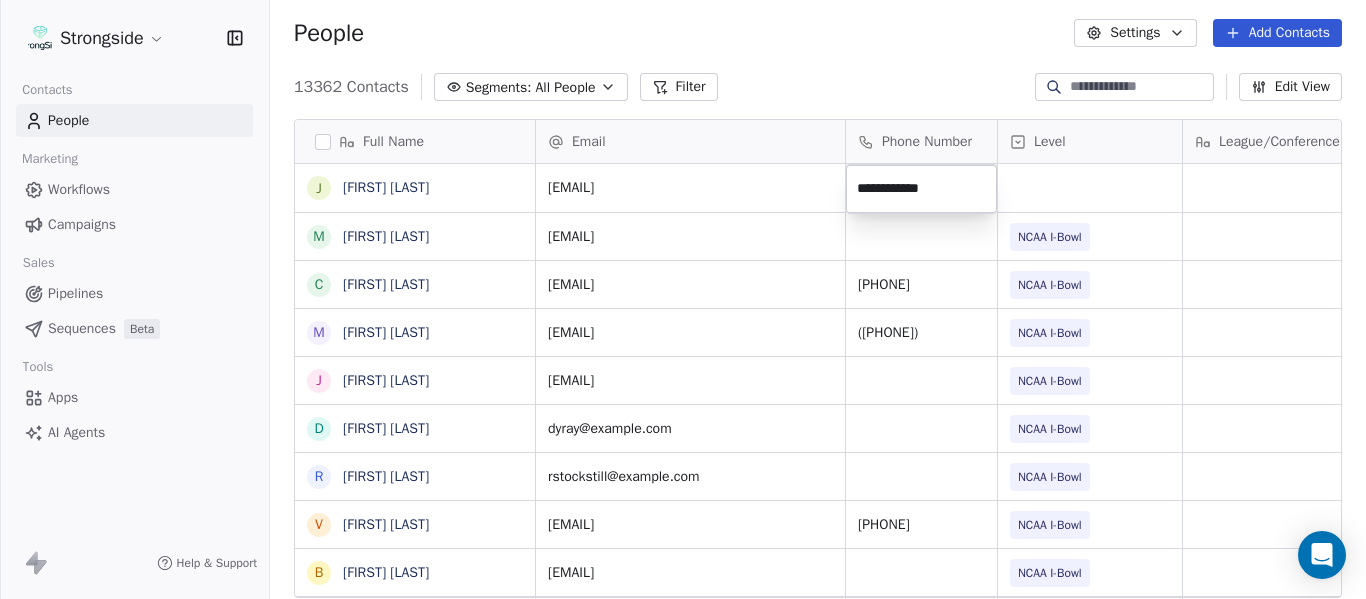click on "Email Phone Number Level League/Conference Organization Tags Created Date BST jnchatman@example.com Jul 22, 2025 02:29 PM mnorell@example.com NCAA I-Bowl FLORIDA ST. UNIV Jul 22, 2025 02:28 PM ldmwilliams@admin.example.com [PHONE] NCAA I-Bowl FLORIDA ST. UNIV Jul 22, 2025 02:24 PM ad@athletics.example.com JUCO" at bounding box center [683, 299] 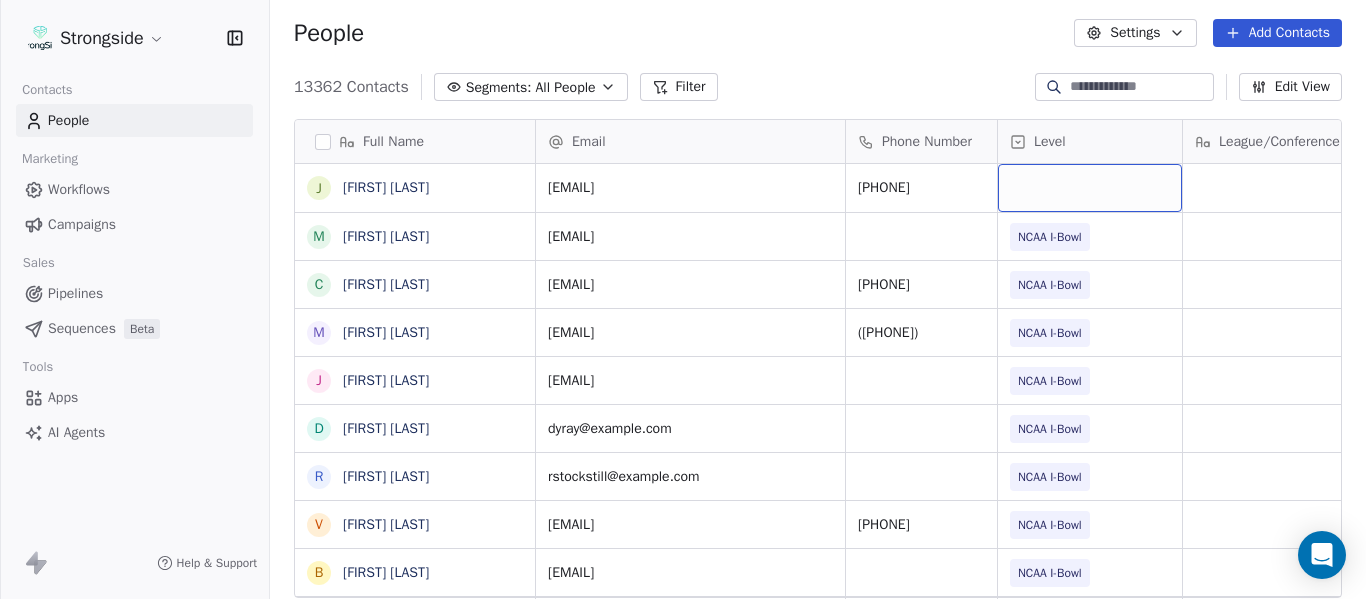 click at bounding box center (1090, 188) 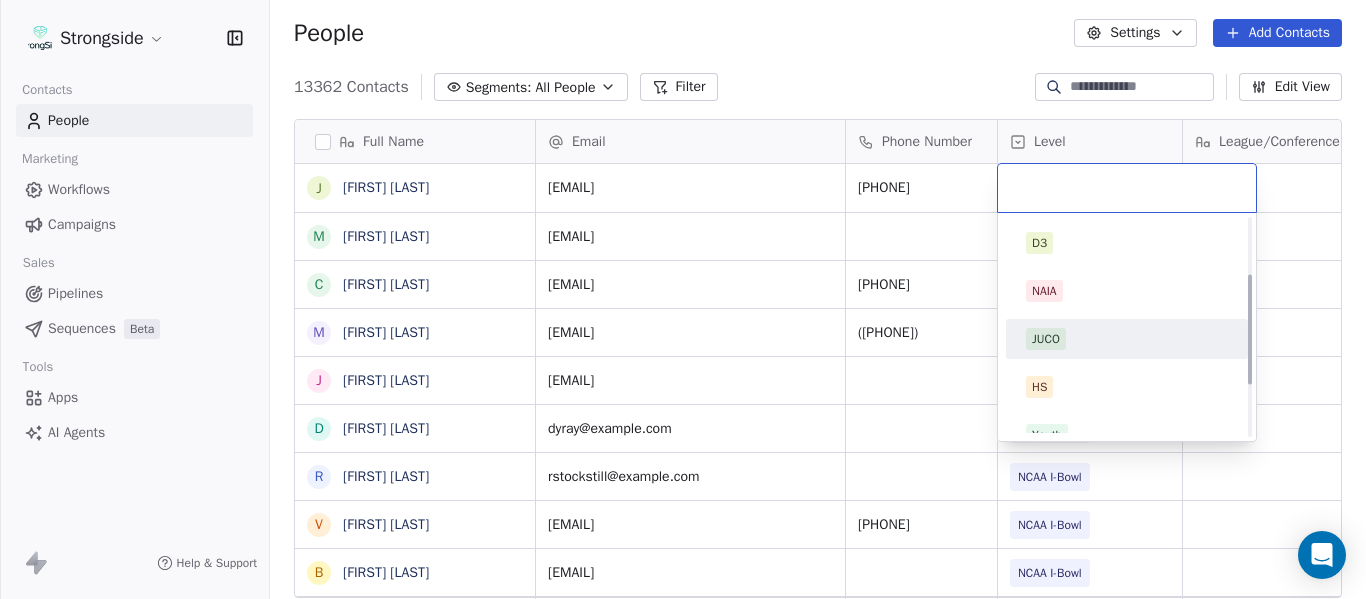 scroll, scrollTop: 212, scrollLeft: 0, axis: vertical 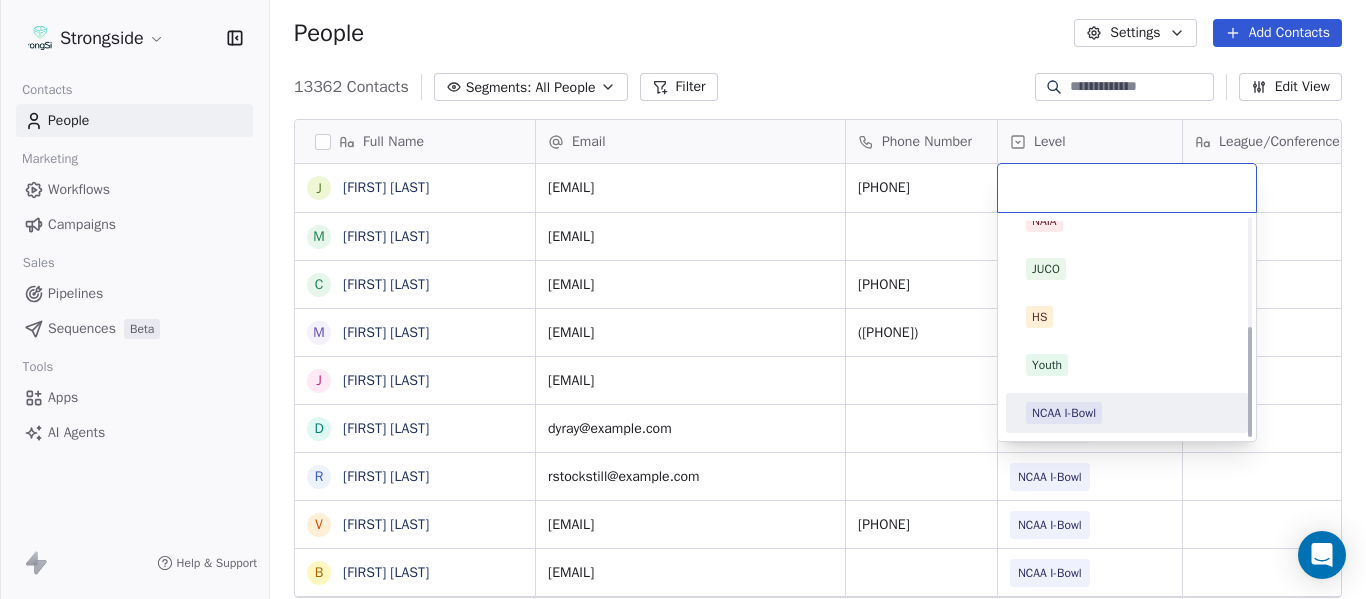 click on "NCAA I-Bowl" at bounding box center [1064, 413] 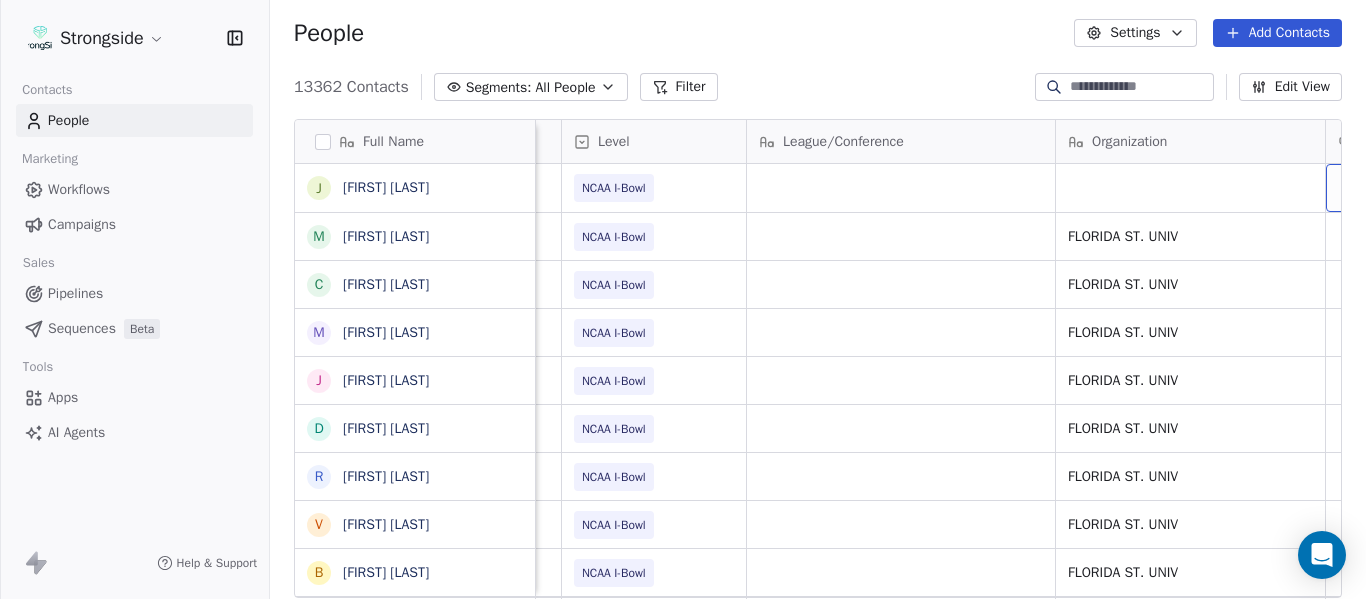 scroll, scrollTop: 0, scrollLeft: 536, axis: horizontal 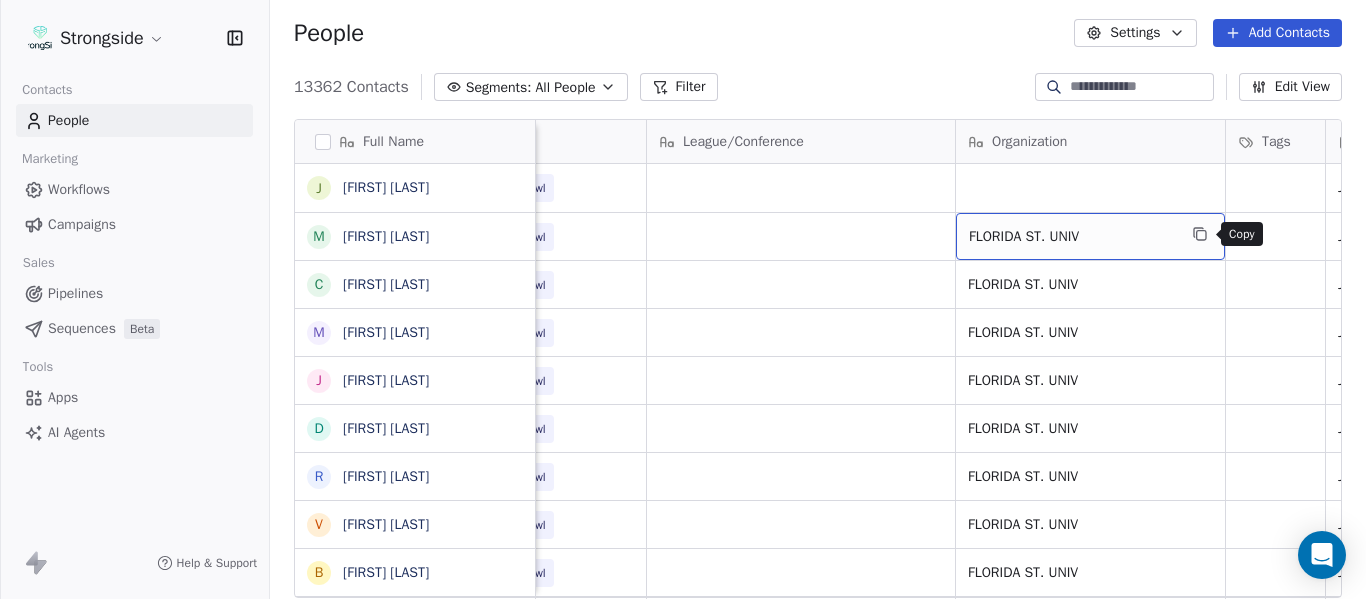 click 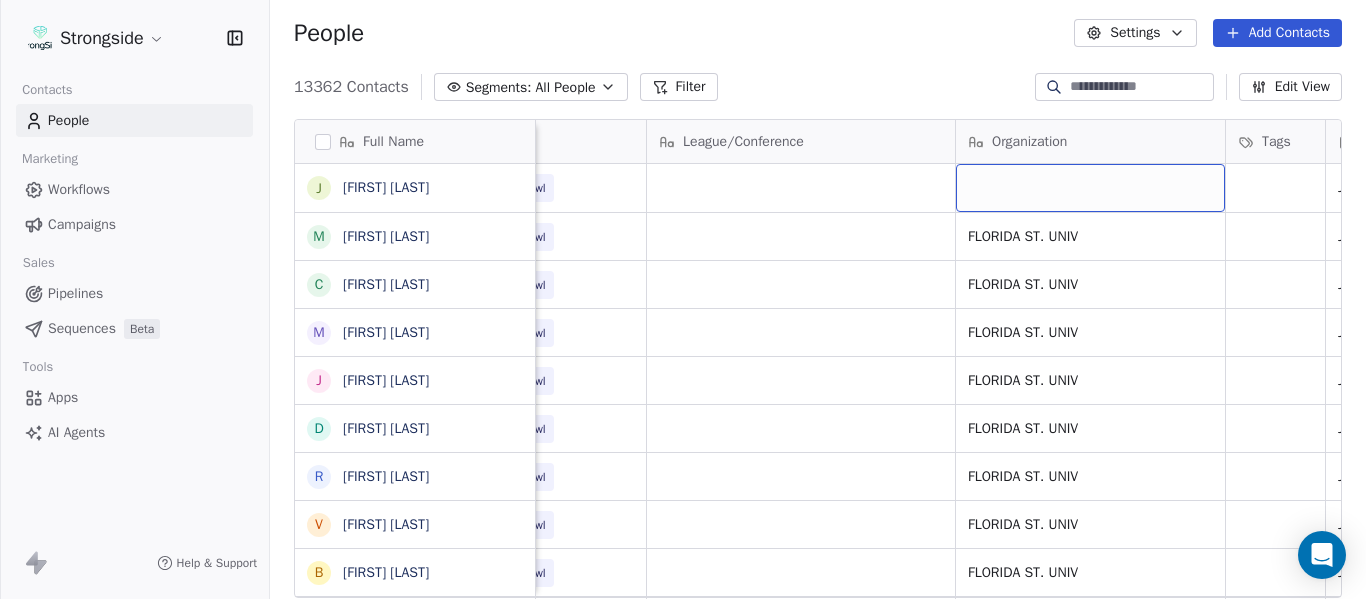 click at bounding box center (1090, 188) 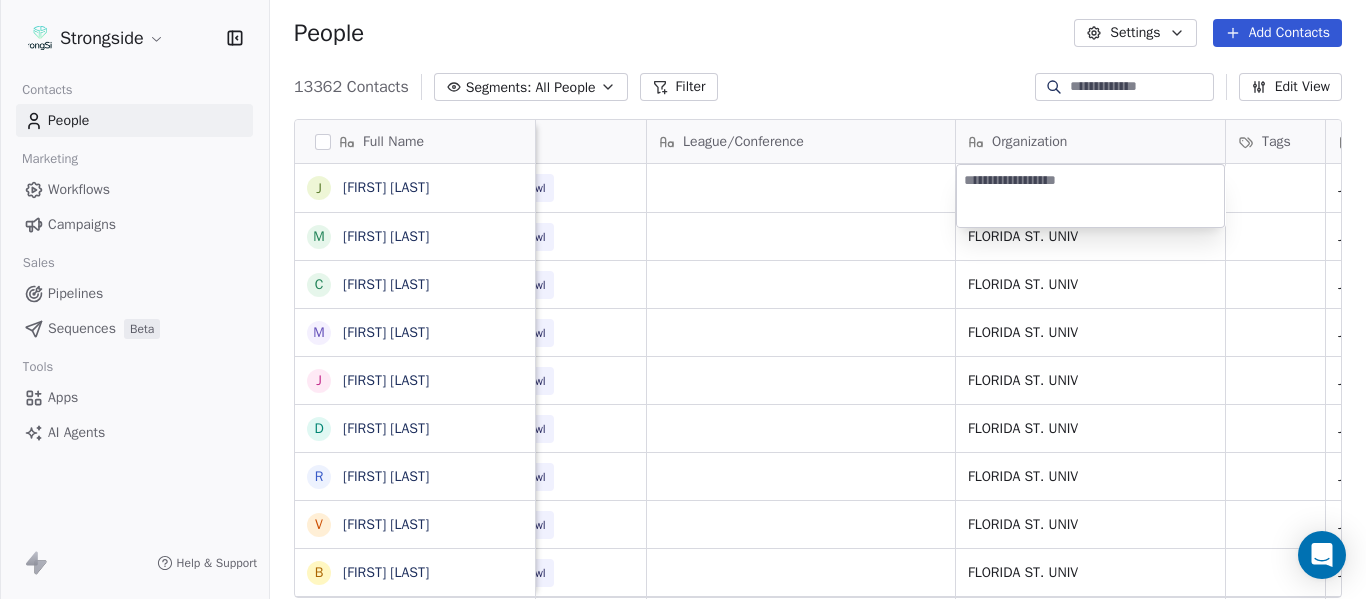 type on "**********" 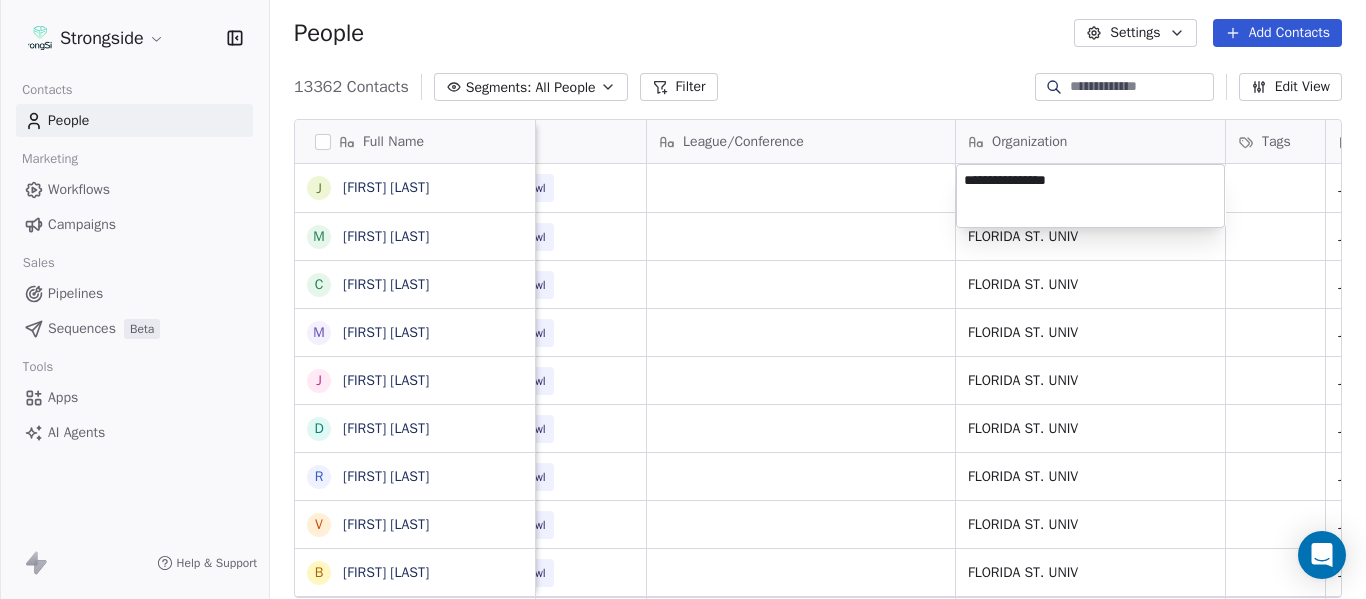 click on "Strongside Contacts People Marketing Workflows Campaigns Sales Pipelines Sequences Beta Tools Apps AI Agents Help & Support People Settings Add Contacts 13362 Contacts Segments: All People Filter Edit View Tag Add to Sequence Export Full Name J [FIRST] [LAST] M [FIRST] [LAST] C [FIRST] [LAST] M [FIRST] [LAST] J [FIRST] [LAST] D [FIRST] [LAST] R [FIRST] [LAST] V [FIRST] [LAST] B [FIRST] [LAST] J [FIRST] [LAST] J [FIRST] [LAST] C [FIRST] [LAST] C [FIRST] [LAST] B [FIRST] [LAST] R [FIRST] [LAST] J [FIRST] [LAST] E [FIRST] [LAST] A [FIRST] [LAST] K [FIRST] [LAST] K [FIRST] [LAST] N [FIRST] [LAST] J [FIRST] [LAST] F [FIRST] [LAST] C [FIRST] [LAST] M [FIRST] [LAST] M [FIRST] [LAST] M [FIRST] [LAST] A [FIRST] [LAST] D [FIRST] [LAST] R [FIRST] [LAST] Email Phone Number Level League/Conference Organization Tags Created Date BST Status Job Title Priority jnchatman@example.com 555-644-7038 NCAA I-Bowl Jul 22, 2025 02:29 PM mnorell@example.com NCAA I-Bowl FLORIDA ST. UNIV Jul 22, 2025 02:28 PM Head Coach ldmwilliams@example.com 555-644-9323 NCAA I-Bowl JUCO" at bounding box center [683, 299] 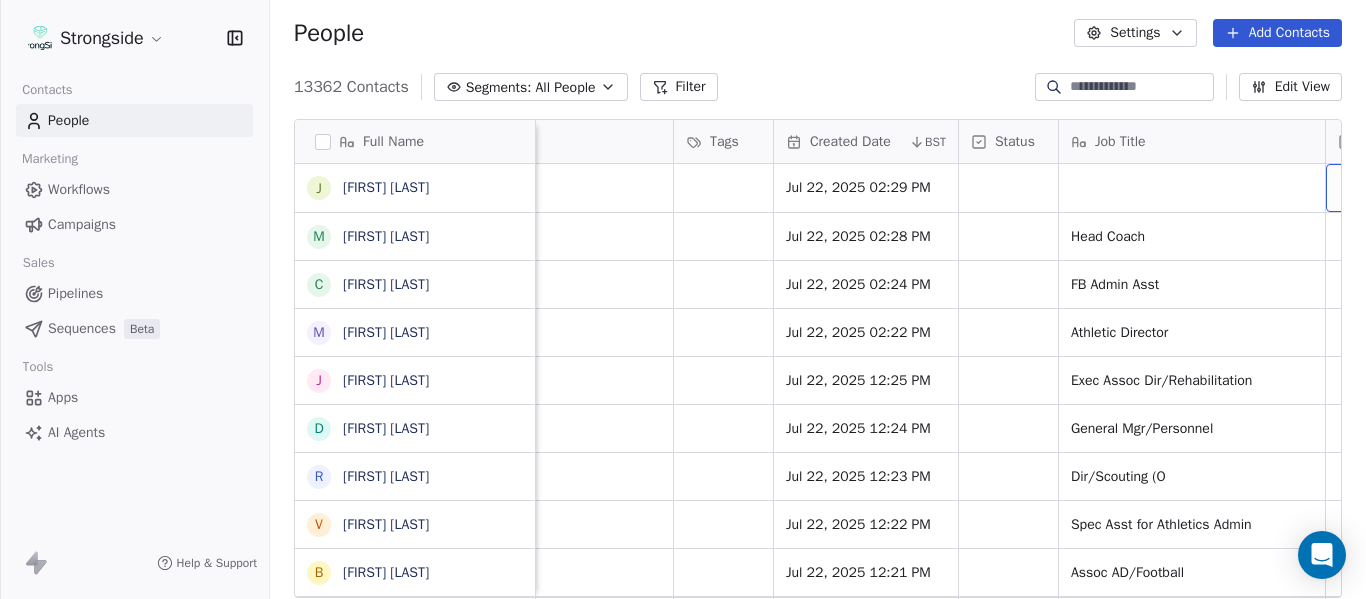 scroll, scrollTop: 0, scrollLeft: 1273, axis: horizontal 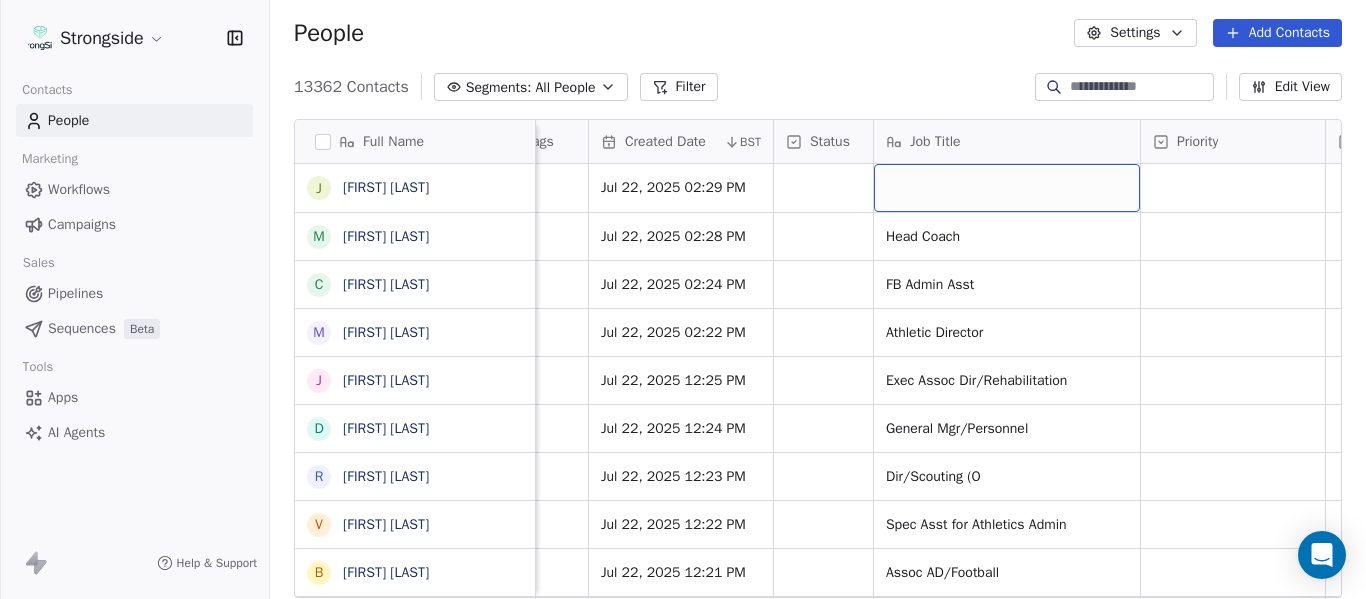 click at bounding box center (1007, 188) 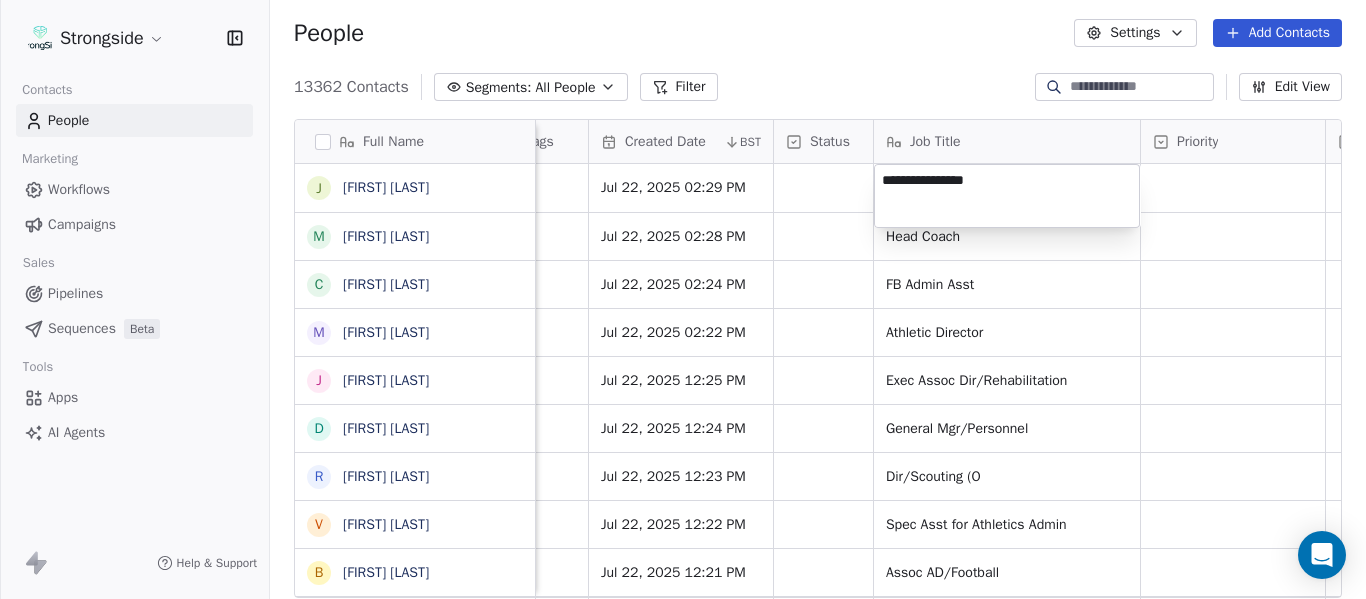 click on "Strongside Contacts People Marketing Workflows Campaigns Sales Pipelines Sequences Beta Tools Apps AI Agents Help & Support People Settings Add Contacts 13362 Contacts Segments: All People Filter Edit View Tag Add to Sequence Export Full Name J [LAST] M [LAST] C [LAST] M [LAST] J [LAST] D [LAST] R [LAST] V [LAST] B [LAST] J [LAST] J [LAST] C [LAST] C [LAST] B [LAST] R [LAST] J [LAST] E [LAST] A [LAST] K [LAST] K [LAST] N [LAST] J [LAST] F [LAST] C [LAST] M [LAST] M [LAST] M [LAST] A [LAST] D [LAST] R [LAST] Level League/Conference Organization Tags Created Date BST Status Job Title Priority Emails Auto Clicked Last Activity Date BST In Open Phone Contact Source NCAA I-Bowl FLORIDA ST. UNIV Jul 22, 2025 02:29 PM NCAA I-Bowl FLORIDA ST. UNIV Jul 22, 2025 02:28 PM Head Coach NCAA I-Bowl FLORIDA ST. UNIV" at bounding box center [683, 299] 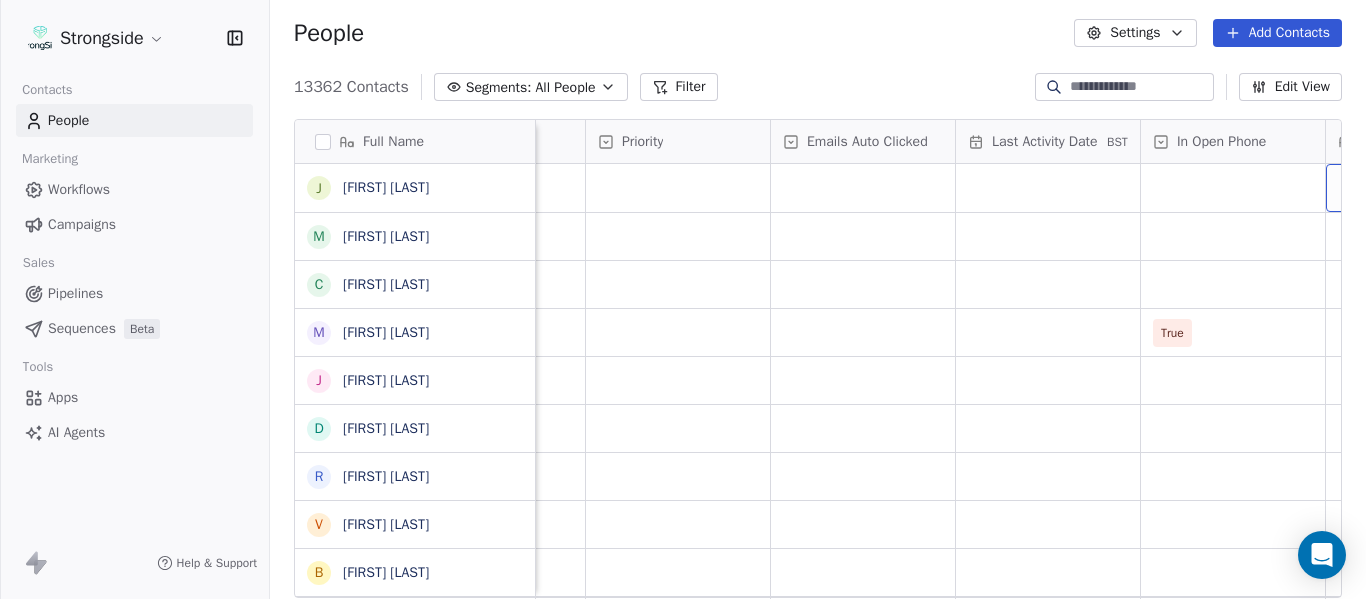scroll, scrollTop: 0, scrollLeft: 2013, axis: horizontal 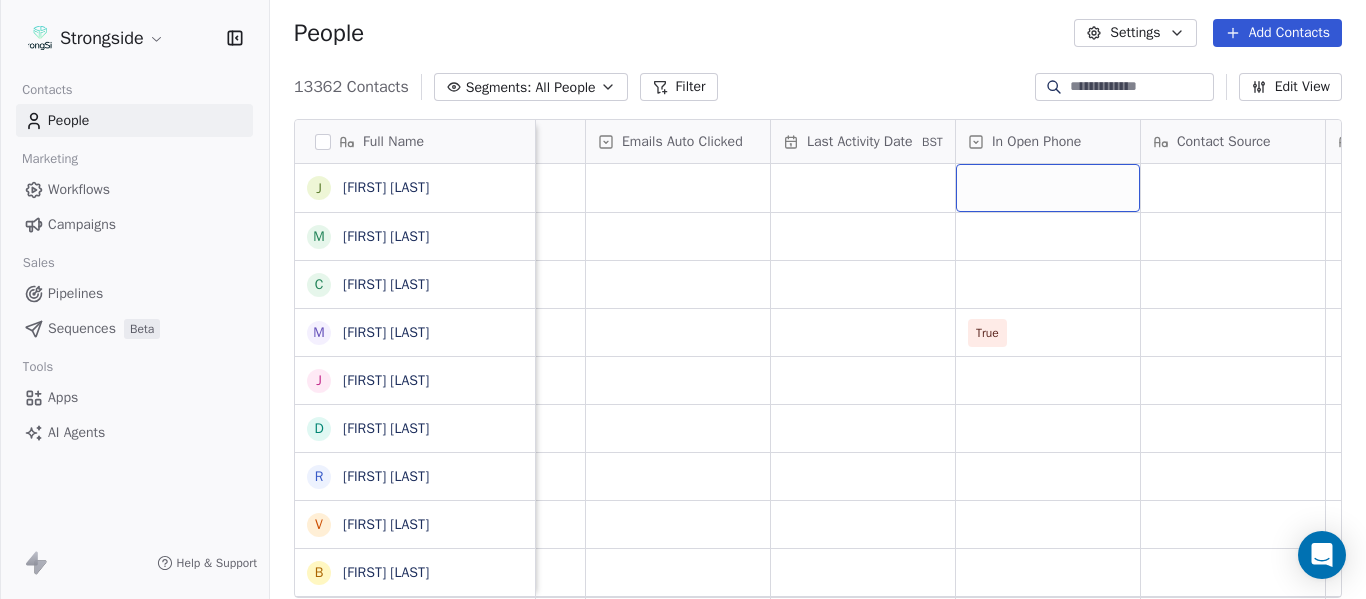 click at bounding box center [1048, 188] 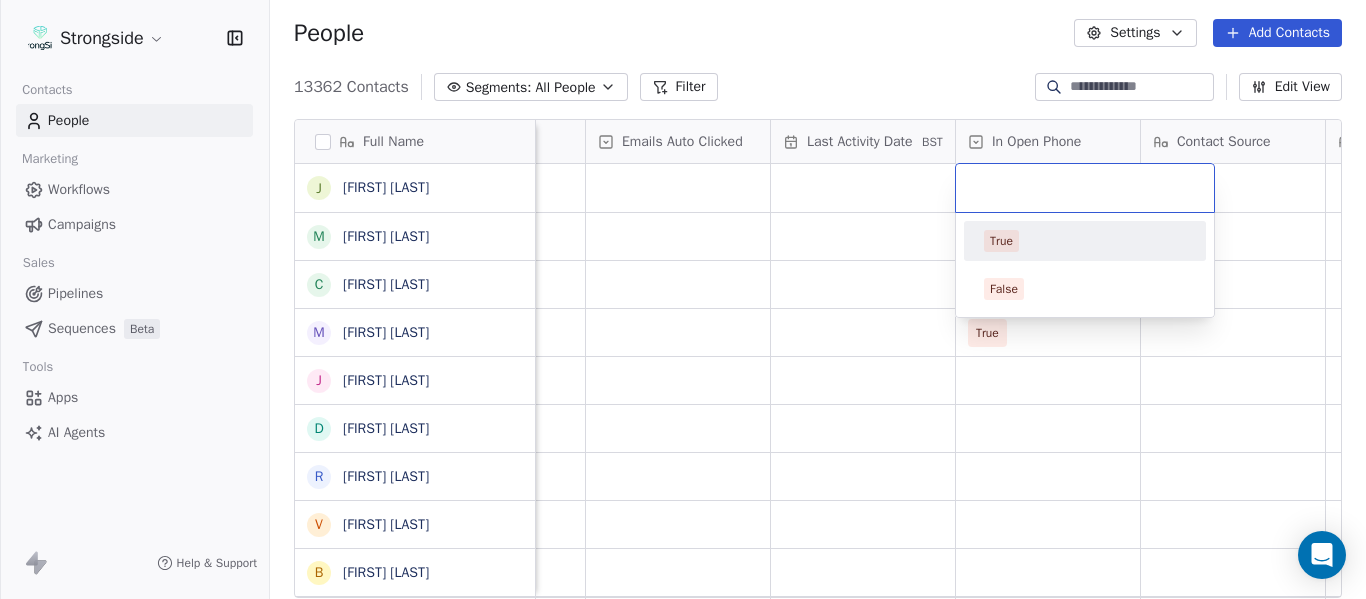 click on "True" at bounding box center (1085, 241) 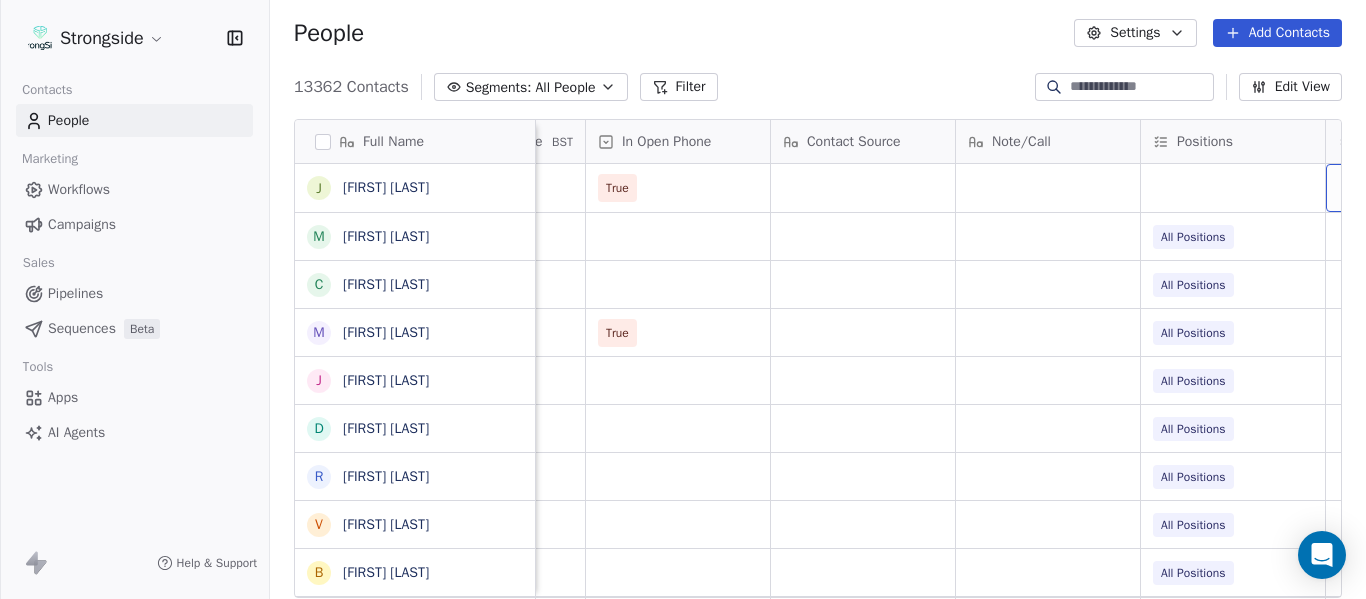 scroll, scrollTop: 0, scrollLeft: 2568, axis: horizontal 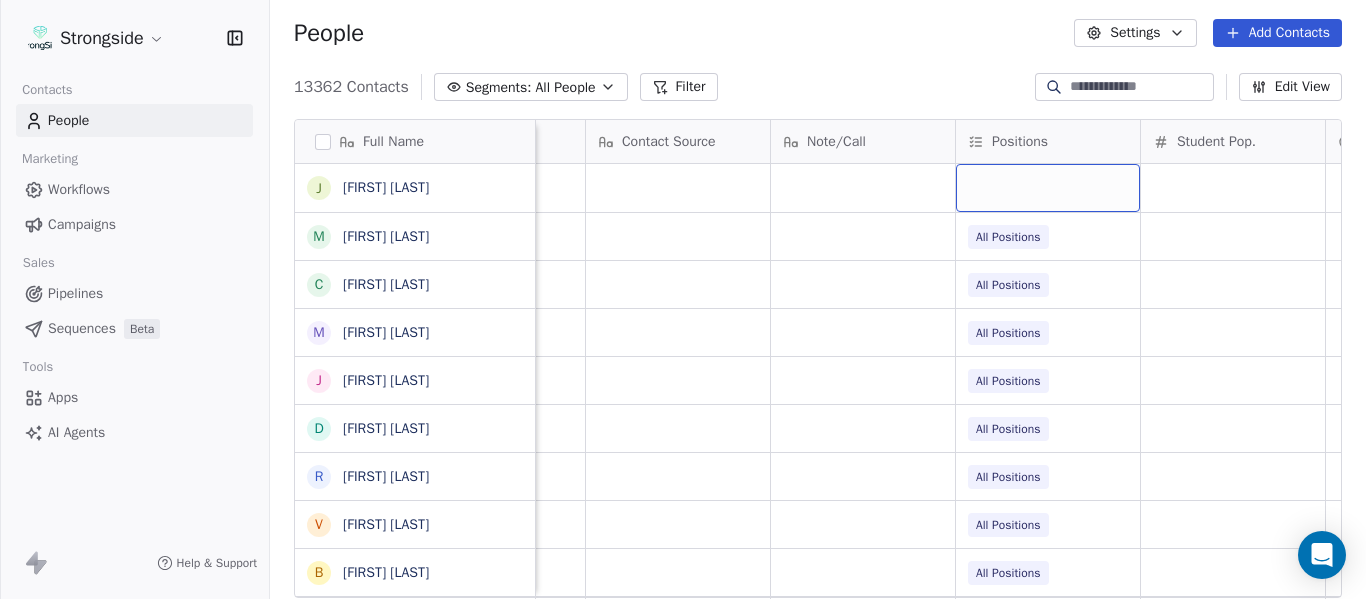 click at bounding box center [1048, 188] 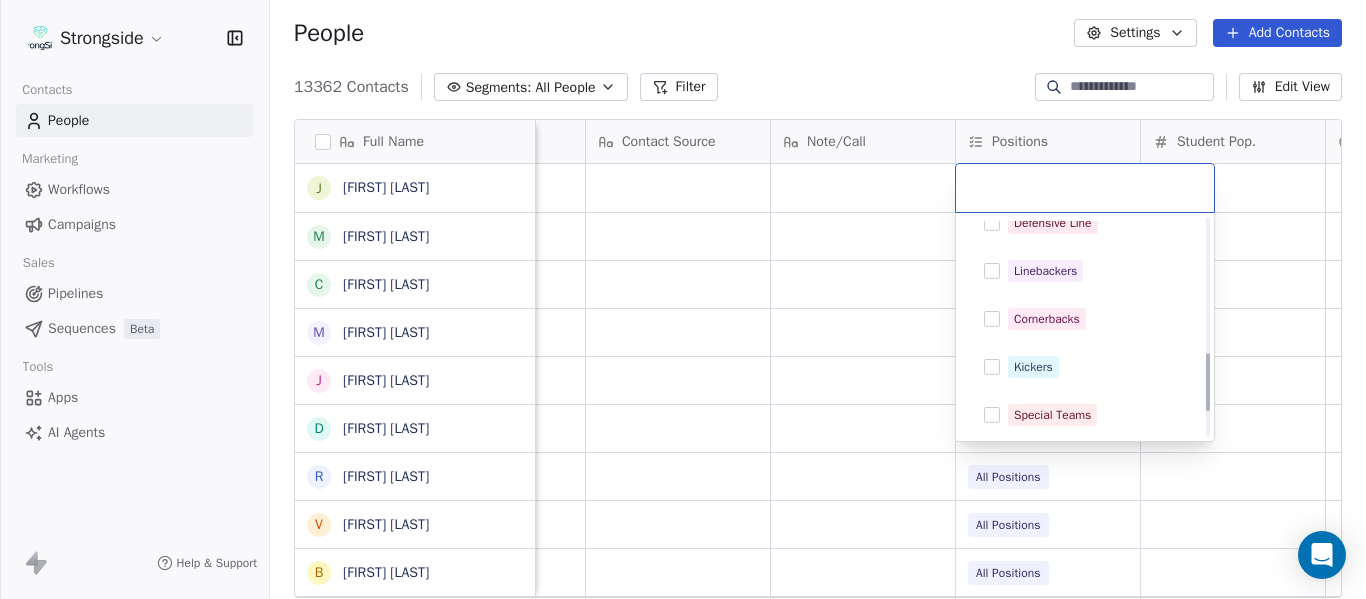 scroll, scrollTop: 500, scrollLeft: 0, axis: vertical 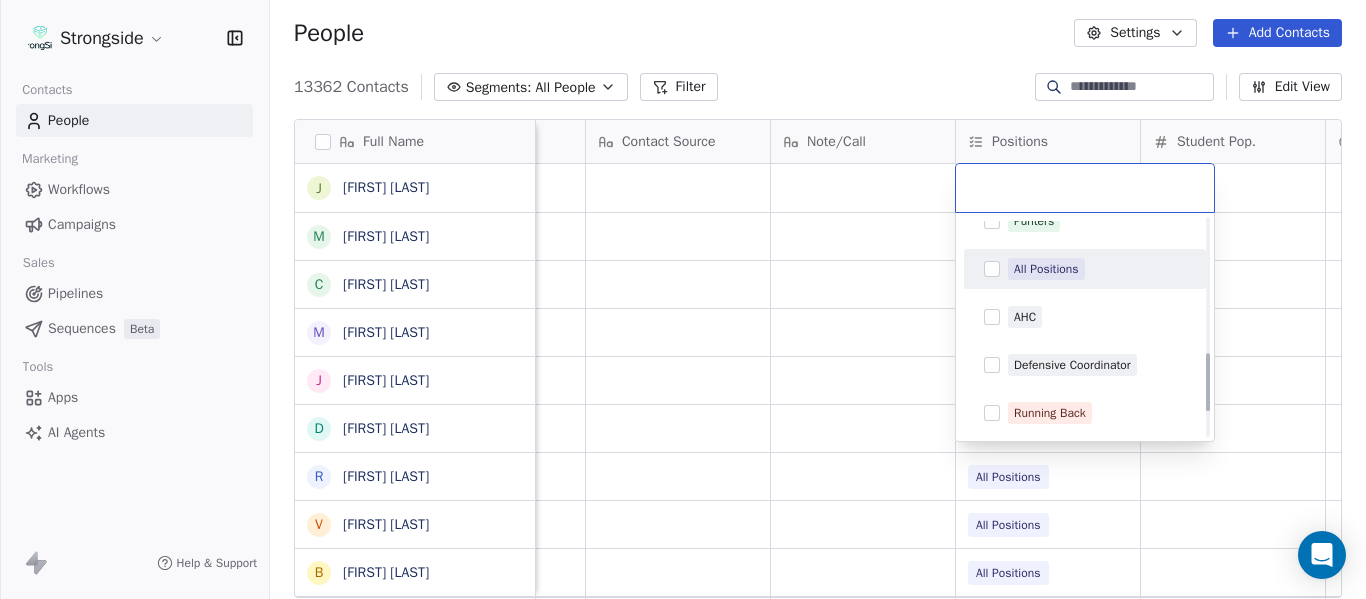 click on "All Positions" at bounding box center (1046, 269) 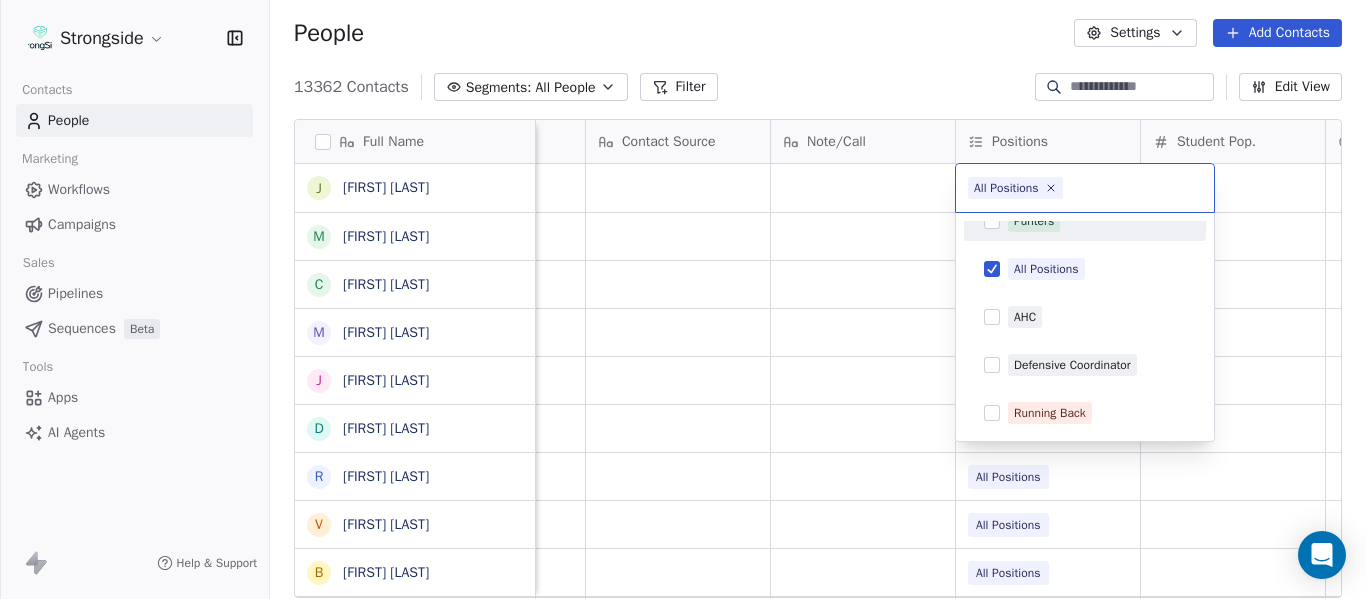 click on "Strongside Contacts People Marketing Workflows Campaigns Sales Pipelines Sequences Beta Tools Apps AI Agents Help & Support People Settings  Add Contacts 13362 Contacts Segments: All People Filter  Edit View Tag Add to Sequence Export Full Name J [LAST] M [LAST] C [LAST] M [LAST] J [LAST] D [LAST] R [LAST] V [LAST] B [LAST] J [LAST] J [LAST] C [LAST] C [LAST] B [LAST] R [LAST] J [LAST] E [LAST] A [LAST] K [LAST] K [LAST] N [LAST] J [LAST] F [LAST] C [LAST] M [LAST] M [LAST] M [LAST] A [LAST] D [LAST] R [LAST] R [LAST] A [LAST] W [LAST] Priority Emails Auto Clicked Last Activity Date BST In Open Phone Contact Source Note/Call Positions Student Pop. Lead Account   True   All Positions   All Positions   True All Positions   All Positions   All Positions   All Positions   All Positions   All Positions   All Positions   True All Positions" at bounding box center (683, 299) 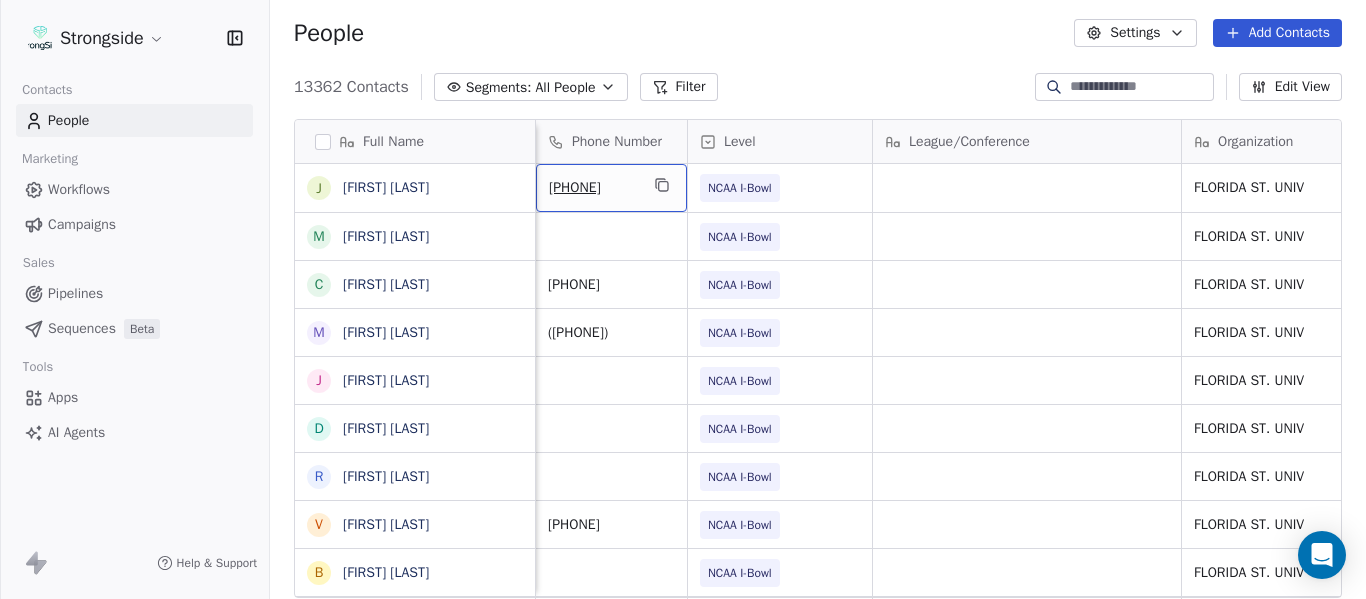 scroll, scrollTop: 0, scrollLeft: 0, axis: both 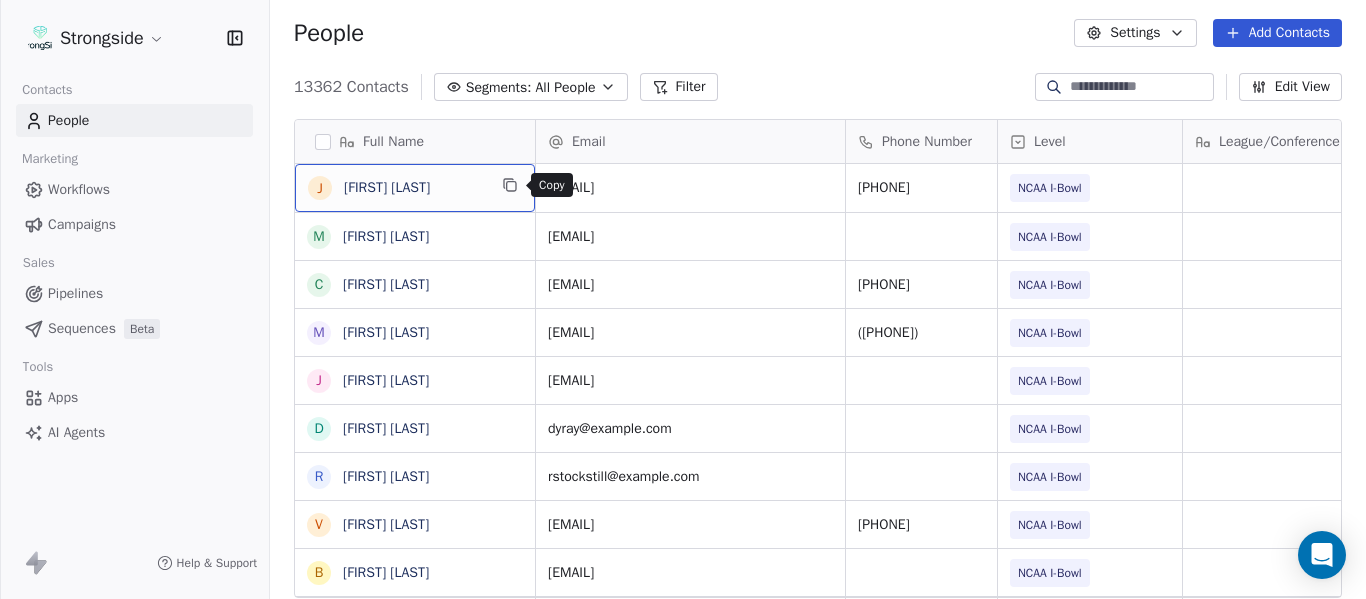 click 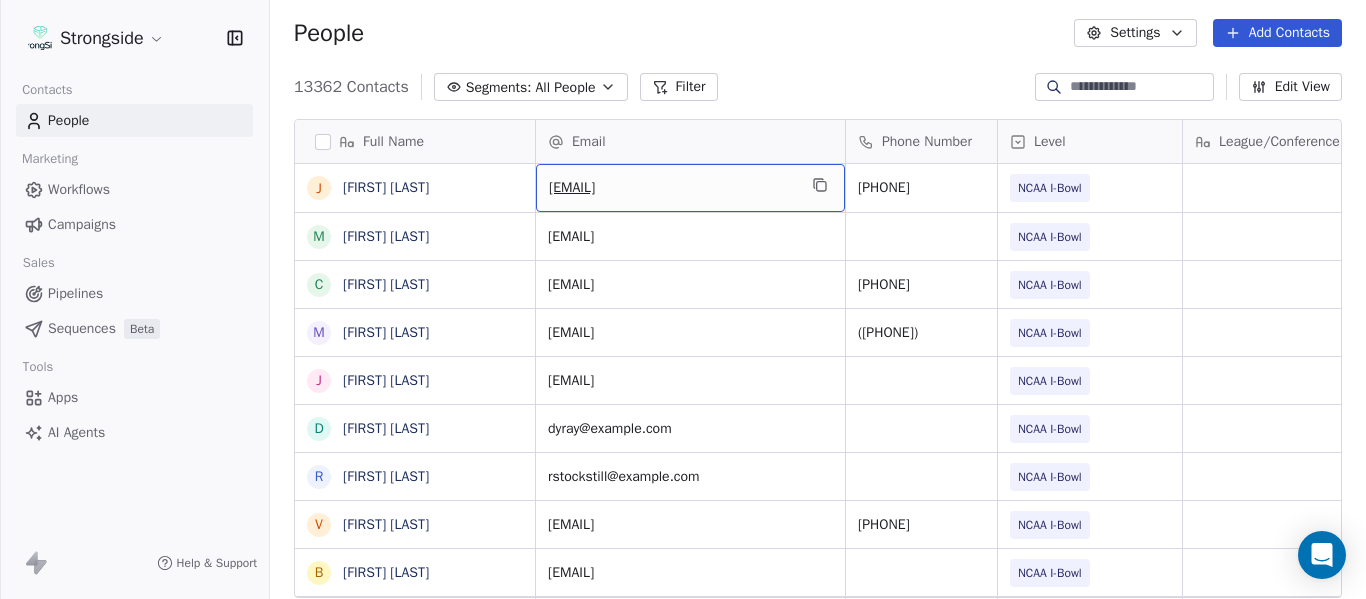 click on "[EMAIL]" at bounding box center [690, 188] 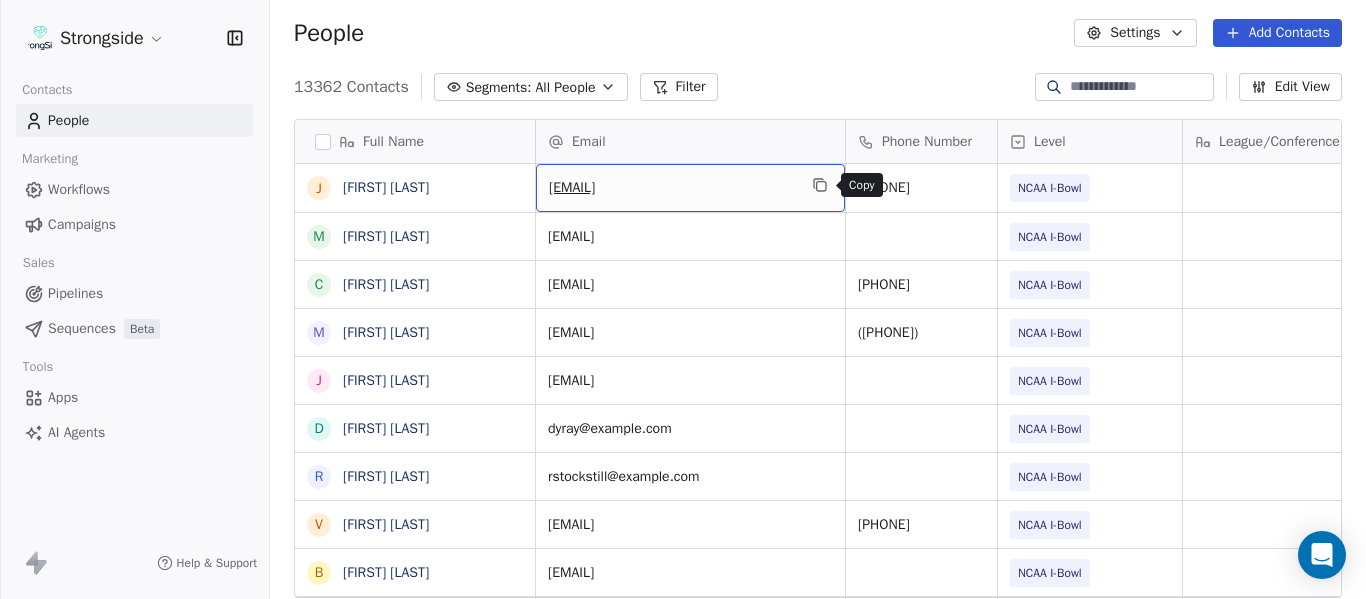 click 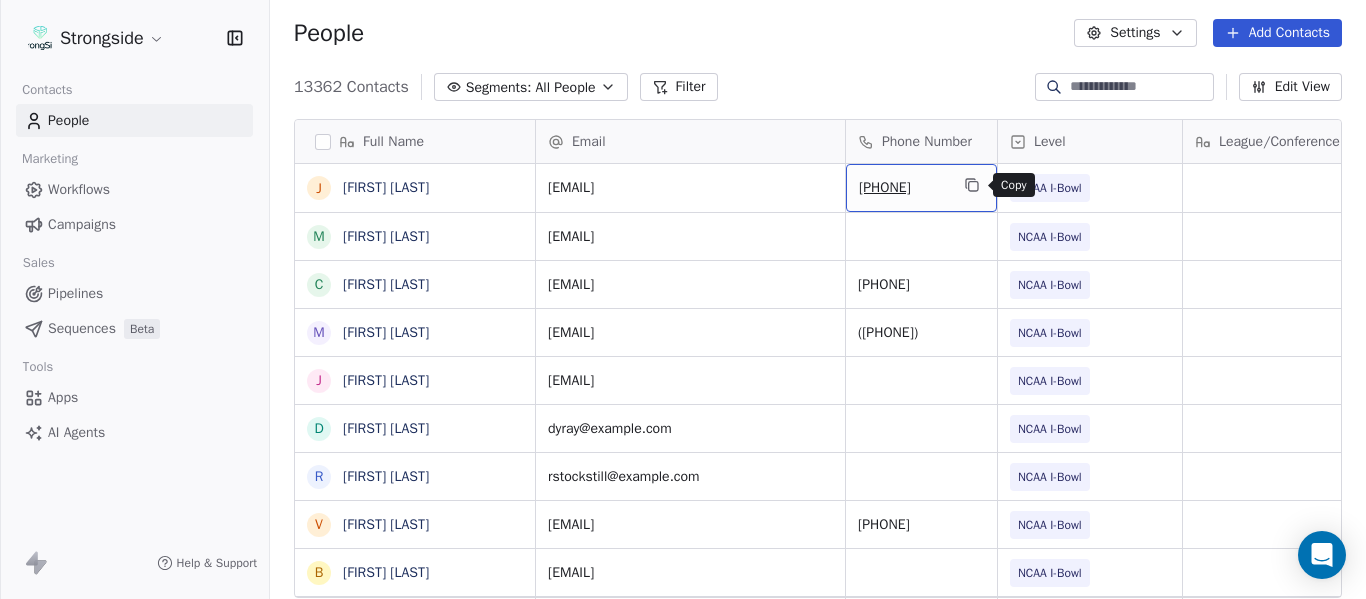 click 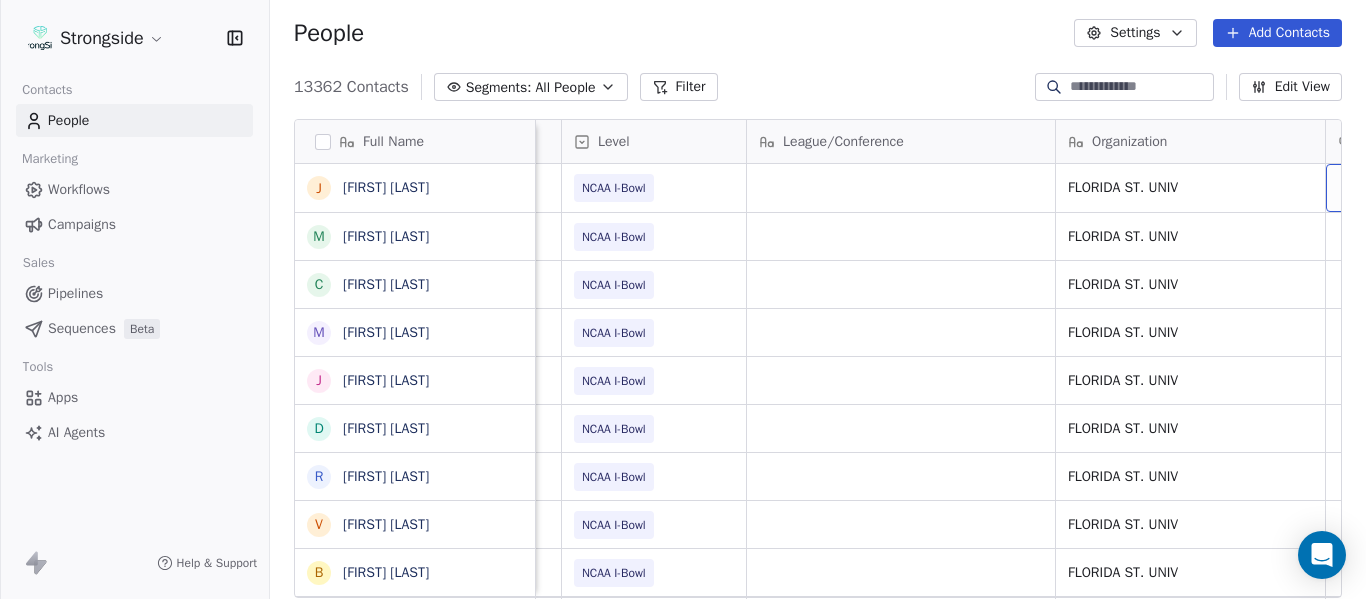 scroll, scrollTop: 0, scrollLeft: 536, axis: horizontal 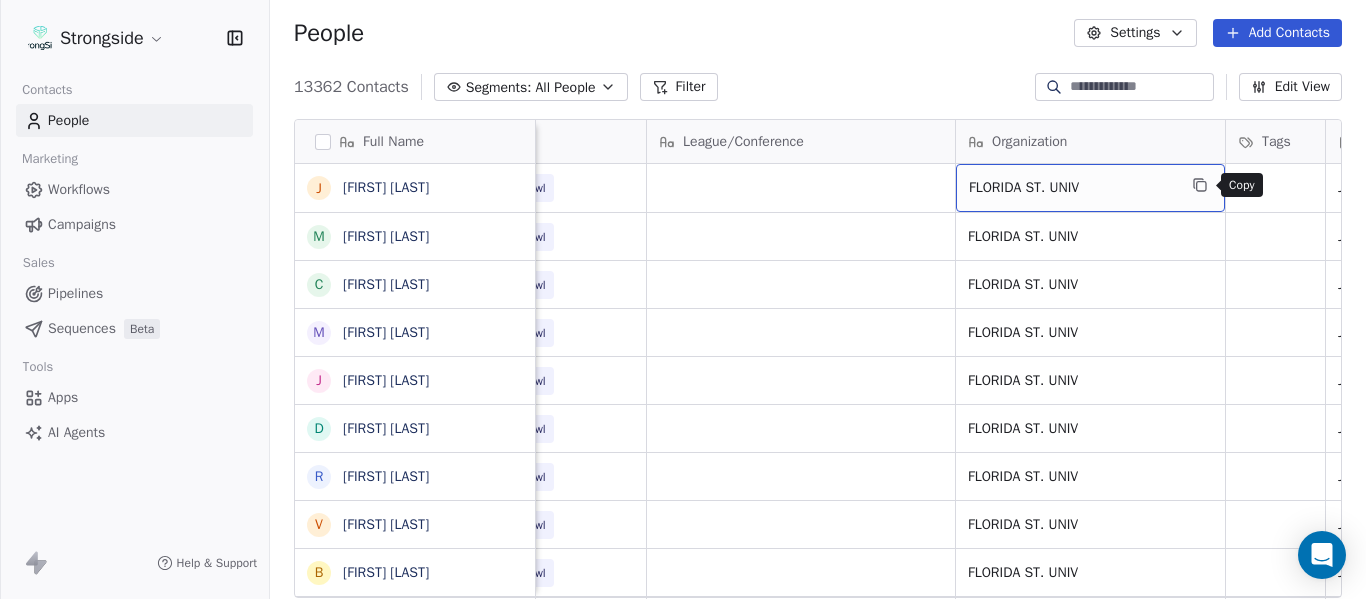 click 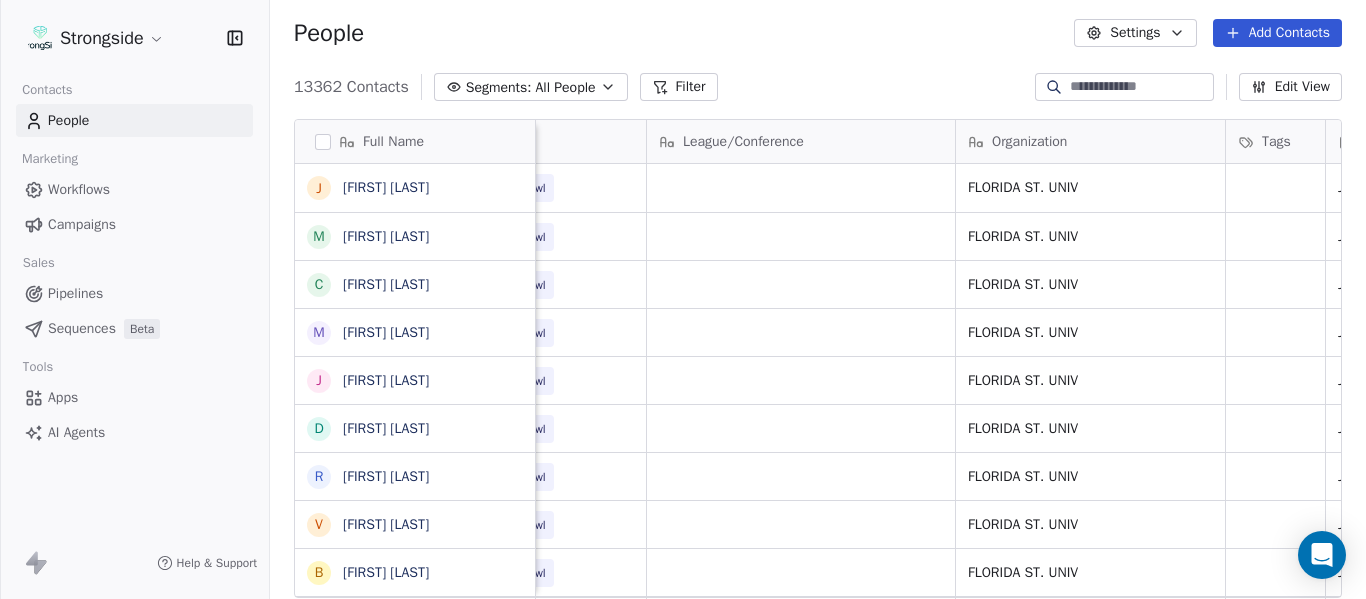 scroll, scrollTop: 0, scrollLeft: 0, axis: both 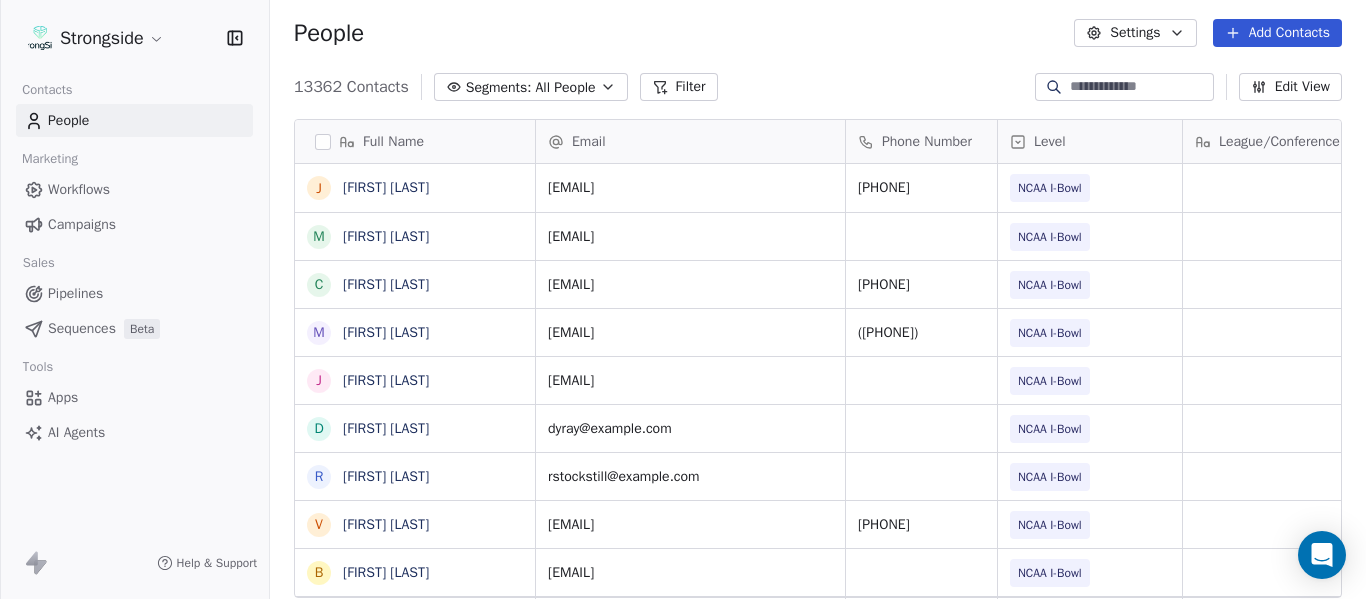 click on "Add Contacts" at bounding box center [1277, 33] 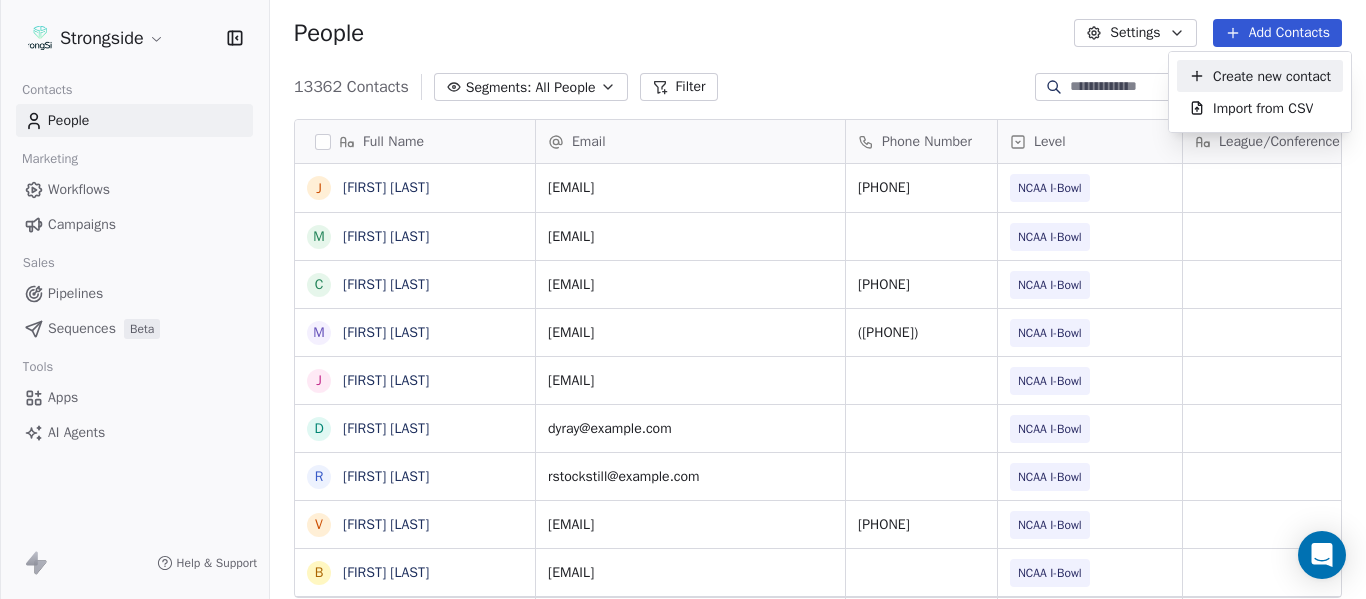 click on "Create new contact" at bounding box center (1260, 76) 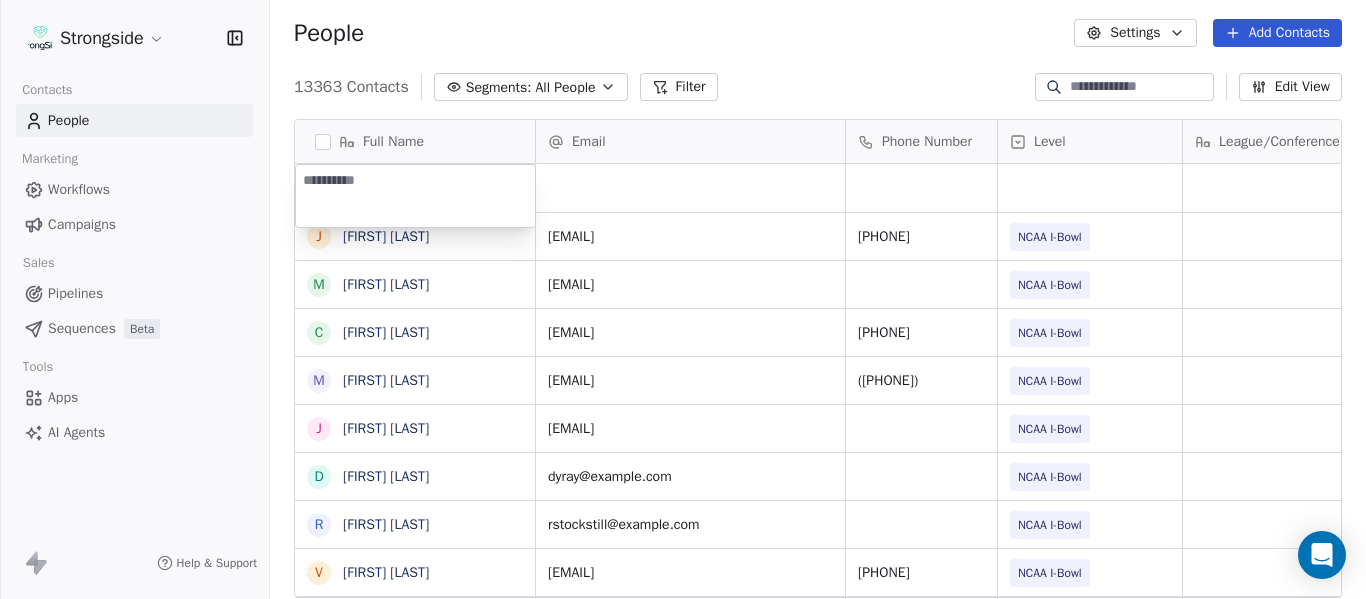 type on "**********" 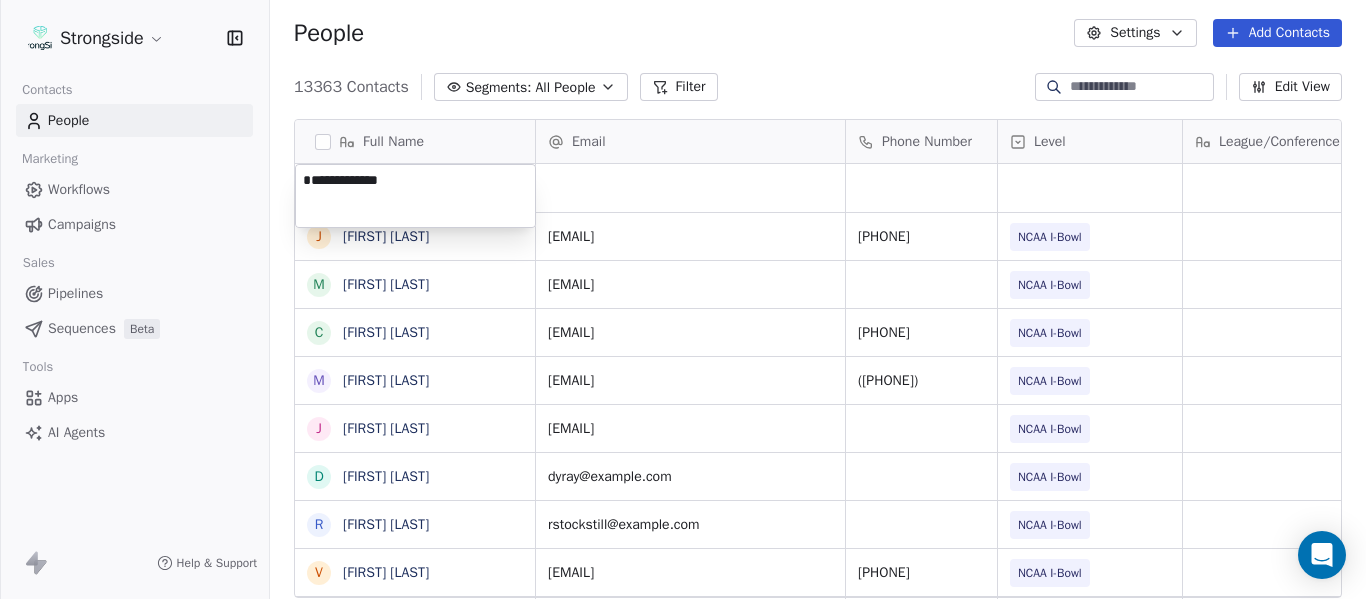 click on "Strongside Contacts People Marketing Workflows Campaigns Sales Pipelines Sequences Beta Tools Apps AI Agents Help & Support People Settings  Add Contacts 13363 Contacts Segments: All People Filter  Edit View Tag Add to Sequence Export Full Name J [LAST] M [LAST] C [LAST] M [LAST] J [LAST] D [LAST] R [LAST] V [LAST] B [LAST] J [LAST] J [LAST] C [LAST] C [LAST] B [LAST] R [LAST] J [LAST] E [LAST] A [LAST] K [LAST] K [LAST] N [LAST] J [LAST] F [LAST] C [LAST] M [LAST] M [LAST] A [LAST] D [LAST] R [LAST] Email Phone Number Level League/Conference Organization Tags Created Date BST Jul 22, 2025 02:31 PM [EMAIL] [PHONE] NCAA I-Bowl FLORIDA ST. UNIV Jul 22, 2025 02:29 PM [EMAIL] NCAA I-Bowl FLORIDA ST. UNIV Jul 22, 2025 02:28 PM [EMAIL] [PHONE] NCAA I-Bowl FLORIDA ST. UNIV" at bounding box center [683, 299] 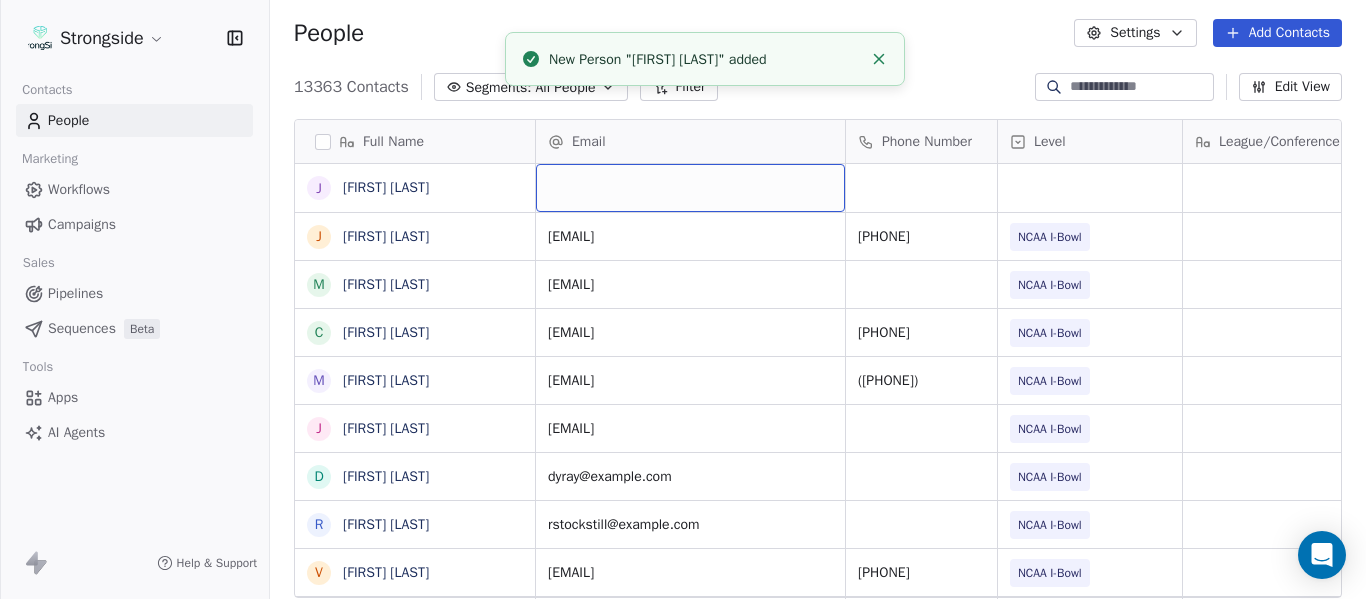 click at bounding box center [690, 188] 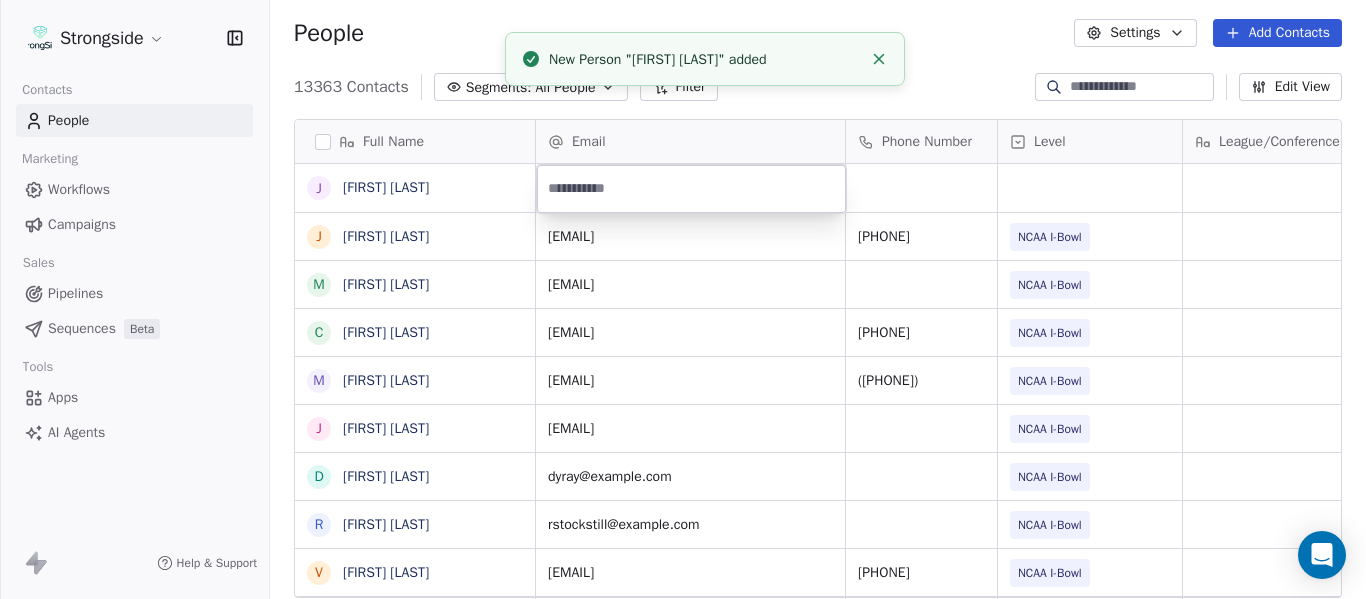 type on "**********" 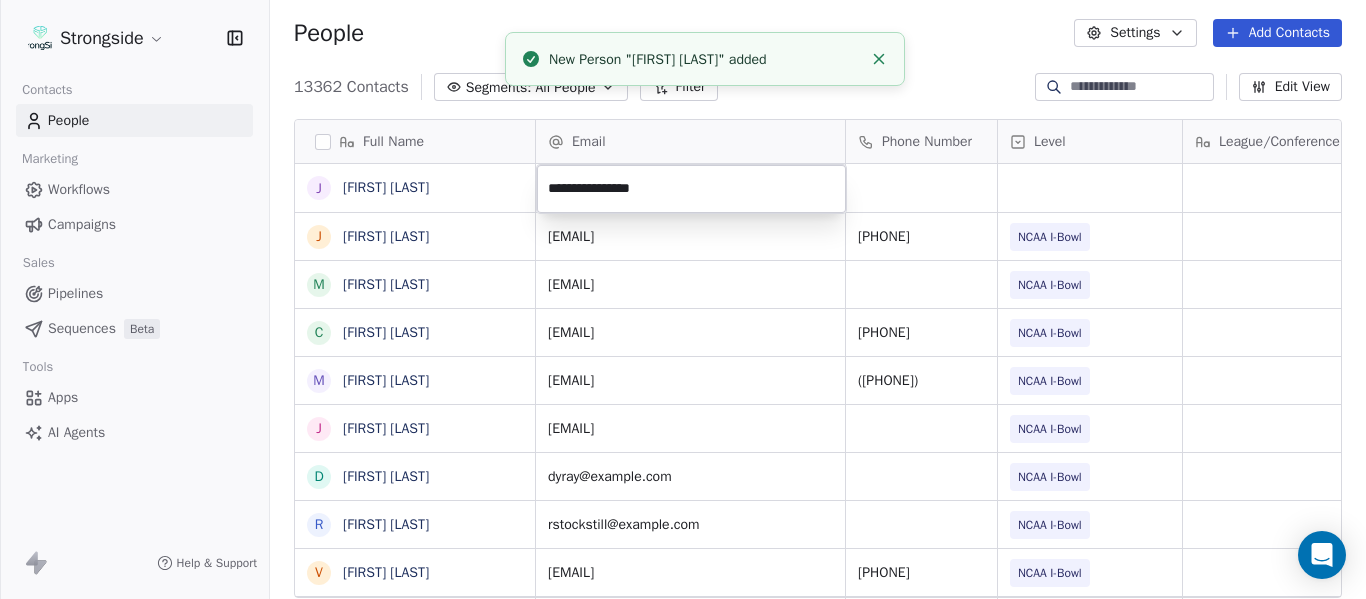 click 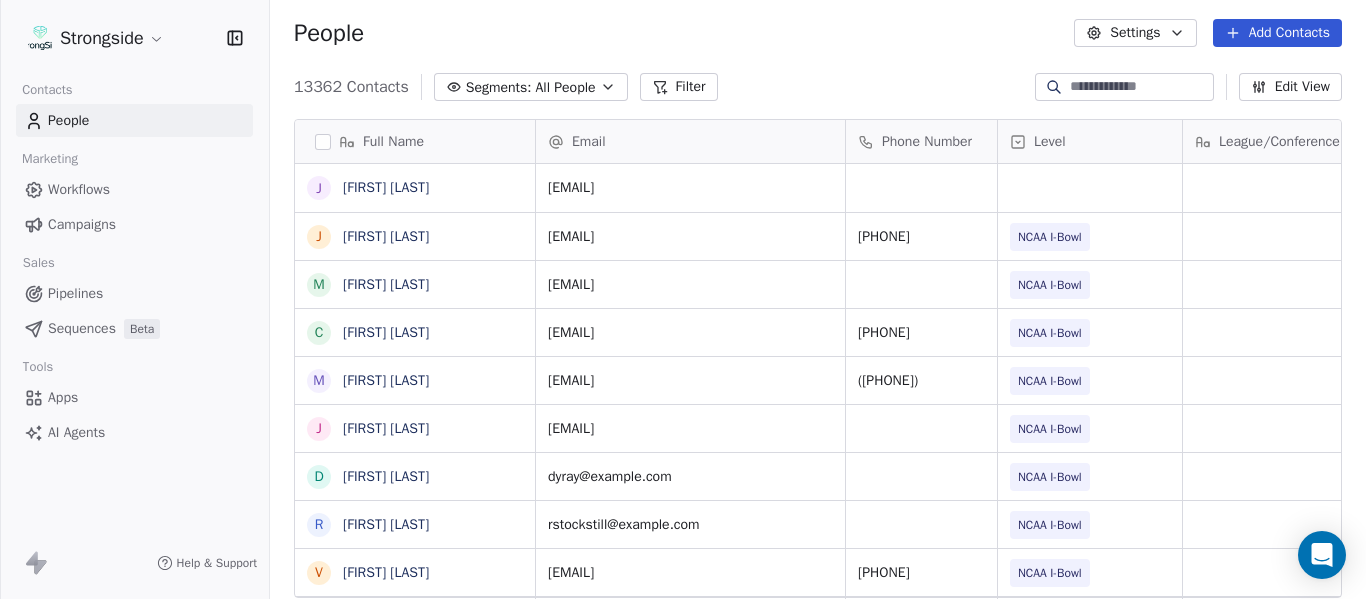 click on "13362 Contacts Segments: All People Filter  Edit View" at bounding box center [818, 87] 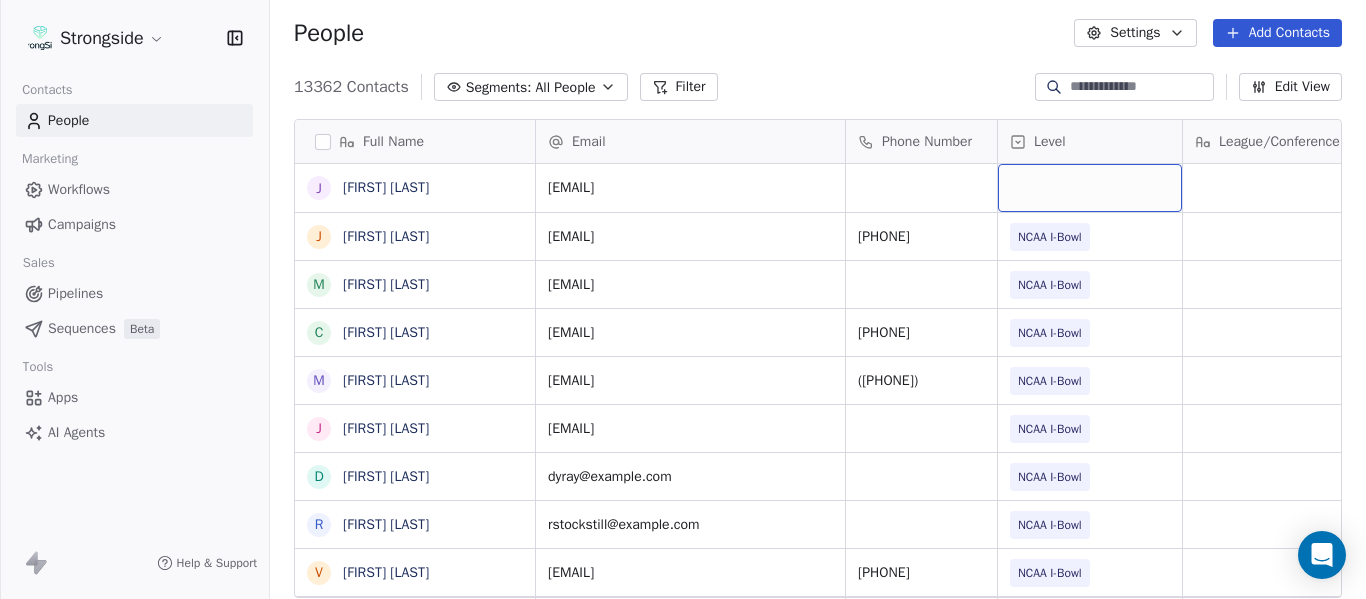 click at bounding box center (1090, 188) 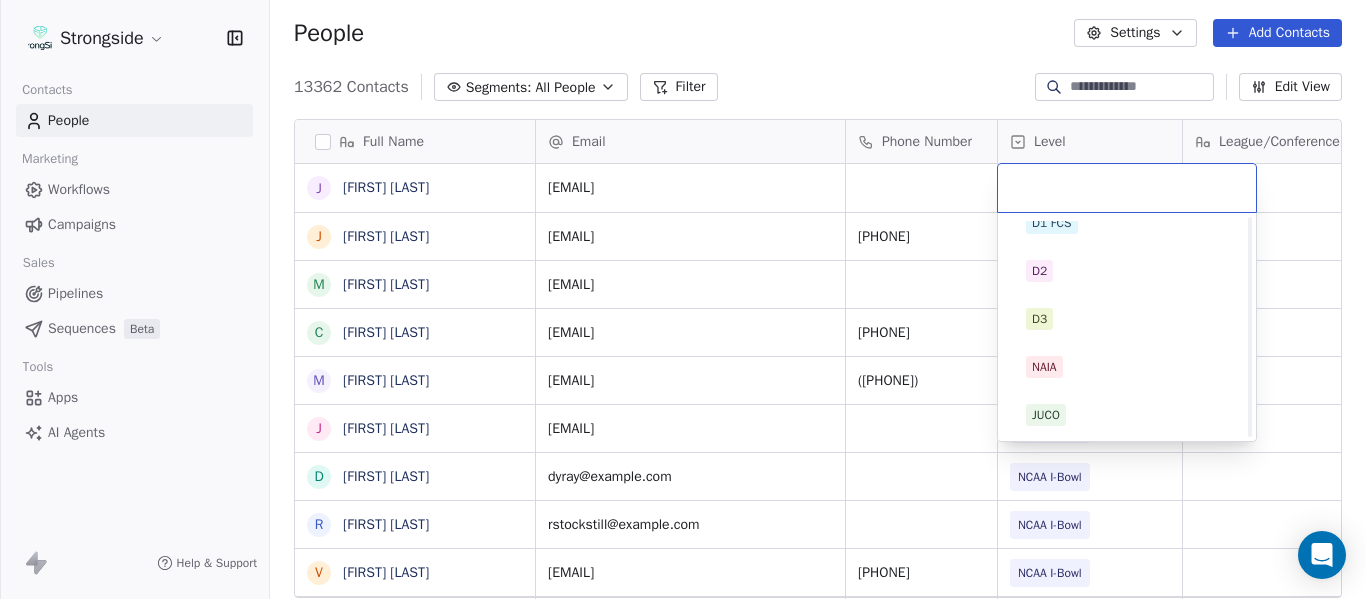 scroll, scrollTop: 212, scrollLeft: 0, axis: vertical 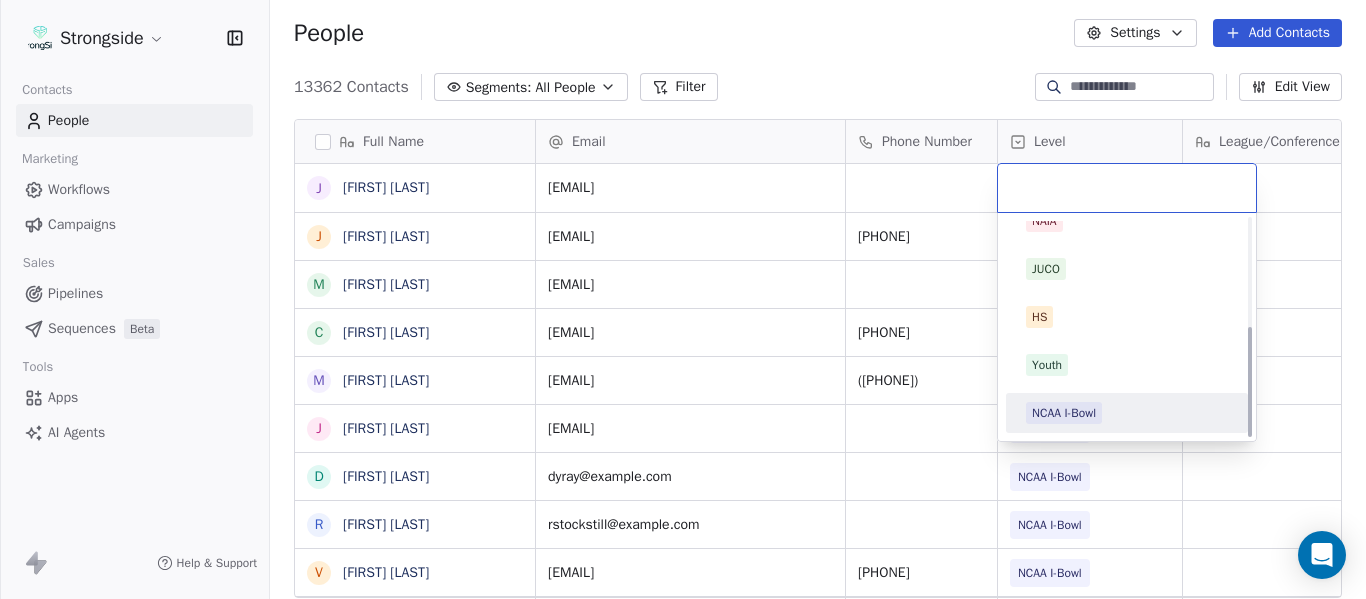 click on "NCAA I-Bowl" at bounding box center (1127, 413) 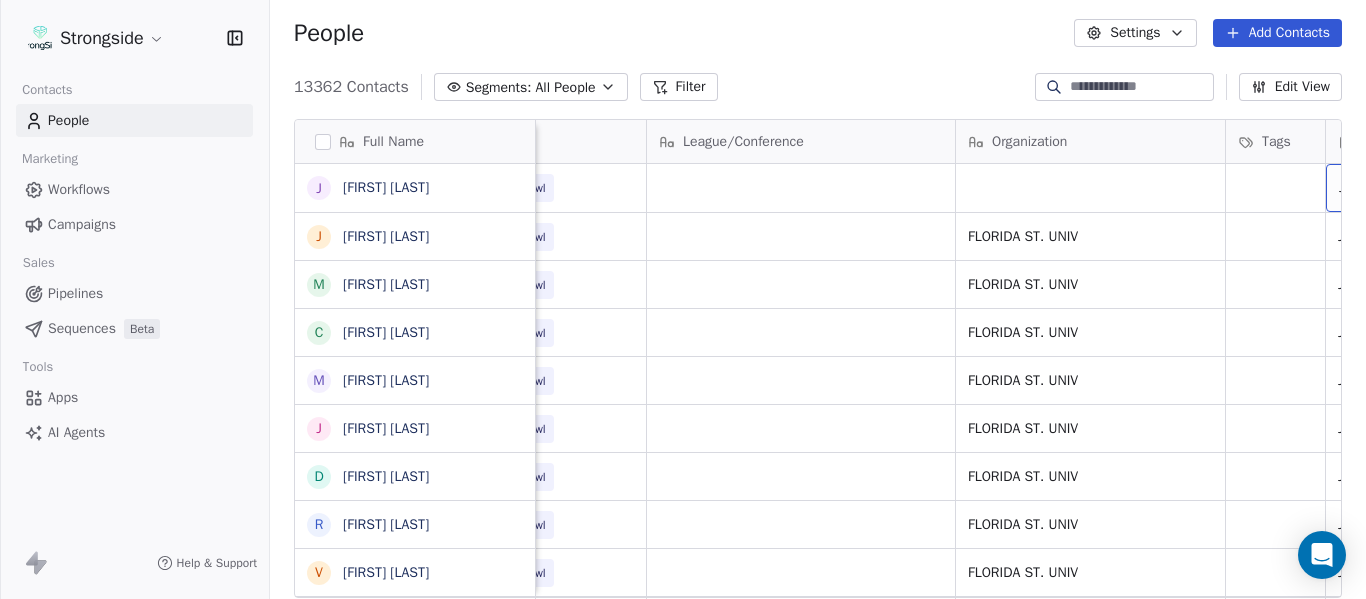scroll, scrollTop: 0, scrollLeft: 721, axis: horizontal 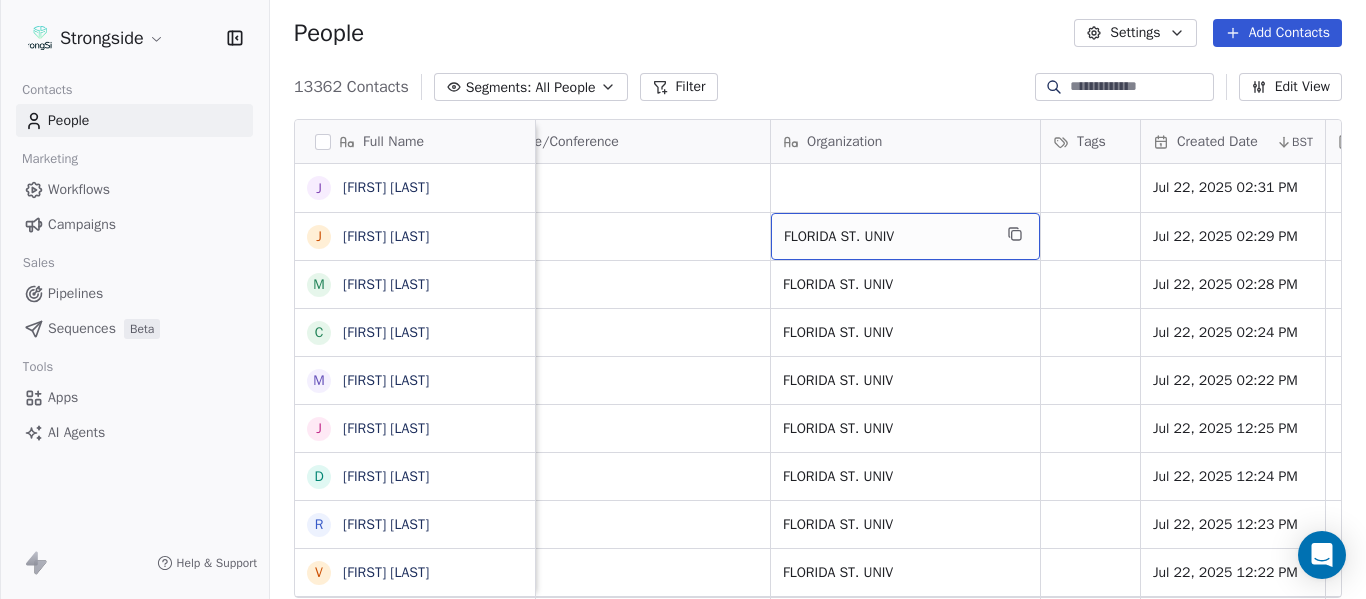 click 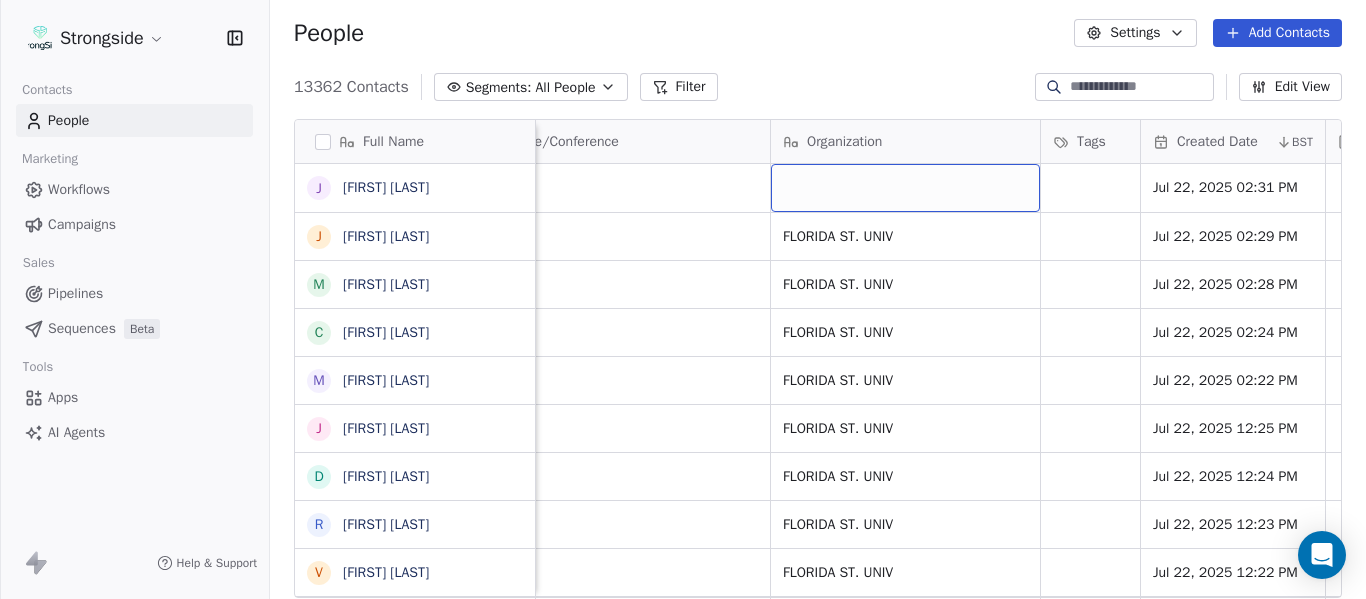 click at bounding box center [905, 188] 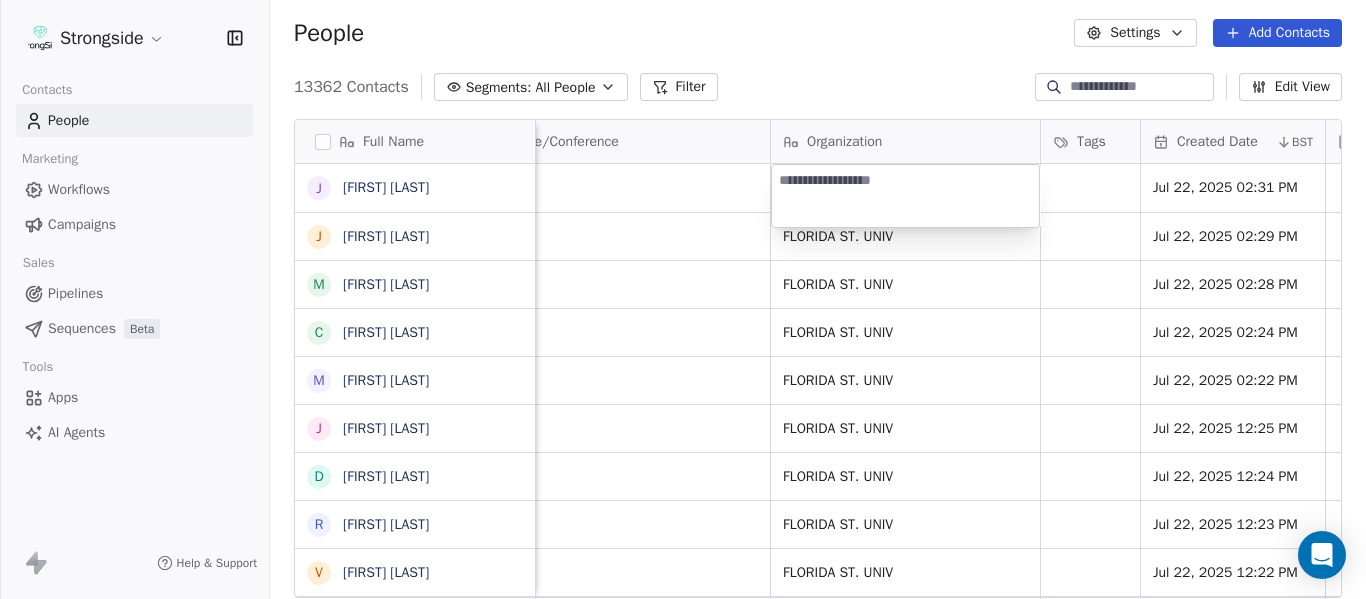 type on "**********" 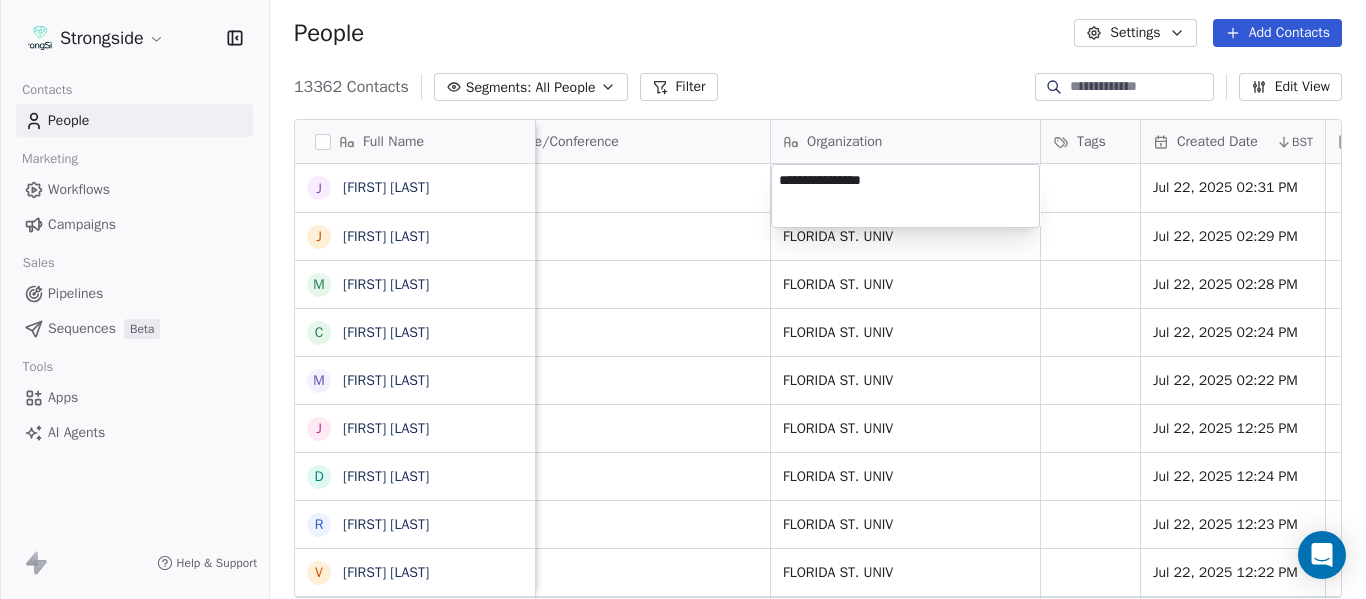 click on "Strongside Contacts People Marketing Workflows Campaigns Sales Pipelines Sequences Beta Tools Apps AI Agents Help & Support People Settings  Add Contacts 13362 Contacts Segments: All People Filter  Edit View Tag Add to Sequence Export Full Name J [LAST] M [LAST] C [LAST] M [LAST] J [LAST] D [LAST] R [LAST] V [LAST] B [LAST] J [LAST] J [LAST] C [LAST] C [LAST] B [LAST] R [LAST] J [LAST] E [LAST] A [LAST] K [LAST] K [LAST] N [LAST] J [LAST] F [LAST] C [LAST] M [LAST] M [LAST] M [LAST] A [LAST] D [LAST] R [LAST] Email Phone Number Level League/Conference Organization Tags Created Date BST Status Job Title Priority Emails Auto Clicked [EMAIL] NCAA I-Bowl Jul 22, 2025 02:31 PM [EMAIL] [PHONE] NCAA I-Bowl FLORIDA ST. UNIV Jul 22, 2025 02:29 PM Athletic Trainer [EMAIL] NCAA I-Bowl" at bounding box center [683, 299] 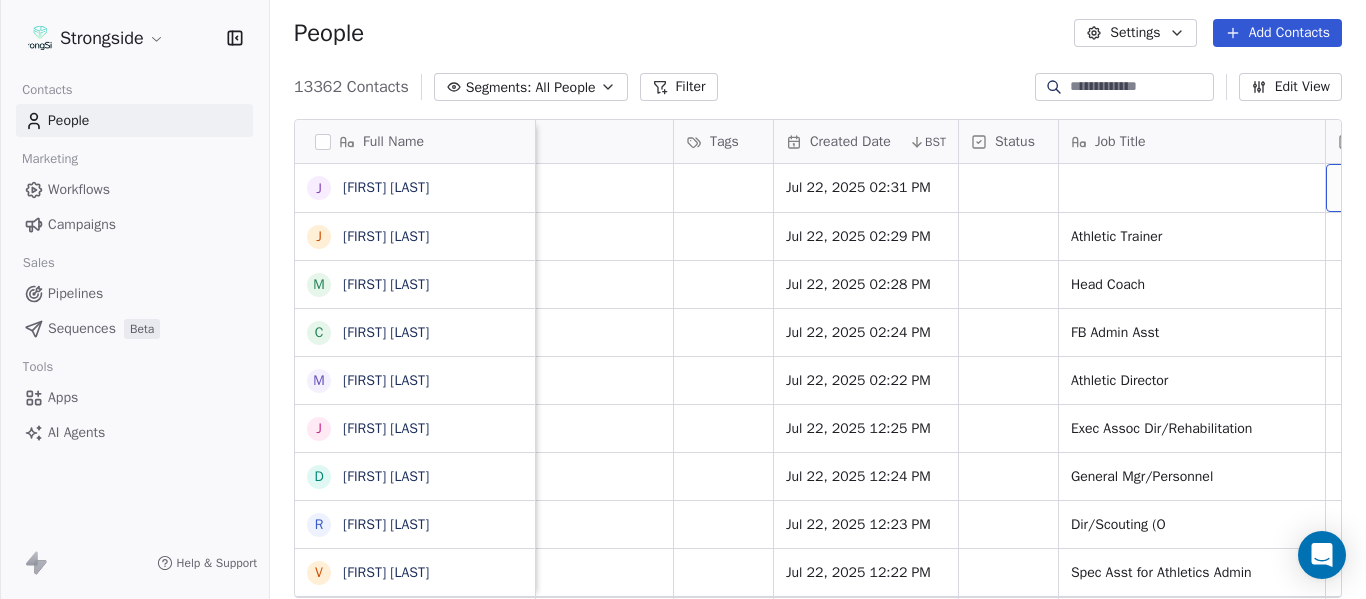 scroll, scrollTop: 0, scrollLeft: 1273, axis: horizontal 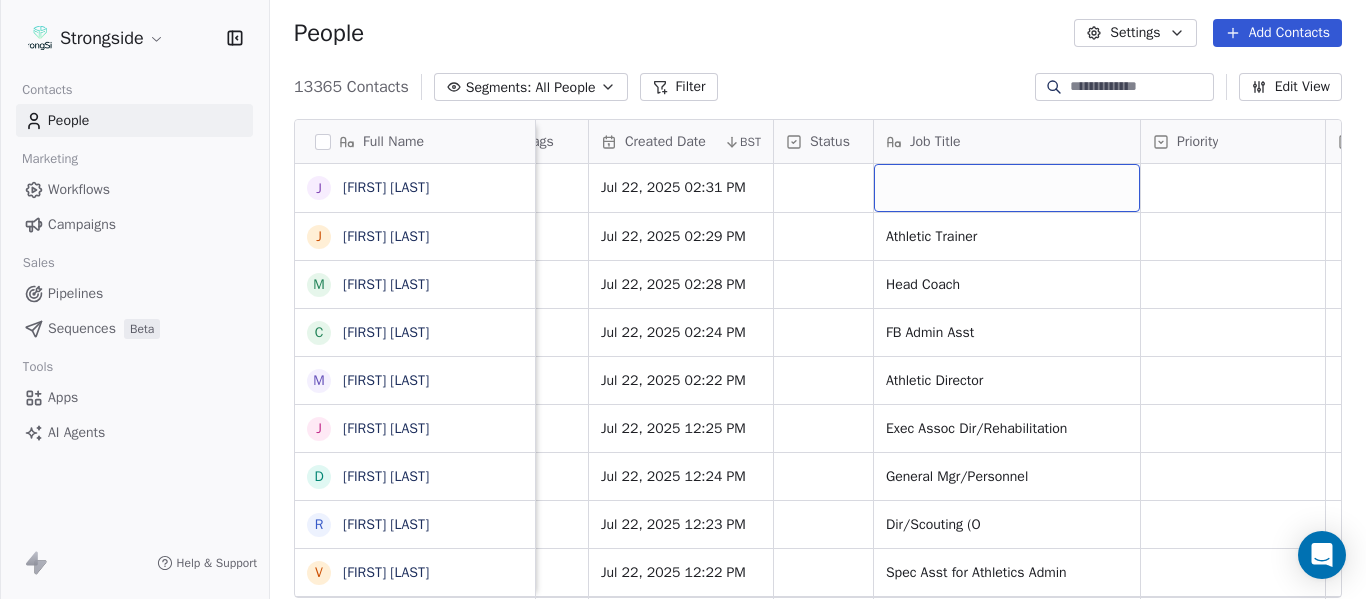 click at bounding box center [1007, 188] 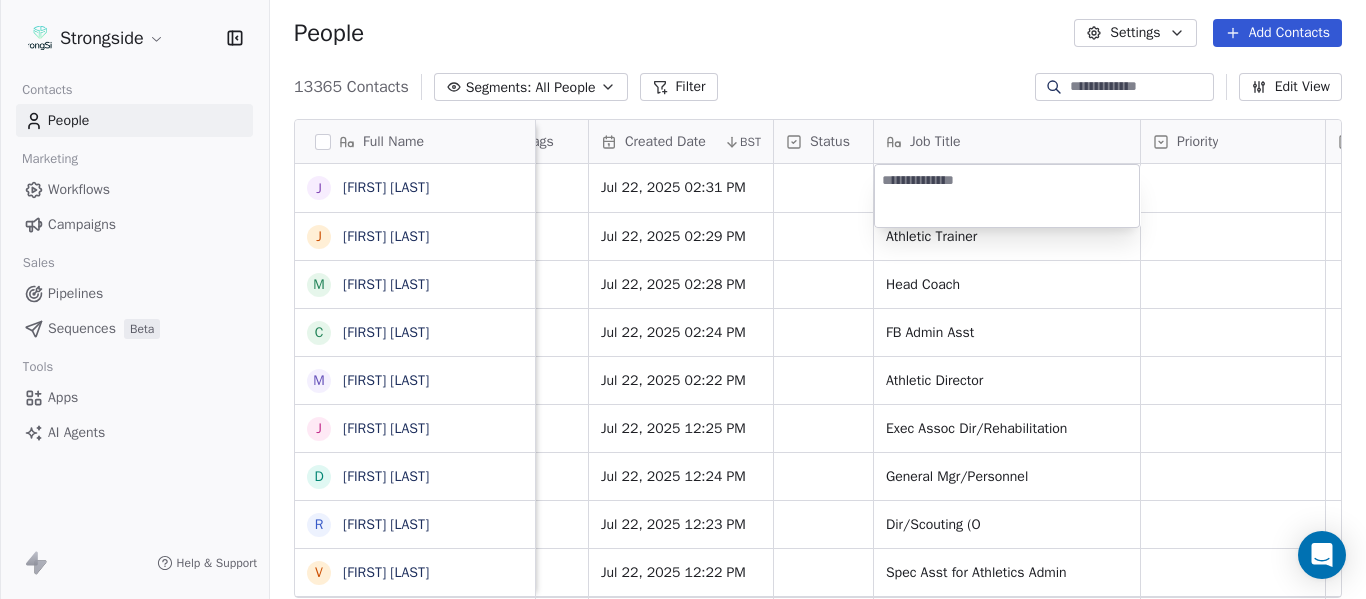 type on "**********" 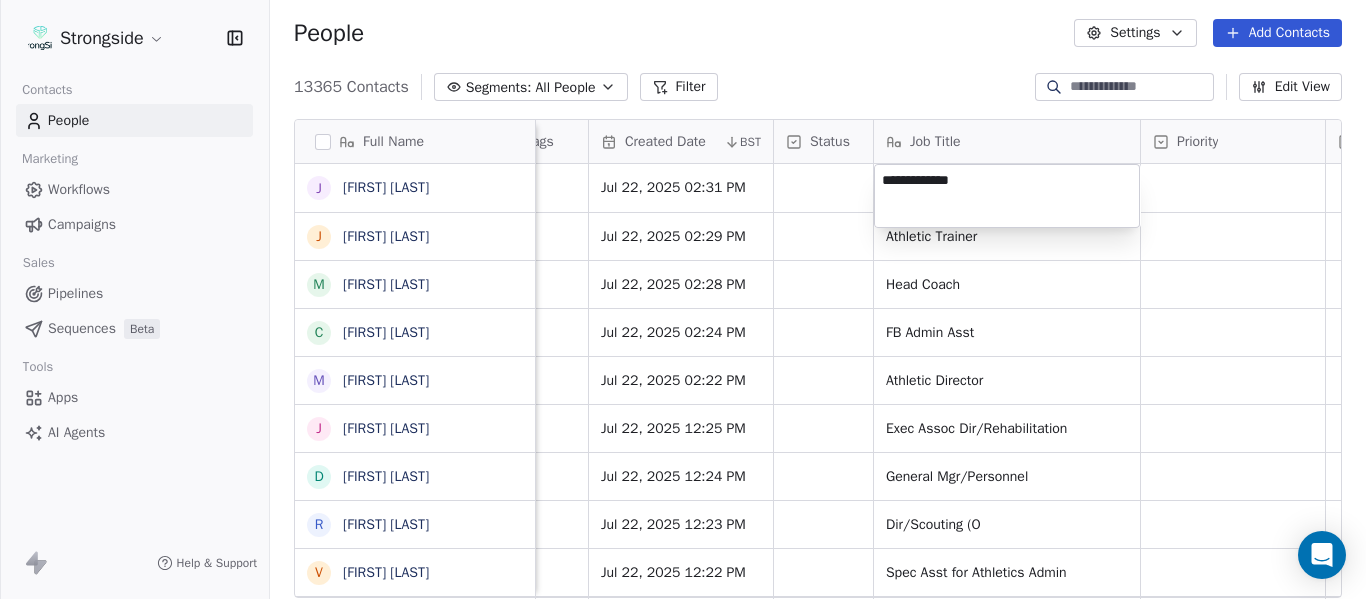 click on "Strongside Contacts People Marketing Workflows Campaigns Sales Pipelines Sequences Beta Tools Apps AI Agents Help & Support People Settings Add Contacts 13365 Contacts Segments: All People Filter Edit View Tag Add to Sequence Export Full Name J [FIRST] [LAST] J [FIRST] [LAST] M [FIRST] [LAST] C [FIRST] [LAST] M [FIRST] [LAST] J [FIRST] [LAST] D [FIRST] [LAST] R [FIRST] [LAST] V [FIRST] [LAST] B [FIRST] [LAST] J [FIRST] [LAST] J [FIRST] [LAST] C [FIRST] [LAST] C [FIRST] [LAST] B [FIRST] [LAST] R [FIRST] [LAST] J [FIRST] [LAST] E [FIRST] [LAST] A [FIRST] [LAST] K [FIRST] [LAST] K [FIRST] [LAST] N [FIRST] [LAST] J [FIRST] [LAST] F [FIRST] [LAST] C [FIRST] [LAST] M [FIRST] [LAST] M [FIRST] [LAST] M [FIRST] [LAST] A [FIRST] [LAST] D [FIRST] [LAST] Level League/Conference Organization Tags Created Date BST Status Job Title Priority Emails Auto Clicked Last Activity Date BST In Open Phone Contact Source NCAA I-Bowl FLORIDA ST. UNIV Jul 22, 2025 02:31 PM NCAA I-Bowl FLORIDA ST. UNIV Jul 22, 2025 02:29 PM Athletic Trainer True NCAA I-Bowl" at bounding box center (683, 299) 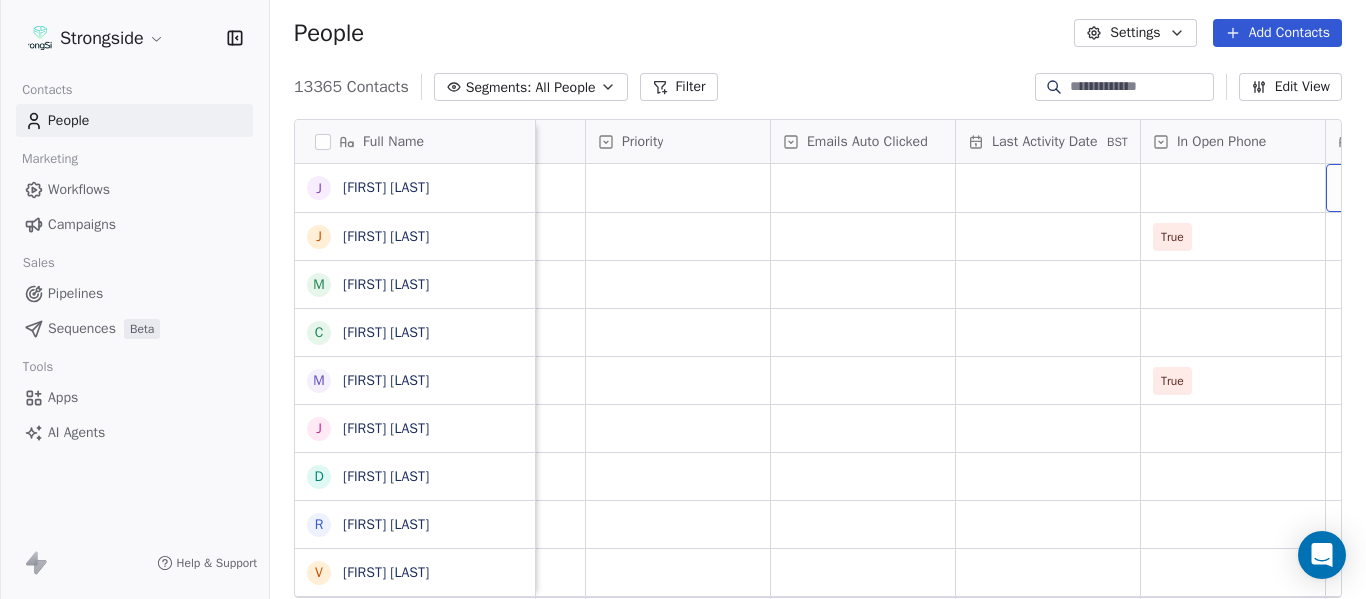 scroll, scrollTop: 0, scrollLeft: 2013, axis: horizontal 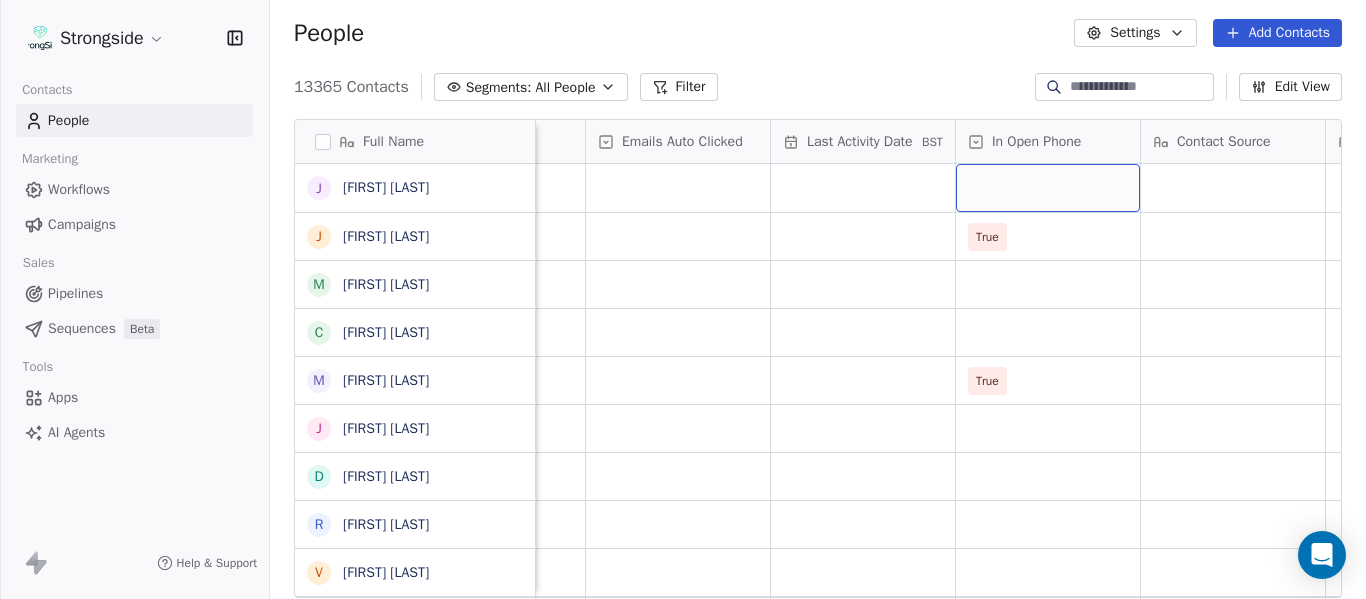 click at bounding box center [1048, 188] 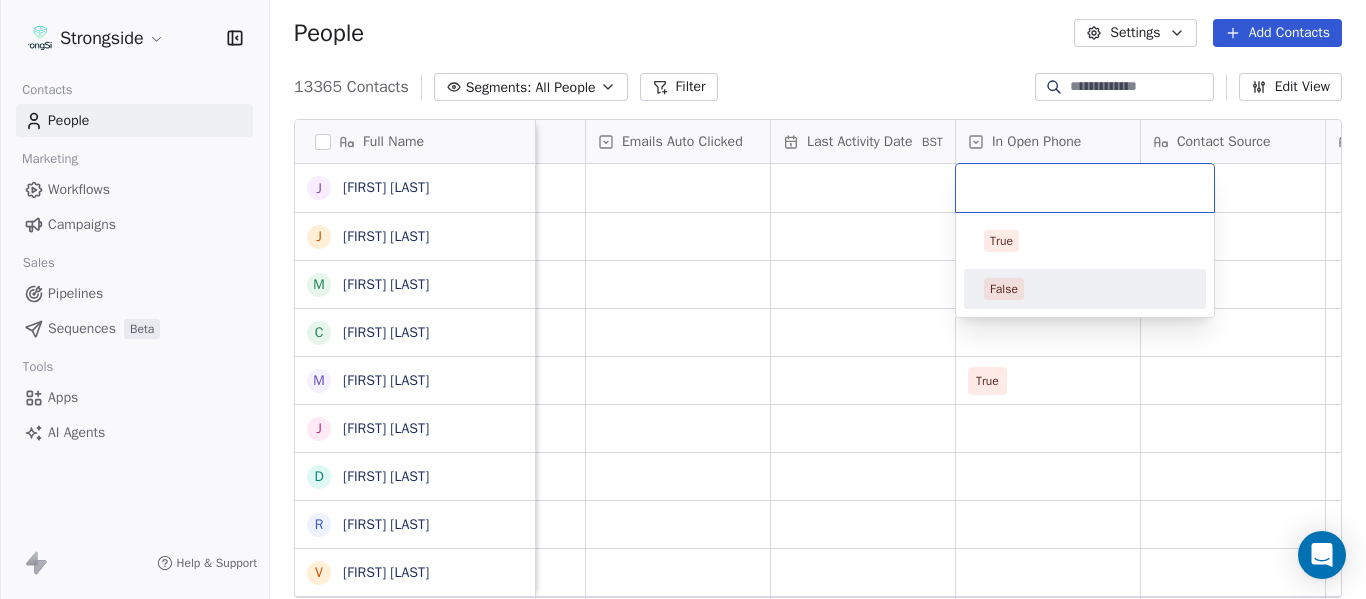 click on "False" at bounding box center [1004, 289] 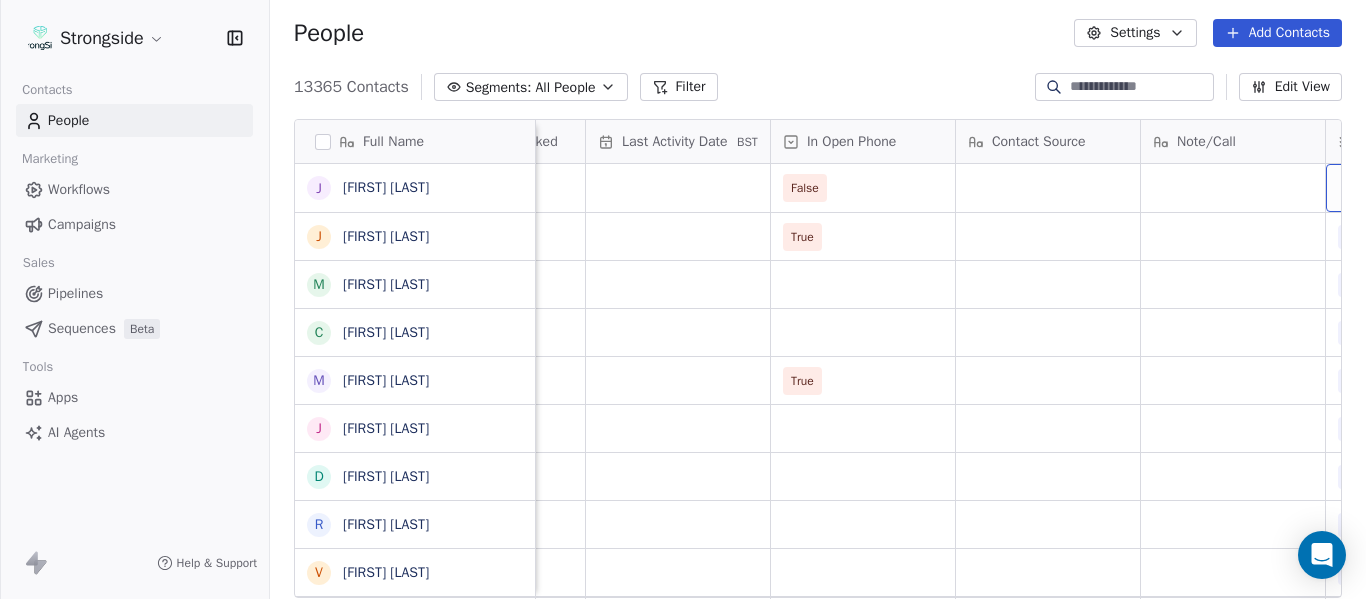 scroll, scrollTop: 0, scrollLeft: 2568, axis: horizontal 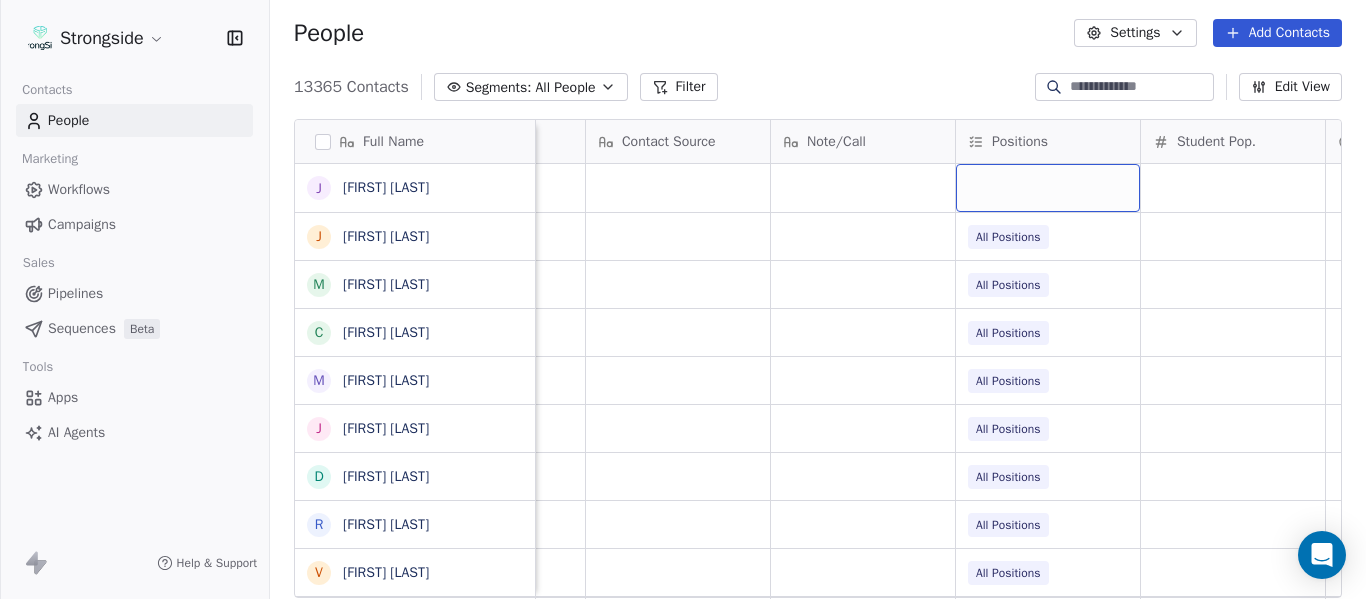 click at bounding box center [1048, 188] 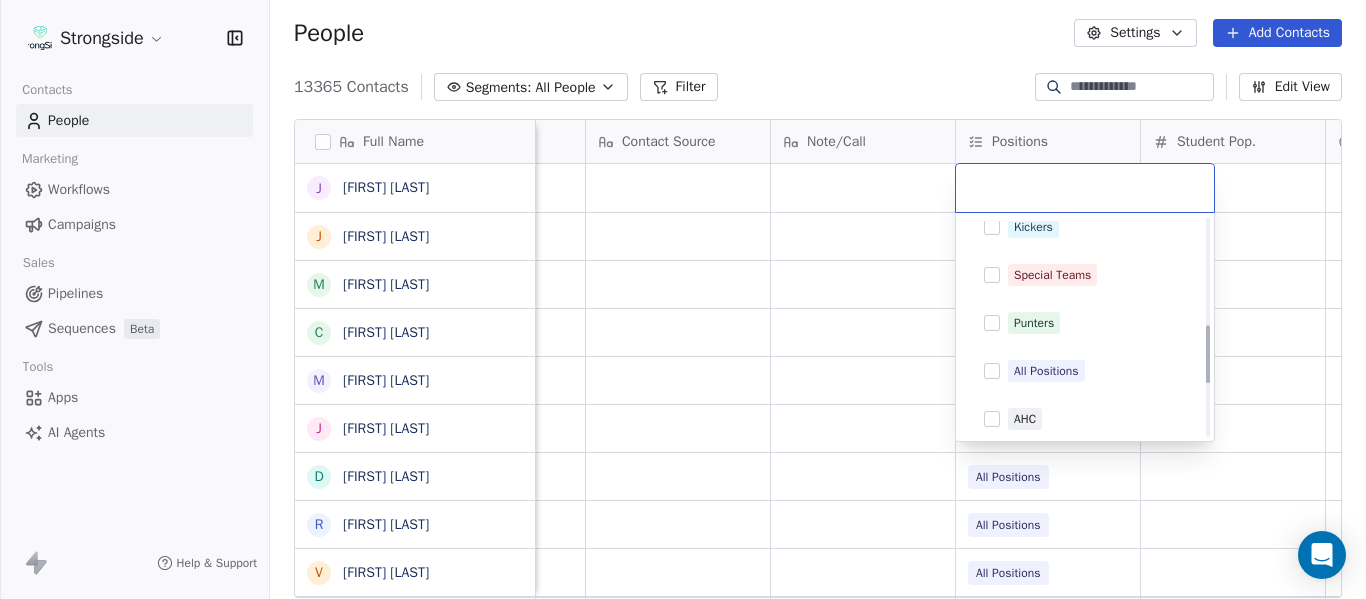 scroll, scrollTop: 396, scrollLeft: 0, axis: vertical 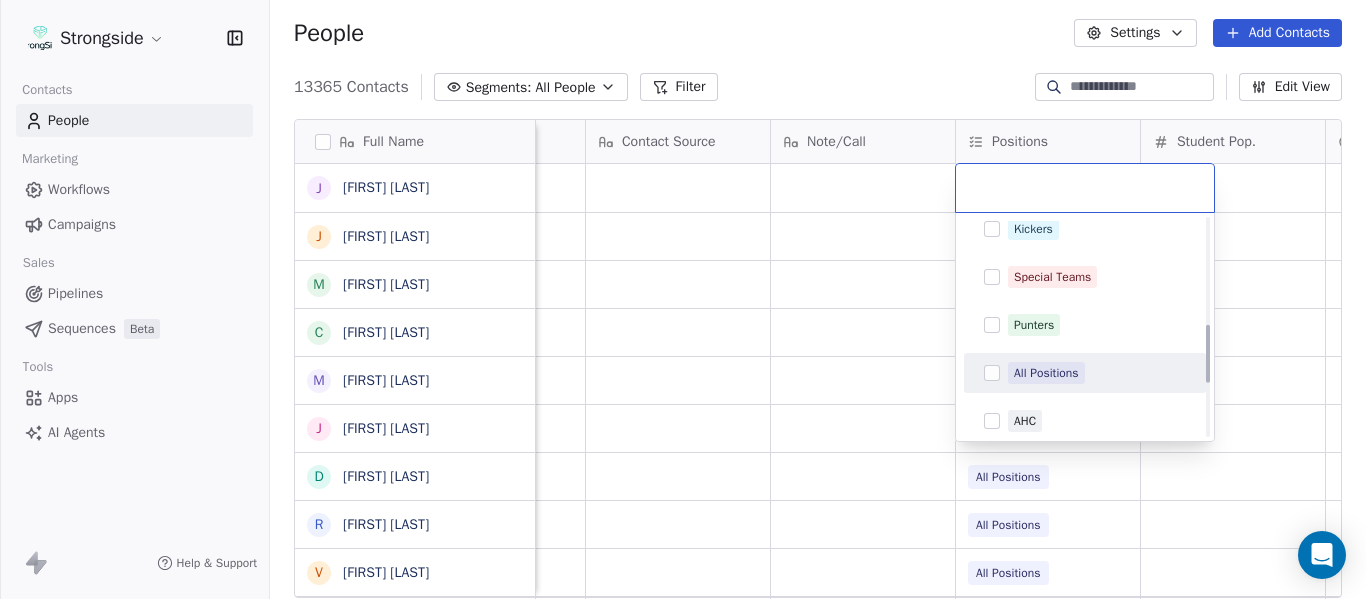 click on "All Positions" at bounding box center (1046, 373) 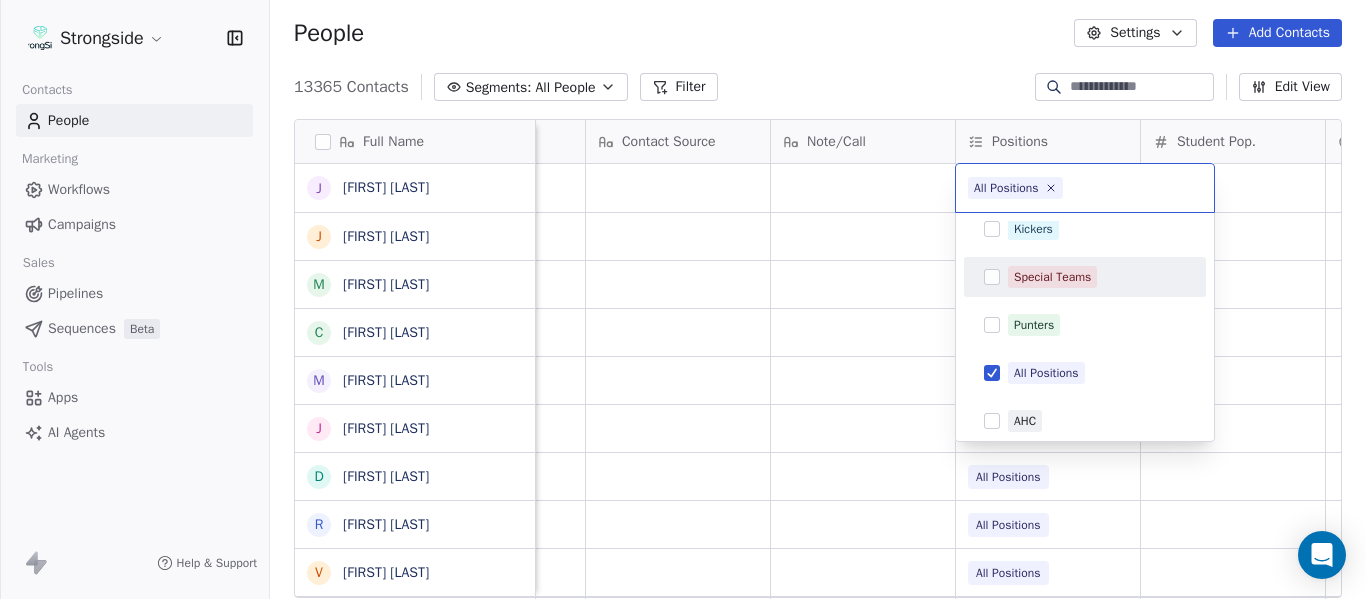 click on "Strongside Contacts People Marketing Workflows Campaigns Sales Pipelines Sequences Beta Tools Apps AI Agents Help & Support People Settings Add Contacts 13365 Contacts Segments: All People Filter Edit View Tag Add to Sequence Export Full Name J [LAST] J [LAST] M [LAST] C [LAST] M [LAST] J [LAST] D [LAST] R [LAST] V [LAST] B [LAST] J [LAST] J [LAST] C [LAST] C [LAST] B [LAST] R [LAST] J [LAST] E [LAST] A [LAST] K [LAST] K [LAST] N [LAST] J [LAST] F [LAST] C [LAST] M [LAST] M [LAST] M [LAST] A [LAST] Email Phone Number Level League/Conference Organization Tags Created Date BST Status Job Title Priority Emails Auto Clicked Last Activity Date BST In Open Phone Contact Source All Positions All Positions All Positions True All Positions All Positions All Positions All Positions All Positions All Positions True" at bounding box center (683, 299) 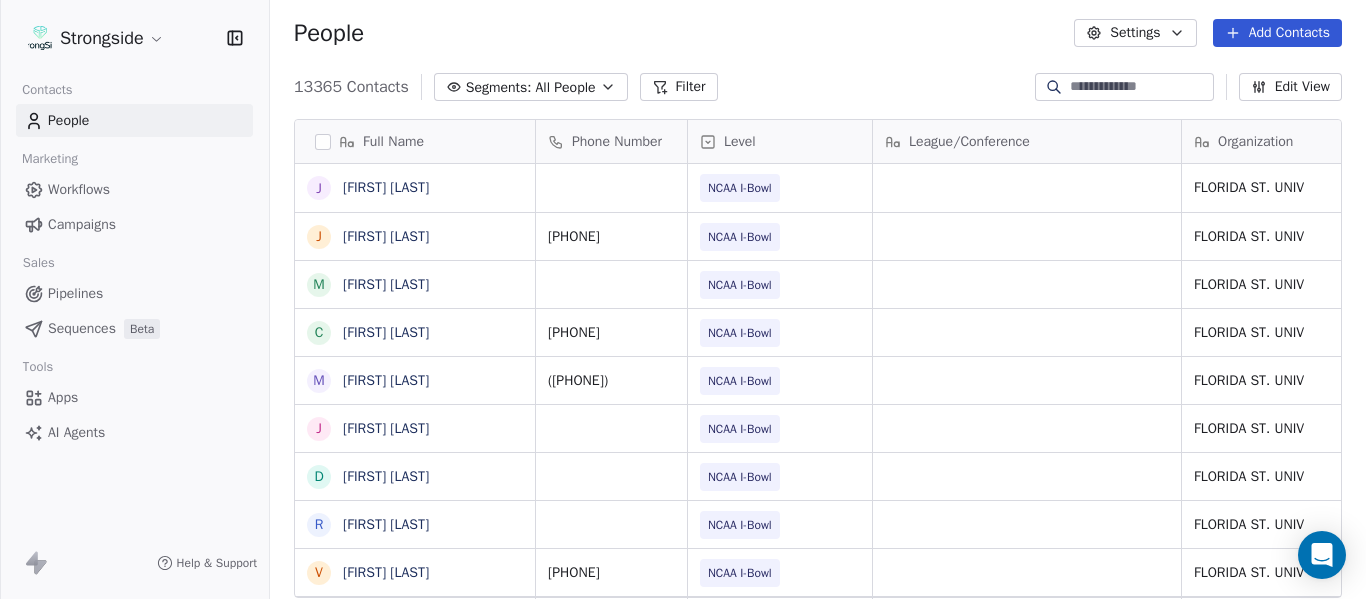 scroll, scrollTop: 0, scrollLeft: 0, axis: both 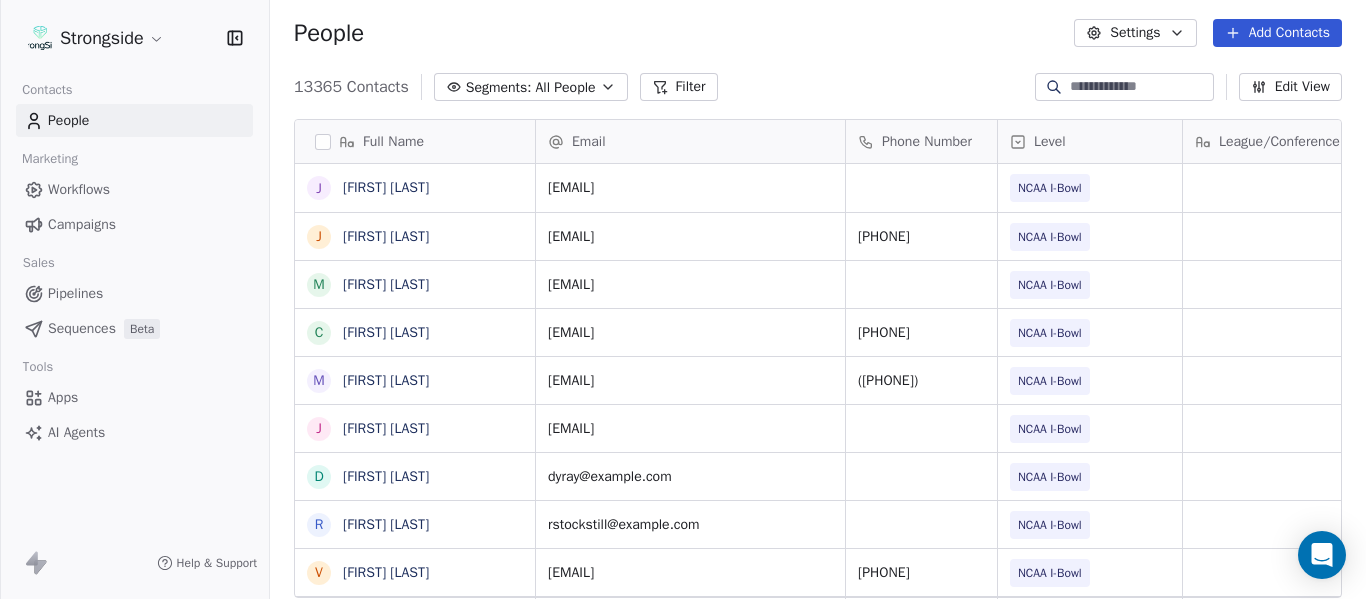 click on "Add Contacts" at bounding box center (1277, 33) 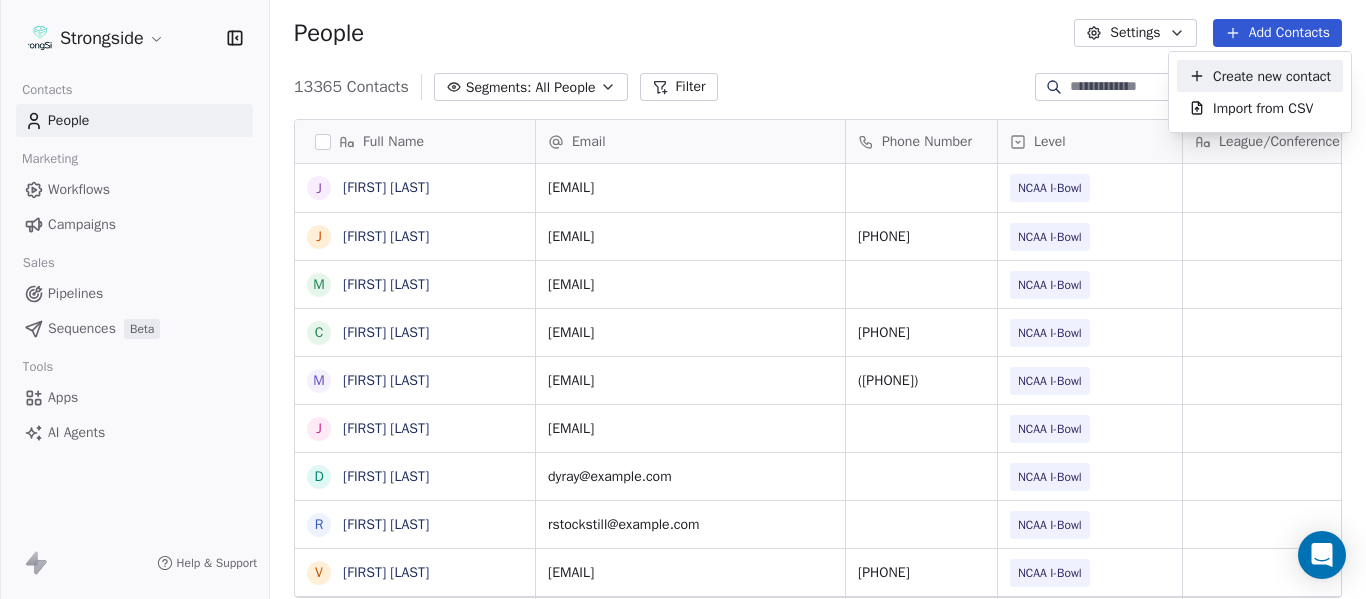 click on "Create new contact" at bounding box center [1272, 76] 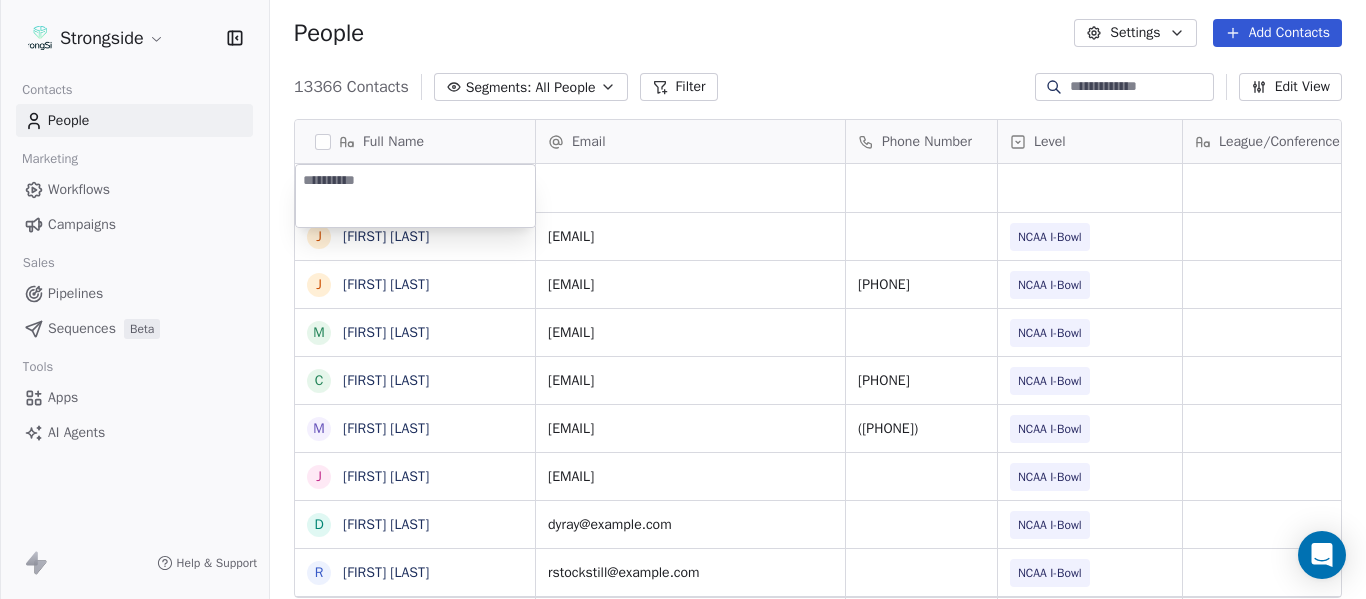 type on "**********" 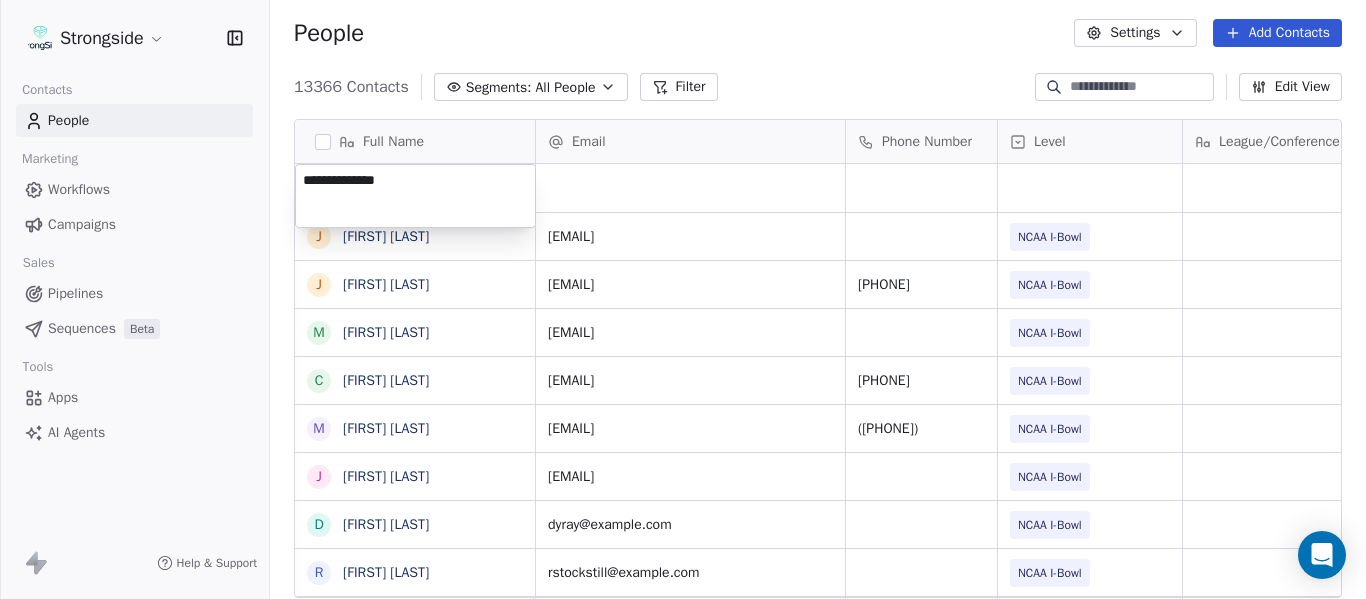click on "Strongside Contacts People Marketing Workflows Campaigns Sales Pipelines Sequences Beta Tools Apps AI Agents Help & Support People Settings Add Contacts 13366 Contacts Segments: All People Filter Edit View Tag Add to Sequence Export Full Name J [FIRST] [LAST] J [FIRST] [LAST] M [FIRST] [LAST] C [FIRST] [LAST] M [FIRST] [LAST] J [FIRST] [LAST] D [FIRST] [LAST] R [FIRST] [LAST] V [FIRST] [LAST] B [FIRST] [LAST] J [FIRST] [LAST] J [FIRST] [LAST] C [FIRST] [LAST] C [FIRST] [LAST] B [FIRST] [LAST] R [FIRST] [LAST] J [FIRST] [LAST] E [FIRST] [LAST] A [FIRST] [LAST] K [FIRST] [LAST] K [FIRST] [LAST] N [FIRST] [LAST] J [FIRST] [LAST] F [FIRST] [LAST] C [FIRST] [LAST] M [FIRST] [LAST] M [FIRST] [LAST] M [FIRST] [LAST] A [FIRST] [LAST] Email Phone Number Level League/Conference Organization Tags Created Date BST Jul 22, 2025 02:32 PM tbaisden@example.com NCAA I-Bowl FLORIDA ST. UNIV Jul 22, 2025 02:31 PM jnchatman@example.com 555-644-7038 NCAA I-Bowl FLORIDA ST. UNIV Jul 22, 2025 02:29 PM mnorell@example.com NCAA I-Bowl FLORIDA ST. UNIV Jul 22, 2025 02:28 PM" at bounding box center [683, 299] 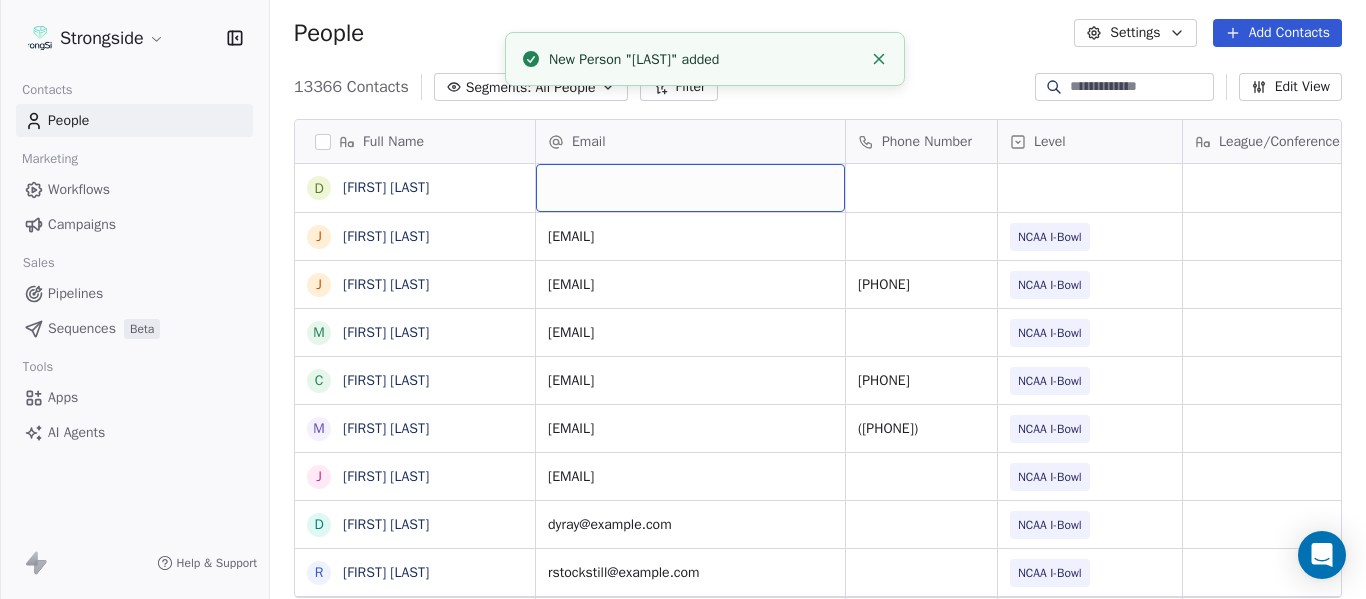 click at bounding box center [690, 188] 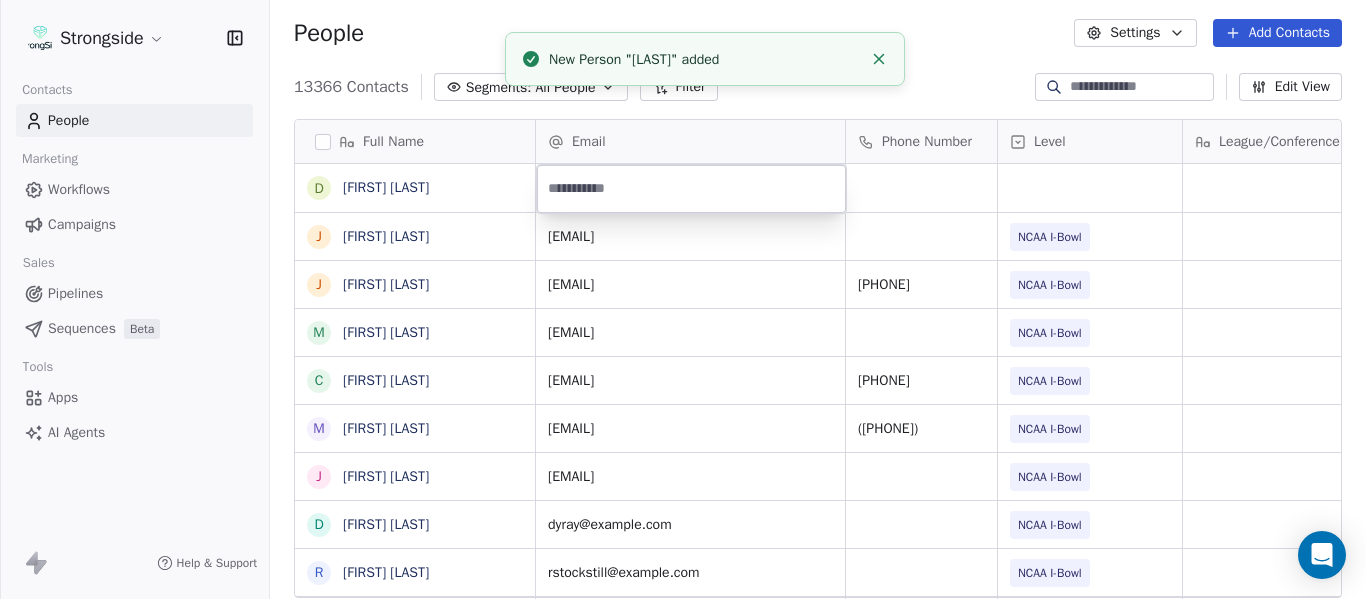 type on "**********" 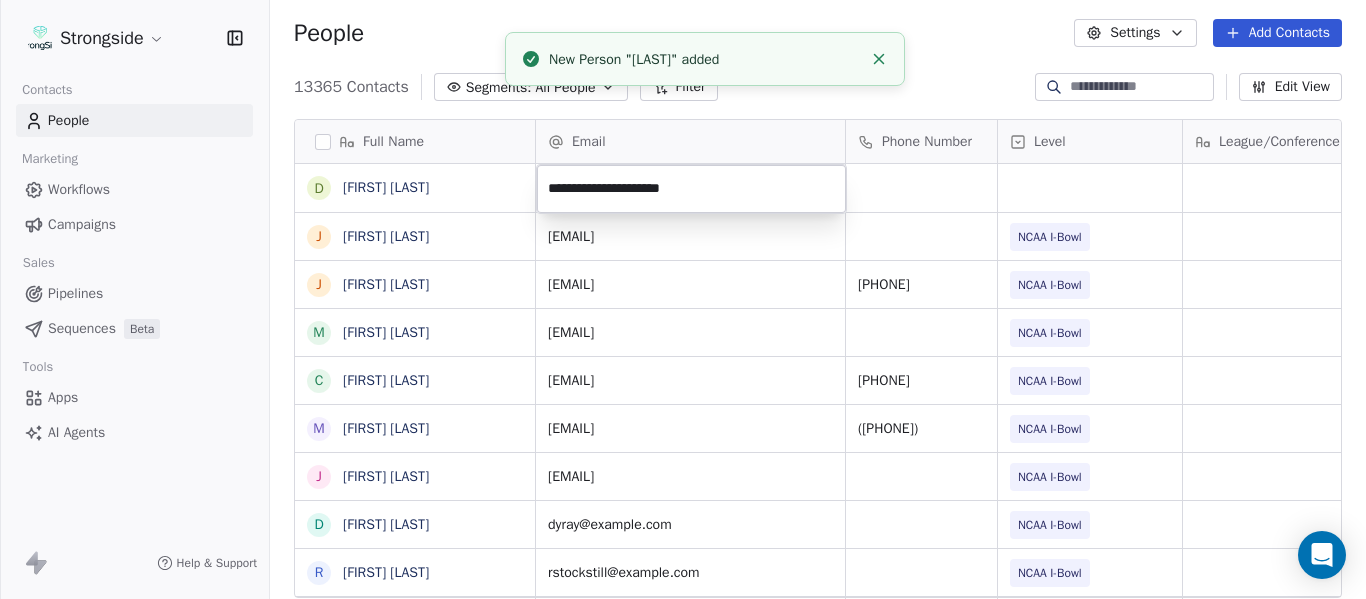 click 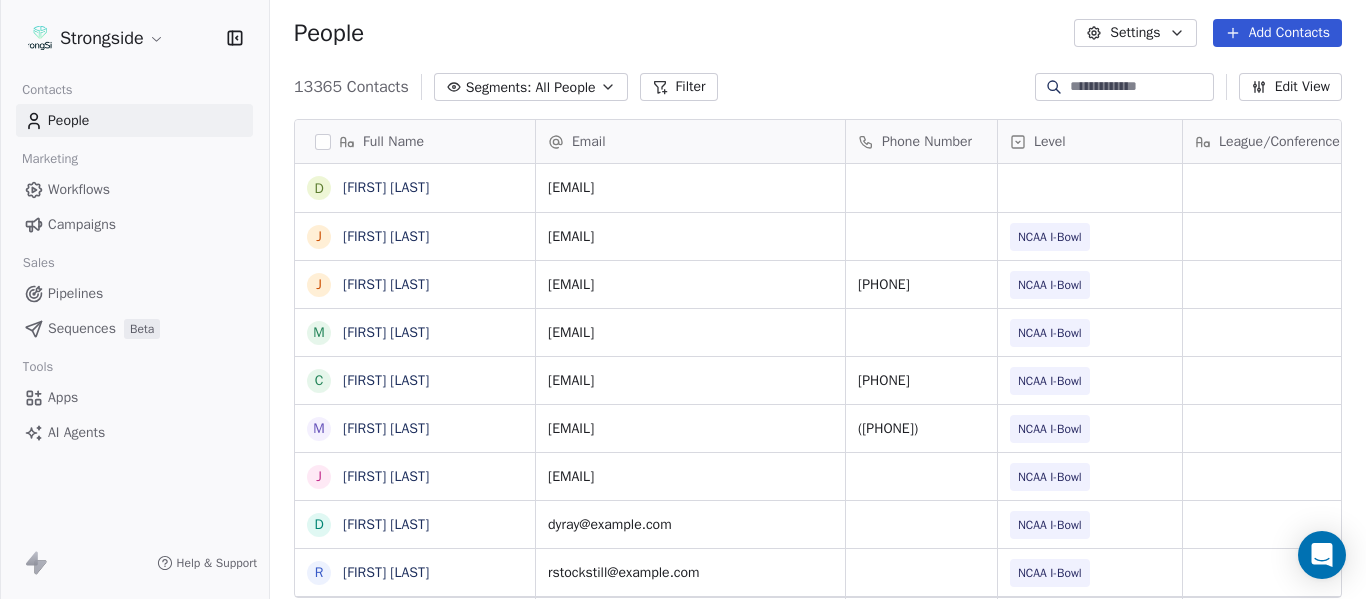 click on "People Settings  Add Contacts" at bounding box center (818, 33) 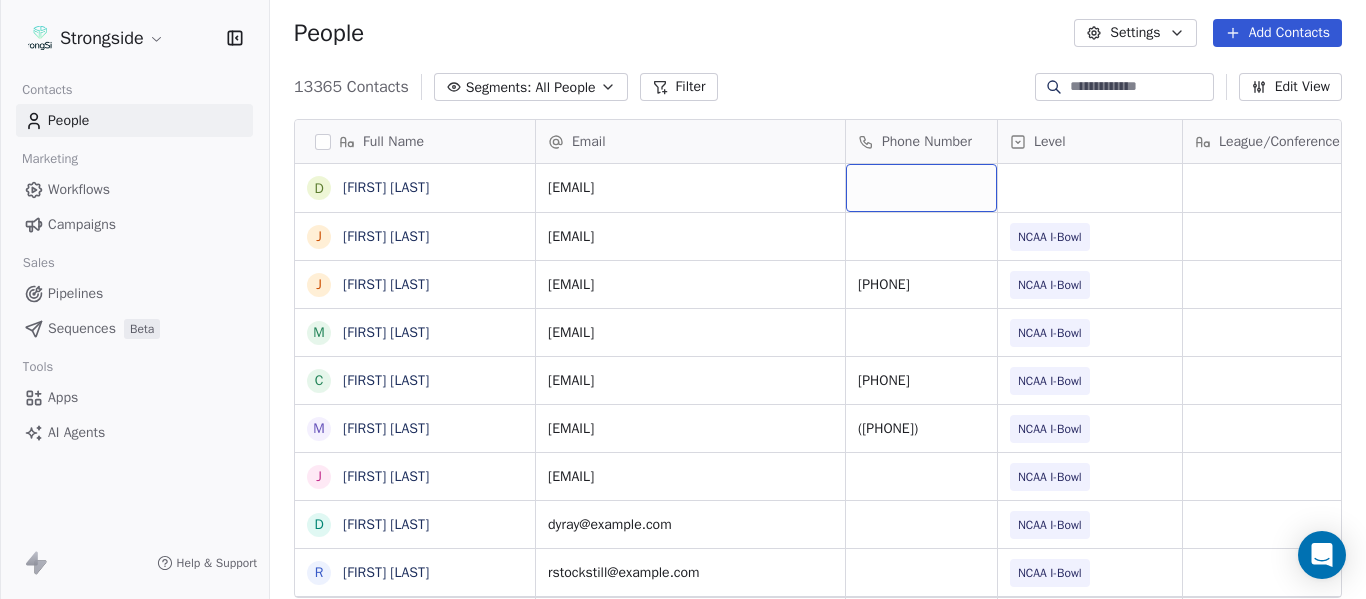 click at bounding box center [921, 188] 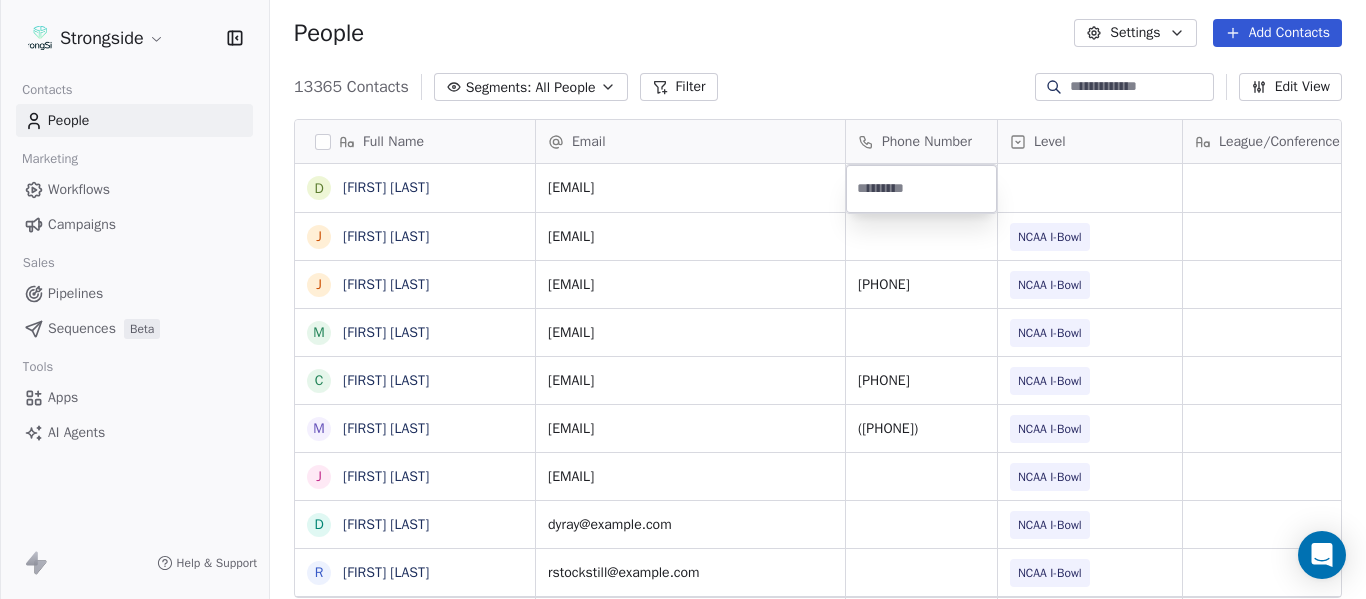 type on "**********" 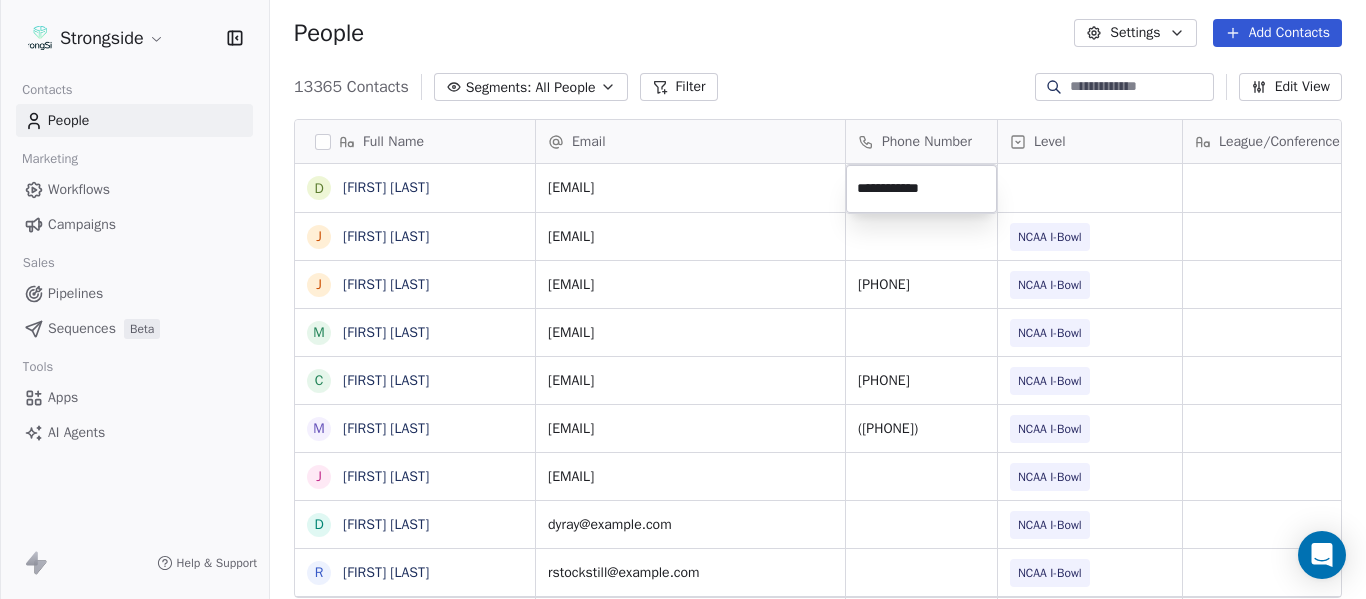 click on "Strongside Contacts People Marketing Workflows Campaigns Sales Pipelines Sequences Beta Tools Apps AI Agents Help & Support People Settings Add Contacts 13365 Contacts Segments: All People Filter Edit View Tag Add to Sequence Export Full Name D [FIRST] [LAST] J [FIRST] [LAST] J [FIRST] [LAST] M [FIRST] [LAST] C [FIRST] [LAST] M [FIRST] [LAST] J [FIRST] [LAST] D [FIRST] [LAST] R [FIRST] [LAST] V [FIRST] [LAST] B [FIRST] [LAST] J [FIRST] [LAST] J [FIRST] [LAST] C [FIRST] [LAST] C [FIRST] [LAST] B [FIRST] [LAST] R [FIRST] [LAST] J [FIRST] [LAST] E [FIRST] [LAST] A [FIRST] [LAST] K [FIRST] [LAST] K [FIRST] [LAST] N [FIRST] [LAST] J [FIRST] [LAST] F [FIRST] [LAST] C [FIRST] [LAST] M [FIRST] [LAST] M [FIRST] [LAST] A [FIRST] [LAST] A [FIRST] [LAST] Email Phone Number Level League/Conference Organization Tags Created Date BST [EMAIL] Jul 22, 2025 02:32 PM [EMAIL] NCAA I-Bowl FLORIDA ST. UNIV Jul 22, 2025 02:31 PM [EMAIL] [PHONE] NCAA I-Bowl FLORIDA ST. UNIV Jul 22, 2025 02:29 PM [EMAIL] NCAA I-Bowl" at bounding box center (683, 299) 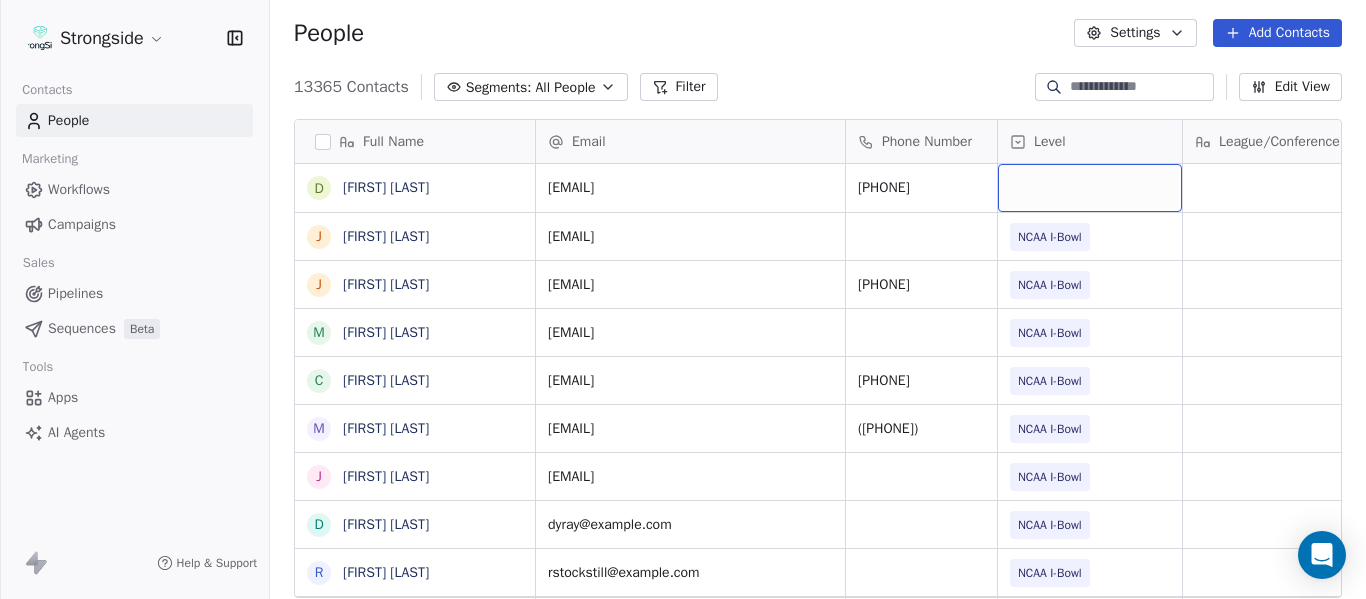 click at bounding box center (1090, 188) 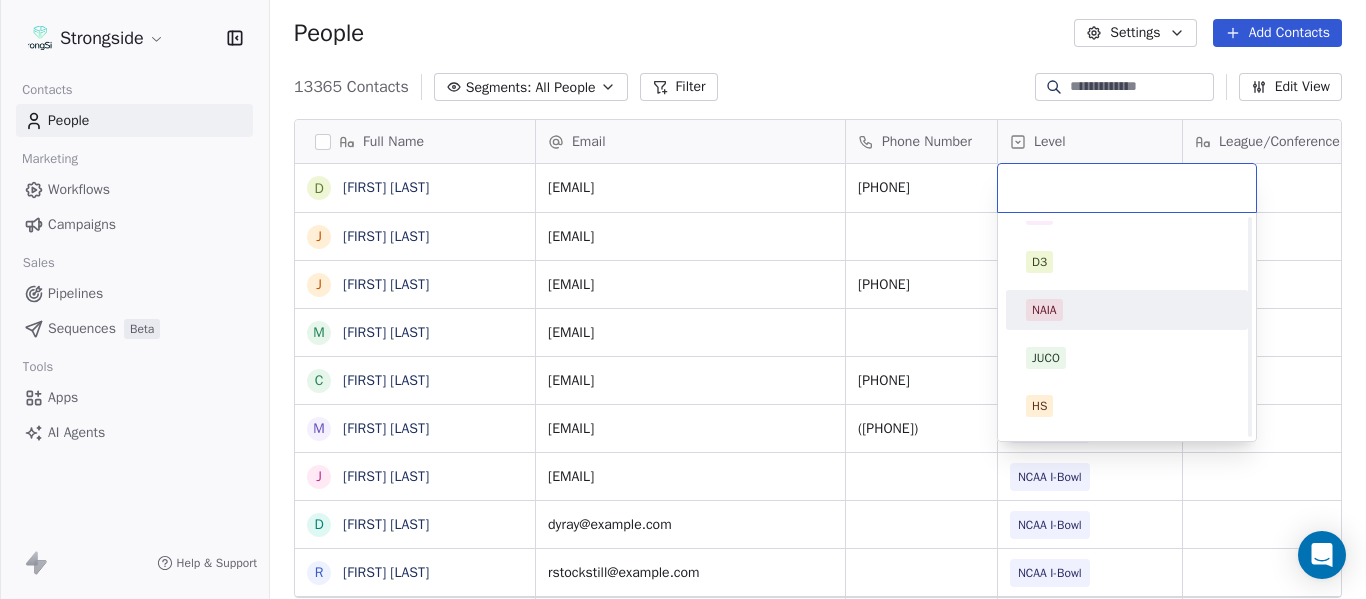 scroll, scrollTop: 212, scrollLeft: 0, axis: vertical 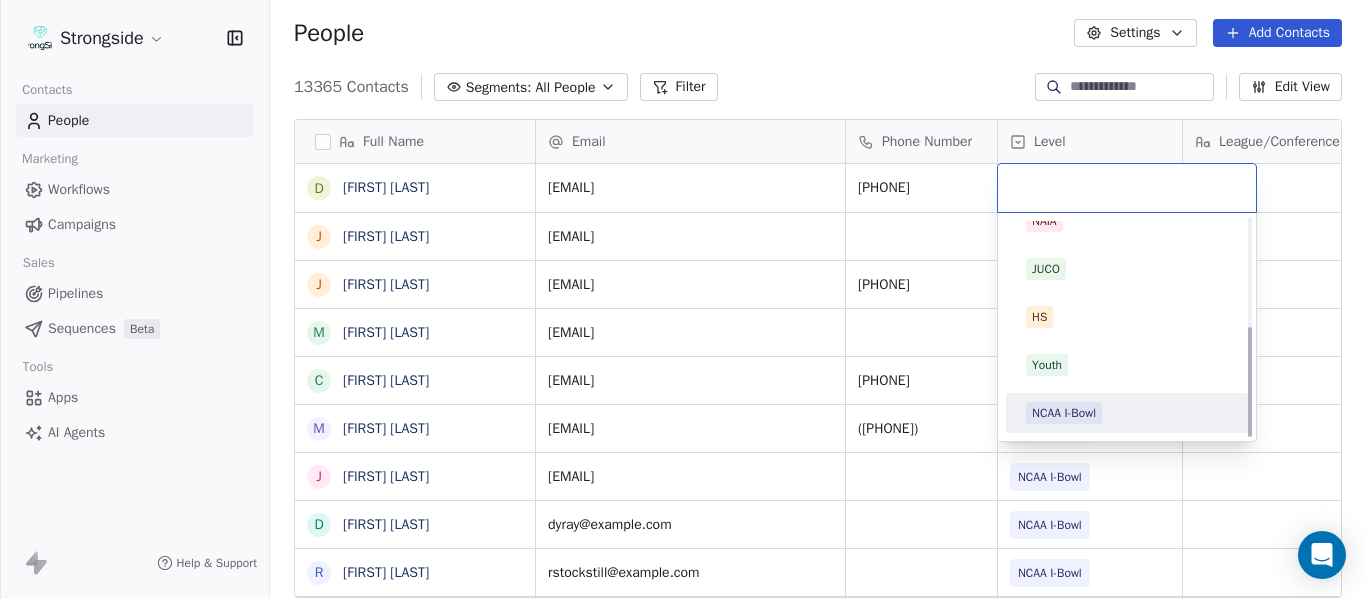 click on "NCAA I-Bowl" at bounding box center [1064, 413] 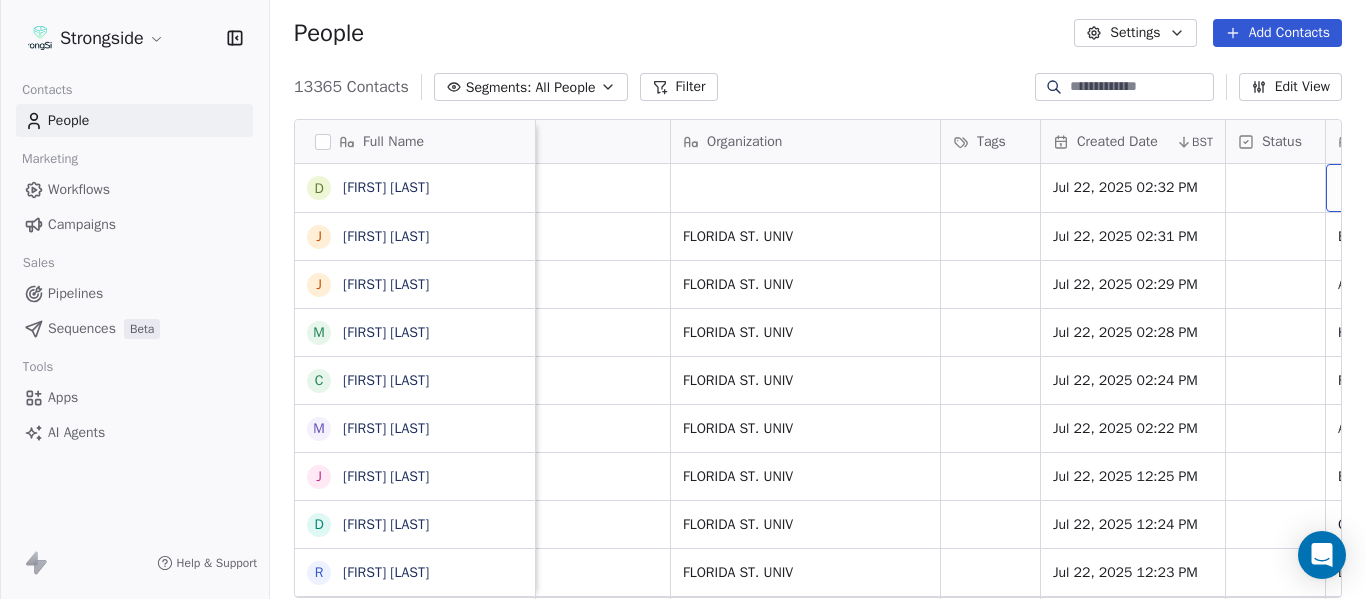 scroll, scrollTop: 0, scrollLeft: 1088, axis: horizontal 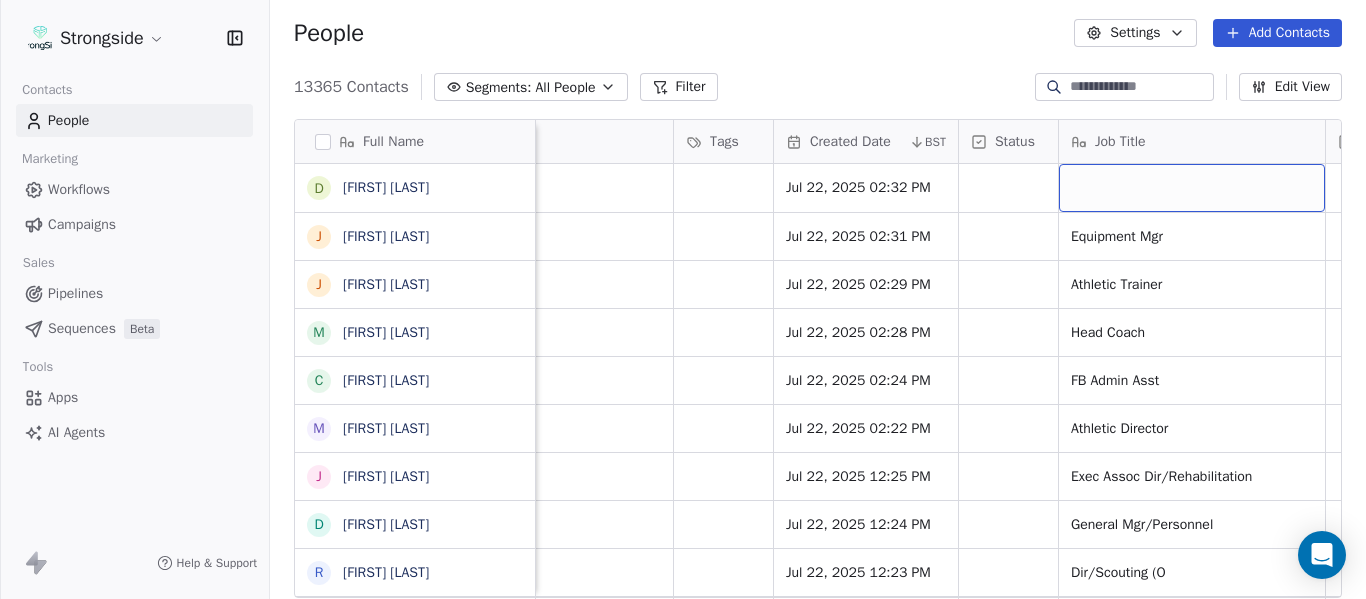 click at bounding box center [1192, 188] 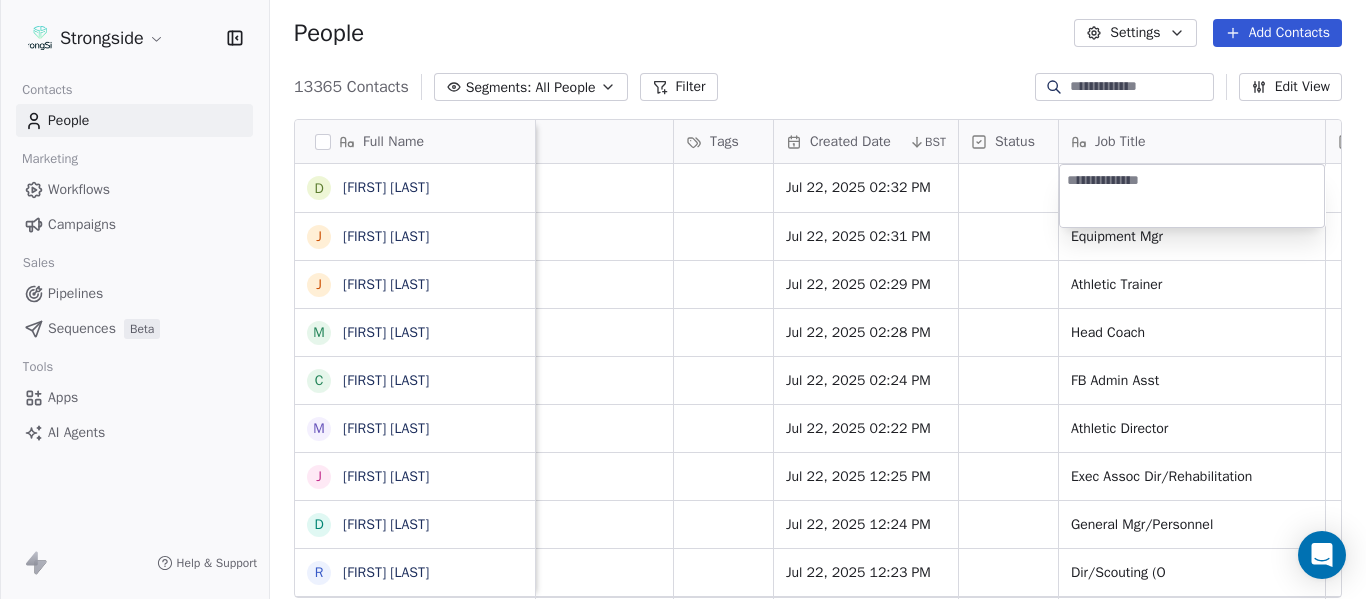 type on "***" 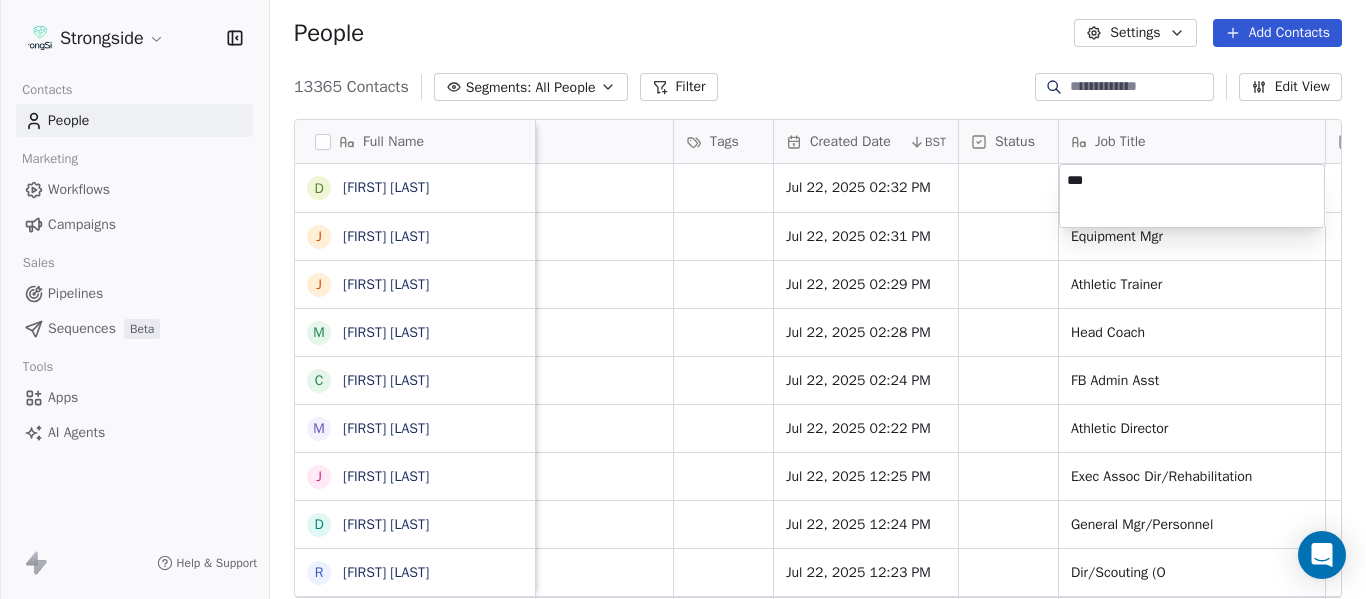 click on "Strongside Contacts People Marketing Workflows Campaigns Sales Pipelines Sequences Beta Tools Apps AI Agents Help & Support People Settings Add Contacts 13365 Contacts Segments: All People Filter Edit View Tag Add to Sequence Export Full Name D [FIRST] [LAST] J [FIRST] [LAST] J [FIRST] [LAST] M [FIRST] [LAST] C [FIRST] [LAST] M [FIRST] [LAST] J [FIRST] [LAST] D [FIRST] [LAST] R [FIRST] [LAST] V [FIRST] [LAST] B [FIRST] [LAST] J [FIRST] [LAST] J [FIRST] [LAST] C [FIRST] [LAST] C [FIRST] [LAST] B [FIRST] [LAST] R [FIRST] [LAST] J [FIRST] [LAST] E [FIRST] [LAST] A [FIRST] [LAST] K [FIRST] [LAST] K [FIRST] [LAST] N [FIRST] [LAST] J [FIRST] [LAST] F [FIRST] [LAST] C [FIRST] [LAST] M [FIRST] [LAST] M [FIRST] [LAST] A [FIRST] [LAST] A [FIRST] [LAST] Phone Number Level League/Conference Organization Tags Created Date BST Status Job Title Priority Emails Auto Clicked Last Activity Date BST In Open Phone [PHONE] NCAA I-Bowl Jul 22, 2025 02:32 PM NCAA I-Bowl FLORIDA ST. UNIV Jul 22, 2025 02:31 PM Equipment Mgr False NCAA I-Bowl FLORIDA ST. UNIV Jul 22, 2025 02:29 PM [PHONE] NCAA I-Bowl" at bounding box center [683, 299] 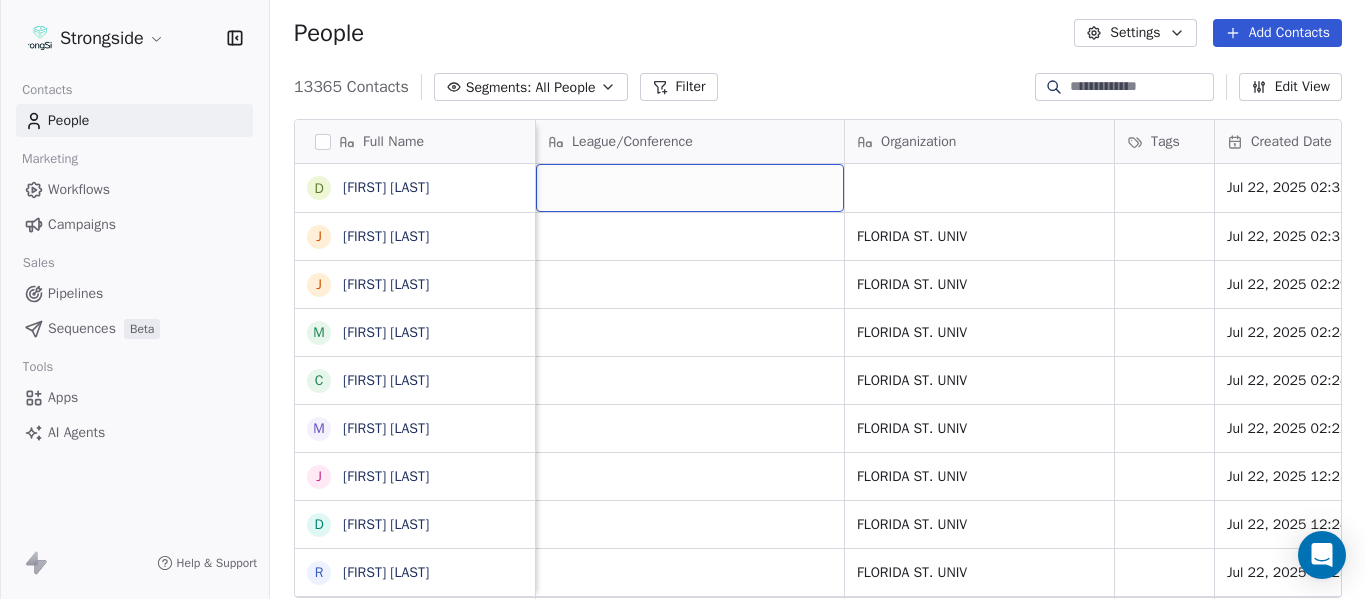 scroll, scrollTop: 0, scrollLeft: 462, axis: horizontal 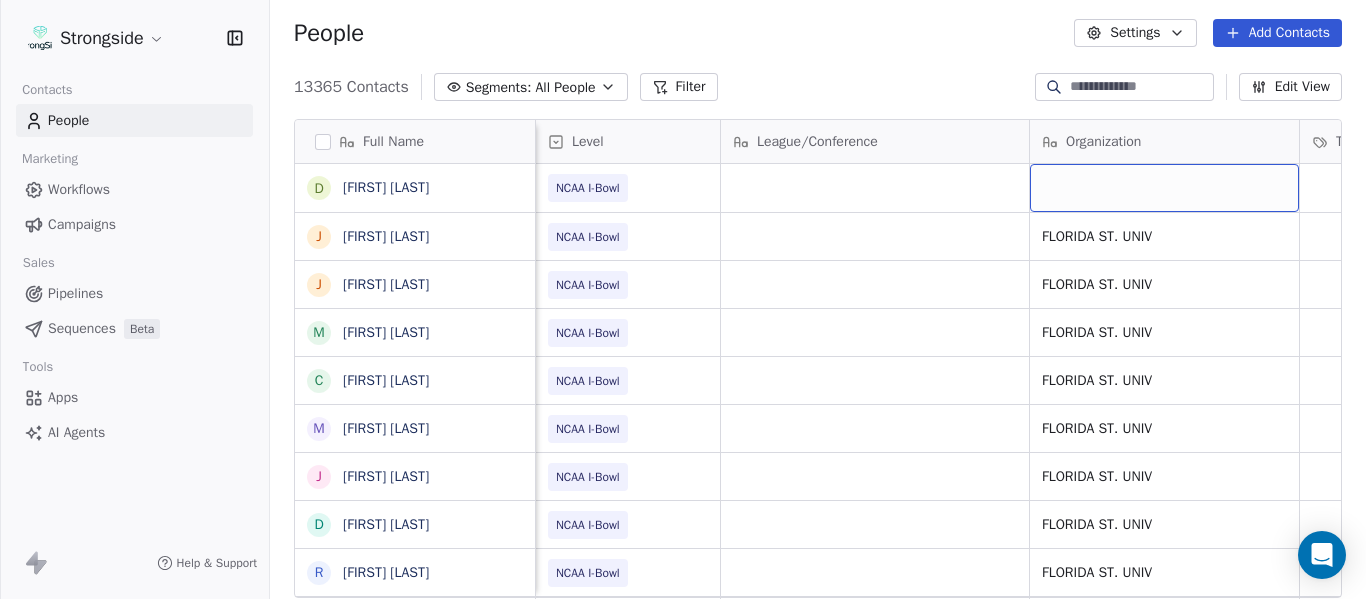 click at bounding box center [1164, 188] 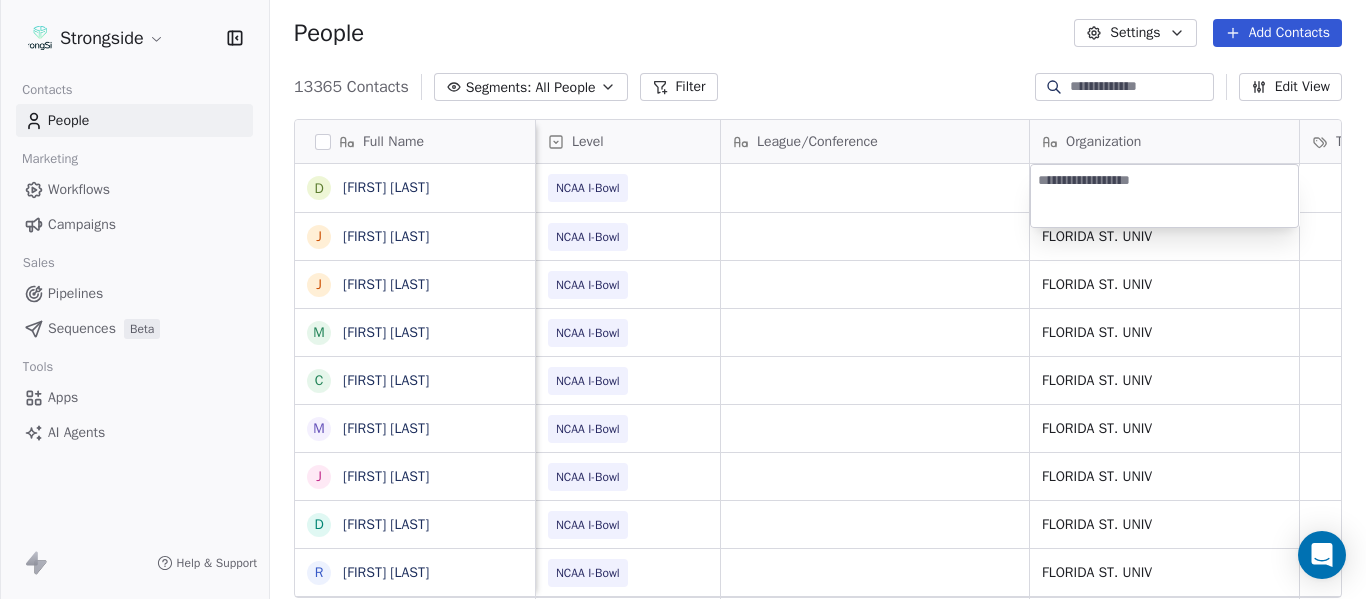 click on "Strongside Contacts People Marketing Workflows Campaigns Sales Pipelines Sequences Beta Tools Apps AI Agents Help & Support People Settings Add Contacts 13365 Contacts Segments: All People Filter Edit View Tag Add to Sequence Export Full Name D [LAST] J [LAST] J [LAST] M [LAST] C [LAST] M [LAST] J [LAST] D [LAST] R [LAST] V [LAST] B [LAST] J [LAST] J [LAST] C [LAST] C [LAST] B [LAST] R [LAST] J [LAST] E [LAST] A [LAST] K [LAST] K [LAST] N [LAST] J [LAST] F [LAST] C [LAST] M [LAST] M [LAST] M [LAST] A [LAST] Email Phone Number Level League/Conference Organization Tags Created Date BST Status Job Title [EMAIL] [PHONE] NCAA I-Bowl Jul 22, 2025 02:32 PM SID [EMAIL] NCAA I-Bowl FLORIDA ST. UNIV Jul 22, 2025 02:31 PM Equipment Mgr [EMAIL] NCAA I-Bowl JUCO" at bounding box center (683, 299) 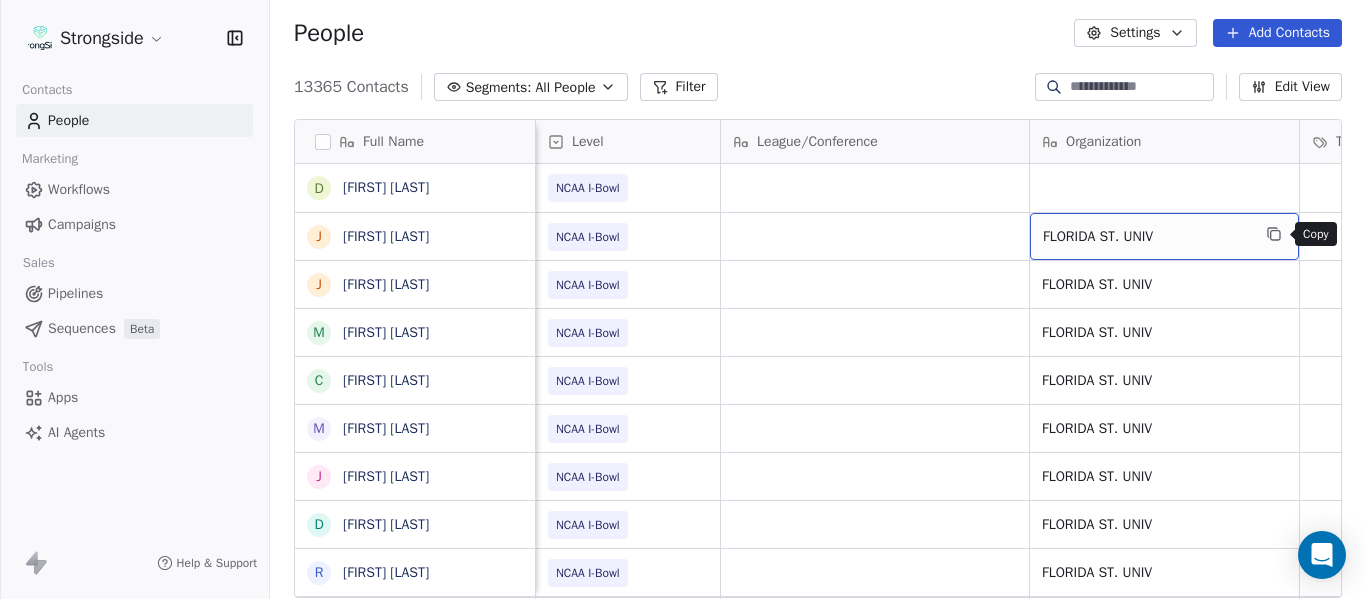 click at bounding box center [1274, 234] 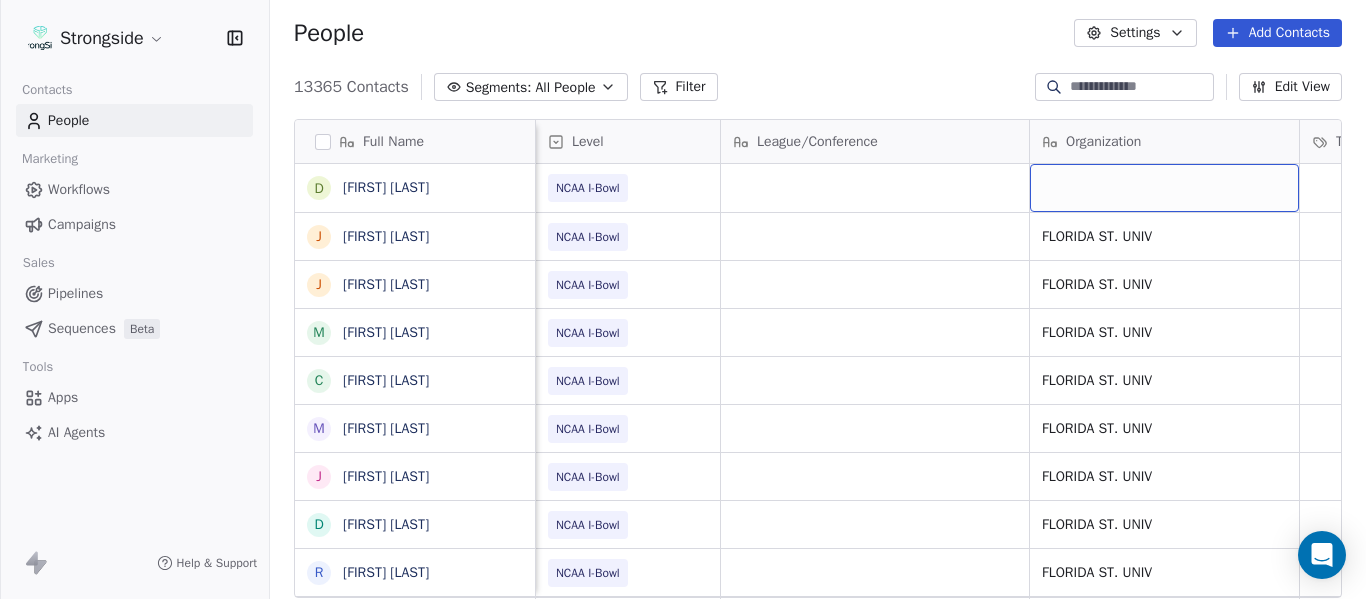 click at bounding box center [1164, 188] 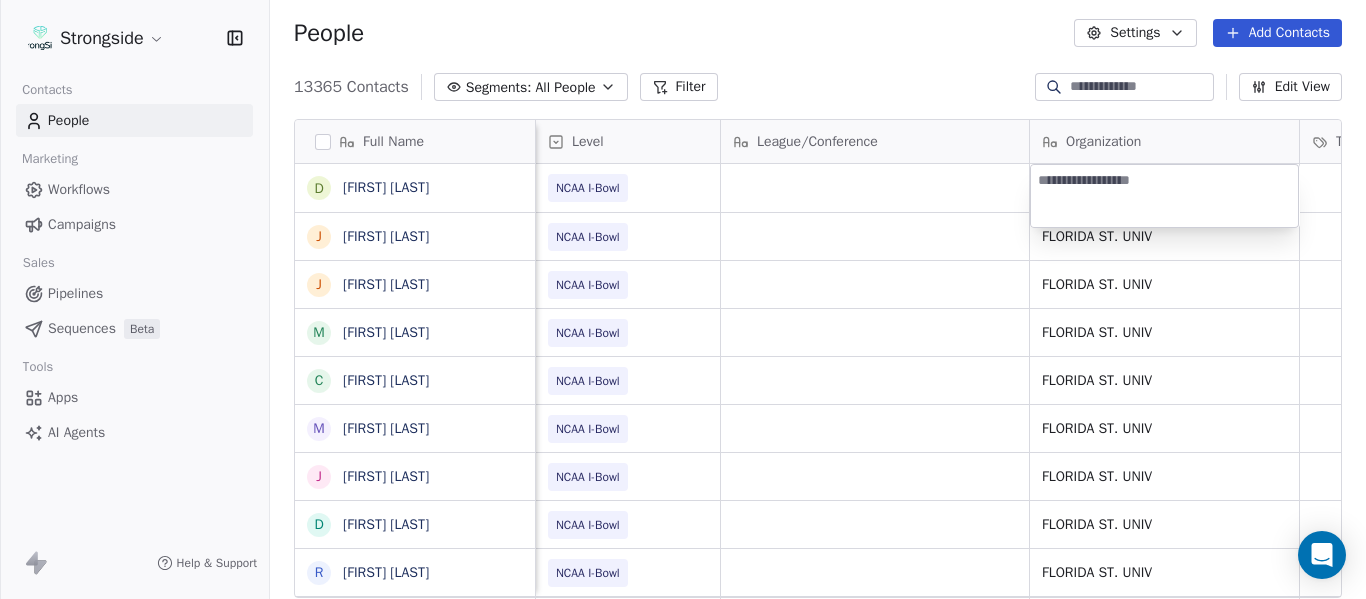 type on "**********" 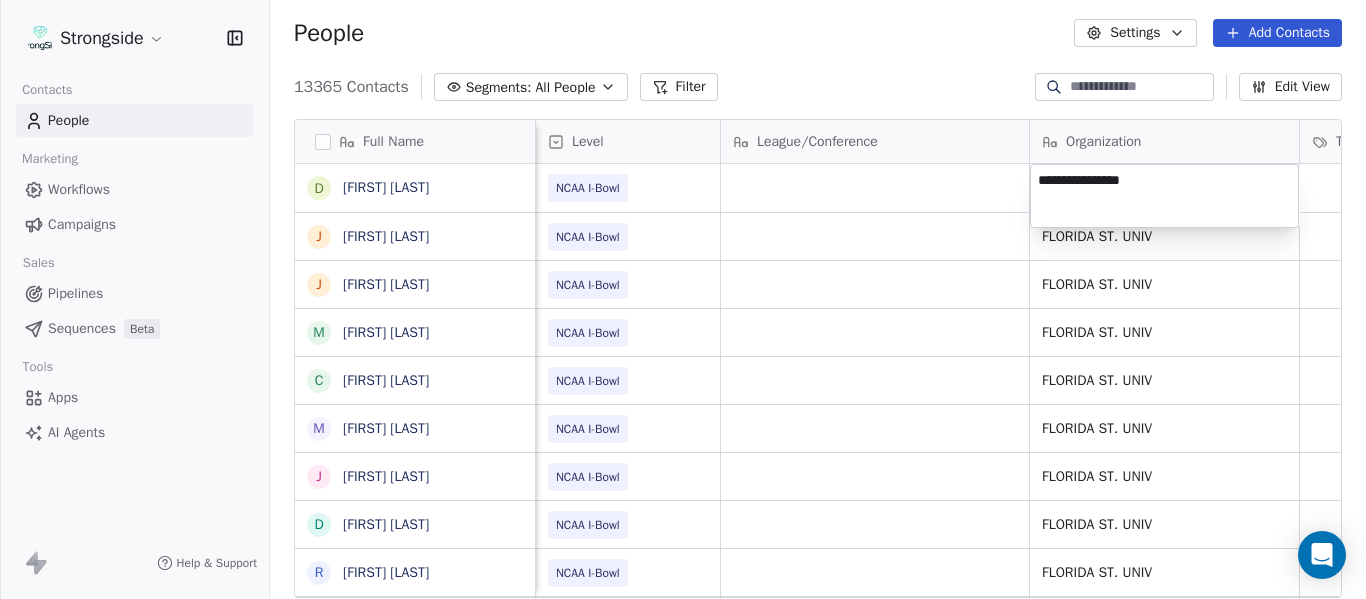 click on "Strongside Contacts People Marketing Workflows Campaigns Sales Pipelines Sequences Beta Tools Apps AI Agents Help & Support People Settings Add Contacts 13365 Contacts Segments: All People Filter Edit View Tag Add to Sequence Export Full Name D [LAST] J [LAST] J [LAST] M [LAST] C [LAST] M [LAST] J [LAST] D [LAST] R [LAST] V [LAST] B [LAST] J [LAST] J [LAST] C [LAST] C [LAST] B [LAST] R [LAST] J [LAST] E [LAST] A [LAST] K [LAST] K [LAST] N [LAST] J [LAST] F [LAST] C [LAST] M [LAST] M [LAST] M [LAST] A [LAST] Email Phone Number Level League/Conference Organization Tags Created Date BST Status Job Title [EMAIL] [PHONE] NCAA I-Bowl Jul 22, 2025 02:32 PM SID [EMAIL] NCAA I-Bowl FLORIDA ST. UNIV Jul 22, 2025 02:31 PM Equipment Mgr [EMAIL] NCAA I-Bowl JUCO" at bounding box center [683, 299] 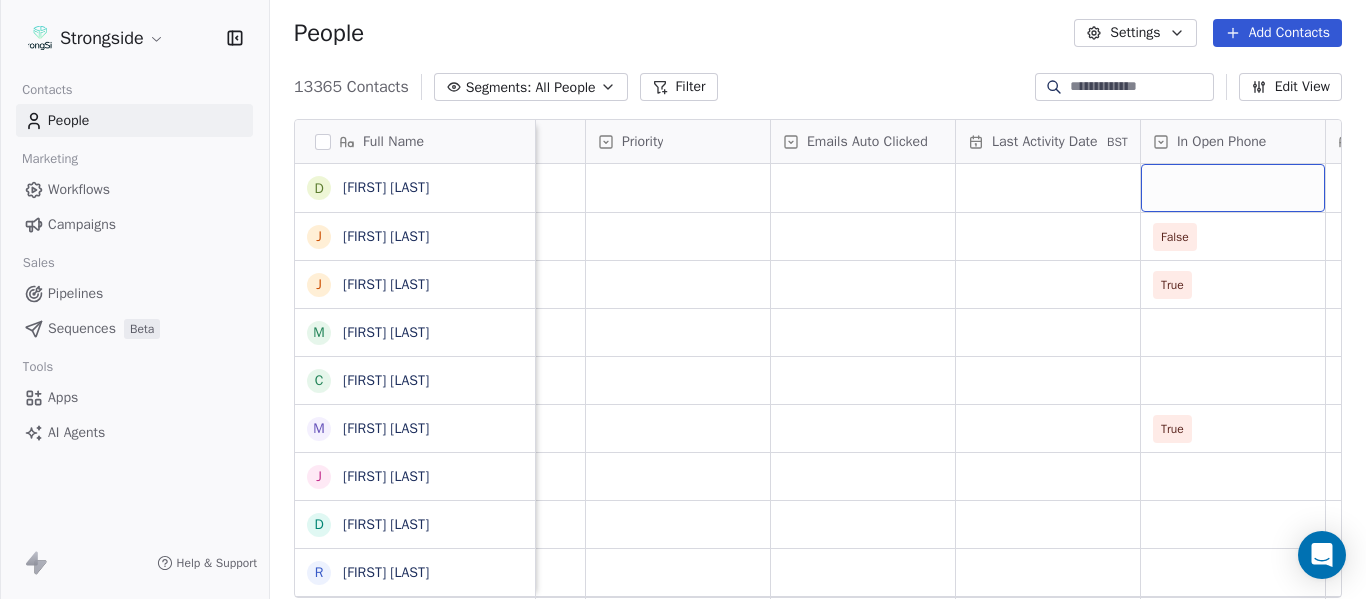 scroll, scrollTop: 0, scrollLeft: 2013, axis: horizontal 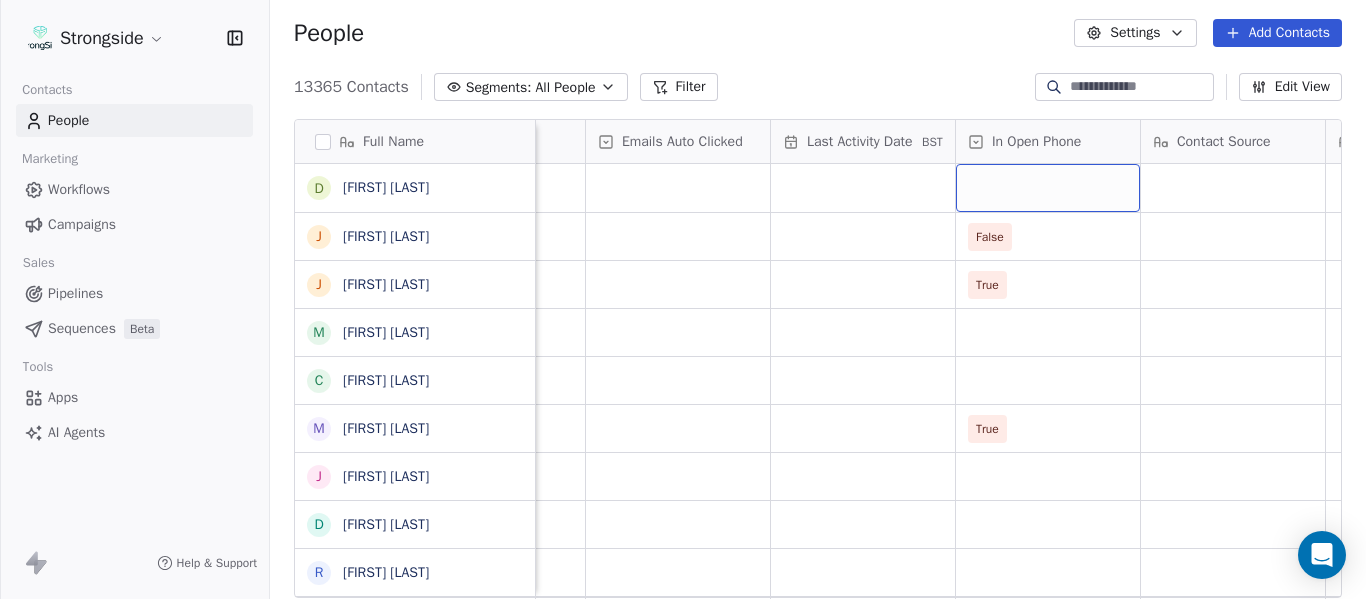 click at bounding box center (1048, 188) 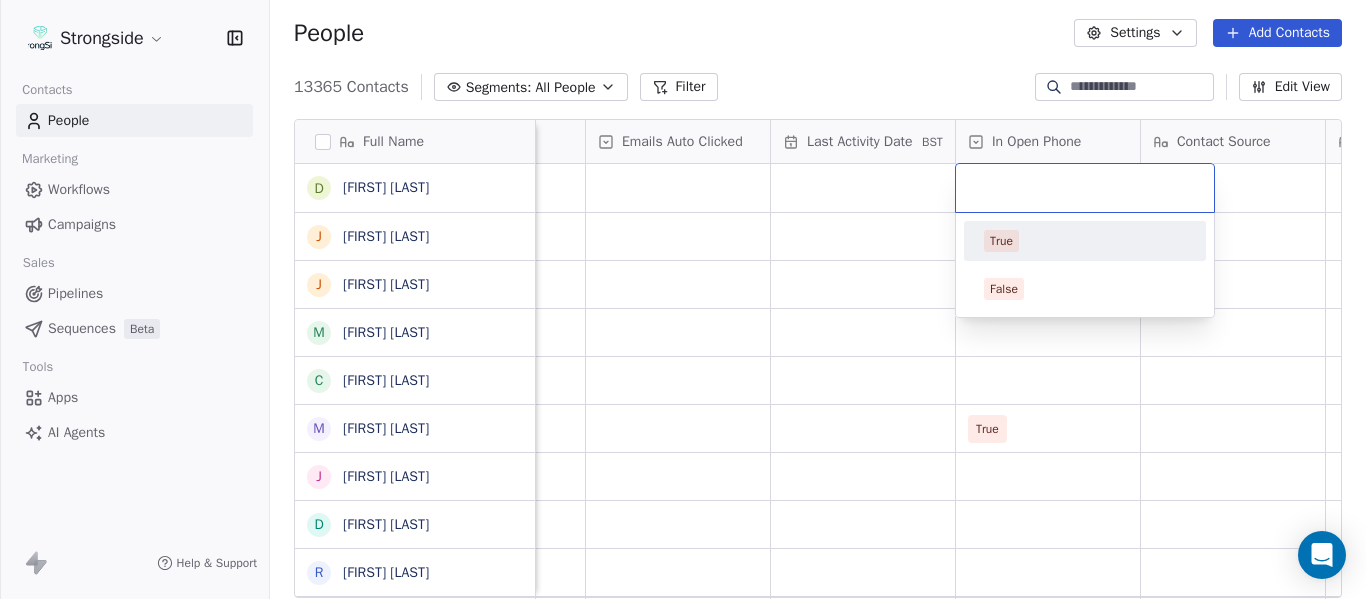 click on "True" at bounding box center [1085, 241] 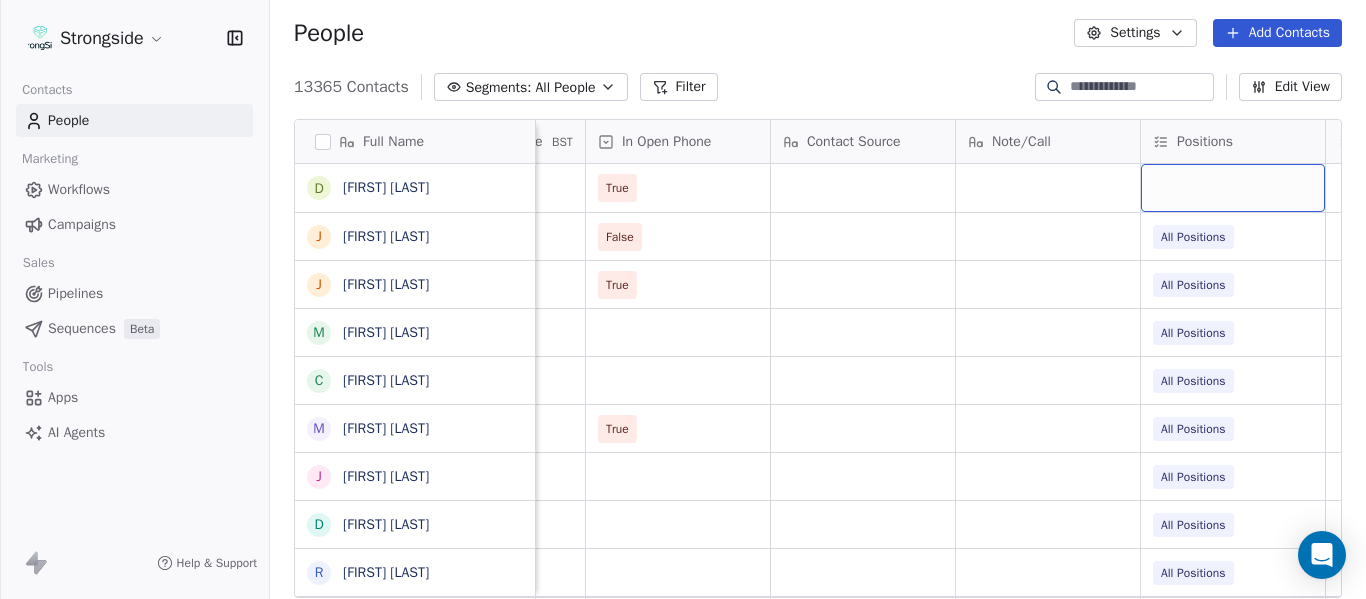 scroll, scrollTop: 0, scrollLeft: 2568, axis: horizontal 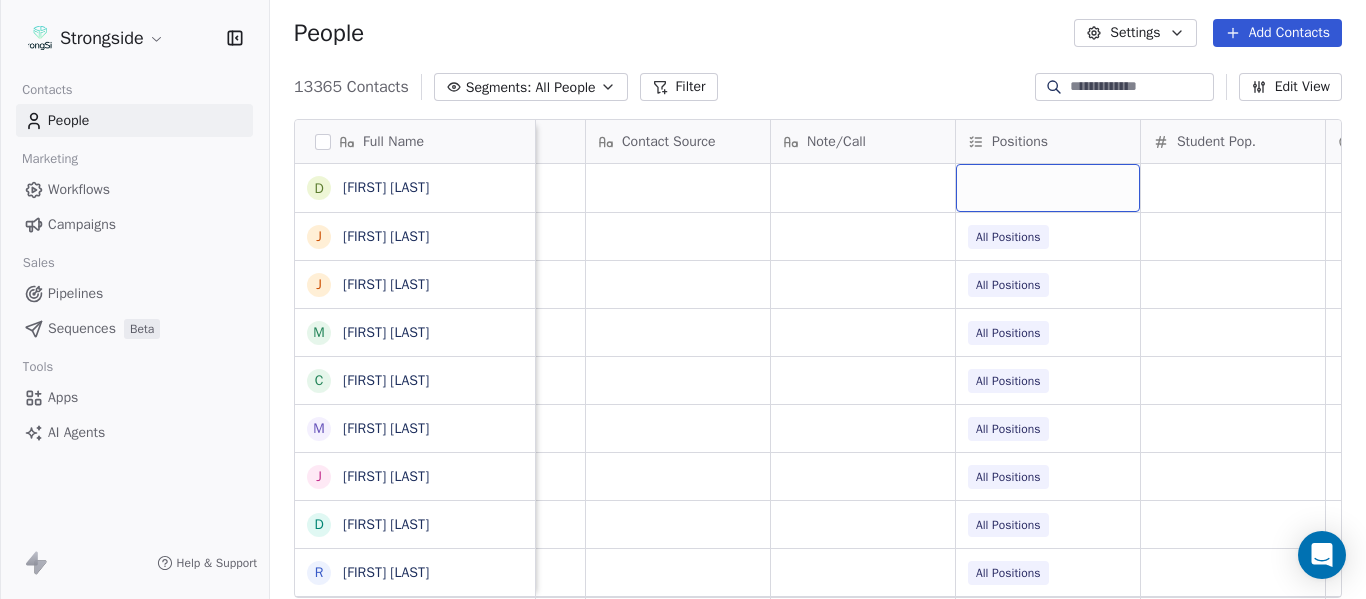 click at bounding box center (1048, 188) 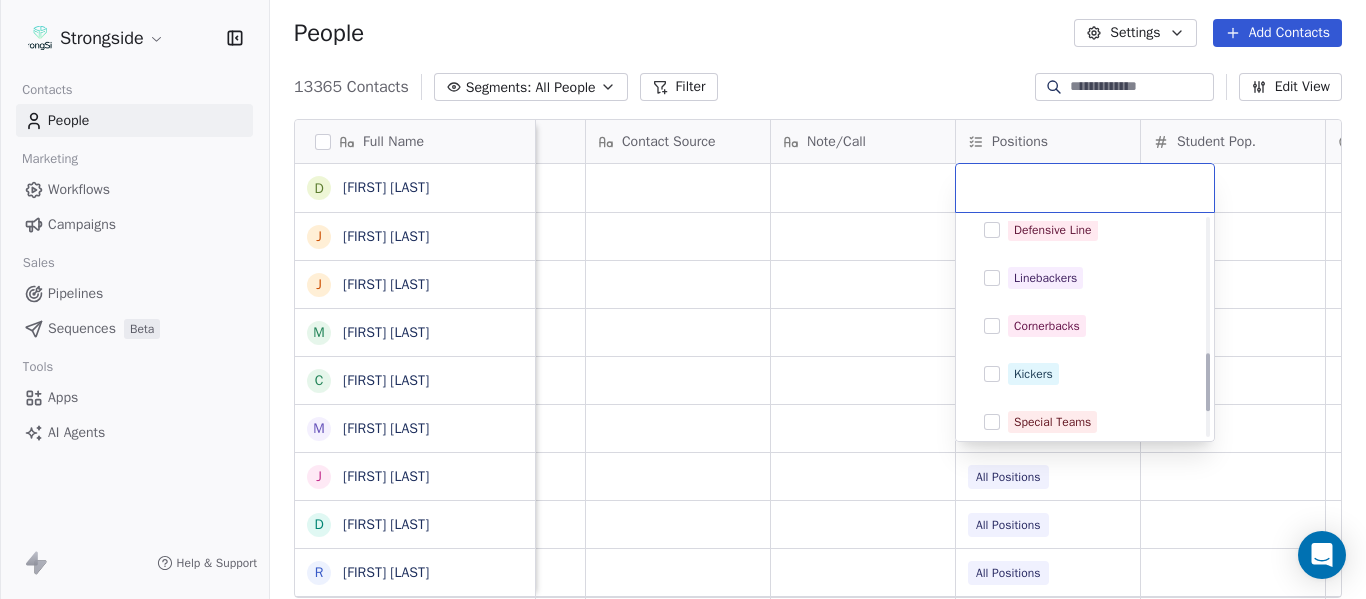scroll, scrollTop: 500, scrollLeft: 0, axis: vertical 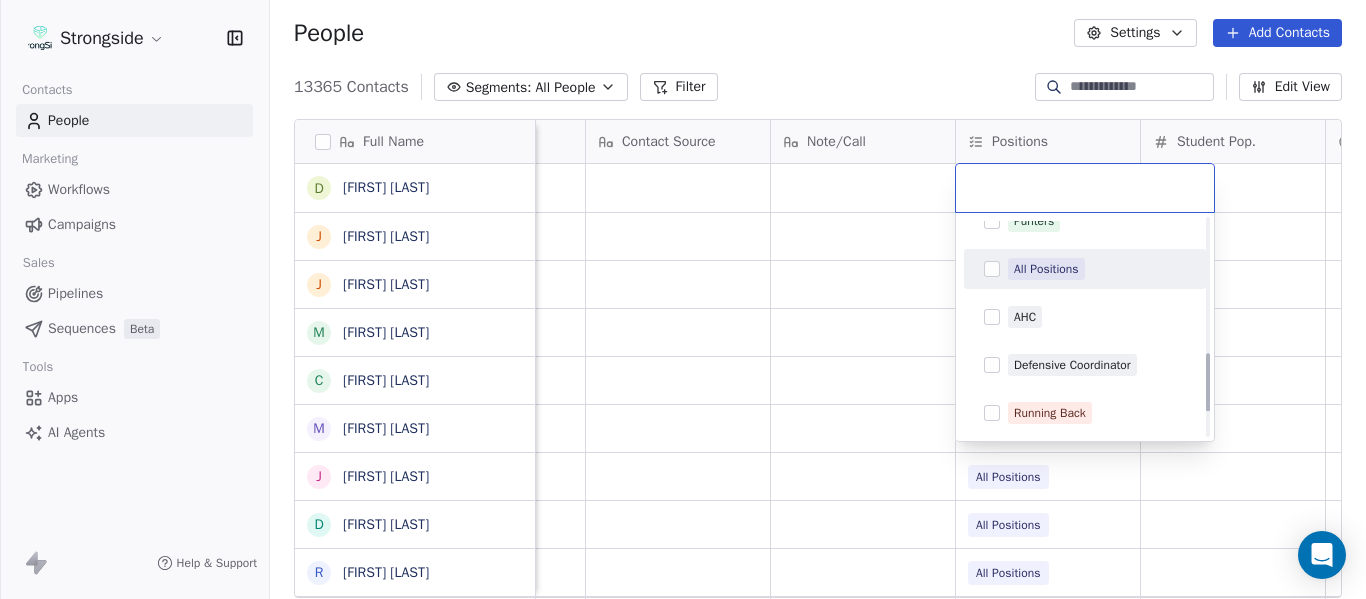 click on "All Positions" at bounding box center (1046, 269) 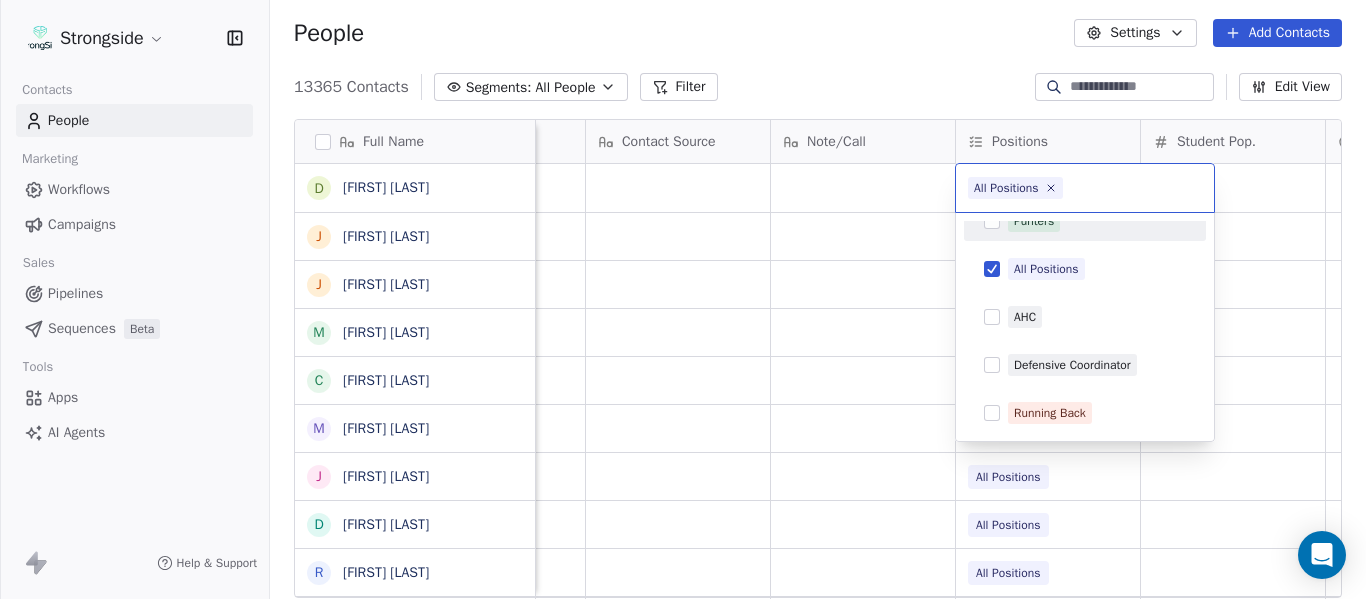 click on "Strongside Contacts People Marketing Workflows Campaigns Sales Pipelines Sequences Beta Tools Apps AI Agents Help & Support People Settings  Add Contacts 13365 Contacts Segments: All People Filter  Edit View Tag Add to Sequence Export Full Name D [FIRST] [LAST] J [FIRST] [LAST] J [FIRST] [LAST] M [FIRST] [LAST] C [FIRST] [LAST] M [FIRST] [LAST] J [FIRST] [LAST] D [FIRST] [LAST] R [FIRST] [LAST] V [FIRST] [LAST] B [FIRST] [LAST] J [FIRST] [LAST] J [FIRST] [LAST] C [FIRST] [LAST] C [FIRST] [LAST] B [FIRST] [LAST] R [FIRST] [LAST] J [FIRST] [LAST] E [FIRST] [LAST] A [FIRST] [LAST] K [FIRST] [LAST] K [FIRST] [LAST] N [FIRST] [LAST] J [FIRST] [LAST] F [FIRST] [LAST] C [FIRST] [LAST] M [FIRST] [LAST] M [FIRST] [LAST] M [FIRST] [LAST] A [FIRST] [LAST] Priority Emails Auto Clicked Last Activity Date BST In Open Phone Contact Source Note/Call Positions Student Pop. Lead Account   True   False All Positions   True All Positions   All Positions   All Positions   True All Positions   All Positions   All Positions   All Positions   All Positions" at bounding box center [683, 299] 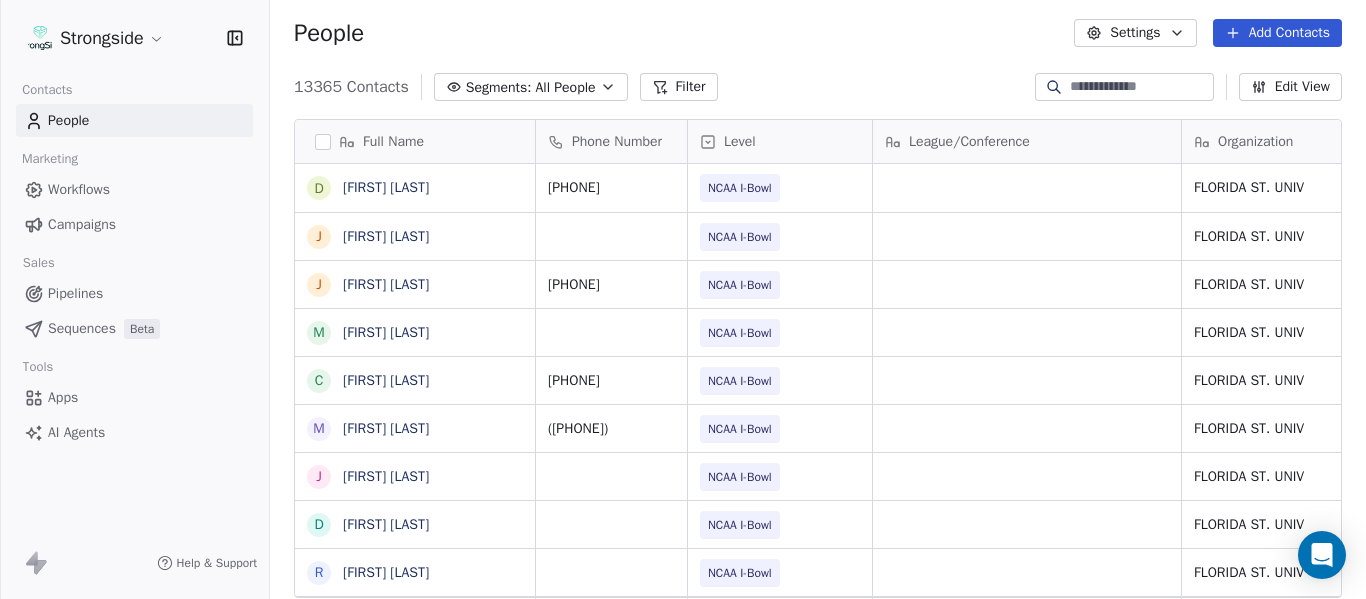 scroll, scrollTop: 0, scrollLeft: 0, axis: both 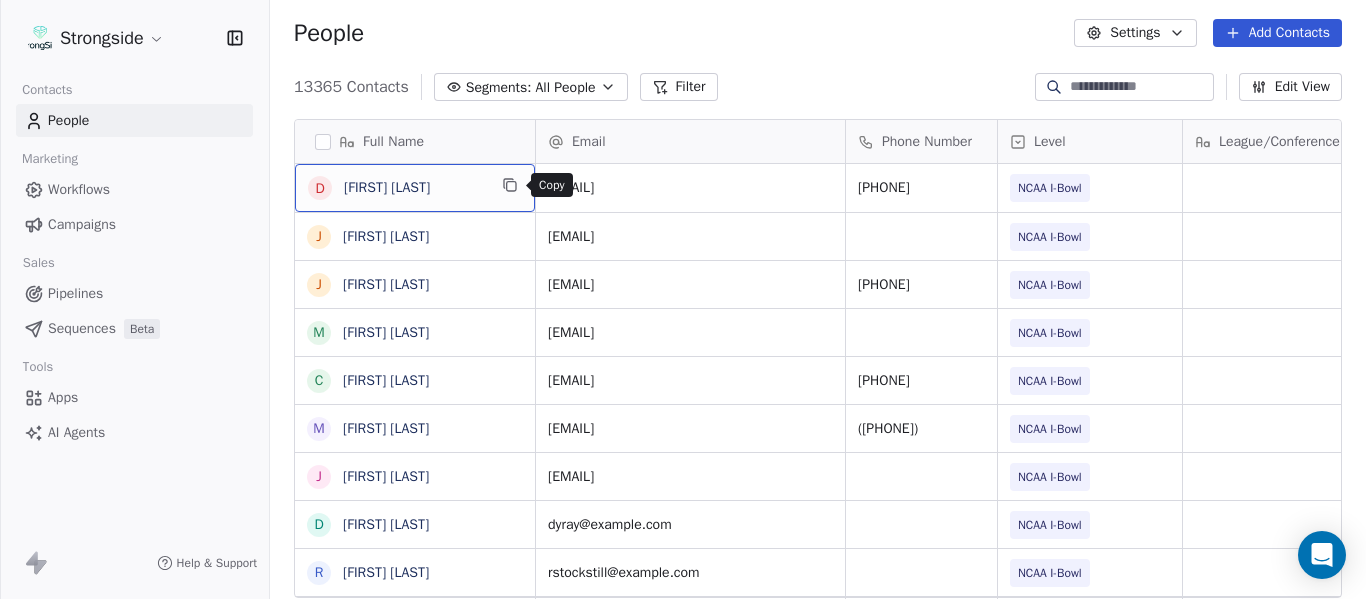 click 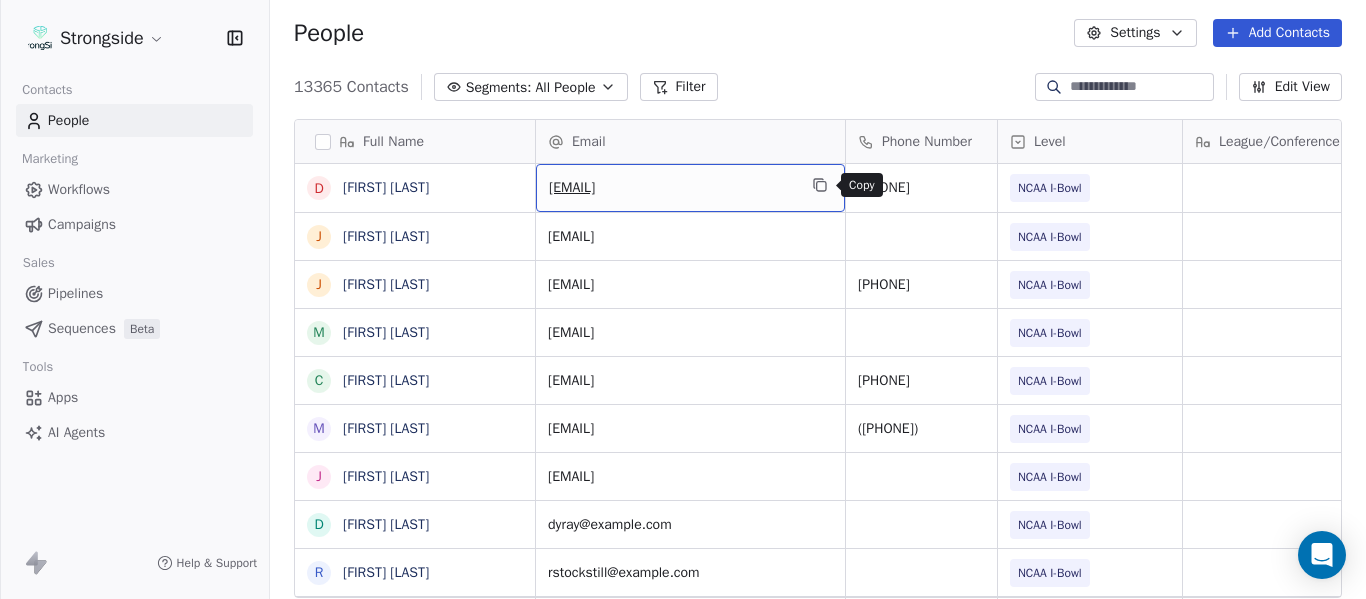 click 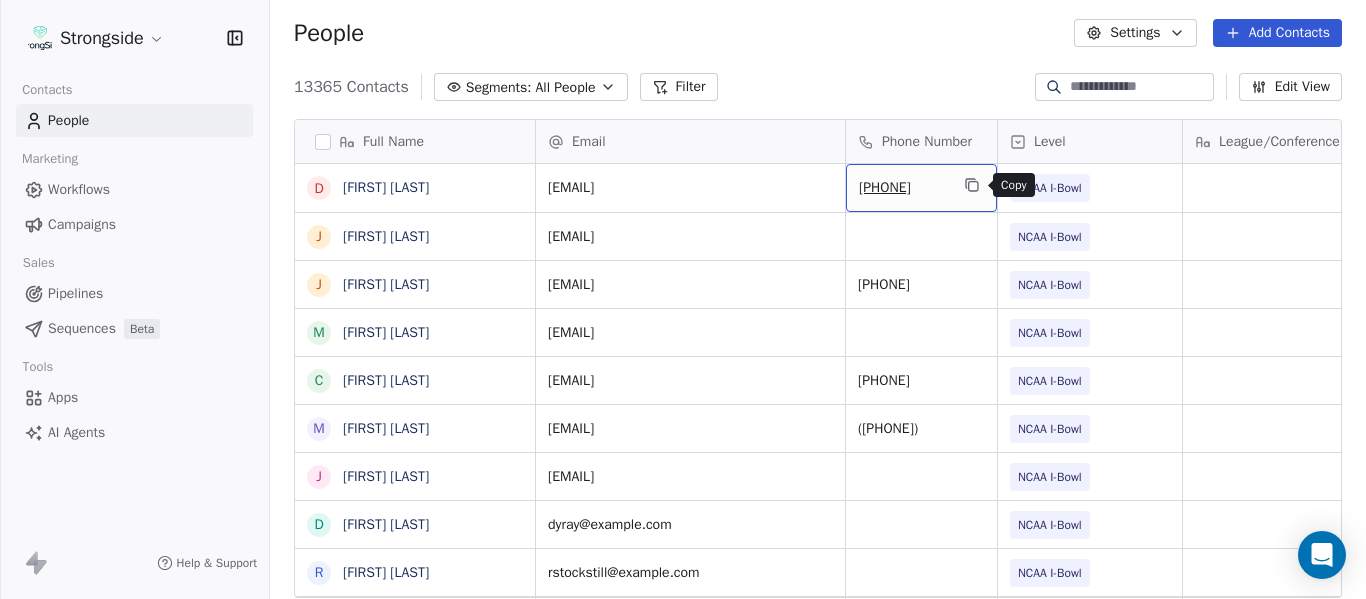 click at bounding box center [972, 185] 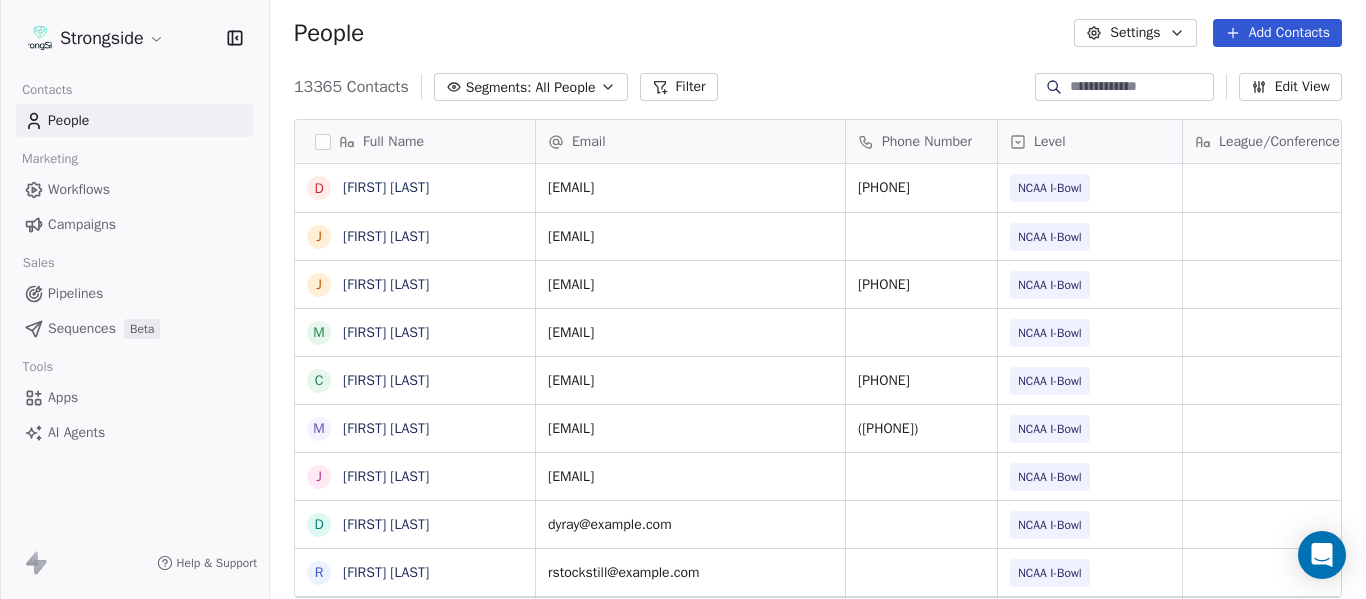 click on "Add Contacts" at bounding box center (1277, 33) 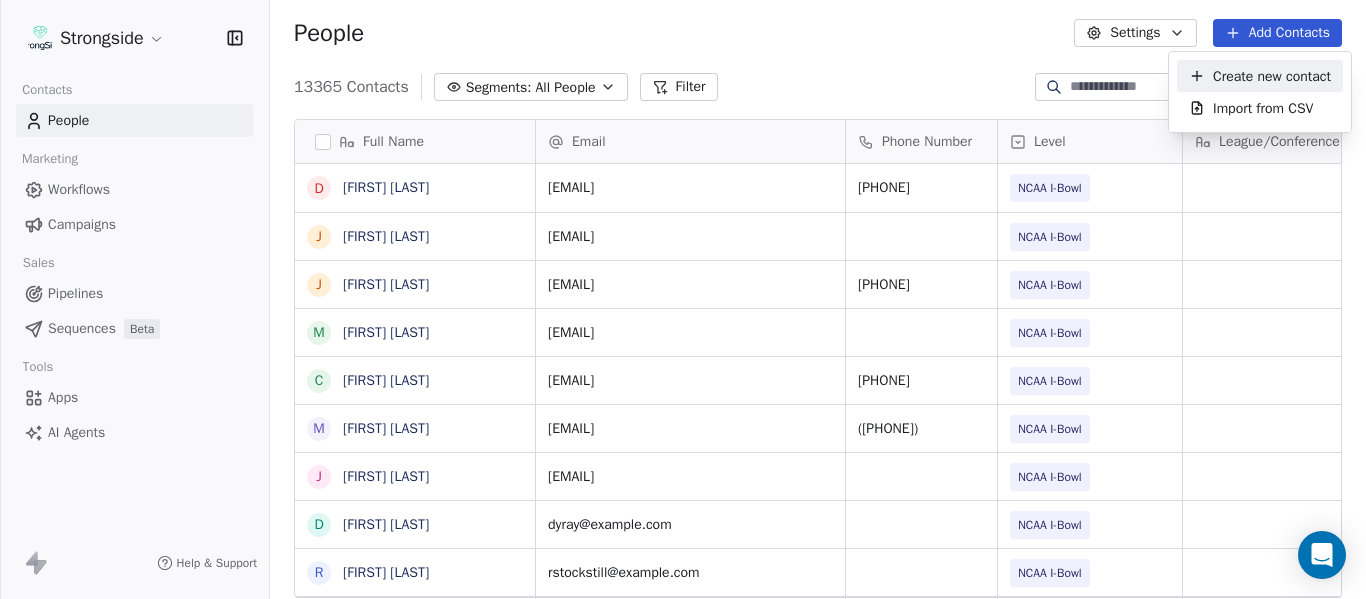 click on "Create new contact" at bounding box center [1272, 76] 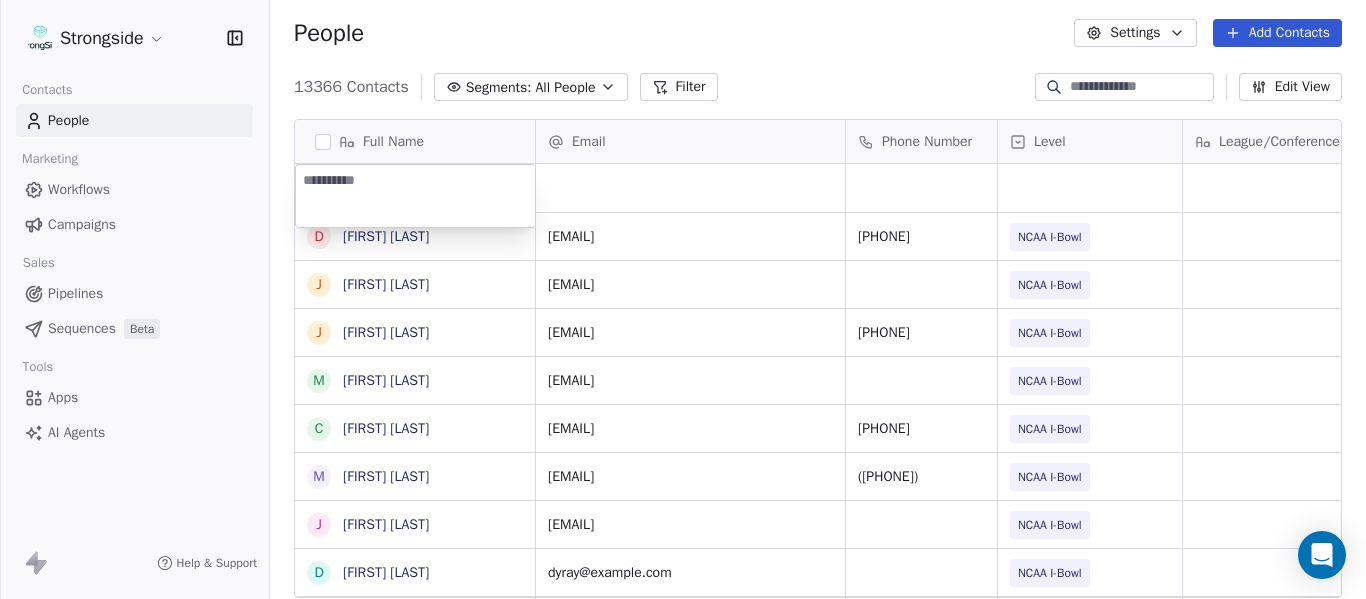 type on "**********" 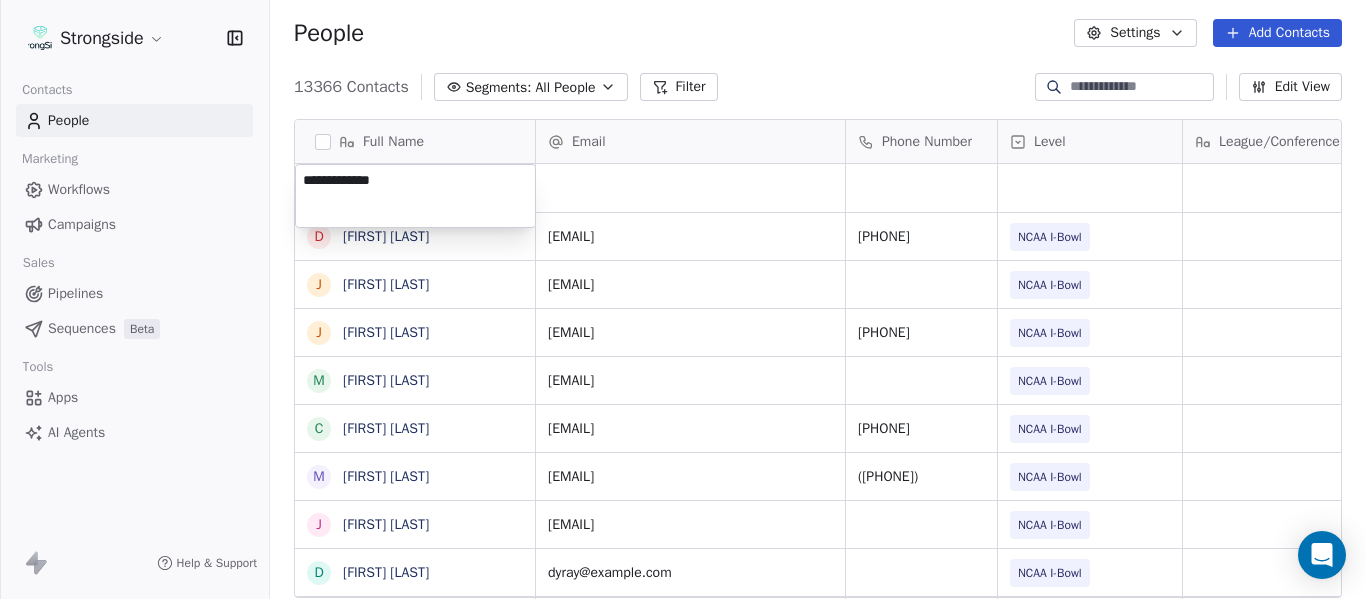 click on "Full Name D Douglas [LAST] J Jason [LAST] J Josh [LAST] M Mike [LAST] C Carol [LAST] M Michael [LAST] J Jerry [LAST] D Darrick [LAST] R Rick [LAST] V Vicki [LAST] B Bruce [LAST] J Justin [LAST] J Jeff [LAST] C Chuck [LAST] C Cindy [LAST] B Benedick [LAST] R Ryan [LAST] J Jelani [LAST] E Edwin [LAST] A Anthony [LAST] K Kenechi [LAST] K Kenneth [LAST] N Nick [LAST] J Jovan [LAST] F Frank [LAST] C Clarence [LAST] M Manny [LAST] M Matt [LAST] M Mateo [LAST] Email Phone Number Level League/Conference Organization Tags Created Date BST Jul 22, 2025 02:34 PM douglas.walker@fsu.edu 850-644-7926 NCAA I-Bowl FLORIDA ST. UNIV Jul 22, 2025 02:32 PM tbaisden@fsu.edu NCAA I-Bowl FLORIDA ST. UNIV Jul 22, 2025 02:31 PM jnchatman@fsu.edu 850-644-7038 NCAA I-Bowl FLORIDA ST. UNIV" at bounding box center [683, 299] 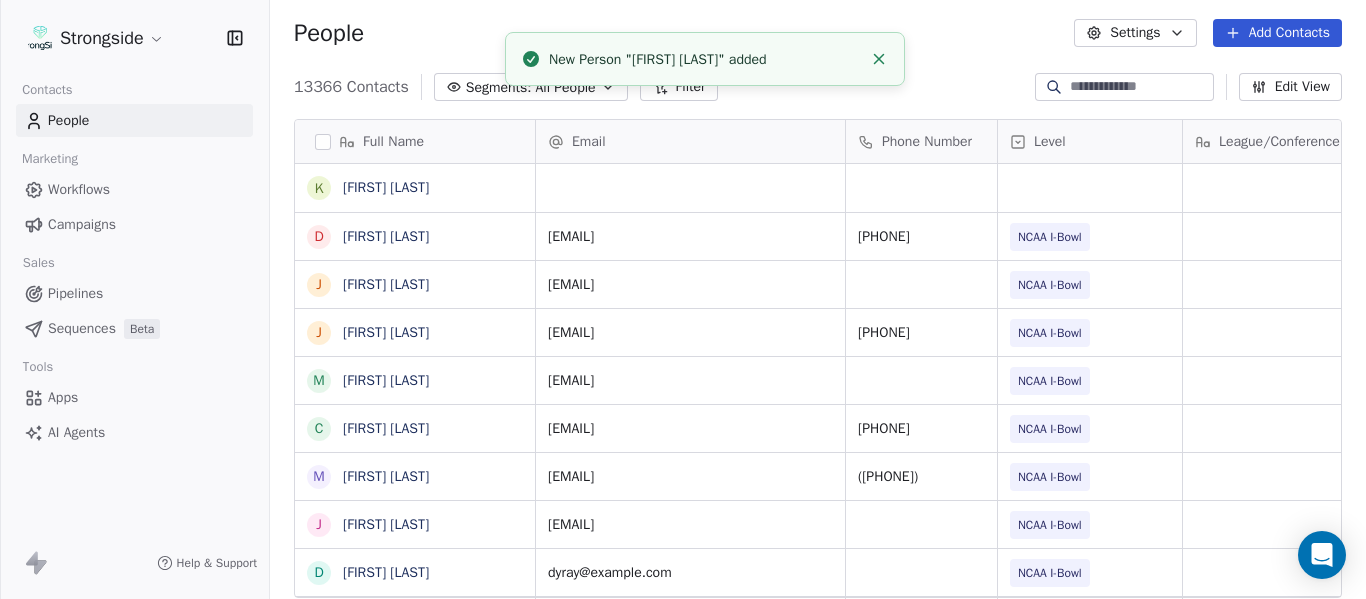 click 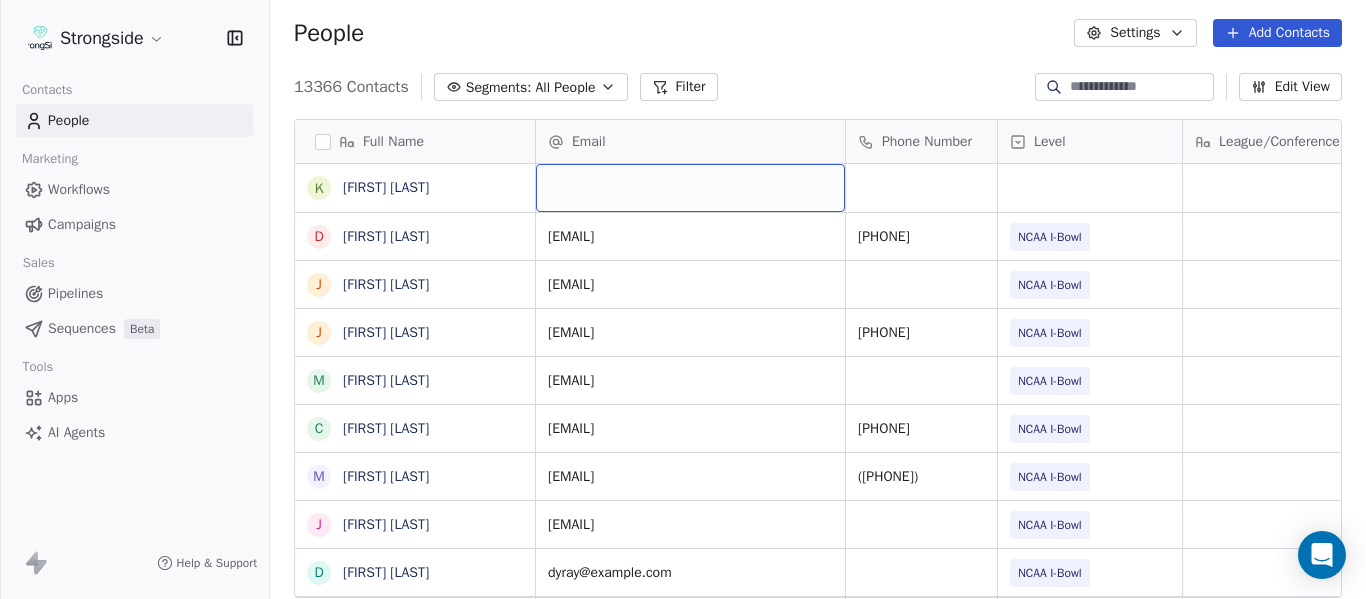 click at bounding box center (690, 188) 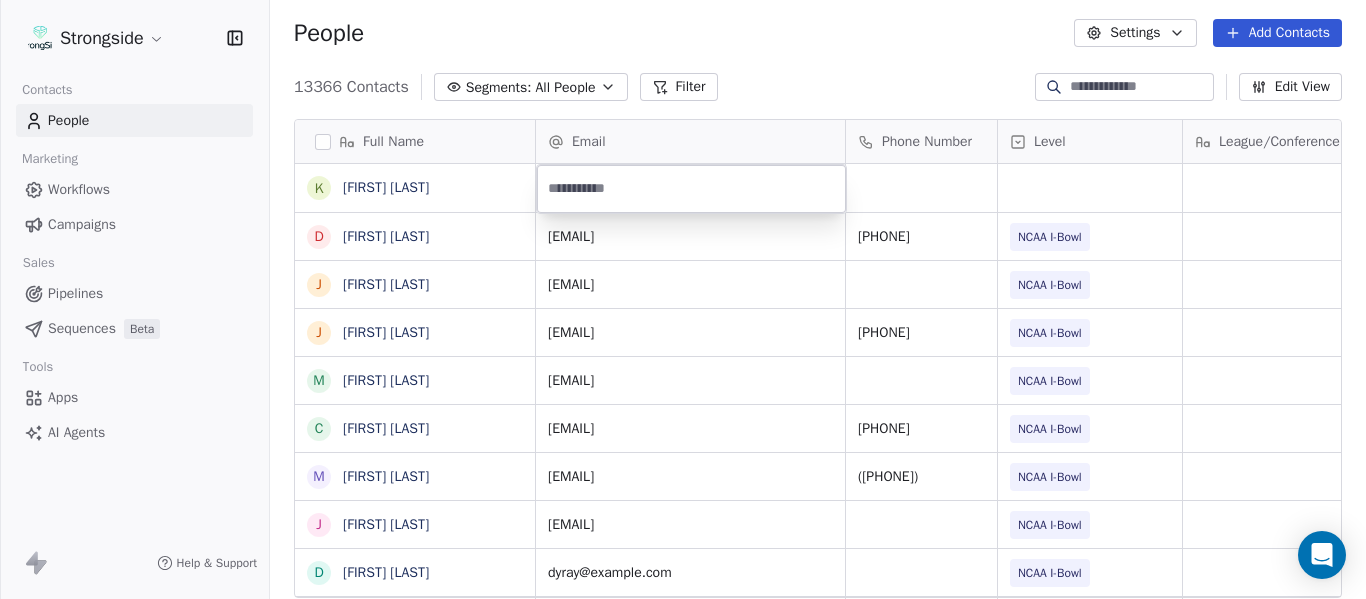 type on "**********" 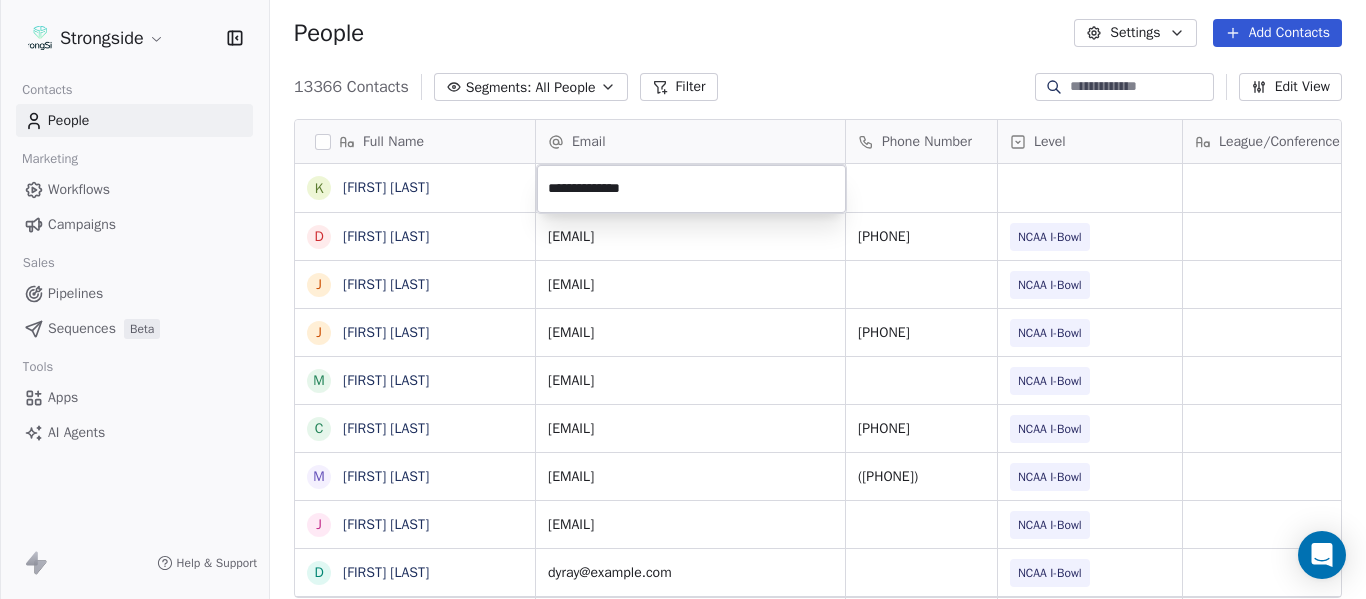 click on "Strongside Contacts People Marketing Workflows Campaigns Sales Pipelines Sequences Beta Tools Apps AI Agents Help & Support People Settings  Add Contacts 13366 Contacts Segments: All People Filter  Edit View Tag Add to Sequence Export Full Name K [LAST] D [LAST] J [LAST] J [LAST] M [LAST] C [LAST] M [LAST] J [LAST] D [LAST] R [LAST] V [LAST] B [LAST] J [LAST] J [LAST] C [LAST] C [LAST] B [LAST] R [LAST] J [LAST] E [LAST] A [LAST] K [LAST] K [LAST] N [LAST] J [LAST] F [LAST] C [LAST] M [LAST] M [LAST] Email Phone Number Level League/Conference Organization Tags Created Date BST Jul 22, 2025 02:34 PM [EMAIL] [PHONE] NCAA I-Bowl FLORIDA ST. UNIV Jul 22, 2025 02:32 PM [EMAIL] NCAA I-Bowl FLORIDA ST. UNIV Jul 22, 2025 02:31 PM [EMAIL] [PHONE] NCAA I-Bowl" at bounding box center [683, 299] 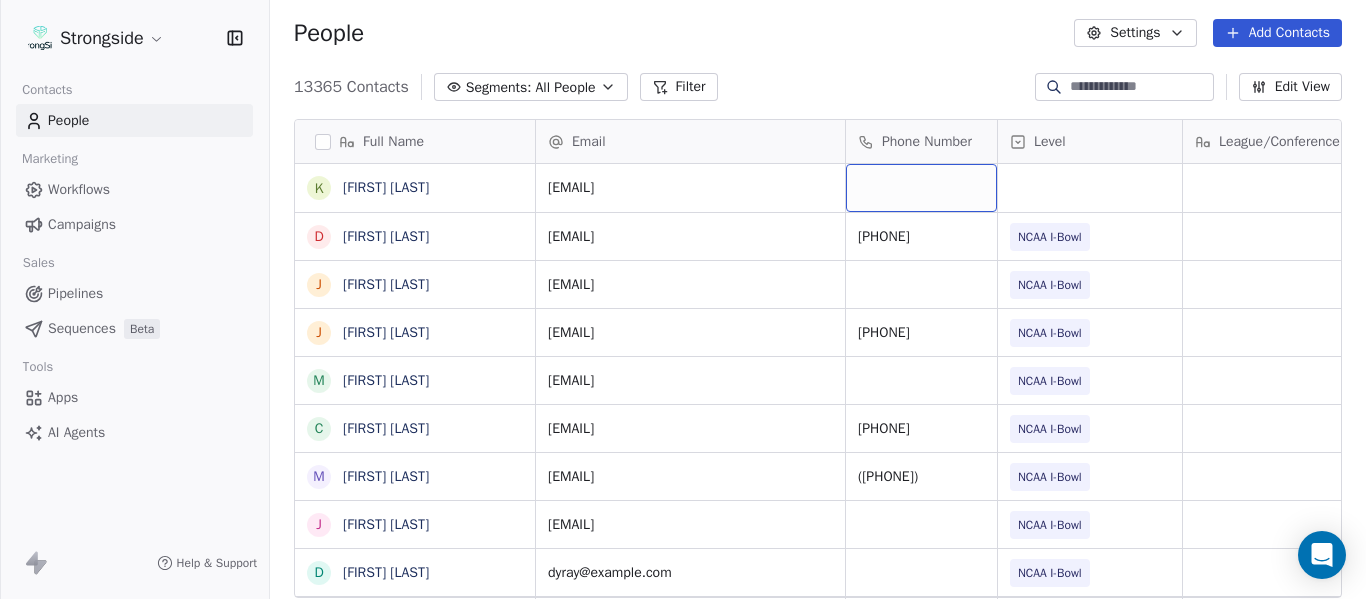 click at bounding box center (921, 188) 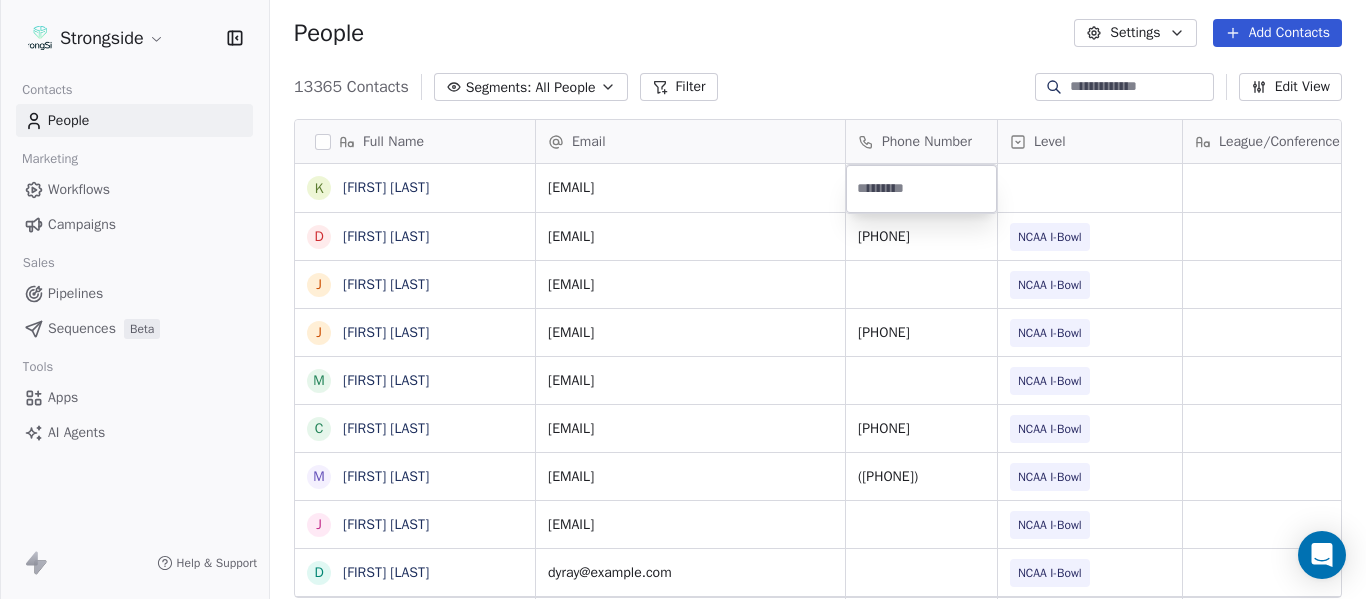 type on "**********" 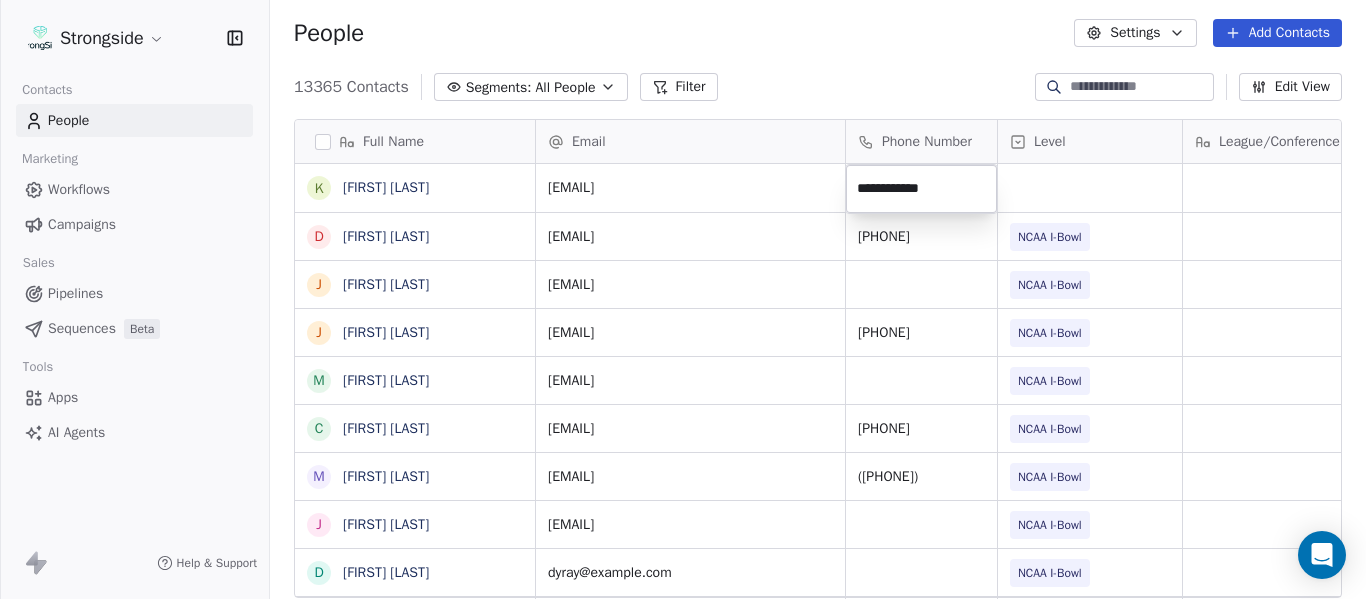 click on "Email Phone Number Level League/Conference Organization Tags Created Date BST ktowns@example.com Jul 22, 2025 02:34 PM douglas.walker@example.com [PHONE] NCAA I-Bowl FLORIDA ST. UNIV Jul 22, 2025 02:32 PM tbaisden@example.com NCAA I-Bowl FLORIDA ST. UNIV Jul 22, 2025 02:31 PM jnchatman@example.com [PHONE]" at bounding box center (683, 299) 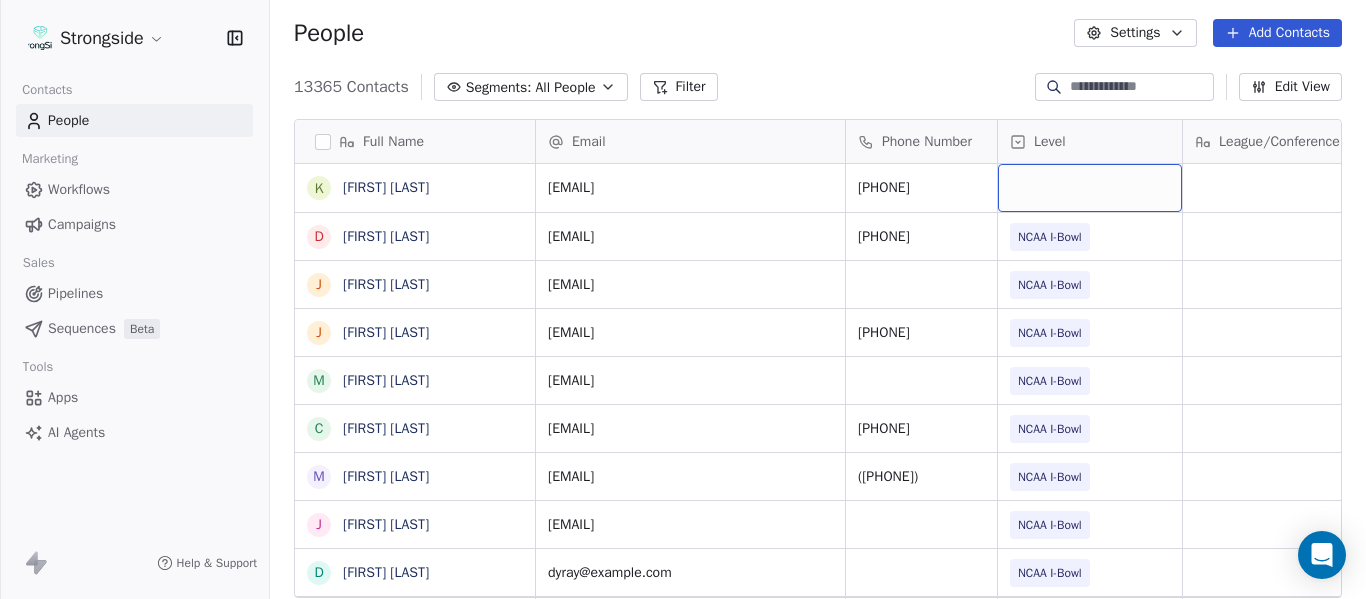 click at bounding box center (1090, 188) 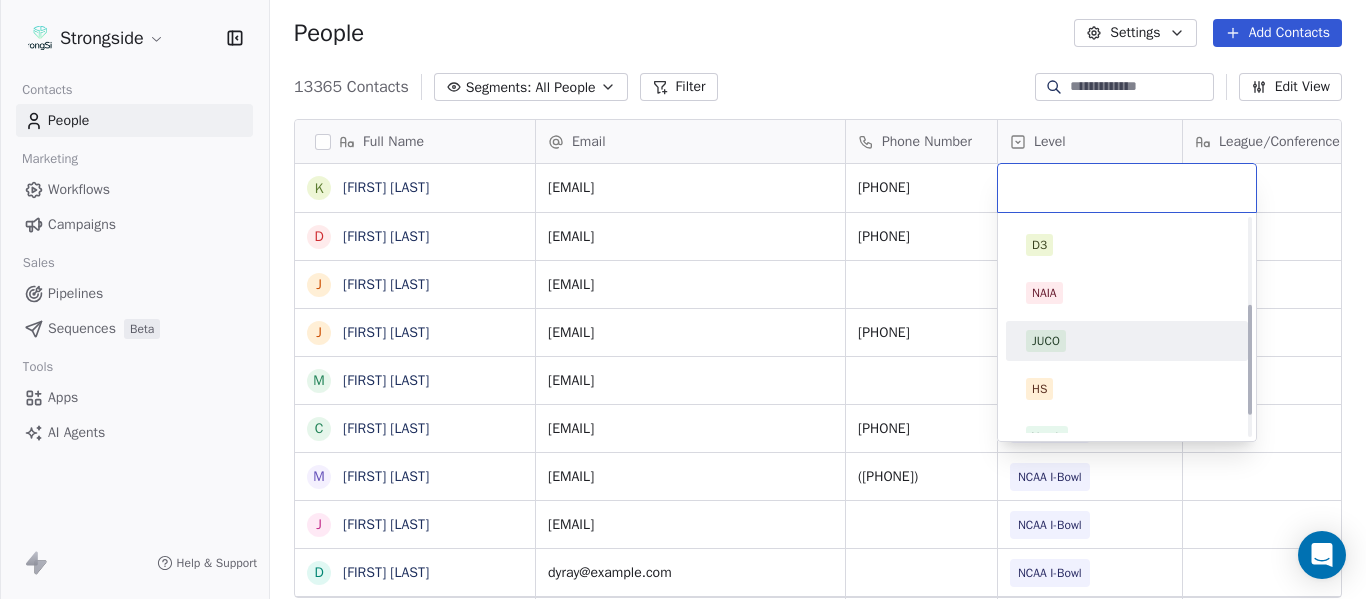 scroll, scrollTop: 212, scrollLeft: 0, axis: vertical 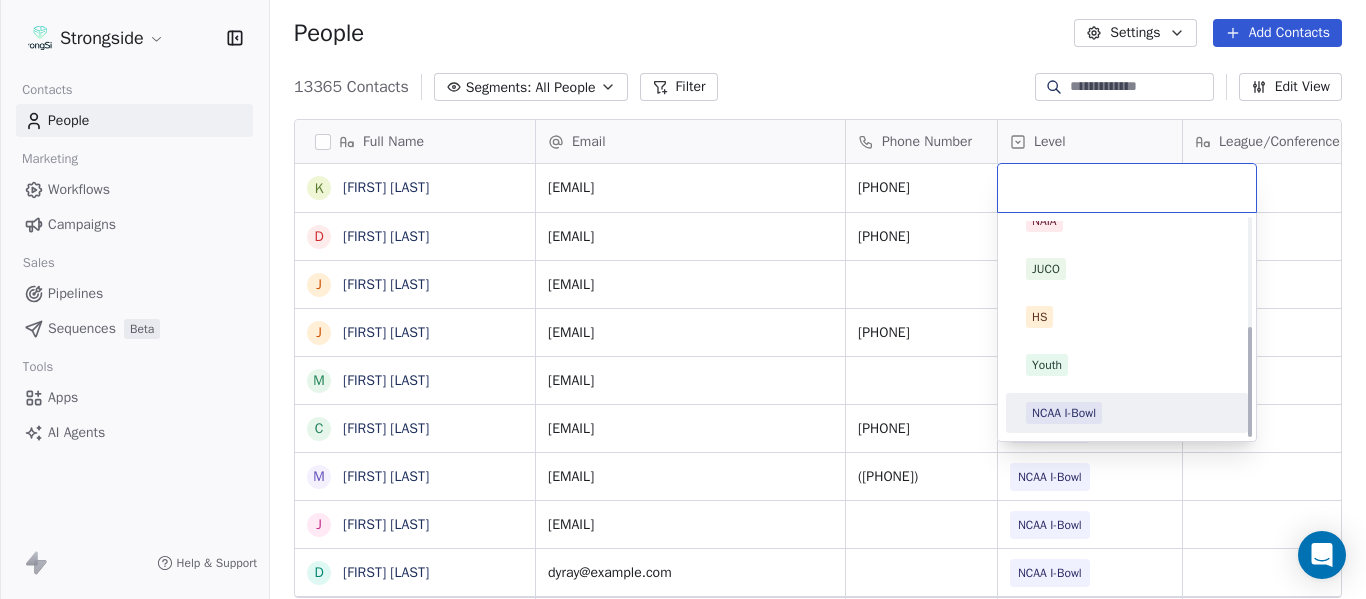 click on "NCAA I-Bowl" at bounding box center (1064, 413) 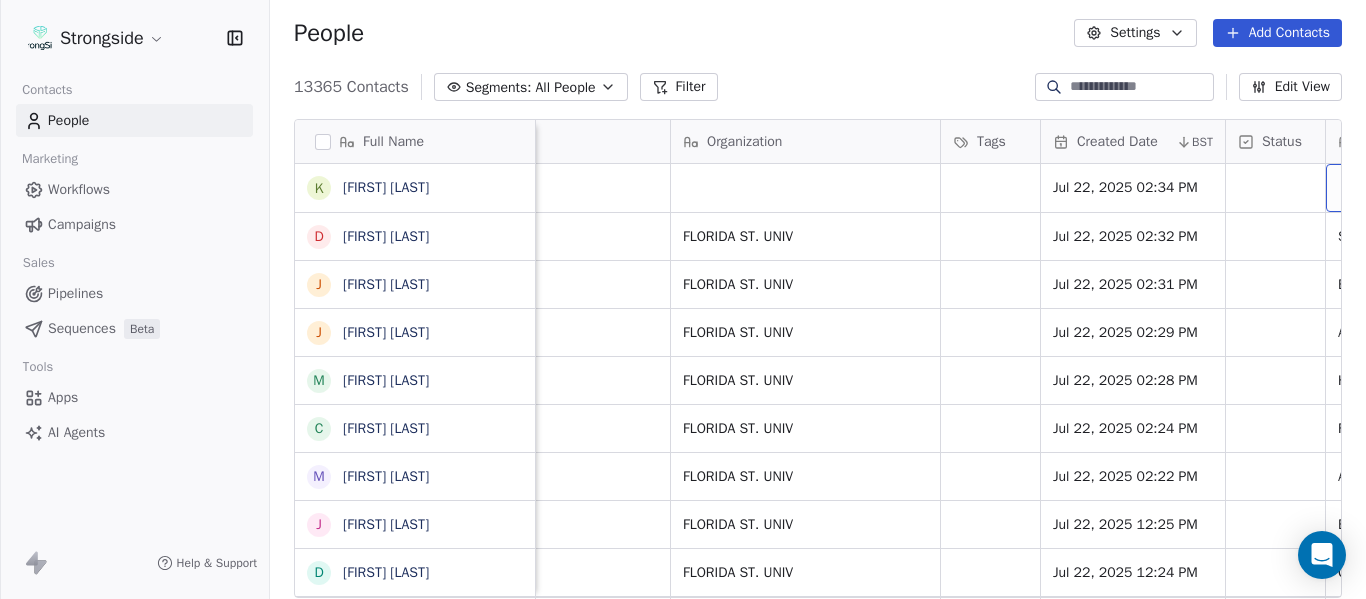scroll, scrollTop: 0, scrollLeft: 1088, axis: horizontal 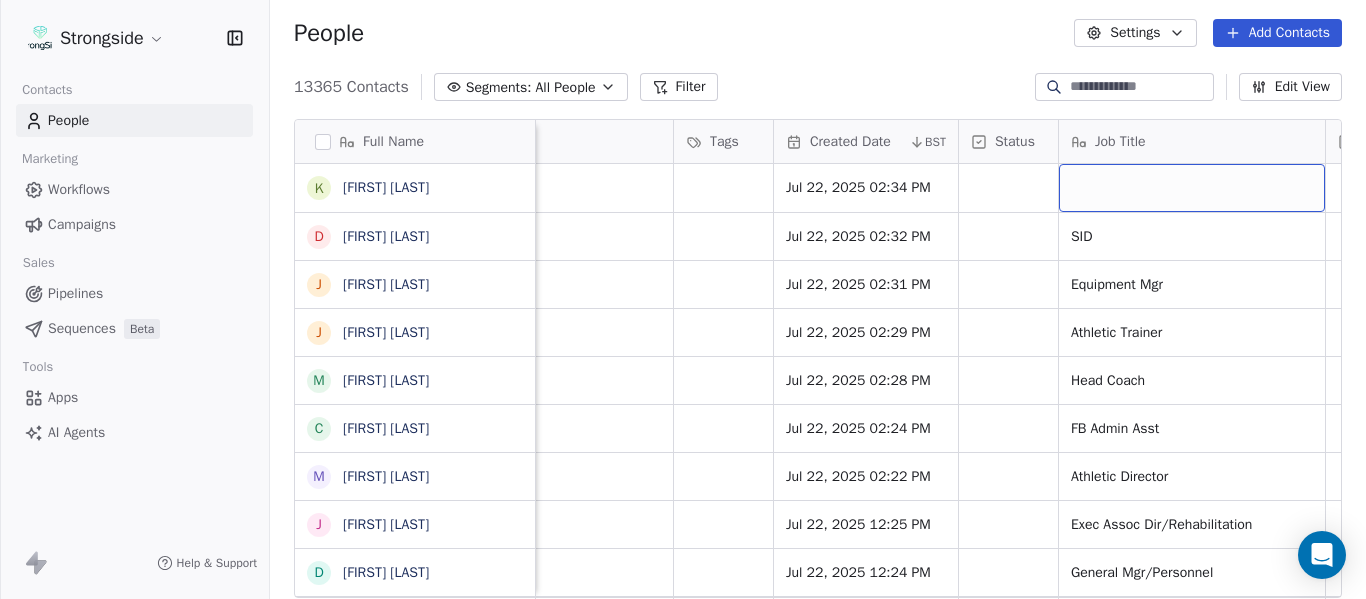 click at bounding box center [1192, 188] 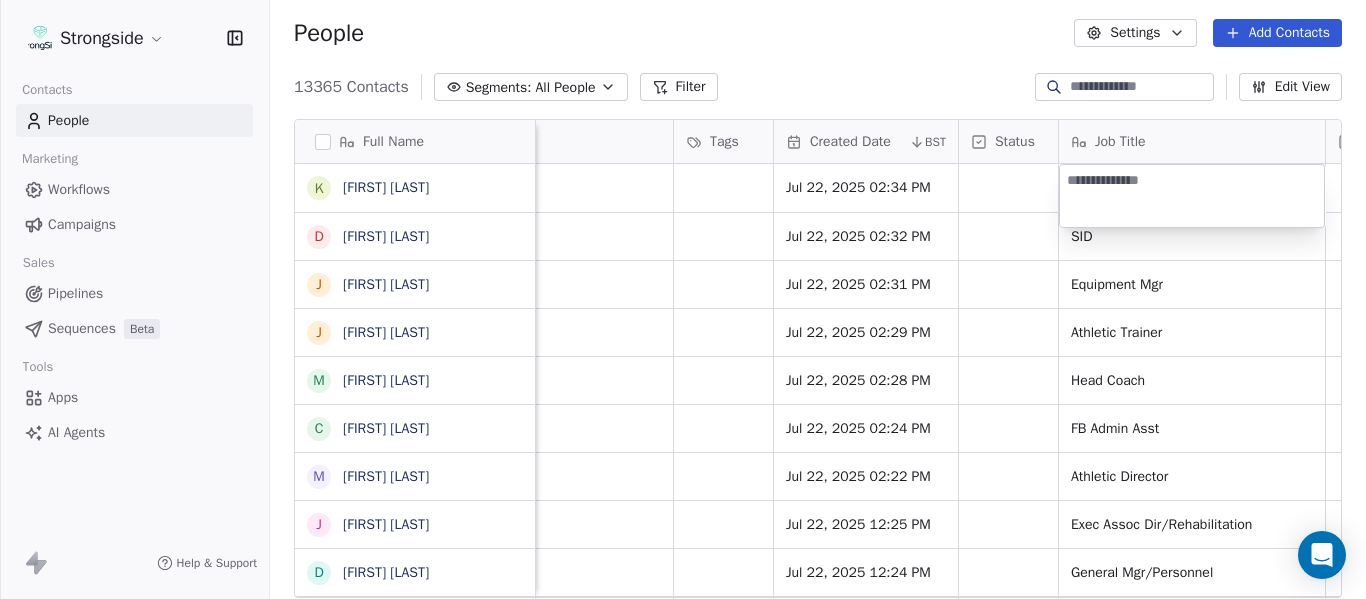 type on "**********" 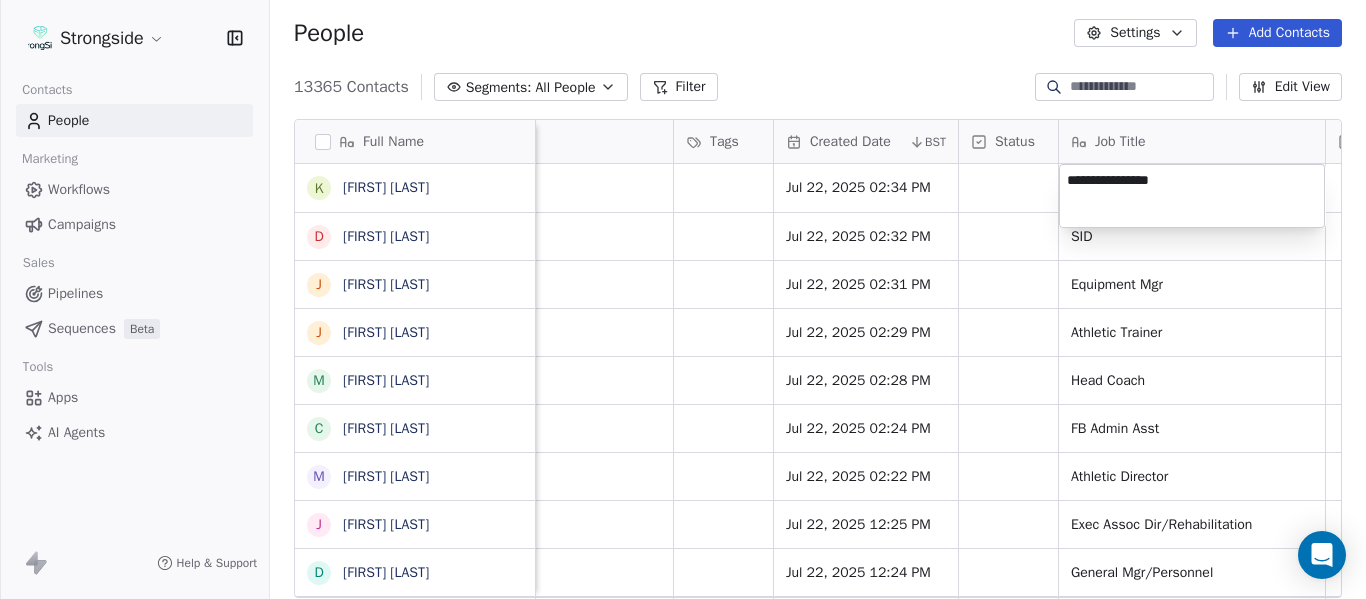 click on "Full Name K Kenneth [LAST] D Douglas [LAST] J Jason [LAST] J Josh [LAST] M Mike [LAST] C Carol [LAST] M Michael [LAST] J Jerry [LAST] D Darrick [LAST] R Rick [LAST] V Vicki [LAST] B Bruce [LAST] J Justin [LAST] J Jeff [LAST] C Chuck [LAST] C Cindy [LAST] B Benedick [LAST] R Ryan [LAST] J Jelani [LAST] E Edwin [LAST] A Anthony [LAST] K Kenechi [LAST] K Kenneth [LAST] N Nick [LAST] J Jovan [LAST] F Frank [LAST] C Clarence [LAST] M Manny [LAST] M Matt [LAST] M Mateo [LAST] Phone Number Level League/Conference Organization Tags Created Date BST Status Job Title Priority Emails Auto Clicked Last Activity Date BST In Open Phone   850-644-0054 NCAA I-Bowl Jul 22, 2025 02:34 PM   850-644-7926 NCAA I-Bowl FLORIDA ST. UNIV Jul 22, 2025 02:32 PM SID True   NCAA I-Bowl False" at bounding box center (683, 299) 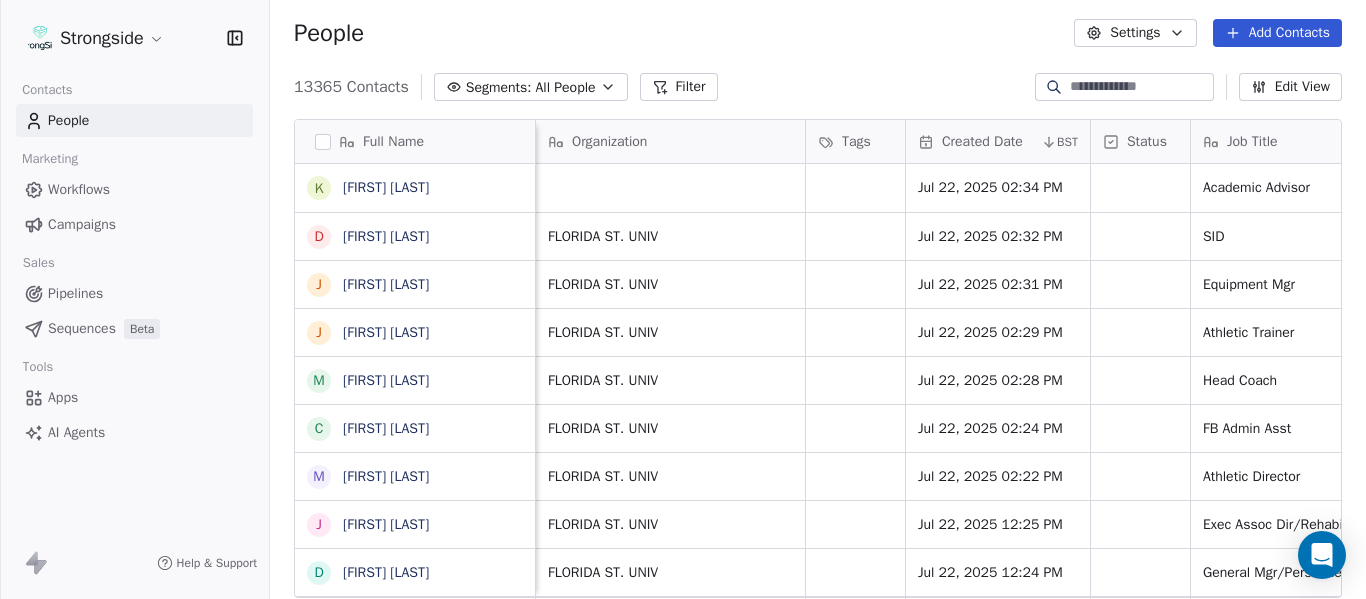 scroll, scrollTop: 0, scrollLeft: 647, axis: horizontal 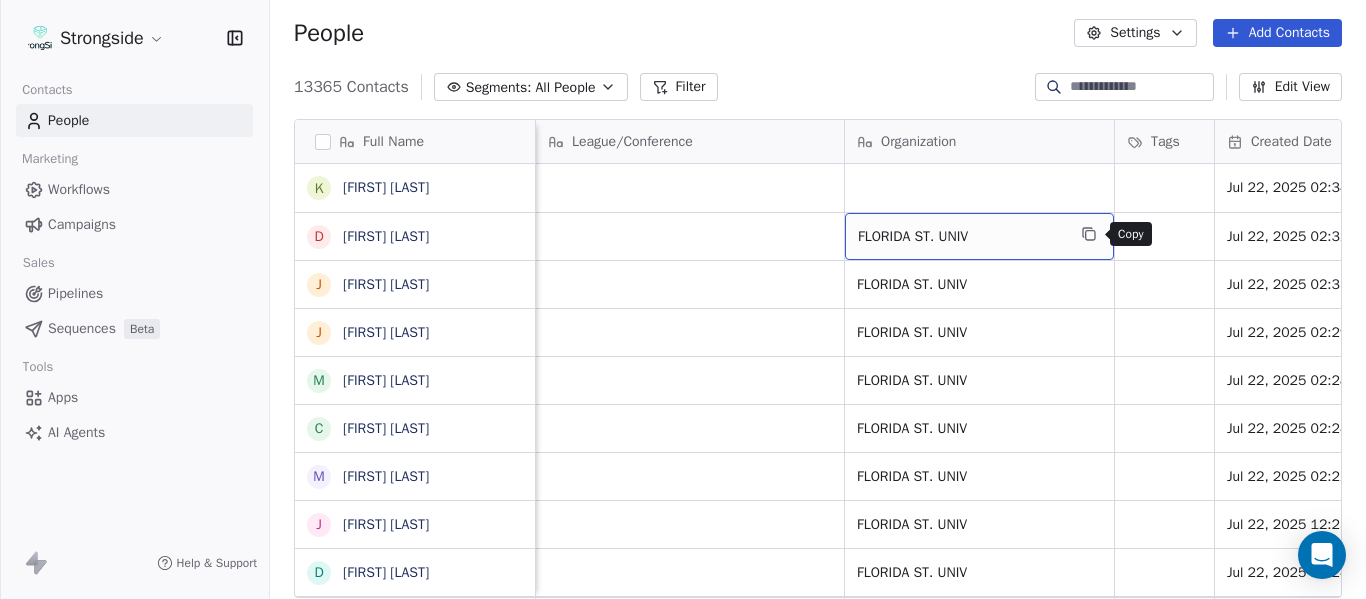 click at bounding box center (1089, 234) 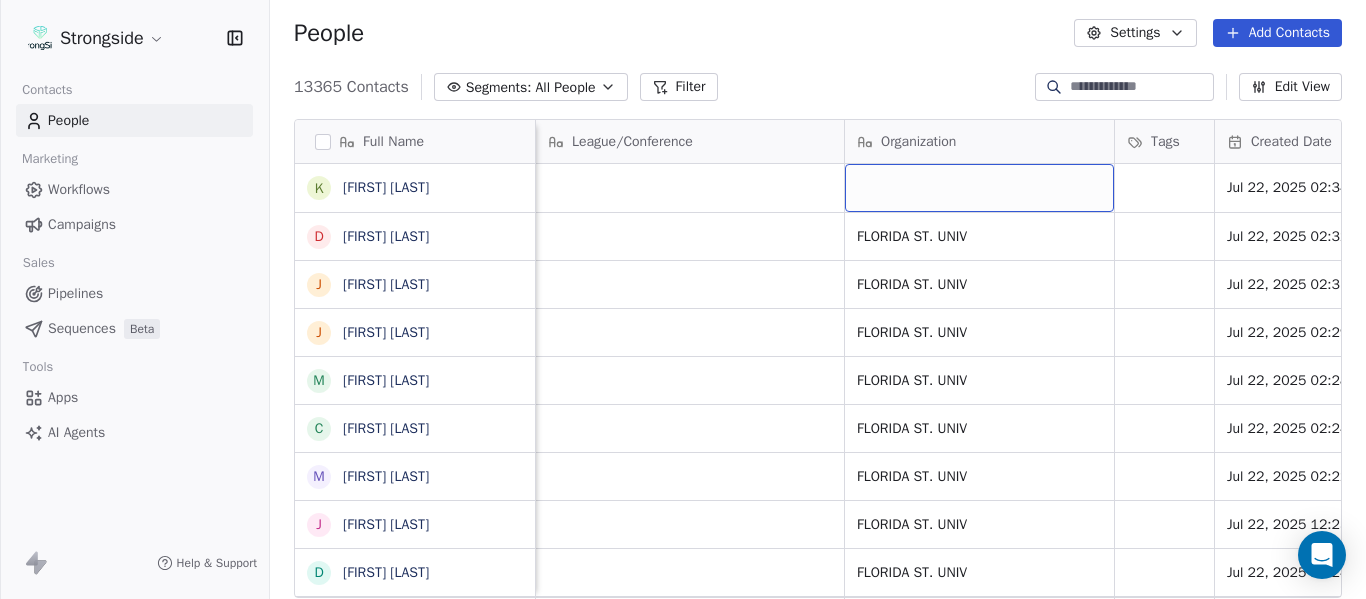 click at bounding box center (979, 188) 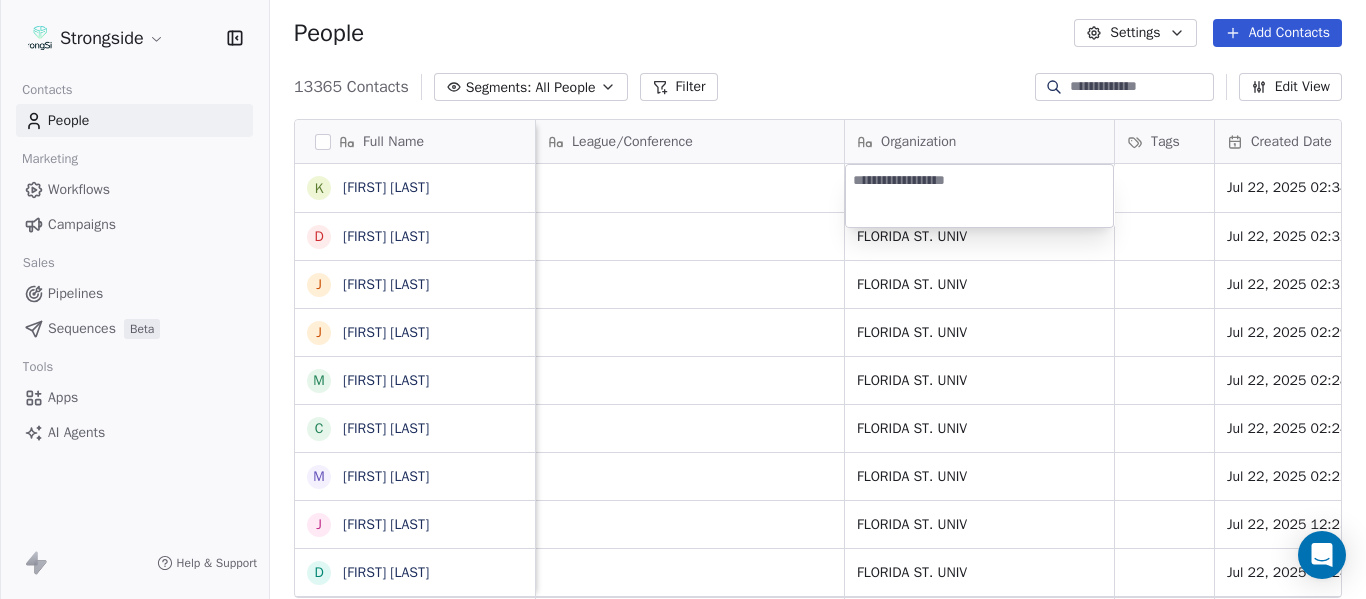 type on "**********" 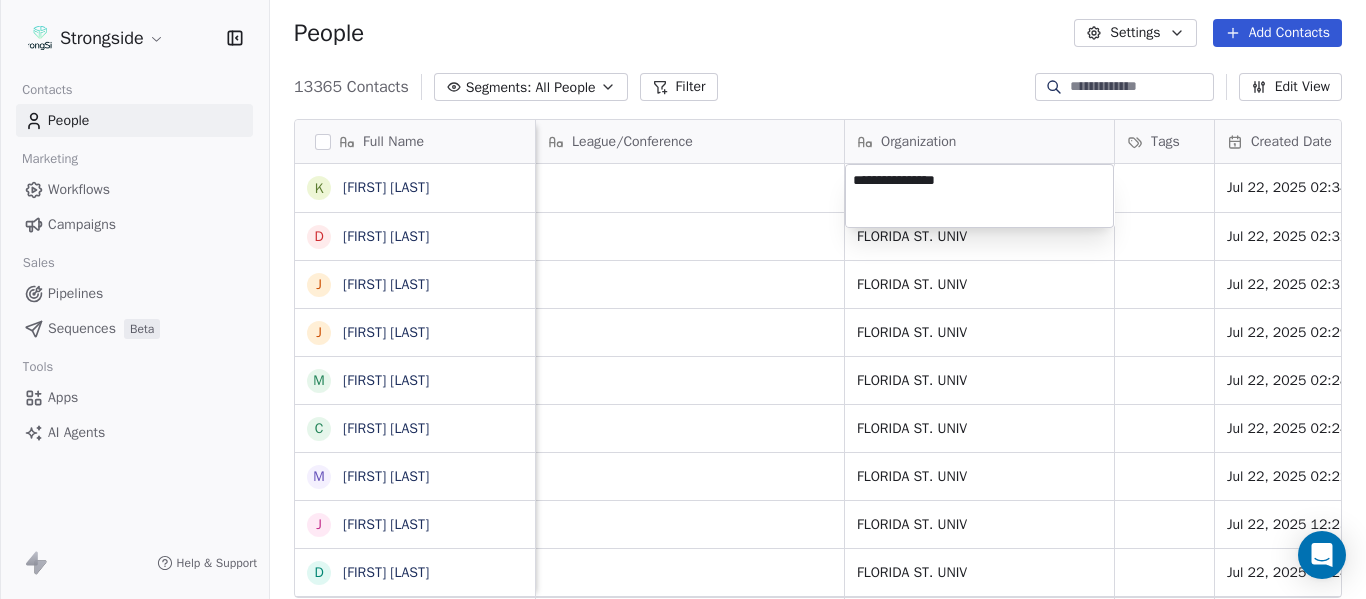 click on "Strongside Contacts People Marketing Workflows Campaigns Sales Pipelines Sequences Beta Tools Apps AI Agents Help & Support People Settings  Add Contacts 13365 Contacts Segments: All People Filter  Edit View Tag Add to Sequence Export Full Name K [FIRST] [LAST] D [FIRST] [LAST] J [FIRST] [LAST] J [FIRST] [LAST] M [FIRST] [LAST] C [FIRST] [LAST] M [FIRST] [LAST] J [FIRST] [LAST] D [FIRST] [LAST] R [FIRST] [LAST] V [FIRST] [LAST] B [FIRST] [LAST] J [FIRST] [LAST] J [FIRST] [LAST] C [FIRST] [LAST] C [FIRST] [LAST] B [FIRST] [LAST] R [FIRST] [LAST] J [FIRST] [LAST] E [FIRST] [LAST] A [FIRST] [LAST] K [FIRST] [LAST] K [FIRST] [LAST] N [FIRST] [LAST] J [FIRST] [LAST] F [FIRST] [LAST] C [FIRST] [LAST] M [FIRST] [LAST] M [FIRST] [LAST] M [FIRST] [LAST] Email Phone Number Level League/Conference Organization Tags Created Date BST Status Job Title Priority [EMAIL] [PHONE] NCAA I-Bowl Jul 22, 2025 02:34 PM Academic Advisor [EMAIL] [PHONE] NCAA I-Bowl FLORIDA ST. UNIV Jul 22, 2025 02:32 PM SID [EMAIL] JUCO" at bounding box center [683, 299] 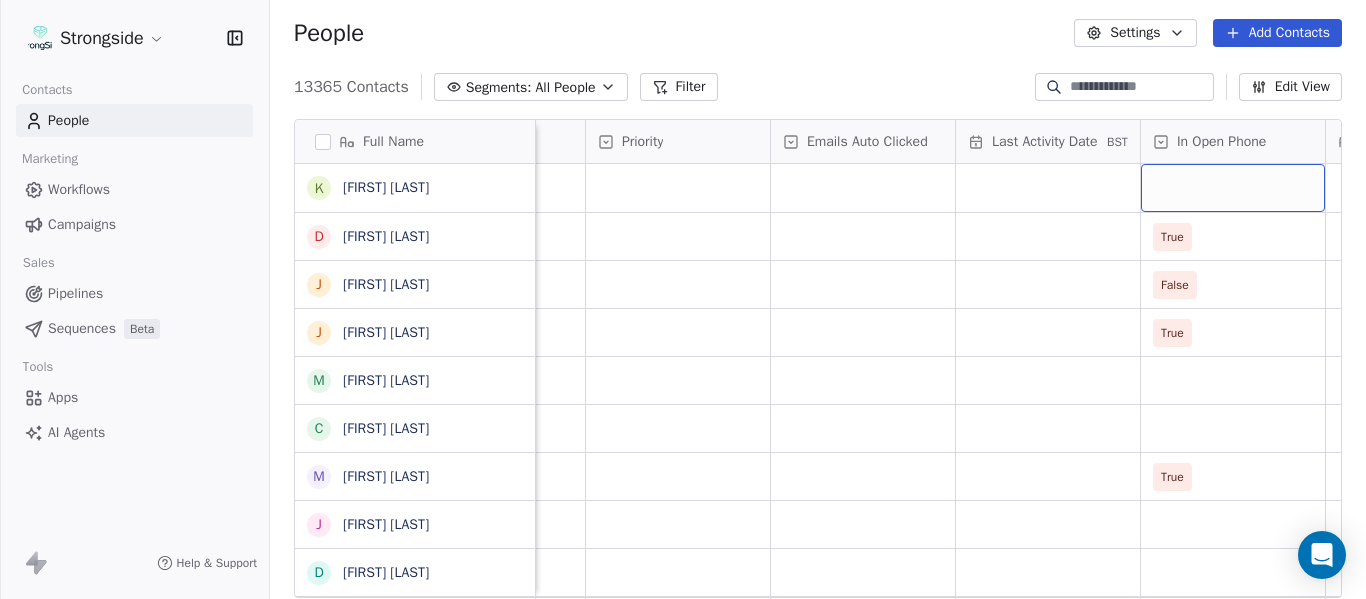 scroll, scrollTop: 0, scrollLeft: 2013, axis: horizontal 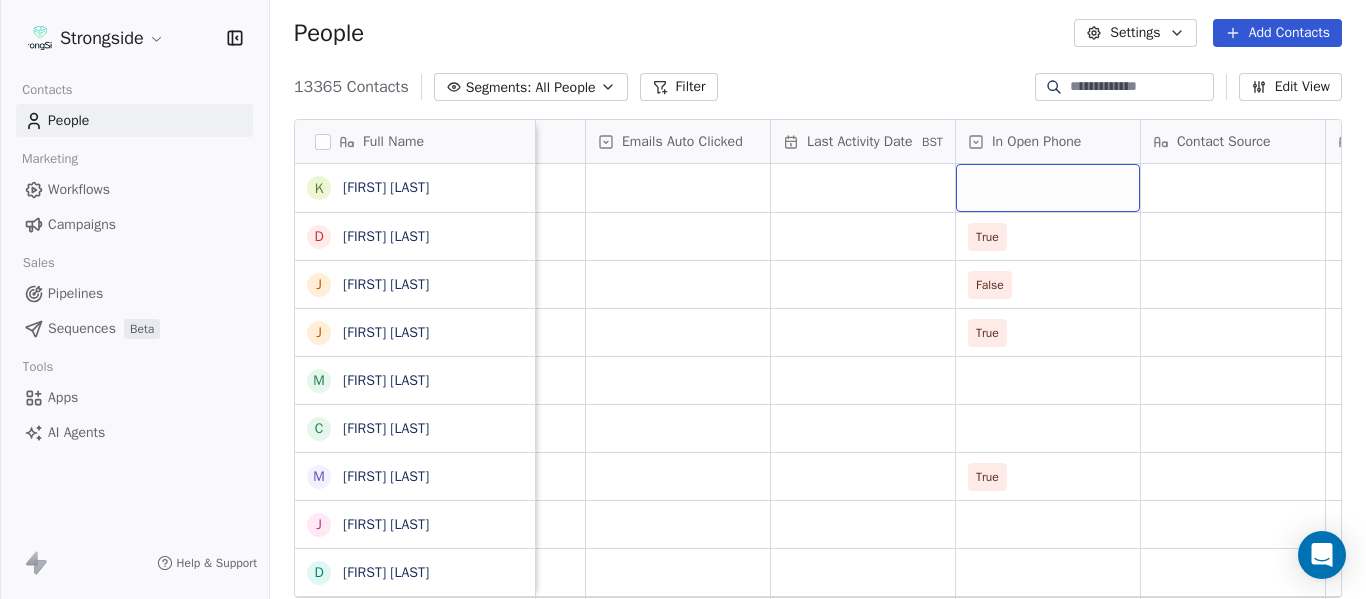 click at bounding box center [1048, 188] 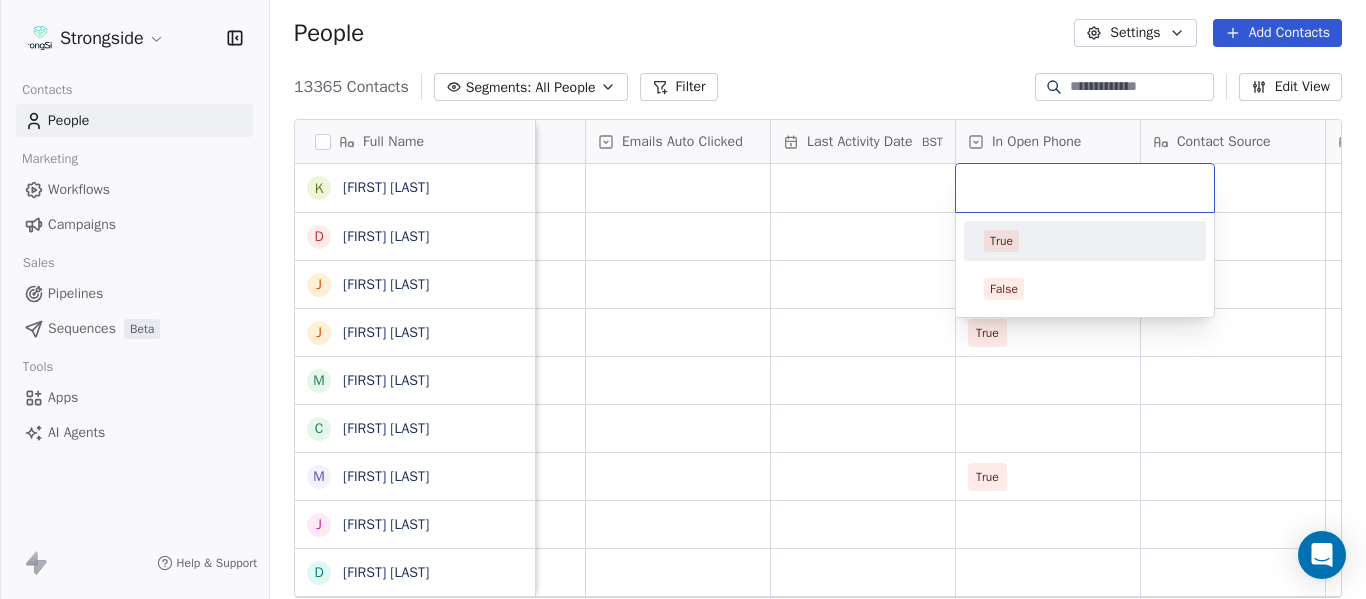 click on "True" at bounding box center [1085, 241] 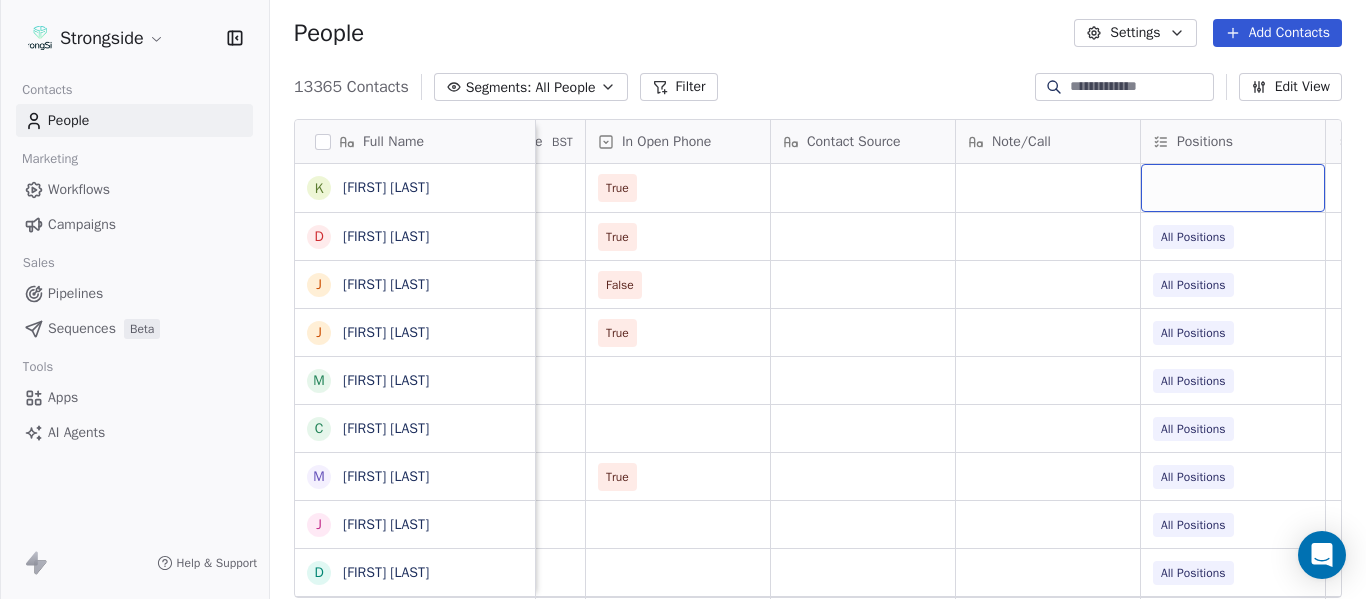 scroll, scrollTop: 0, scrollLeft: 2568, axis: horizontal 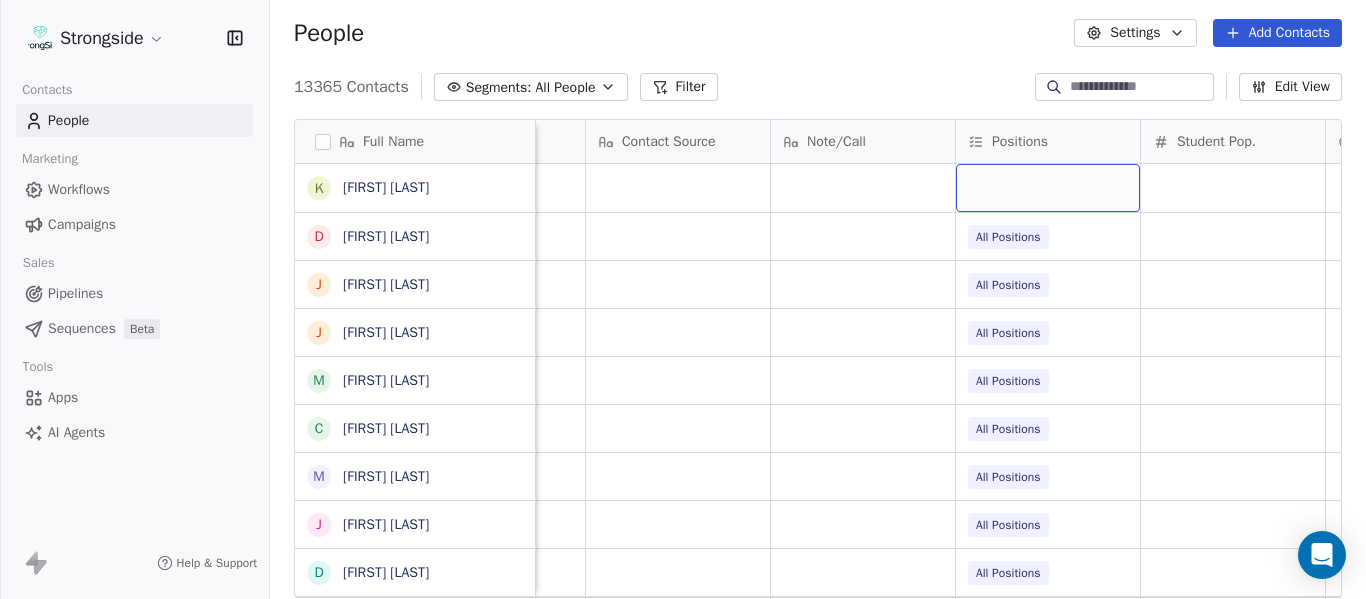 click at bounding box center [1048, 188] 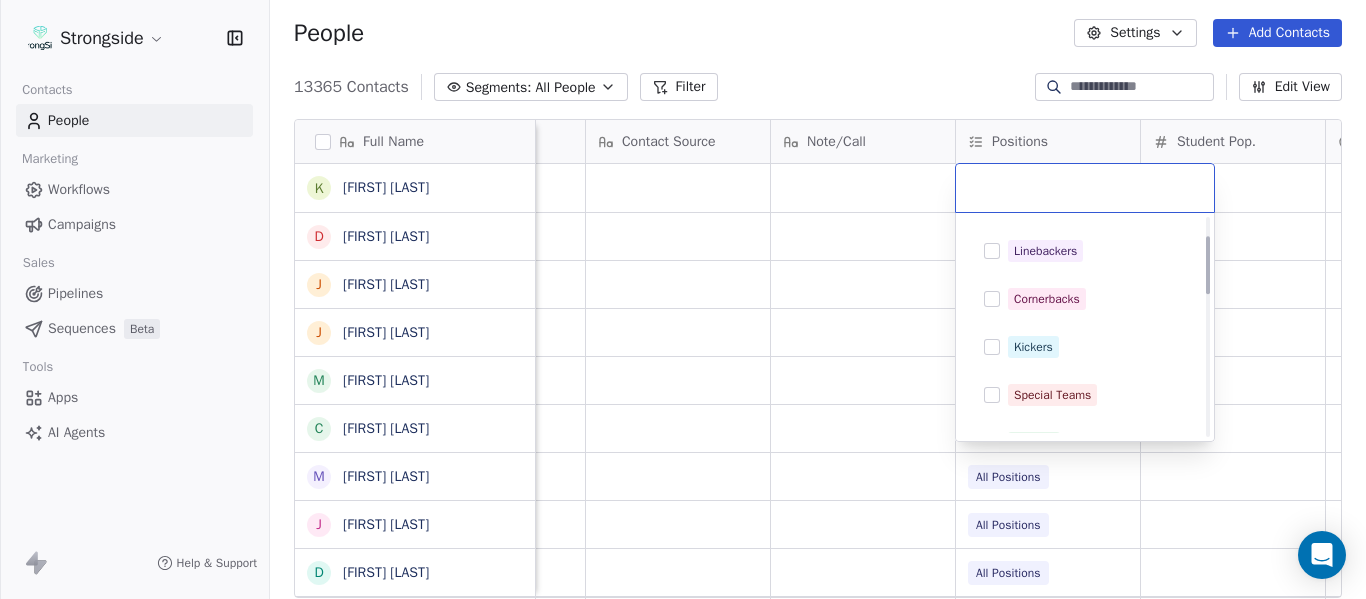 scroll, scrollTop: 400, scrollLeft: 0, axis: vertical 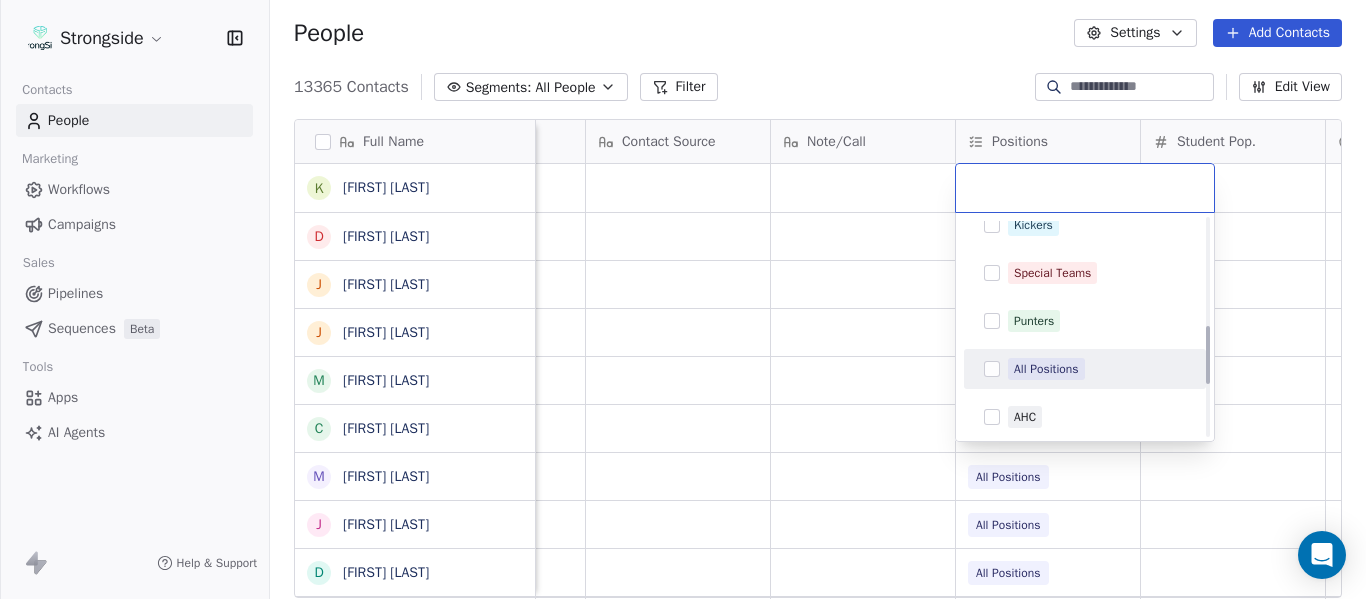 click on "All Positions" at bounding box center (1046, 369) 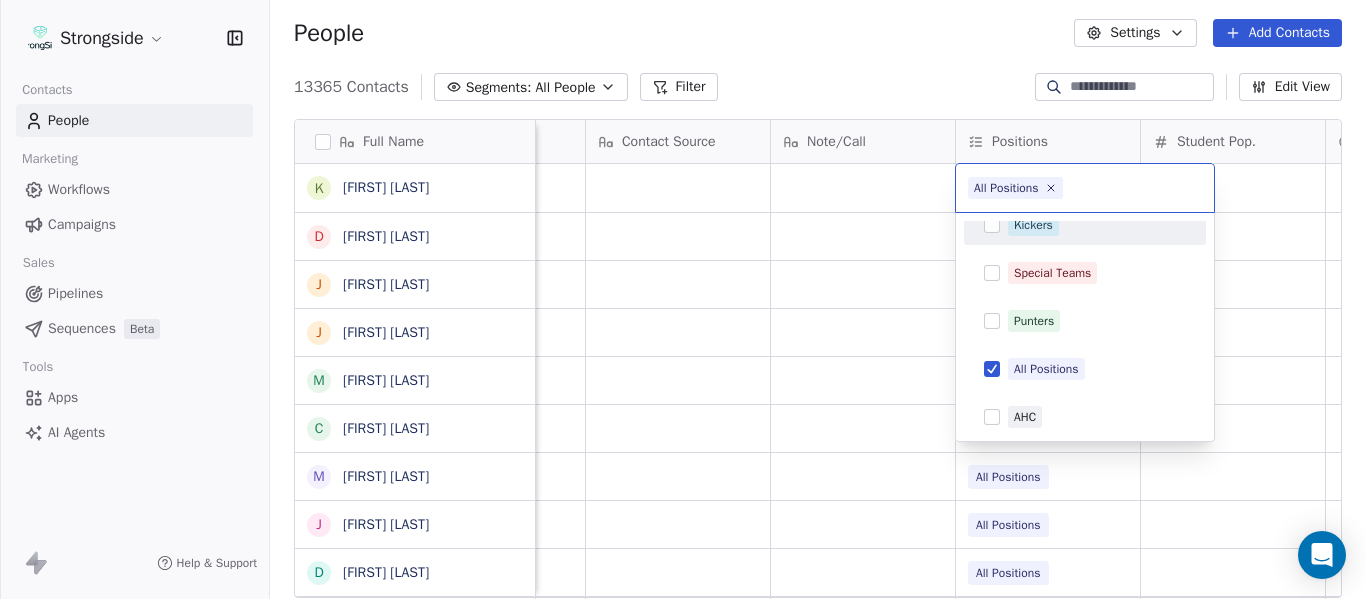 click at bounding box center (1134, 188) 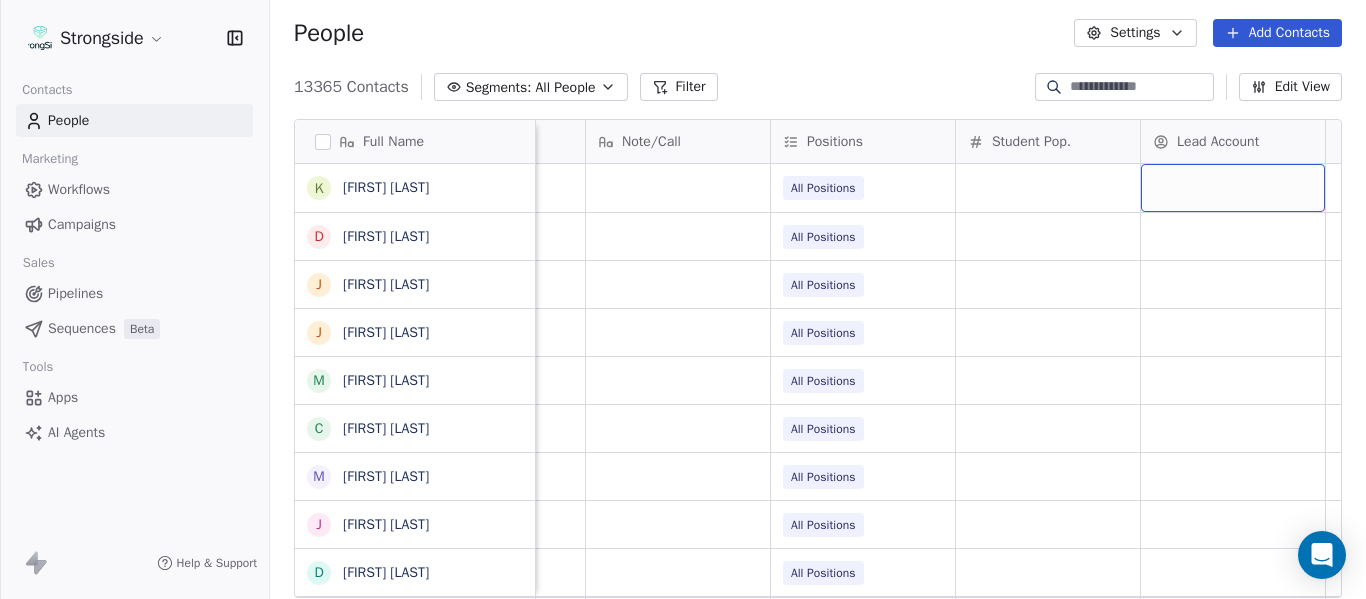 scroll, scrollTop: 0, scrollLeft: 2801, axis: horizontal 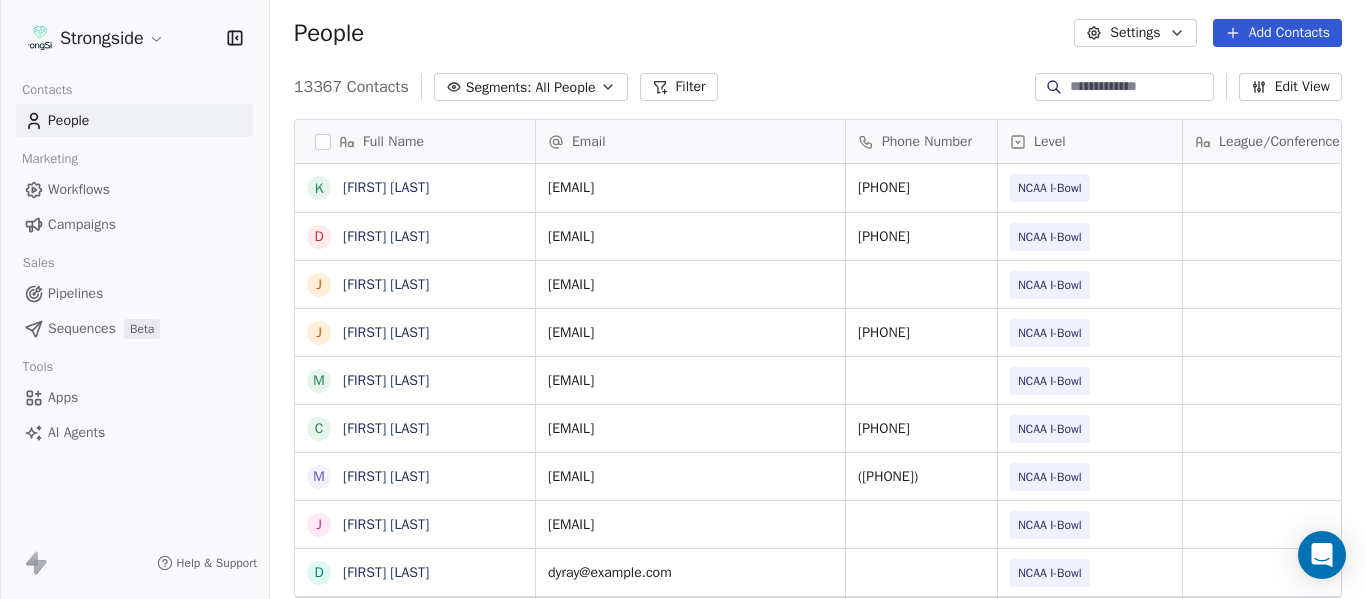 click on "Add Contacts" at bounding box center [1277, 33] 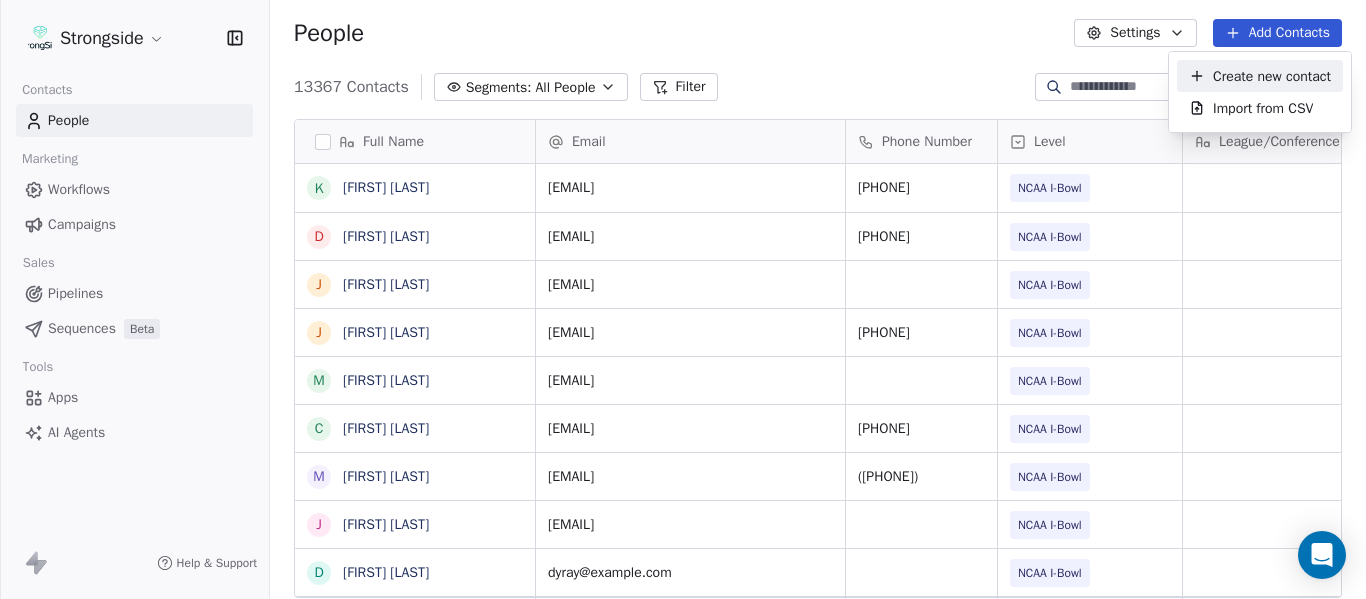 click on "Create new contact" at bounding box center [1272, 76] 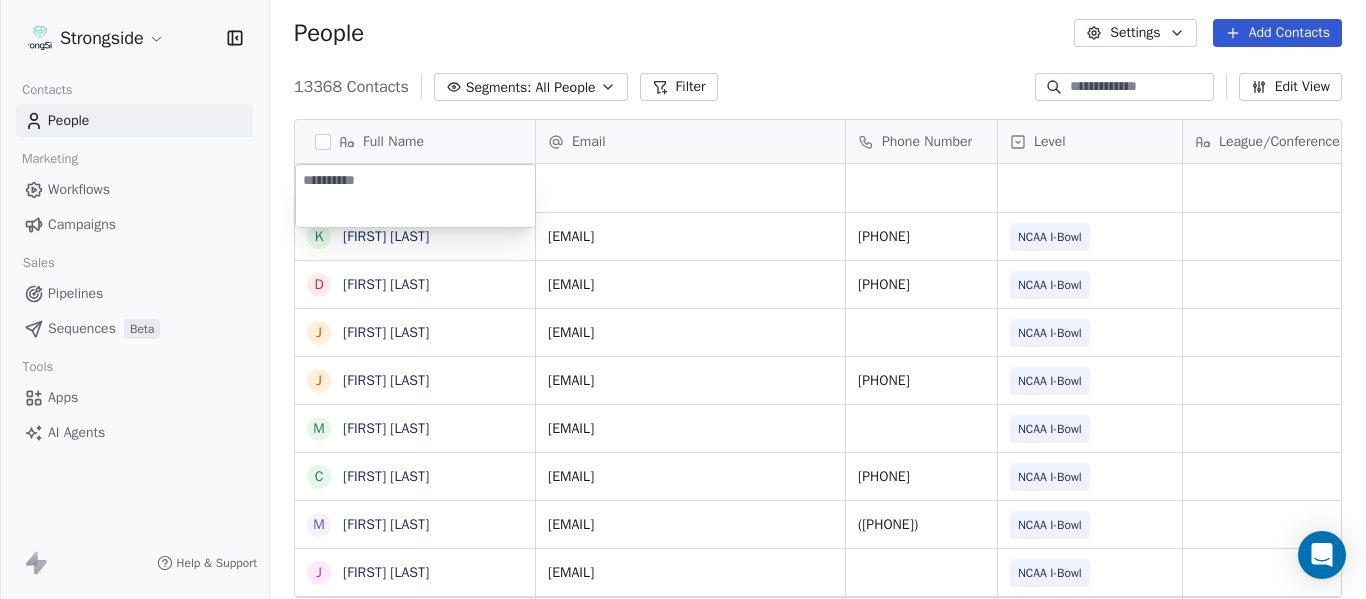 type on "**********" 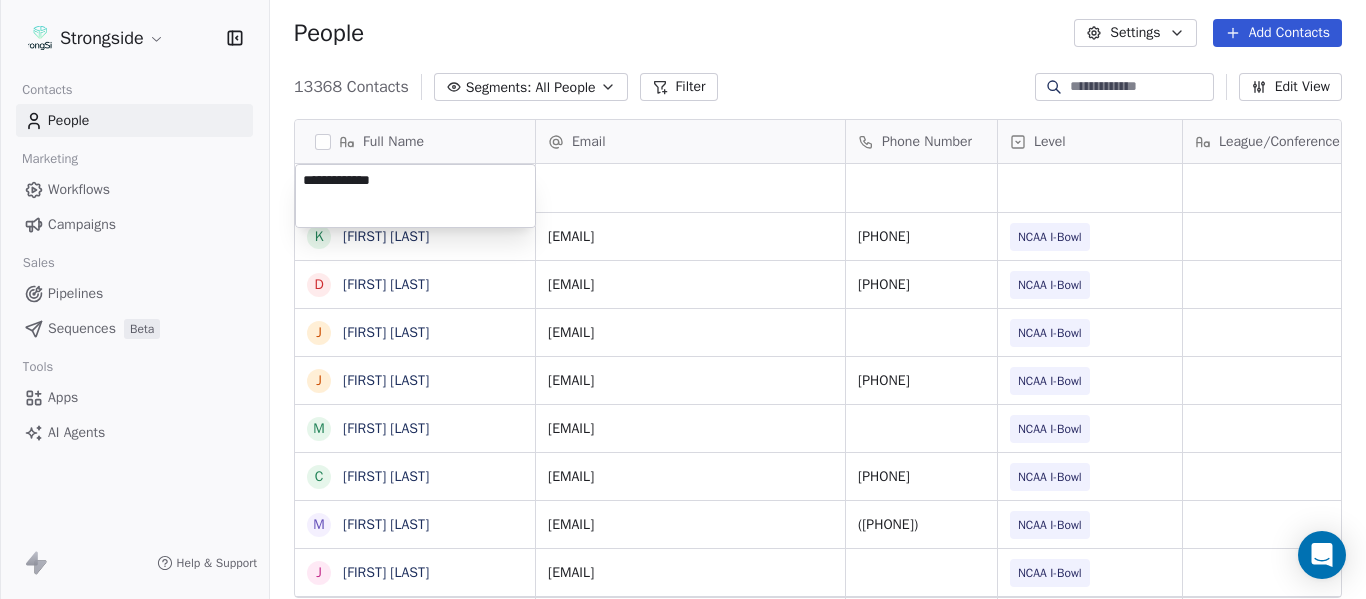 click on "Full Name K Kenneth [LAST] D Douglas [LAST] J Jason [LAST] J Josh [LAST] M Mike [LAST] C Carol [LAST] M Michael [LAST] J Jerry [LAST] D Darrick [LAST] R Rick [LAST] V Vicki [LAST] B Bruce [LAST] J Justin [LAST] J Jeff [LAST] C Chuck [LAST] C Cindy [LAST] B Benedick [LAST] R Ryan [LAST] J Jelani [LAST] E Edwin [LAST] A Anthony [LAST] K Kenechi [LAST] K Kenneth [LAST] N Nick [LAST] J Jovan [LAST] F Frank [LAST] C Clarence [LAST] M Manny [LAST] M Matt [LAST] Phone Number Level League/Conference Organization Tags Created Date BST Jul 22, 2025 02:39 PM ktowns@fsu.edu 850-644-0054 NCAA I-Bowl FLORIDA ST. UNIV Jul 22, 2025 02:34 PM douglas.walker@fsu.edu 850-644-7926 NCAA I-Bowl FLORIDA ST. UNIV Jul 22, 2025 02:32 PM tbaisden@fsu.edu NCAA I-Bowl FLORIDA ST. UNIV JUCO" at bounding box center (683, 299) 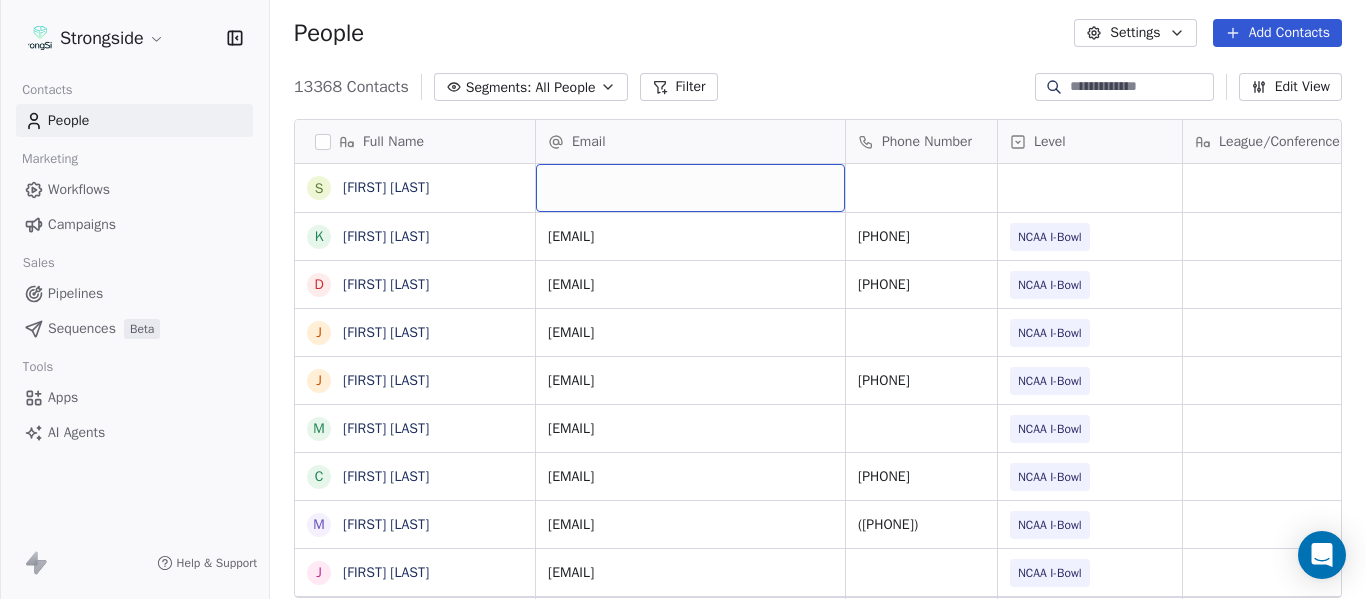 click at bounding box center (690, 188) 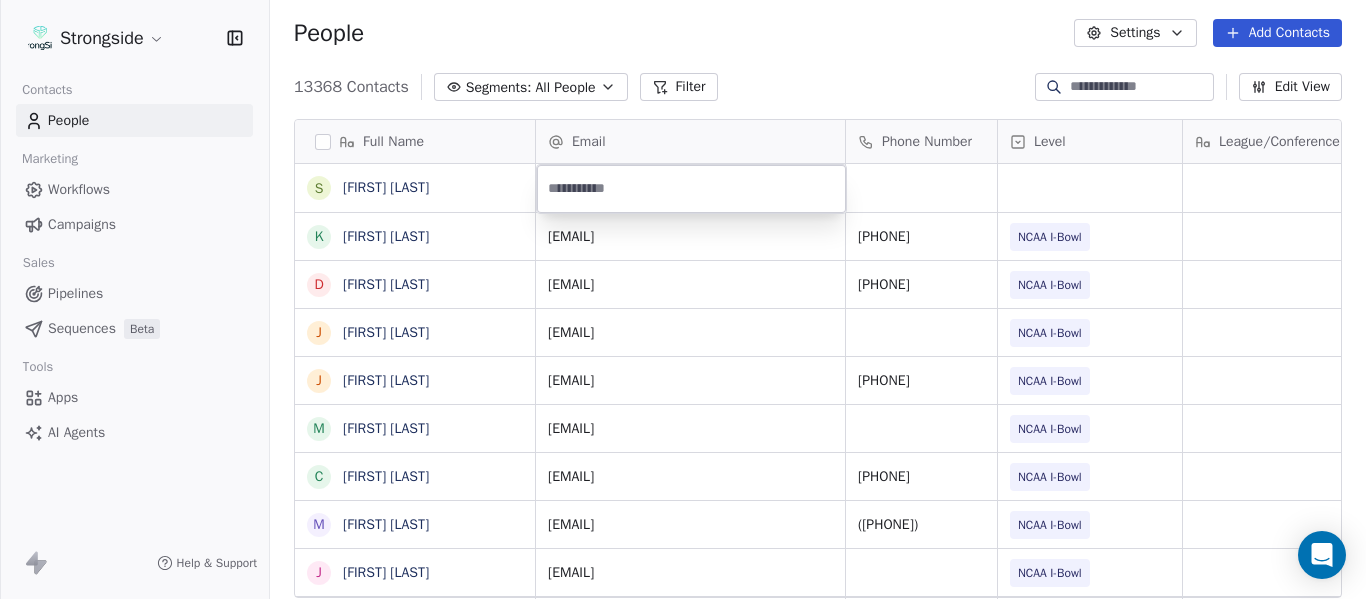 type on "**********" 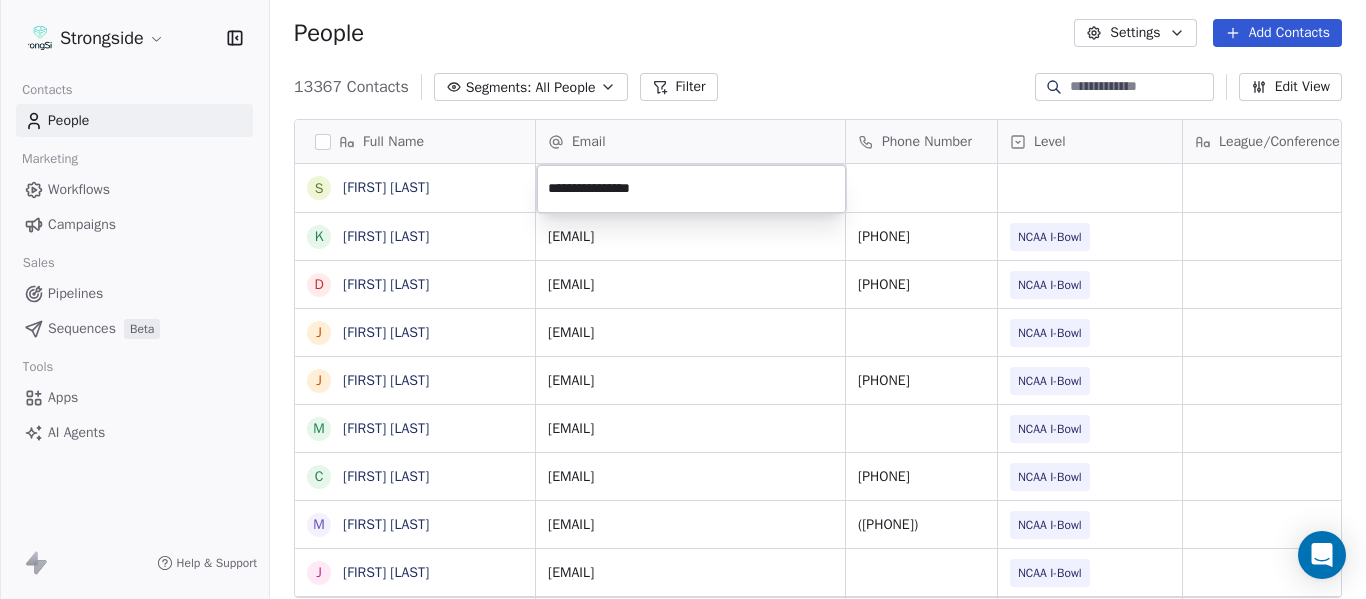 click on "Strongside Contacts People Marketing Workflows Campaigns Sales Pipelines Sequences Beta Tools Apps AI Agents Help & Support People Settings  Add Contacts 13367 Contacts Segments: All People Filter  Edit View Tag Add to Sequence Export Full Name S [LAST] K [LAST] D [LAST] J [LAST] J [LAST] M [LAST] C [LAST] M [LAST] J [LAST] D [LAST] R [LAST] V [LAST] B [LAST] J [LAST] J [LAST] C [LAST] C [LAST] B [LAST] R [LAST] J [LAST] E [LAST] A [LAST] K [LAST] K [LAST] N [LAST] J [LAST] F [LAST] C [LAST] M [LAST] M [LAST] Email Phone Number Level League/Conference Organization Tags Created Date BST Jul 22, 2025 02:39 PM [EMAIL] [PHONE] NCAA I-Bowl FLORIDA ST. UNIV Jul 22, 2025 02:34 PM [EMAIL] [PHONE] NCAA I-Bowl FLORIDA ST. UNIV Jul 22, 2025 02:32 PM [EMAIL] NCAA I-Bowl JUCO" at bounding box center (683, 299) 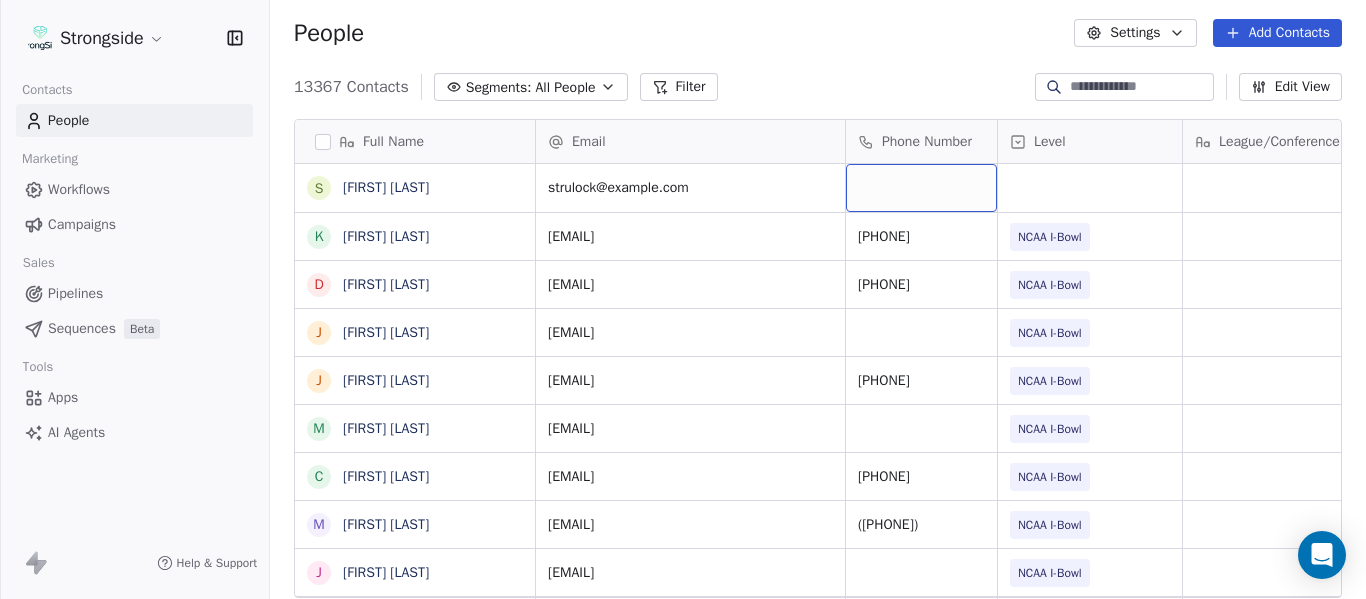 click at bounding box center (921, 188) 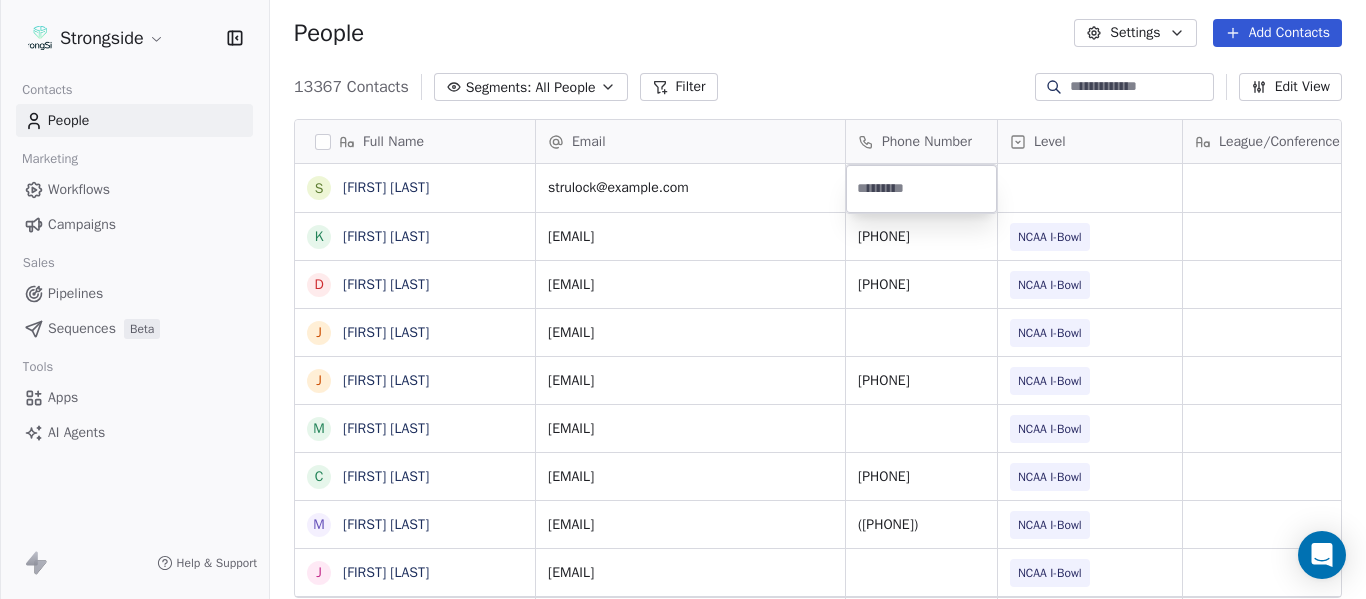 type on "**********" 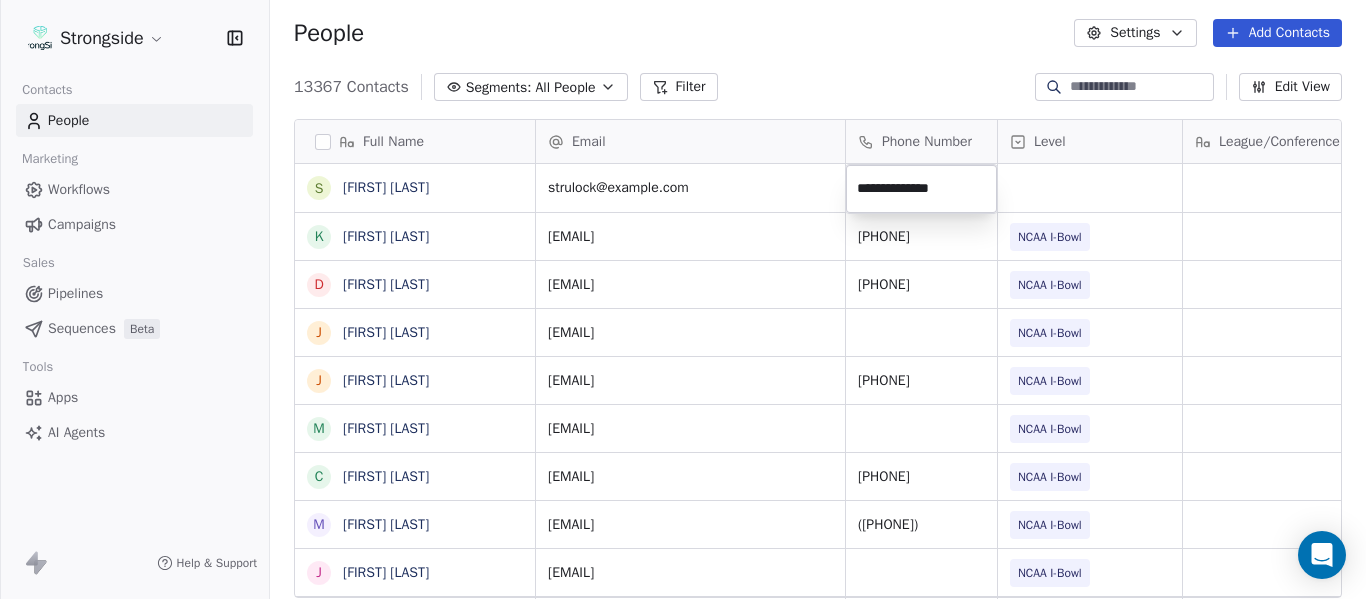 click on "Strongside Contacts People Marketing Workflows Campaigns Sales Pipelines Sequences Beta Tools Apps AI Agents Help & Support People Settings  Add Contacts 13367 Contacts Segments: All People Filter  Edit View Tag Add to Sequence Export Full Name S [FIRST] [LAST] K [FIRST] [LAST] D [FIRST] [LAST] J [FIRST] [LAST] J [FIRST] [LAST] M [FIRST] [LAST] C [FIRST] [LAST] M [FIRST] [LAST] J [FIRST] [LAST] D [FIRST] [LAST] R [FIRST] [LAST] V [FIRST] [LAST] B [FIRST] [LAST] J [FIRST] [LAST] J [FIRST] [LAST] C [FIRST] [LAST] C [FIRST] [LAST] B [FIRST] [LAST] R [FIRST] [LAST] J [FIRST] [LAST] E [FIRST] [LAST] A [FIRST] [LAST] K [FIRST] [LAST] K [FIRST] [LAST] N [FIRST] [LAST] J [FIRST] [LAST] F [FIRST] [LAST] C [FIRST] [LAST] M [FIRST] [LAST] M [FIRST] [LAST] M [FIRST] [LAST] A [FIRST] [LAST] D [FIRST] [LAST] R [FIRST] [LAST] Email Phone Number Level League/Conference Organization Tags Created Date BST [EMAIL] Jul 22, 2025 02:39 PM [EMAIL] [PHONE] NCAA I-Bowl FLORIDA ST. UNIV Jul 22, 2025 02:34 PM [EMAIL] [PHONE] NCAA I-Bowl FLORIDA ST. UNIV Jul 22, 2025 02:32 PM [EMAIL]" at bounding box center [683, 299] 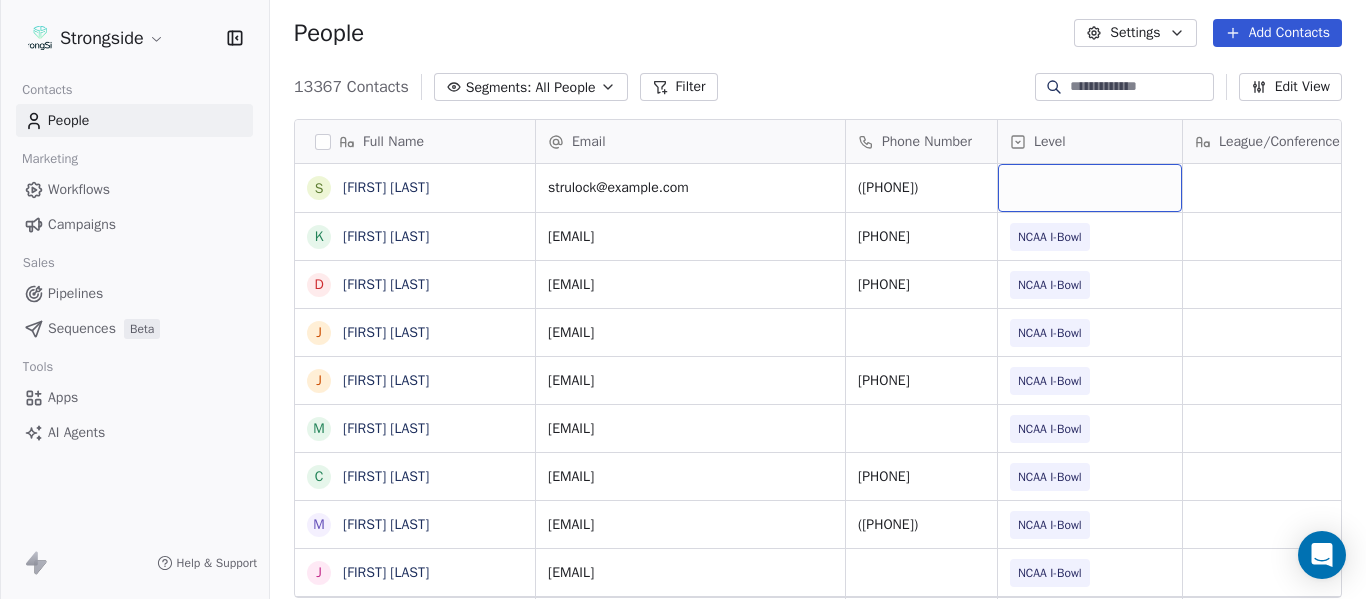 click at bounding box center (1090, 188) 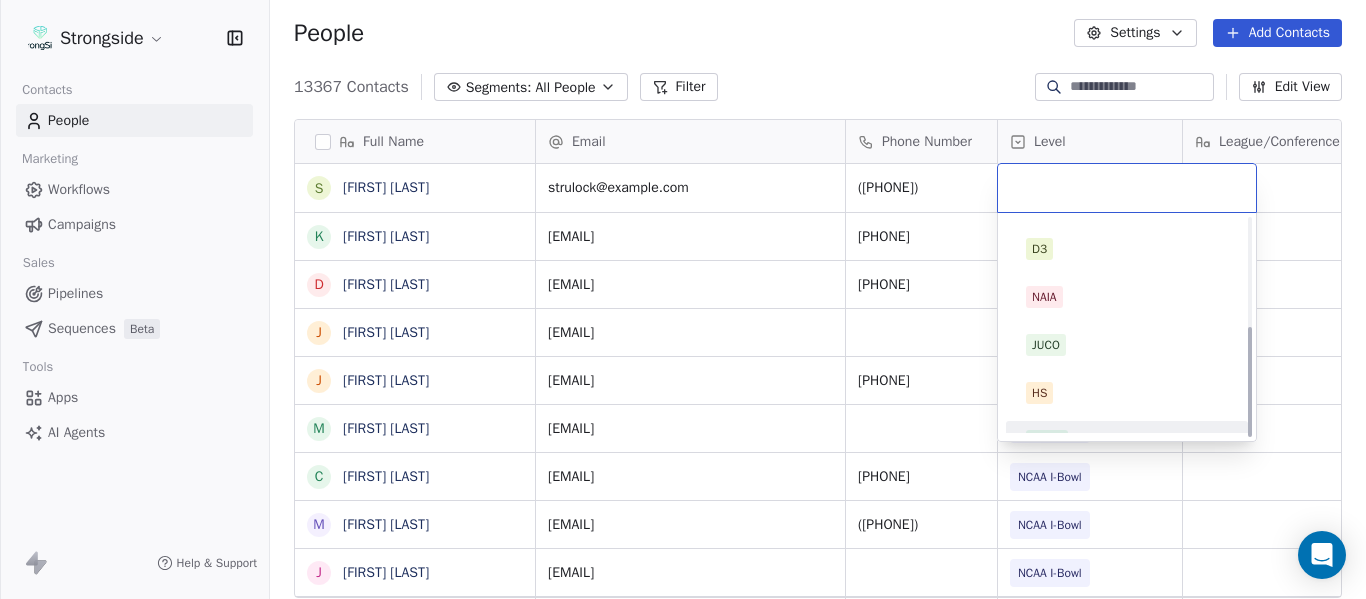 scroll, scrollTop: 212, scrollLeft: 0, axis: vertical 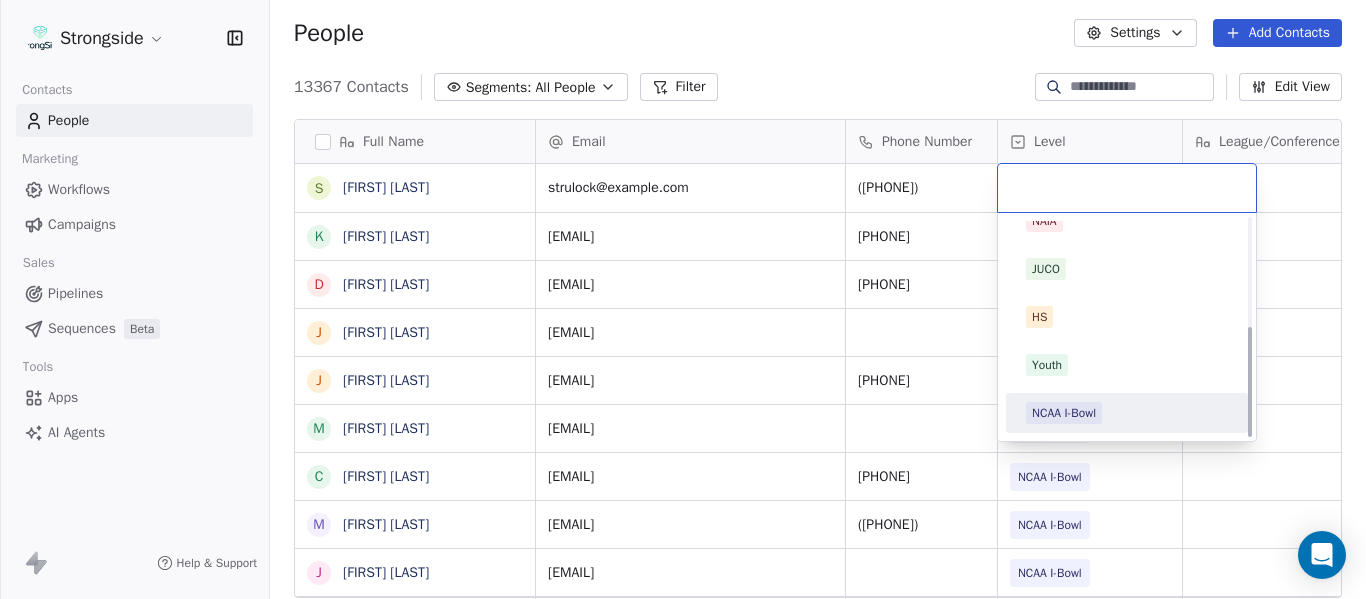 click on "NCAA I-Bowl" at bounding box center (1064, 413) 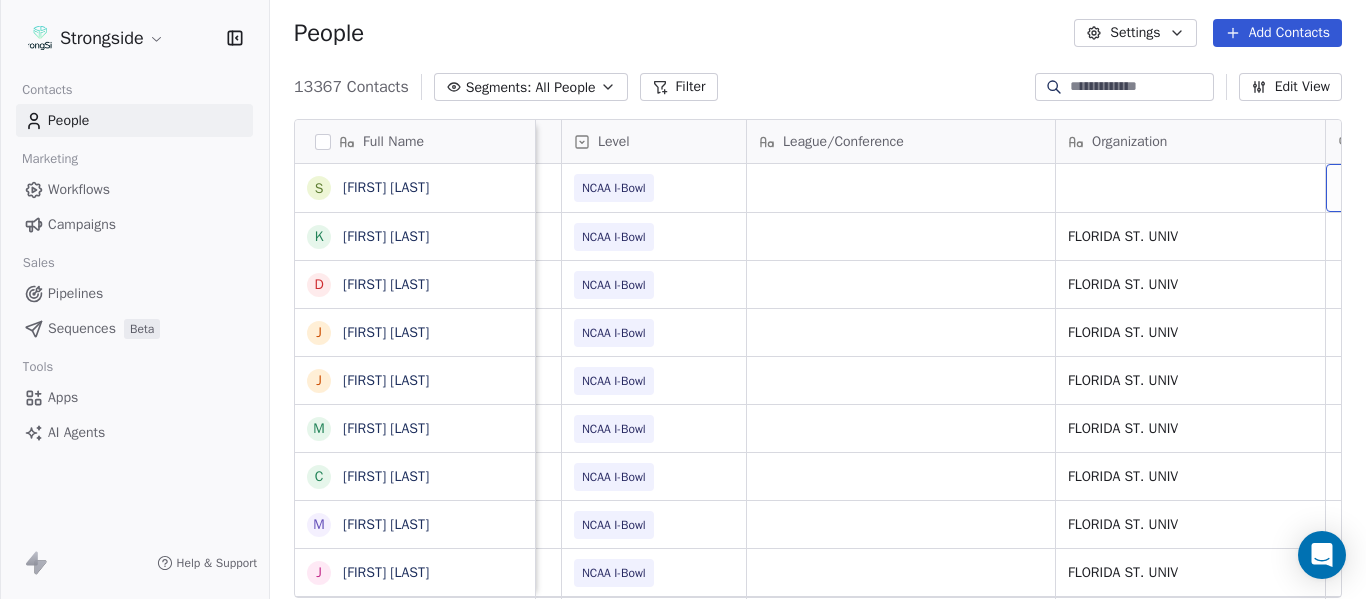 scroll, scrollTop: 0, scrollLeft: 721, axis: horizontal 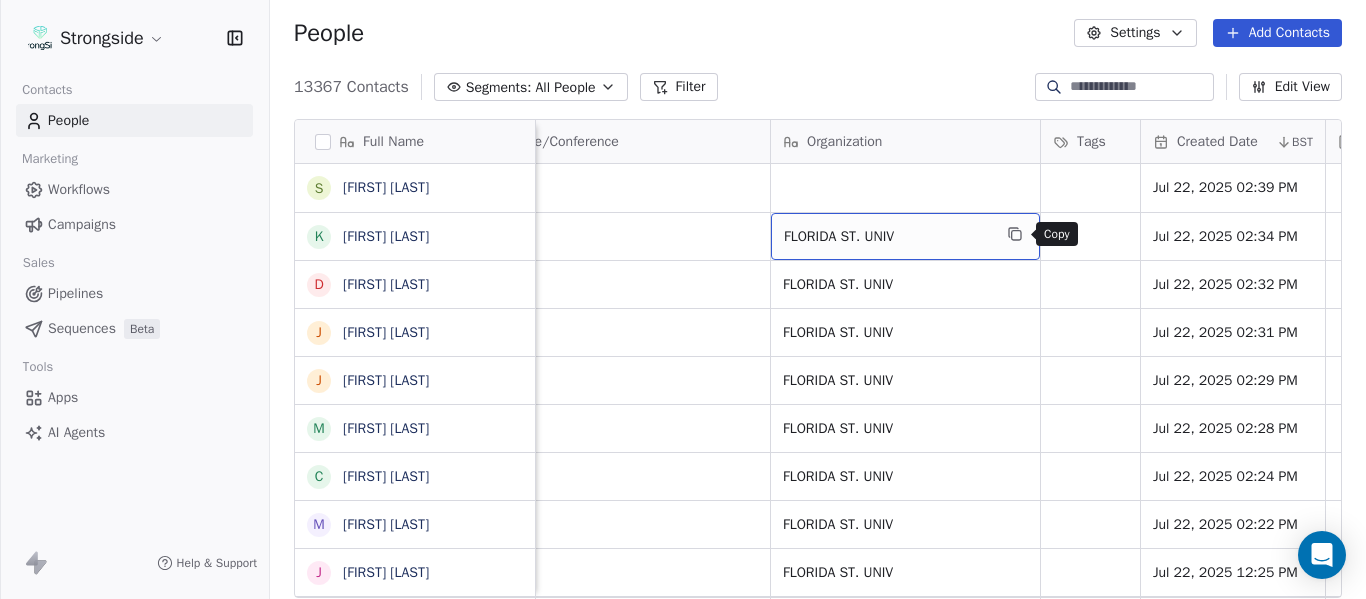click at bounding box center [1015, 234] 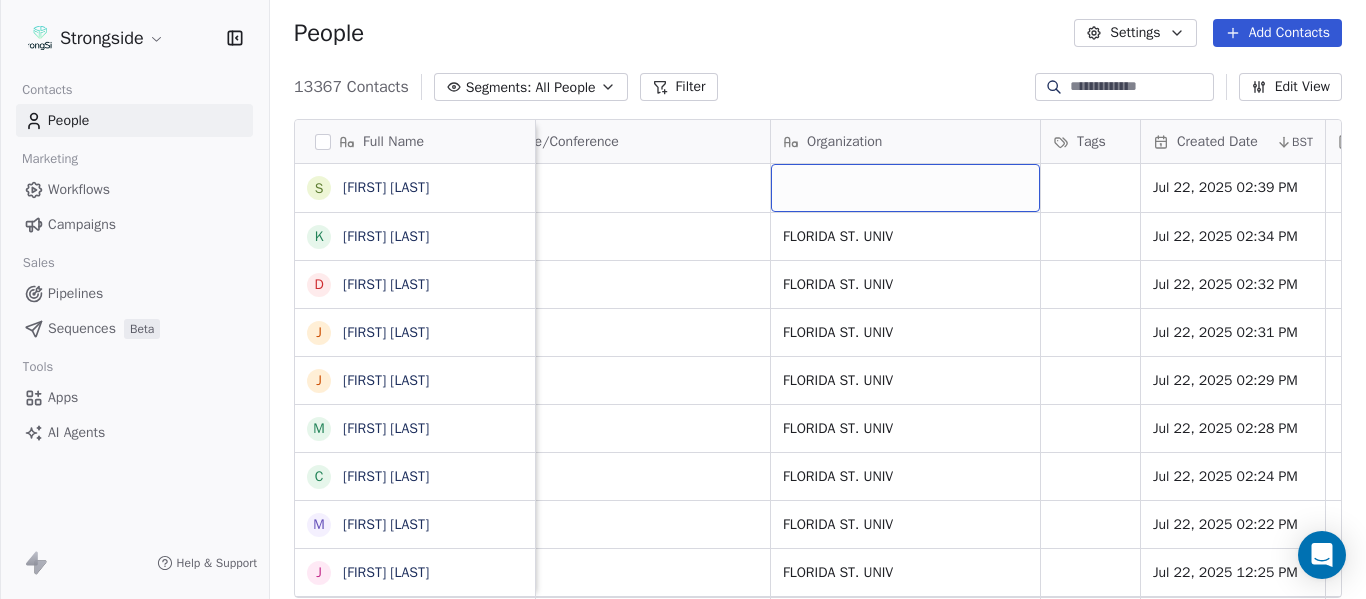click at bounding box center [905, 188] 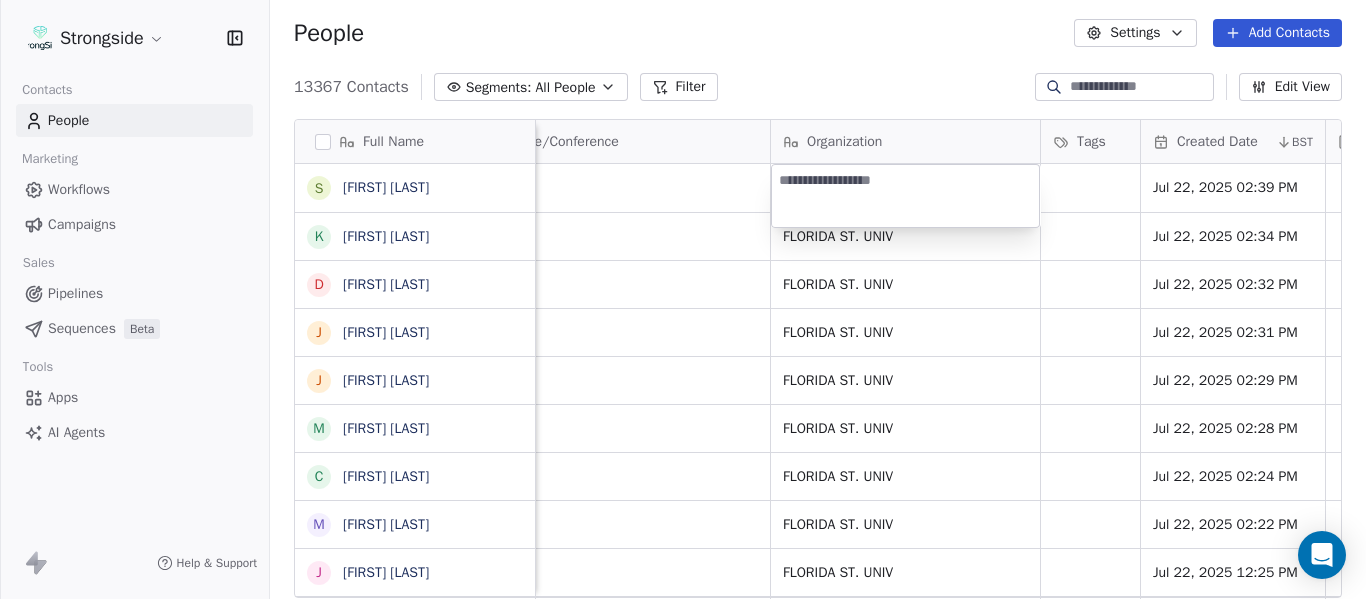 type on "**********" 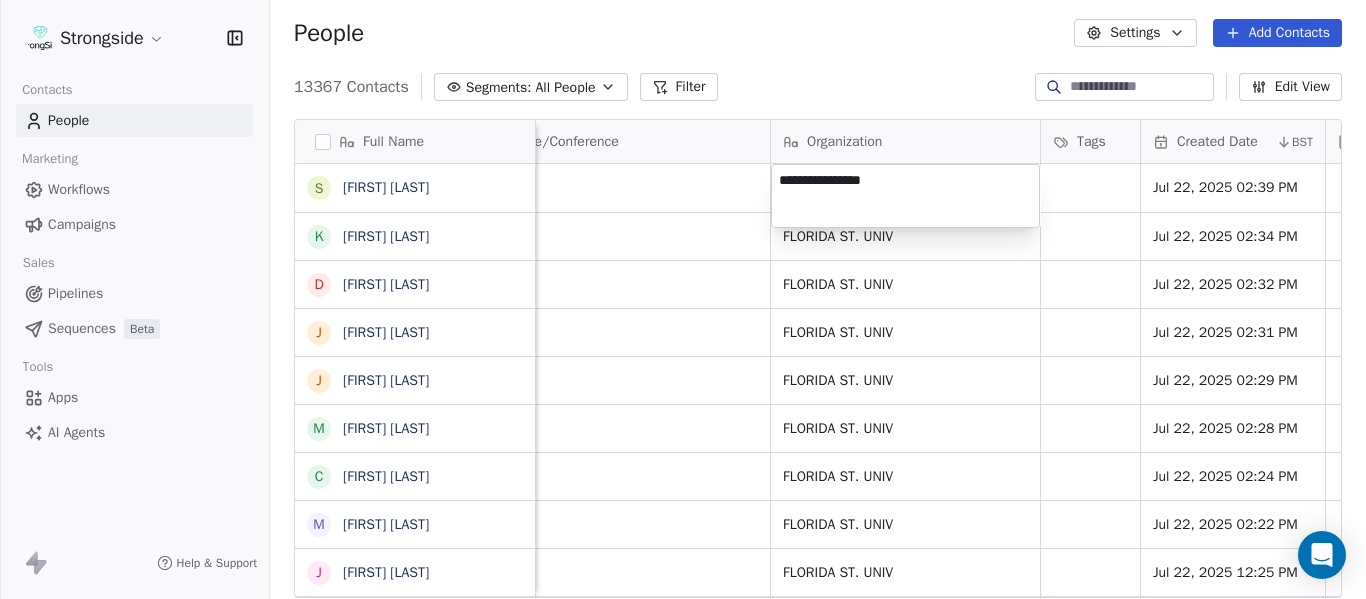 click on "Strongside Contacts People Marketing Workflows Campaigns Sales Pipelines Sequences Beta Tools Apps AI Agents Help & Support People Settings  Add Contacts 13367 Contacts Segments: All People Filter  Edit View Tag Add to Sequence Export Full Name S [FIRST] [LAST] K [FIRST] [LAST] D [FIRST] [LAST] J [FIRST] [LAST] J [FIRST] [LAST] M [FIRST] [LAST] C [FIRST] [LAST] M [FIRST] [LAST] J [FIRST] [LAST] D [FIRST] [LAST] R [FIRST] [LAST] V [FIRST] [LAST] B [FIRST] [LAST] J [FIRST] [LAST] J [FIRST] [LAST] C [FIRST] [LAST] C [FIRST] [LAST] B [FIRST] [LAST] R [FIRST] [LAST] J [FIRST] [LAST] E [FIRST] [LAST] A [FIRST] [LAST] K [FIRST] [LAST] K [FIRST] [LAST] N [FIRST] [LAST] J [FIRST] [LAST] F [FIRST] [LAST] C [FIRST] [LAST] M [FIRST] [LAST] M [FIRST] [LAST] Email Phone Number Level League/Conference Organization Tags Created Date BST Status Job Title Priority Emails Auto Clicked [EMAIL] ([PHONE]) NCAA I-Bowl Jul 22, 2025 02:39 PM [EMAIL] [PHONE] NCAA I-Bowl FLORIDA ST. UNIV Jul 22, 2025 02:34 PM Academic Advisor [PHONE]" at bounding box center [683, 299] 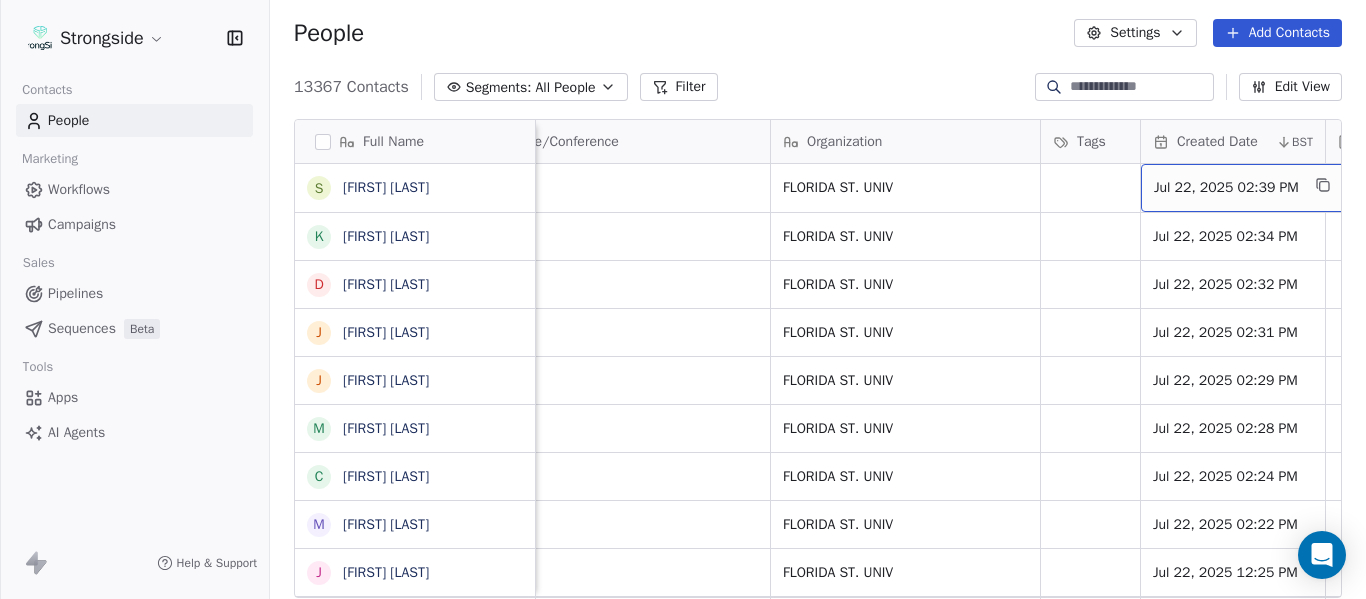 scroll, scrollTop: 0, scrollLeft: 1088, axis: horizontal 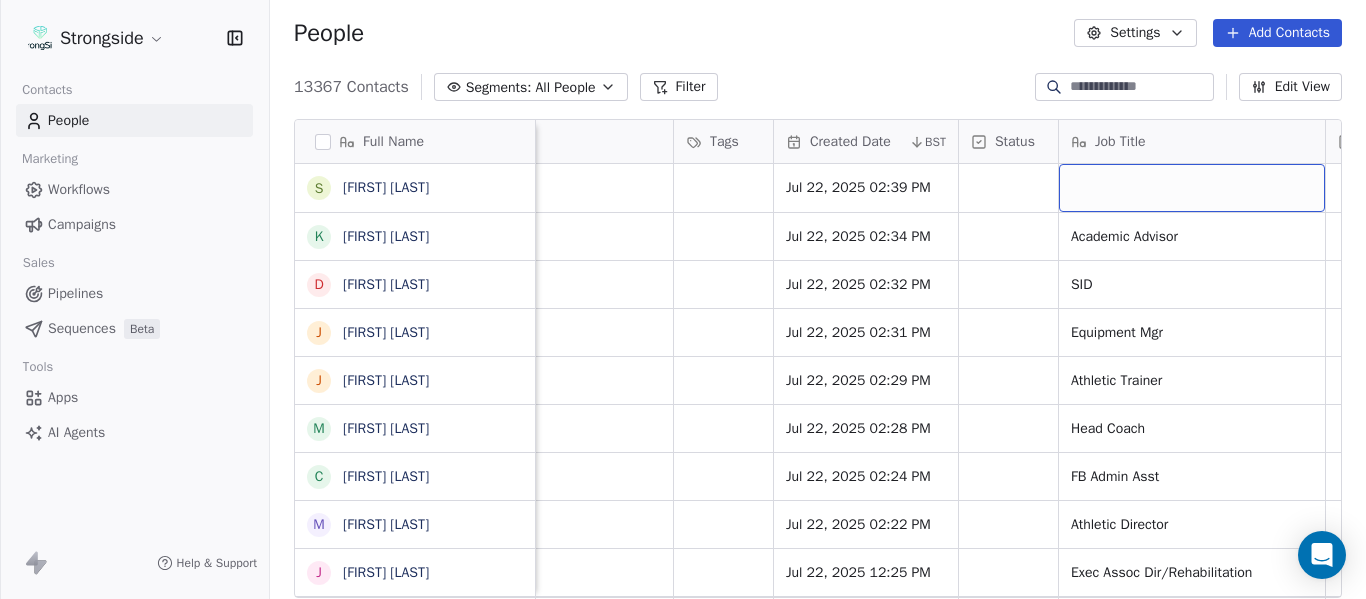 click at bounding box center [1192, 188] 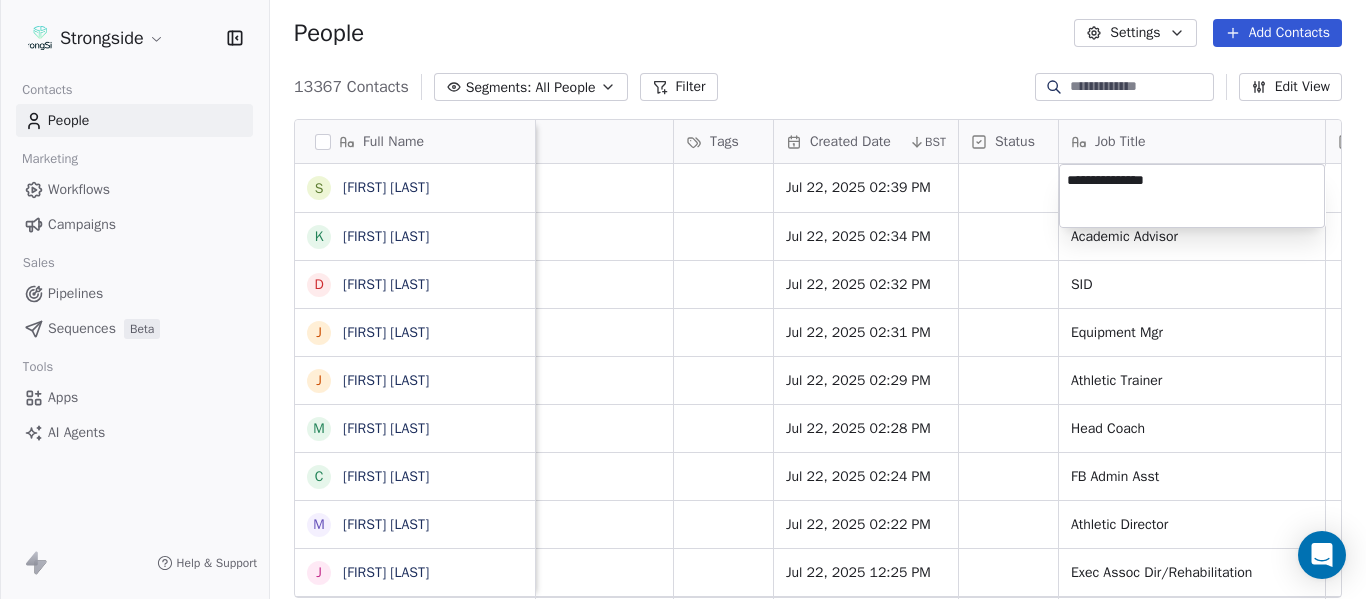 click on "Strongside Contacts People Marketing Workflows Campaigns Sales Pipelines Sequences Beta Tools Apps AI Agents Help & Support People Settings Add Contacts 13367 Contacts Segments: All People Filter Edit View Tag Add to Sequence Export Full Name S [FIRST] [LAST] K [FIRST] [LAST] D [FIRST] [LAST] J [FIRST] [LAST] J [FIRST] [LAST] M [FIRST] [LAST] C [FIRST] [LAST] M [FIRST] [LAST] J [FIRST] [LAST] D [FIRST] [LAST] R [FIRST] [LAST] V [FIRST] [LAST] B [FIRST] [LAST] J [FIRST] [LAST] J [FIRST] [LAST] C [FIRST] [LAST] C [FIRST] [LAST] B [FIRST] [LAST] R [FIRST] [LAST] J [FIRST] [LAST] E [FIRST] [LAST] A [FIRST] [LAST] K [FIRST] [LAST] K [FIRST] [LAST] N [FIRST] [LAST] J [FIRST] [LAST] F [FIRST] [LAST] C [FIRST] [LAST] M [FIRST] [LAST] Phone Number Level League/Conference Organization Tags Created Date BST Status Job Title Priority Emails Auto Clicked Last Activity Date BST In Open Phone ([PHONE]) NCAA I-Bowl FLORIDA ST. UNIV Jul 22, 2025 02:39 PM SID [PHONE] NCAA I-Bowl FLORIDA ST. UNIV Jul 22, 2025 02:34 PM True" at bounding box center (683, 299) 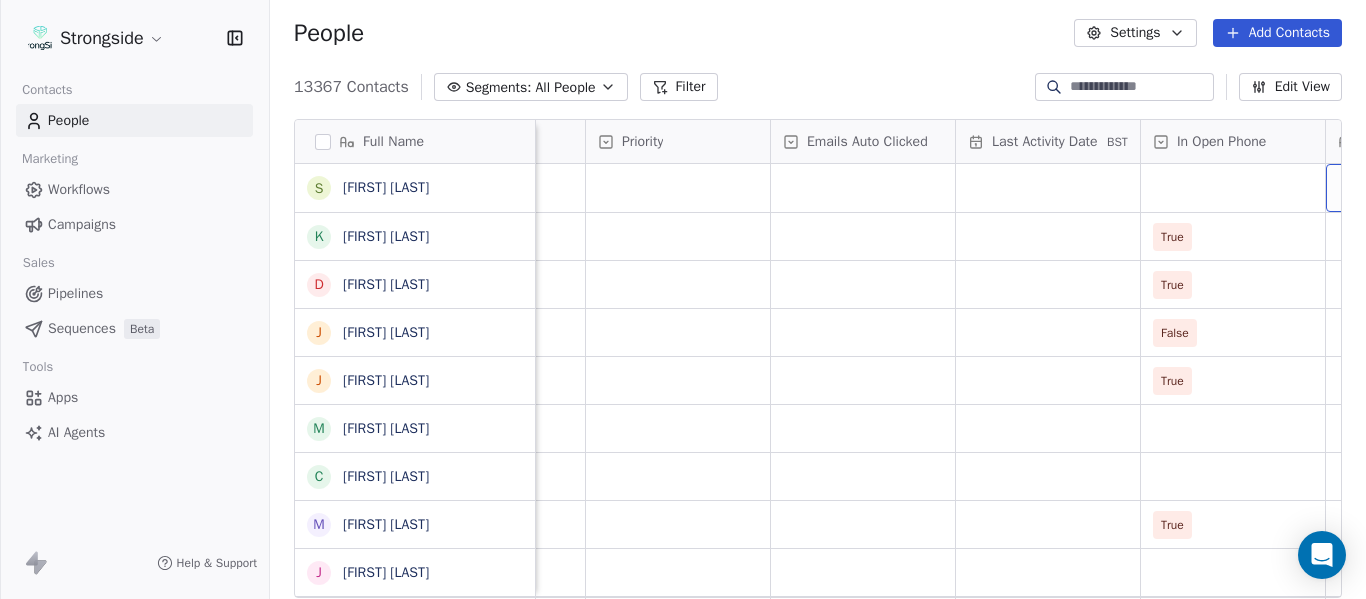 scroll, scrollTop: 0, scrollLeft: 2013, axis: horizontal 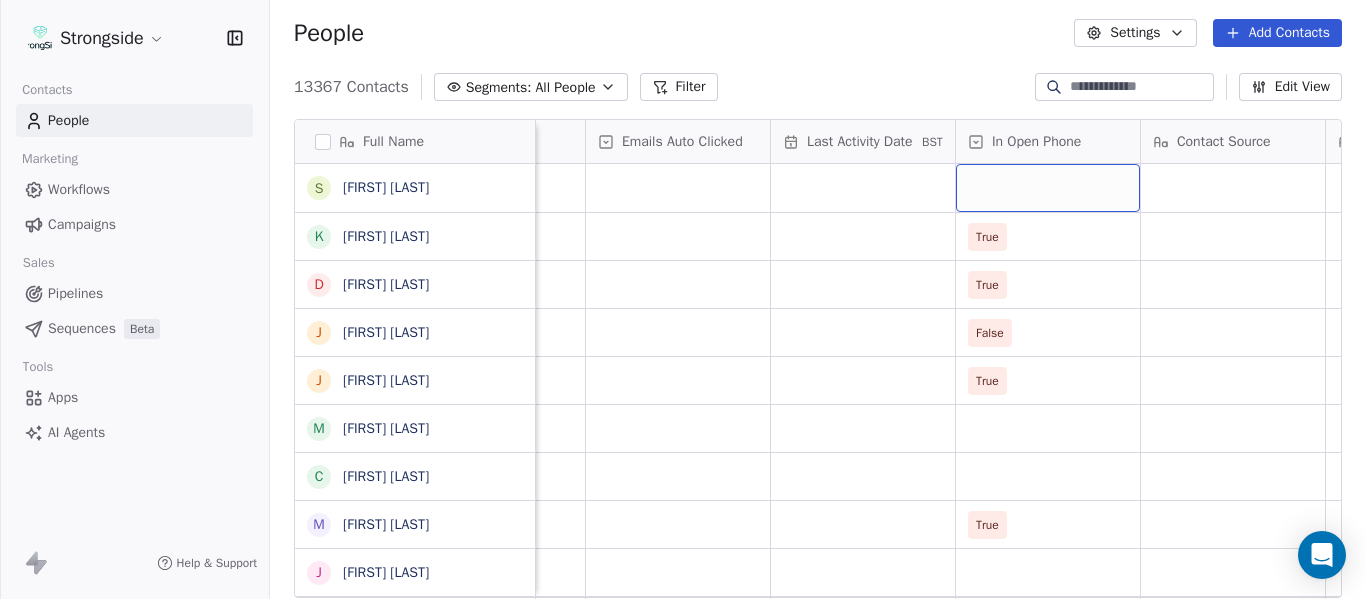 click at bounding box center (1048, 188) 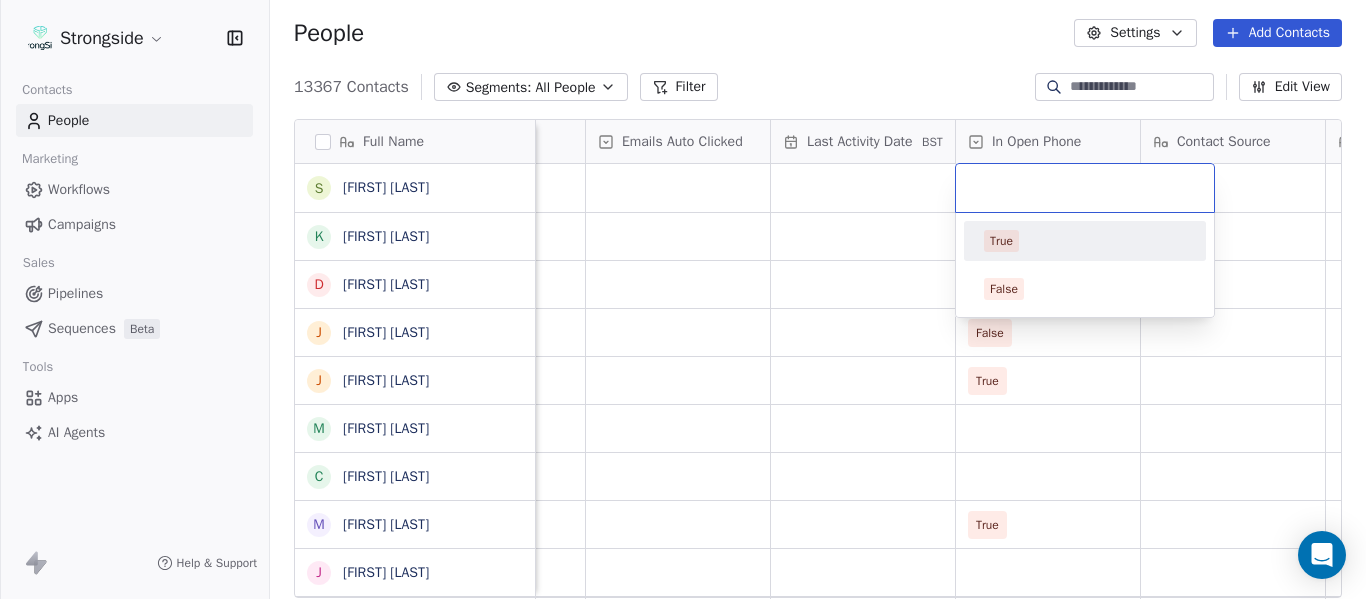 click on "True" at bounding box center (1085, 241) 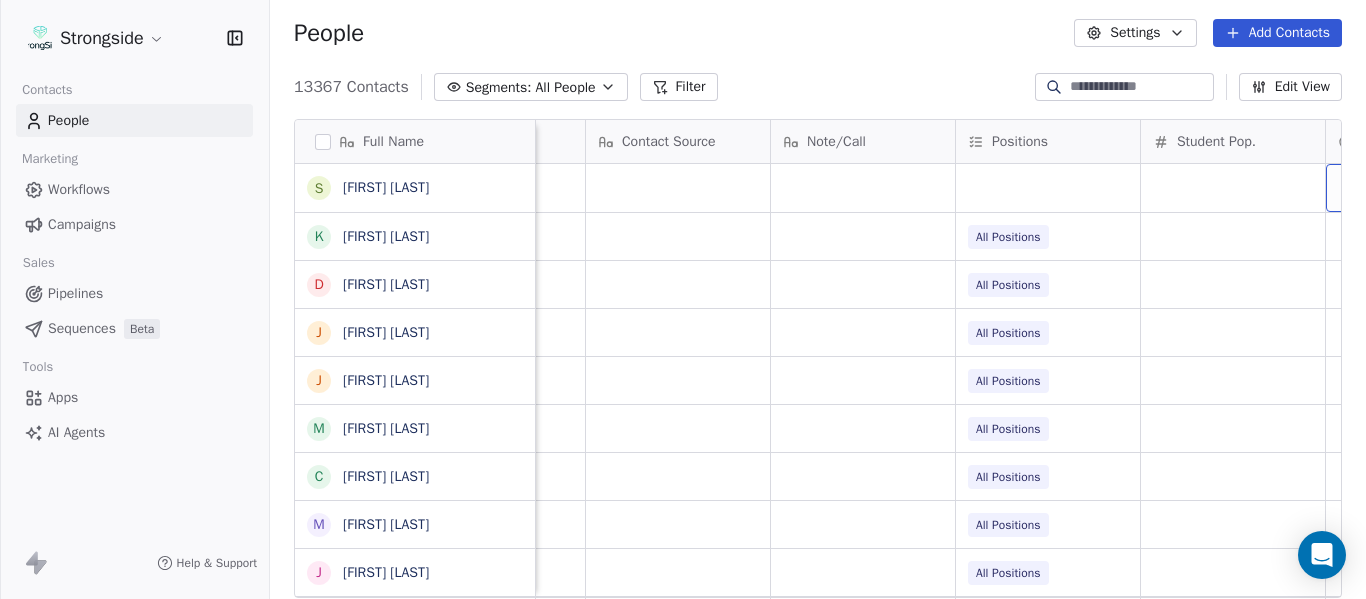 scroll, scrollTop: 0, scrollLeft: 2753, axis: horizontal 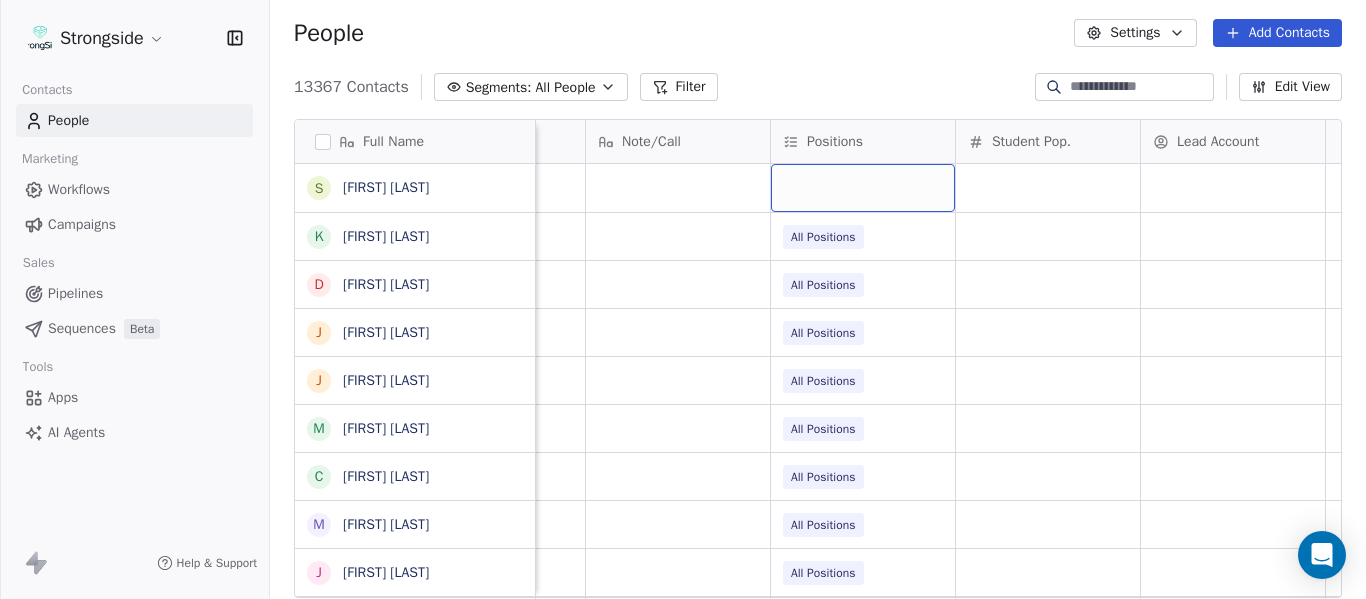 click at bounding box center (863, 188) 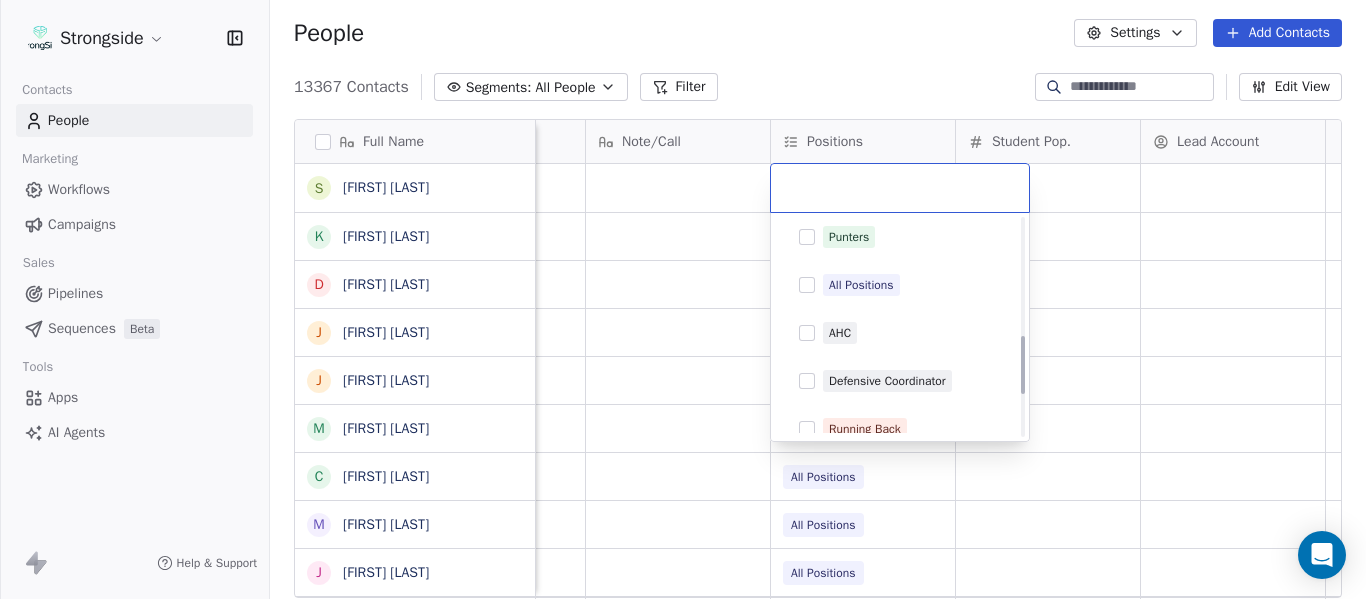 scroll, scrollTop: 500, scrollLeft: 0, axis: vertical 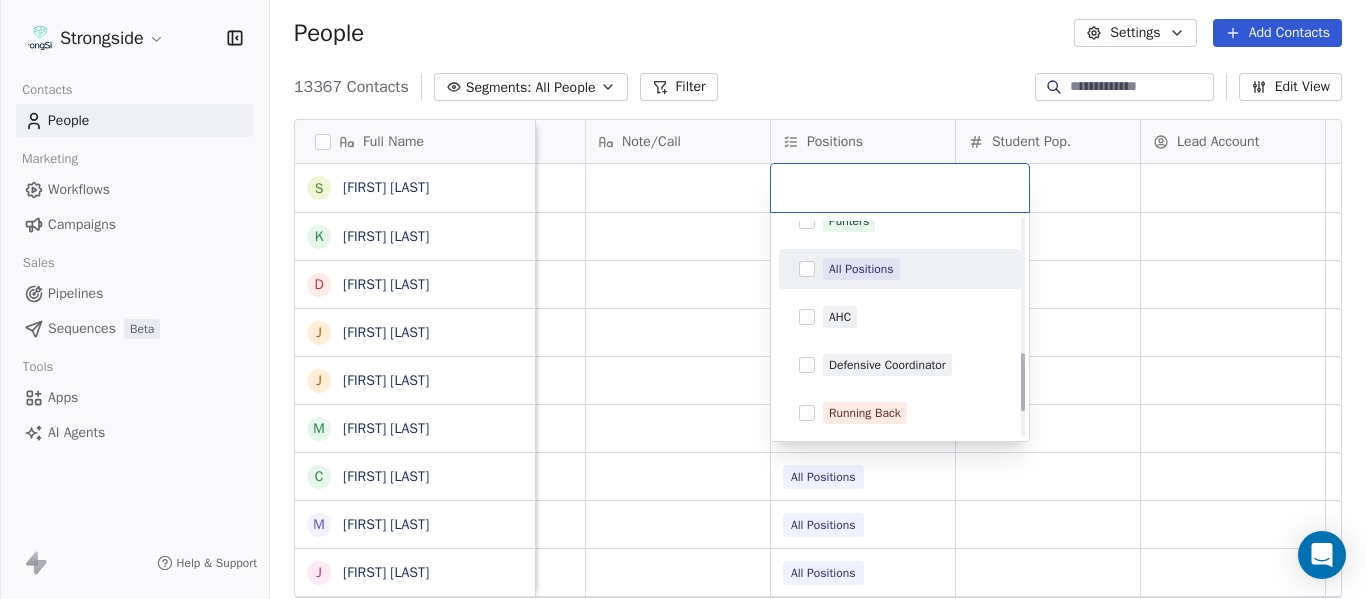click on "All Positions" at bounding box center [861, 269] 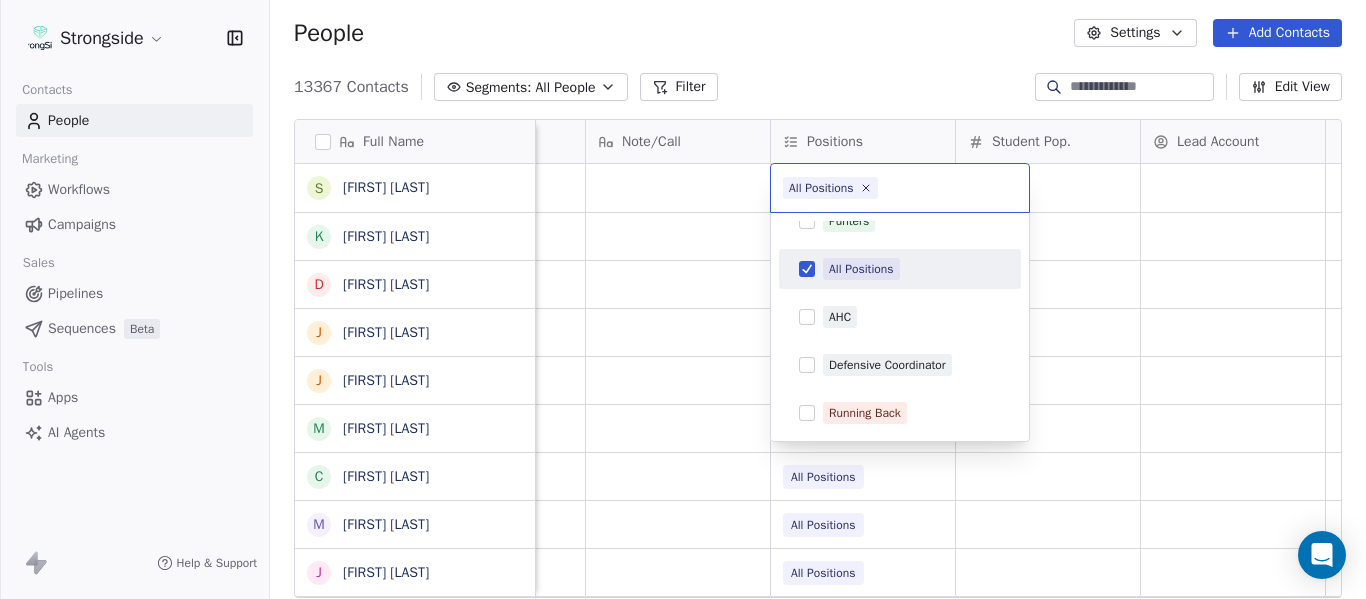 click on "Strongside Contacts People Marketing Workflows Campaigns Sales Pipelines Sequences Beta Tools Apps AI Agents Help & Support People Settings  Add Contacts 13367 Contacts Segments: All People Filter  Edit View Tag Add to Sequence Export Full Name S [FIRST] [LAST] K [FIRST] [LAST] D [FIRST] [LAST] J [FIRST] [LAST] J [FIRST] [LAST] M [FIRST] [LAST] C [FIRST] [LAST] M [FIRST] [LAST] J [FIRST] [LAST] D [FIRST] [LAST] R [FIRST] [LAST] V [FIRST] [LAST] B [FIRST] [LAST] J [FIRST] [LAST] J [FIRST] [LAST] C [FIRST] [LAST] C [FIRST] [LAST] B [FIRST] [LAST] R [FIRST] [LAST] J [FIRST] [LAST] E [FIRST] [LAST] A [FIRST] [LAST] K [FIRST] [LAST] K [FIRST] [LAST] N [FIRST] [LAST] J [FIRST] [LAST] F [FIRST] [LAST] C [FIRST] [LAST] M [FIRST] [LAST] Emails Auto Clicked Last Activity Date BST In Open Phone Contact Source Note/Call Positions Student Pop.   True   True All Positions   True All Positions   False All Positions   True All Positions   All Positions   All Positions   True All Positions   All Positions   All Positions" at bounding box center [683, 299] 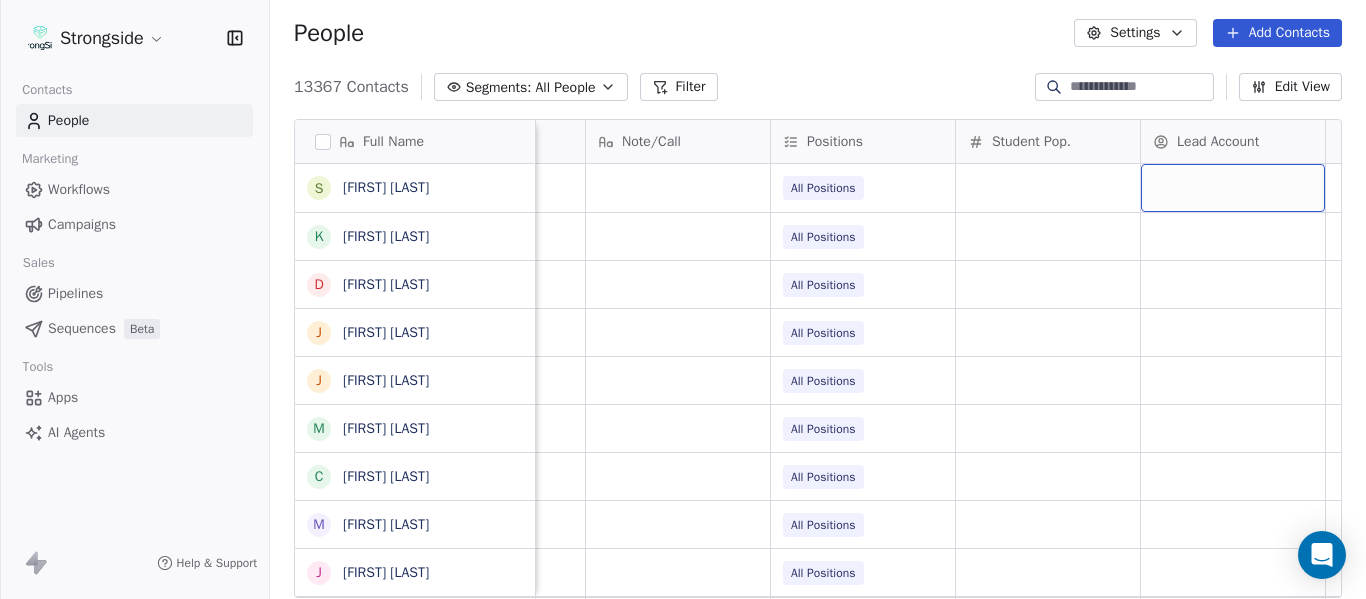 scroll, scrollTop: 0, scrollLeft: 2801, axis: horizontal 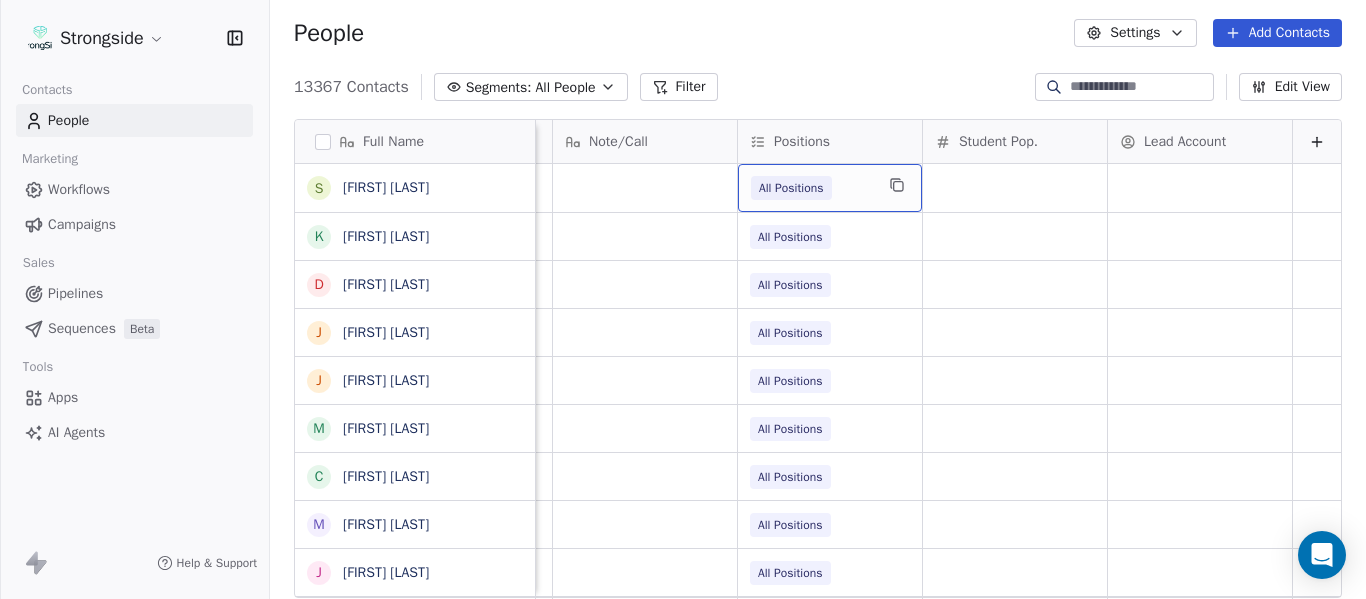 drag, startPoint x: 906, startPoint y: 184, endPoint x: 875, endPoint y: 87, distance: 101.8332 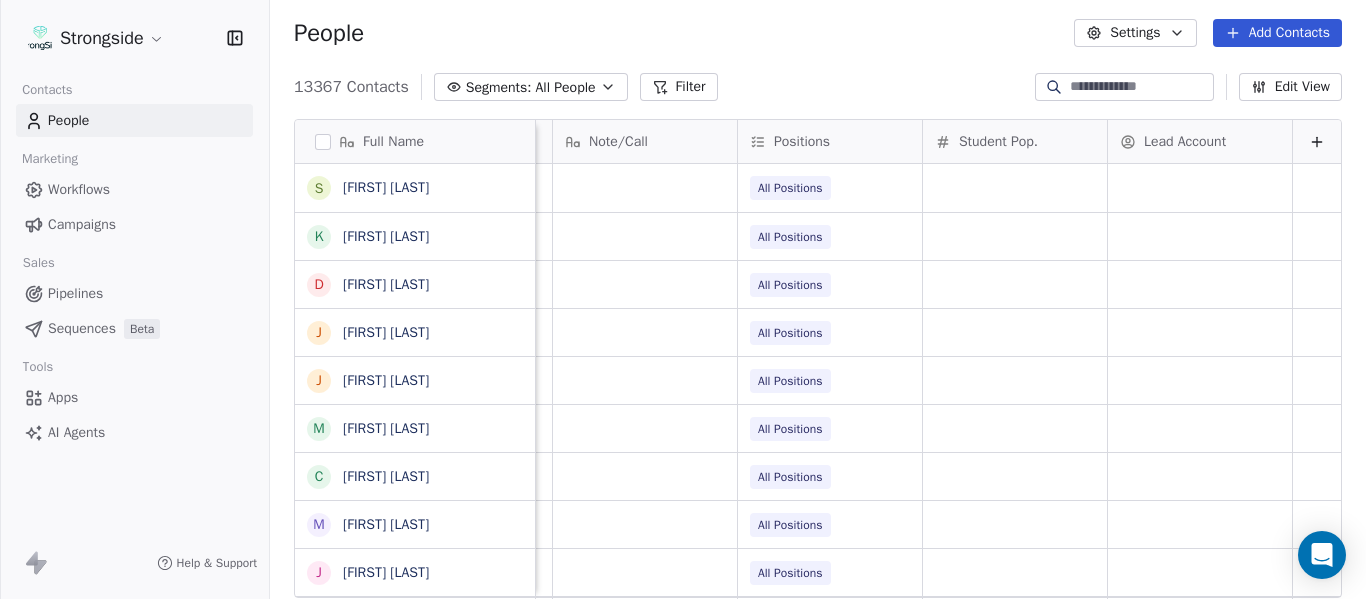 click on "True All Positions" at bounding box center (-455, 236) 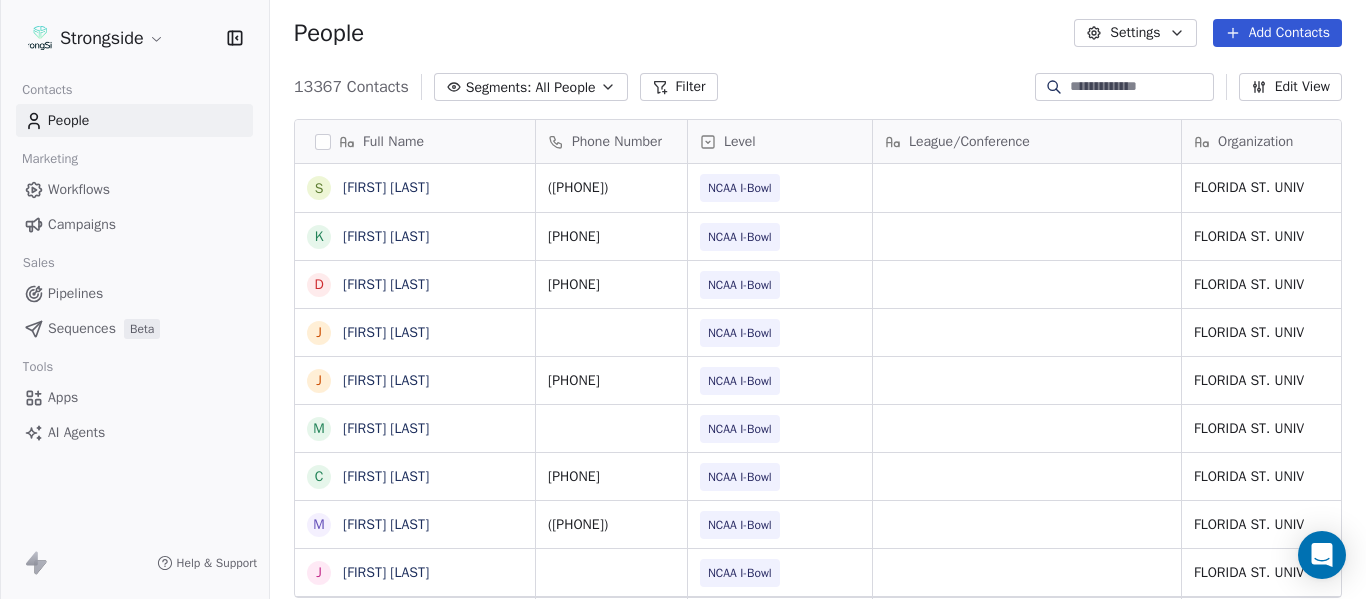 scroll, scrollTop: 0, scrollLeft: 0, axis: both 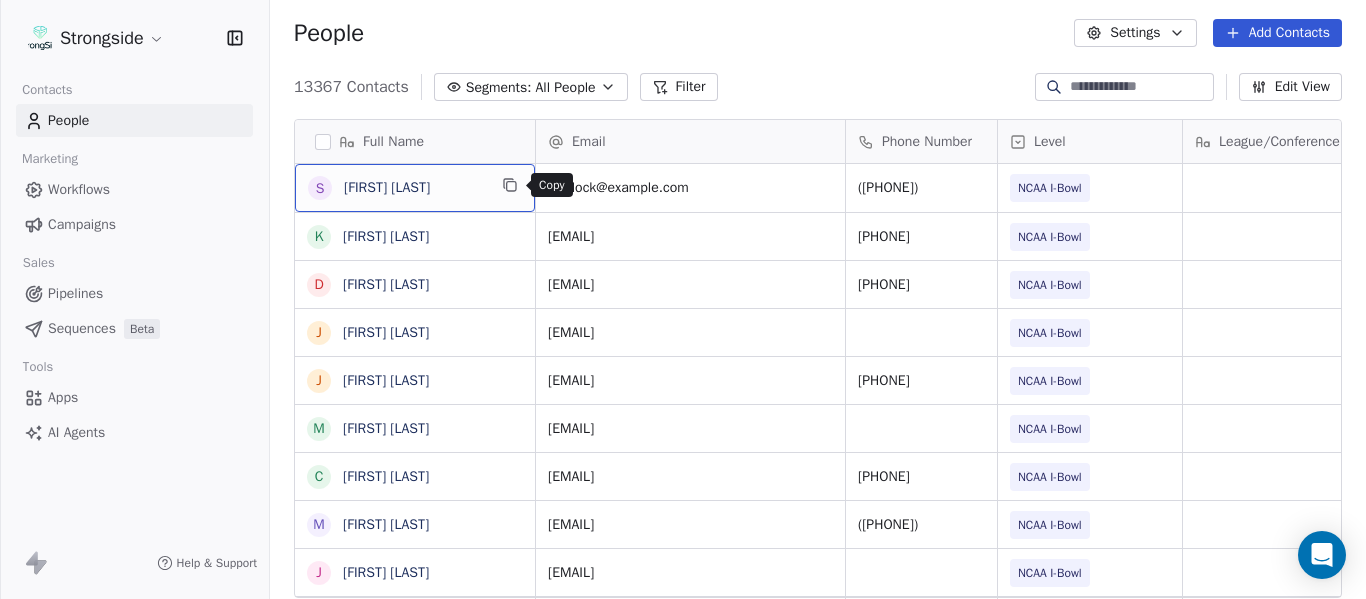 click 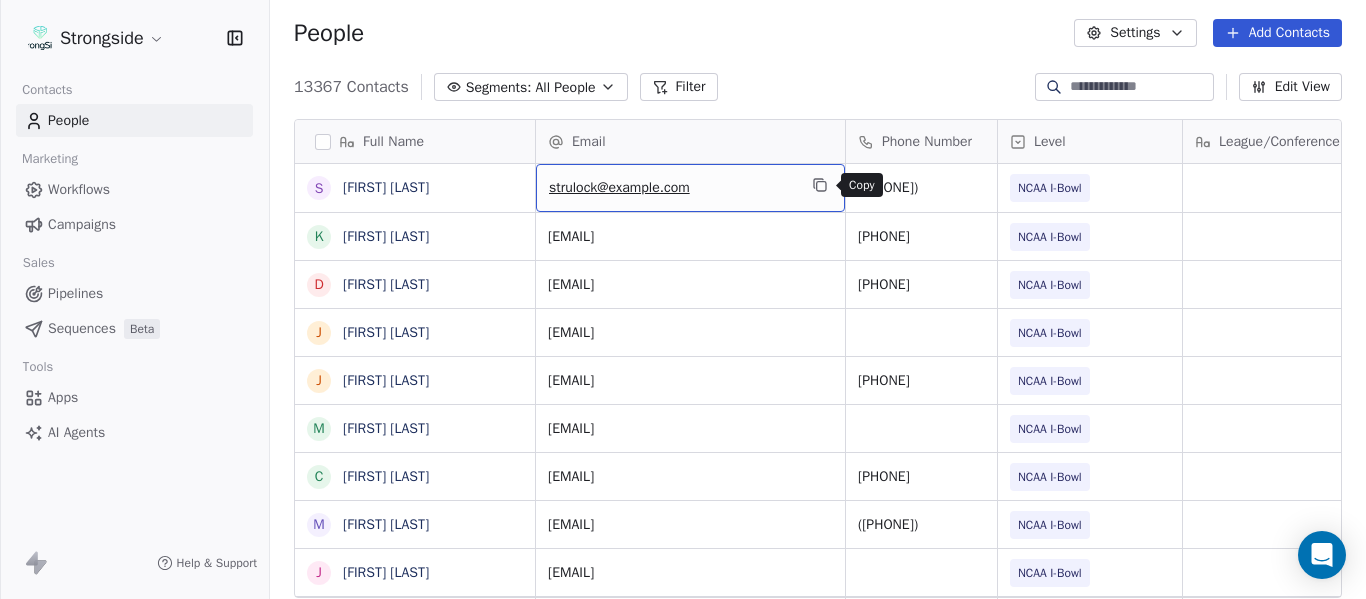 click 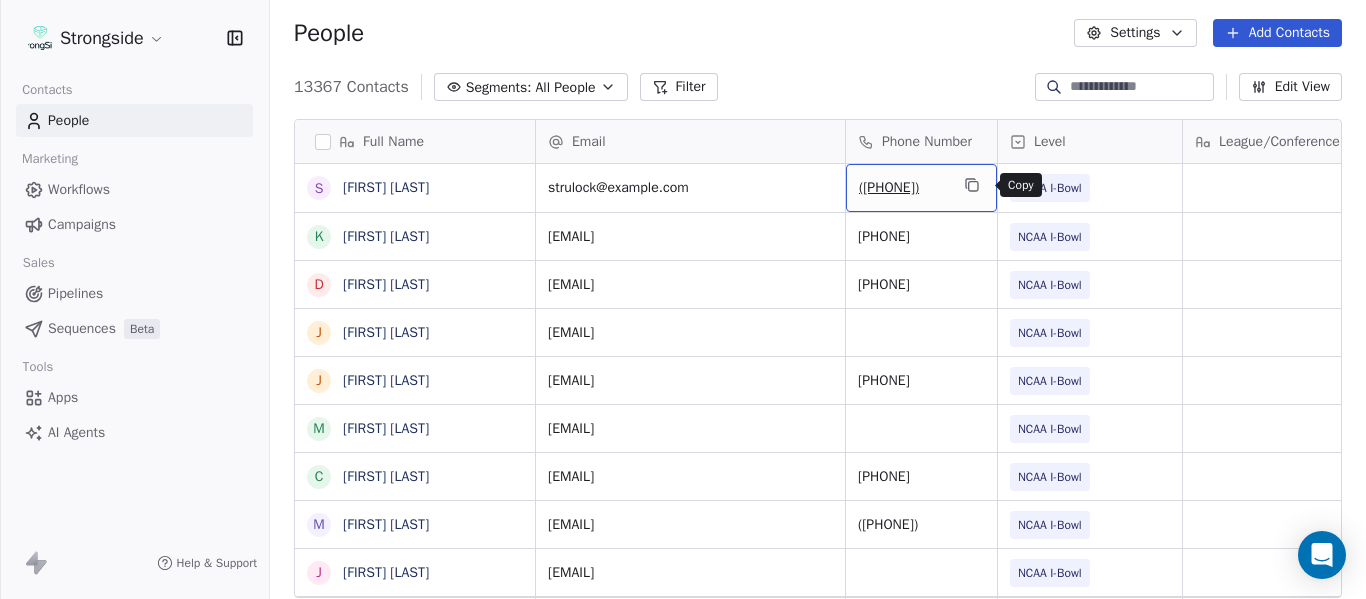 click 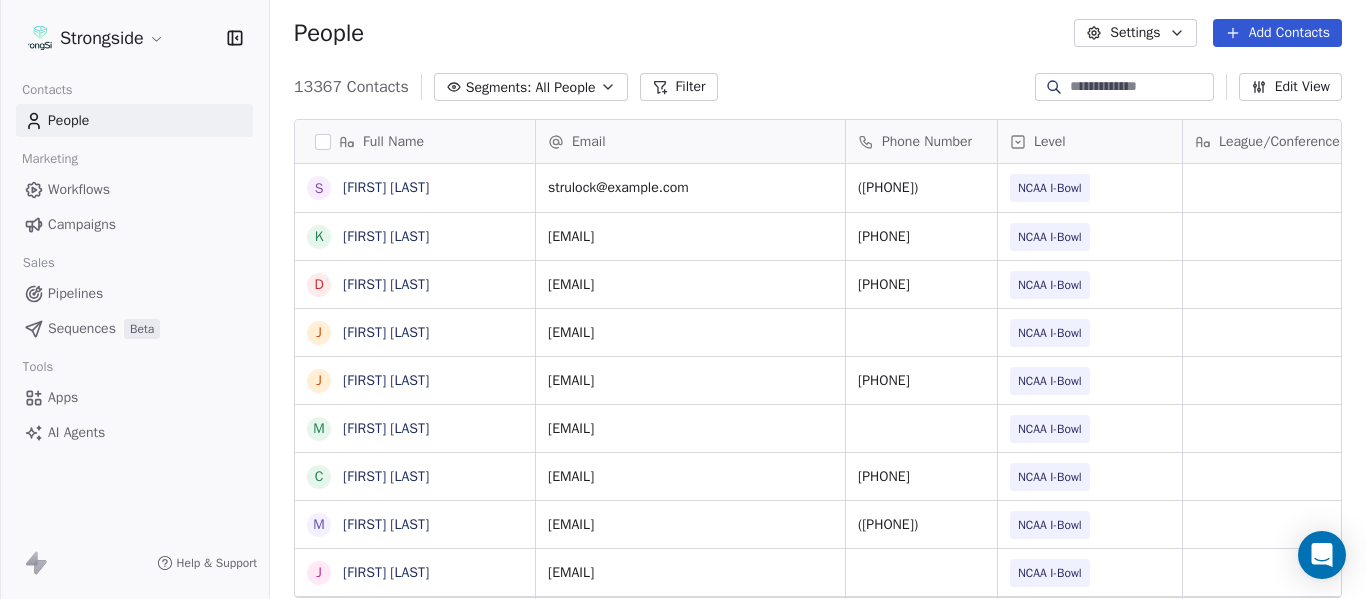 click on "Add Contacts" at bounding box center (1277, 33) 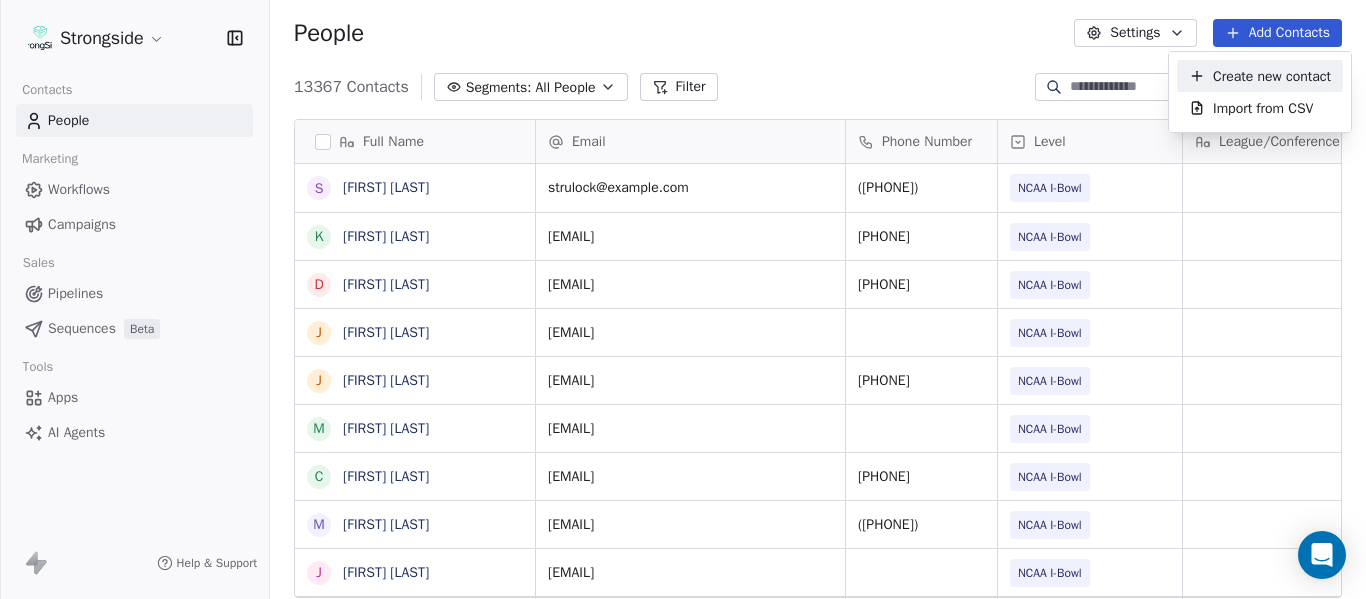 click on "Create new contact" at bounding box center [1272, 76] 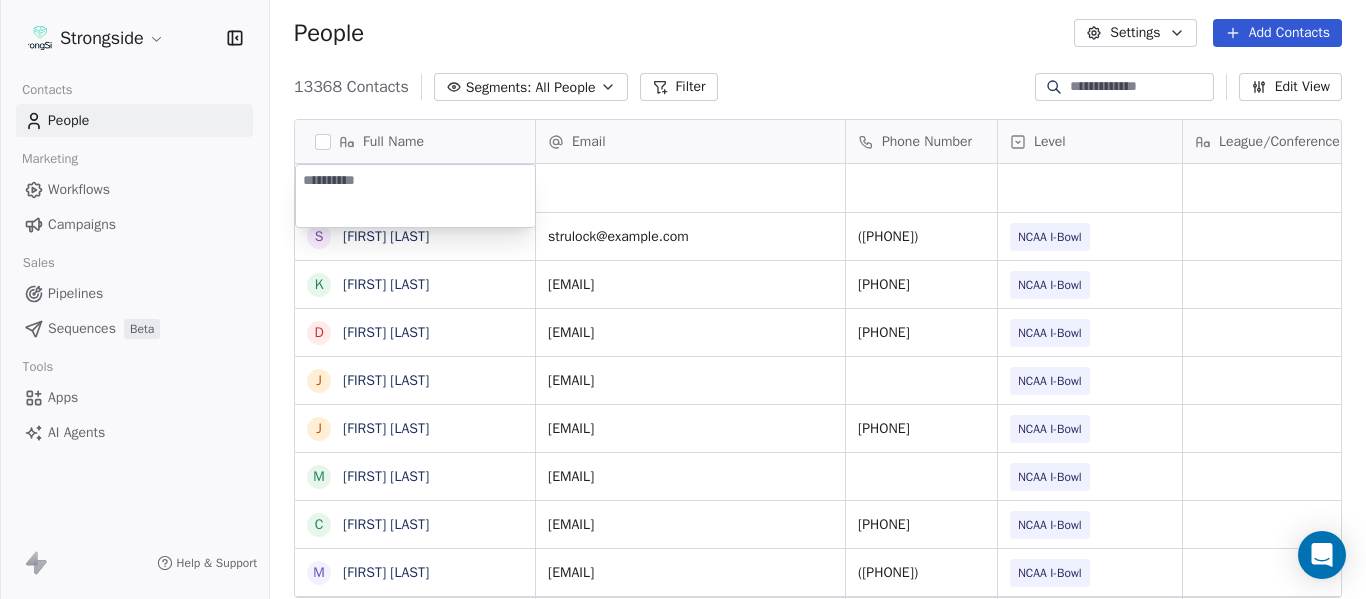 type on "**********" 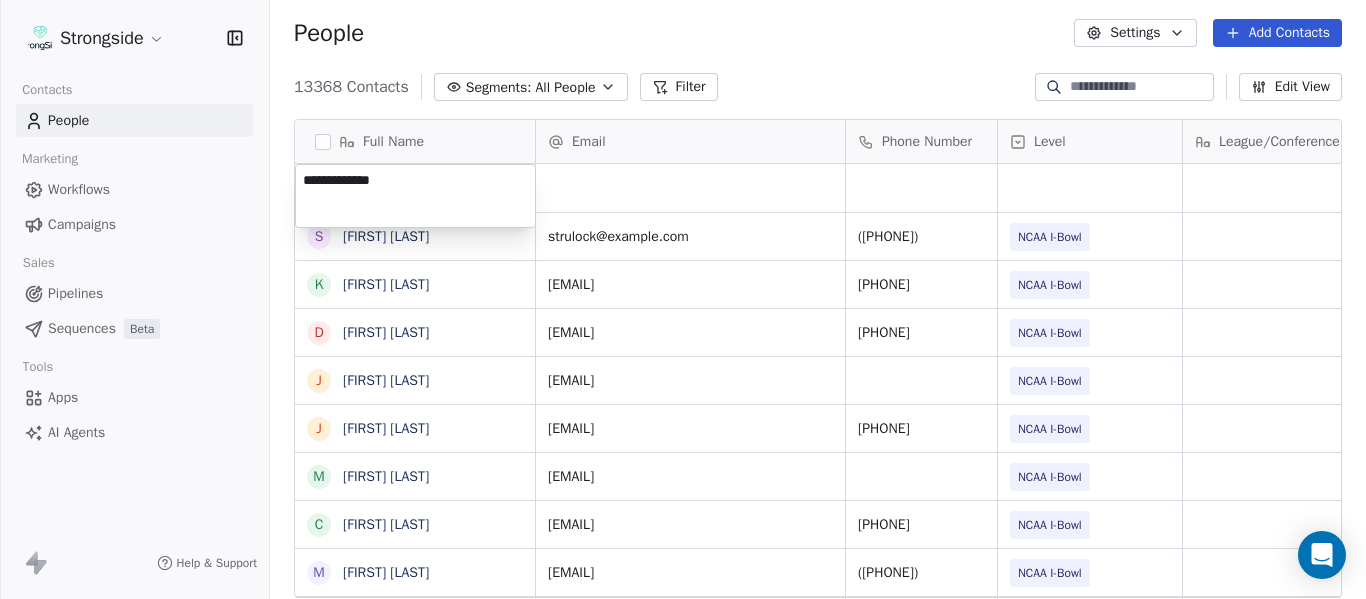 click on "Full Name S Scott [LAST] K Kenneth [LAST] D Douglas [LAST] J Jason [LAST] J Josh [LAST] M Mike [LAST] C Carol [LAST] M Michael [LAST] J Jerry [LAST] D Darrick [LAST] R Rick [LAST] V Vicki [LAST] B Bruce [LAST] J Justin [LAST] J Jeff [LAST] C Chuck [LAST] C Cindy [LAST] B Benedick [LAST] R Ryan [LAST] J Jelani [LAST] E Edwin [LAST] A Anthony [LAST] K Kenechi [LAST] K Kenneth [LAST] N Nick [LAST] J Jovan [LAST] F Frank [LAST] C Clarence [LAST] M Manny [LAST] Email Phone Number Level League/Conference Organization Tags Created Date BST Jul 22, 2025 02:41 PM strulock@fsu.edu (850) 644-2139 NCAA I-Bowl FLORIDA ST. UNIV Jul 22, 2025 02:39 PM ktowns@fsu.edu 850-644-0054 NCAA I-Bowl FLORIDA ST. UNIV Jul 22, 2025 02:34 PM douglas.walker@fsu.edu 850-644-7926 NCAA I-Bowl JUCO" at bounding box center [683, 299] 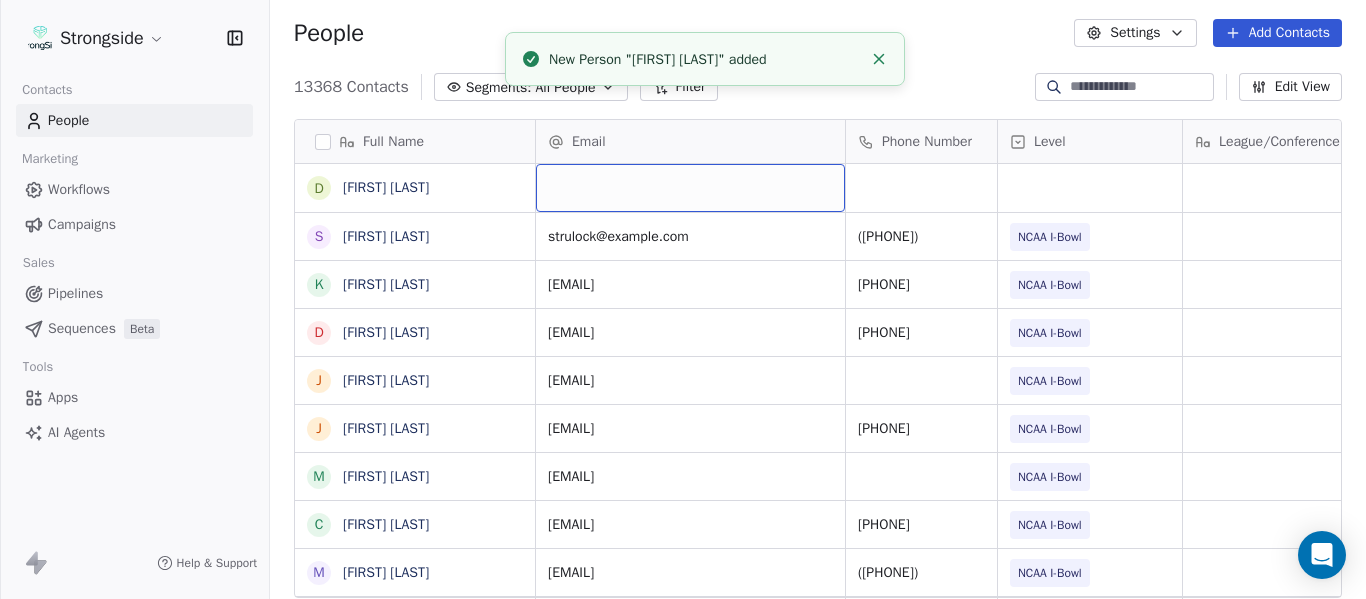 click at bounding box center [690, 188] 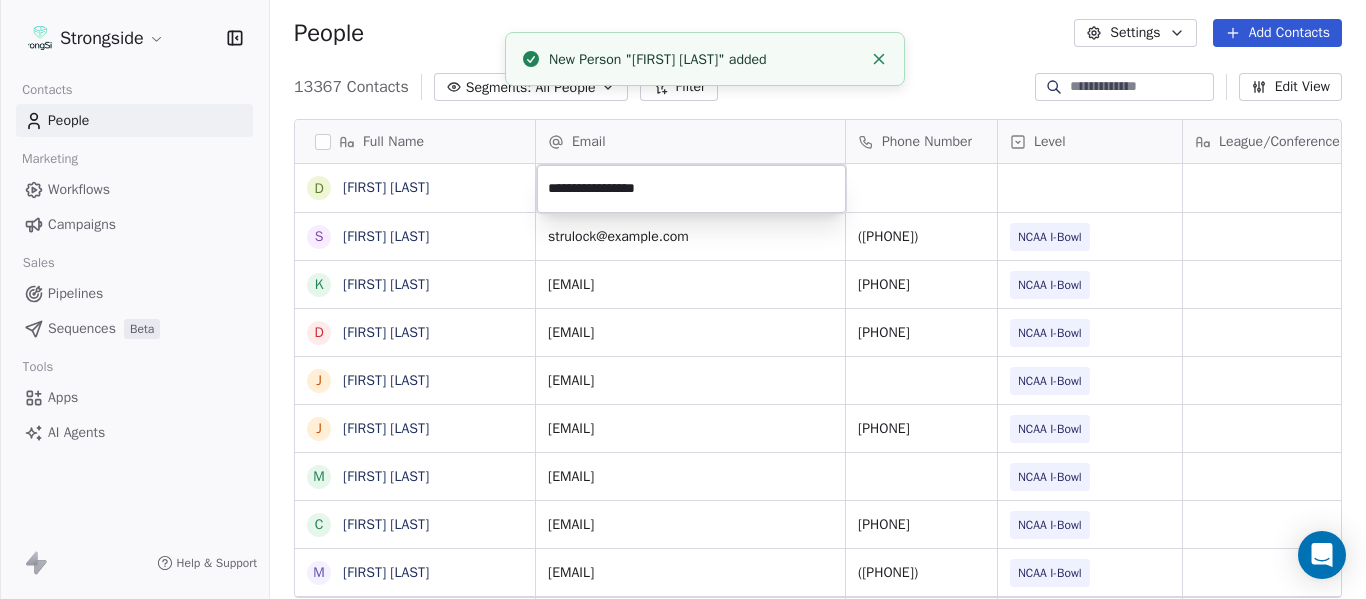 click at bounding box center (879, 59) 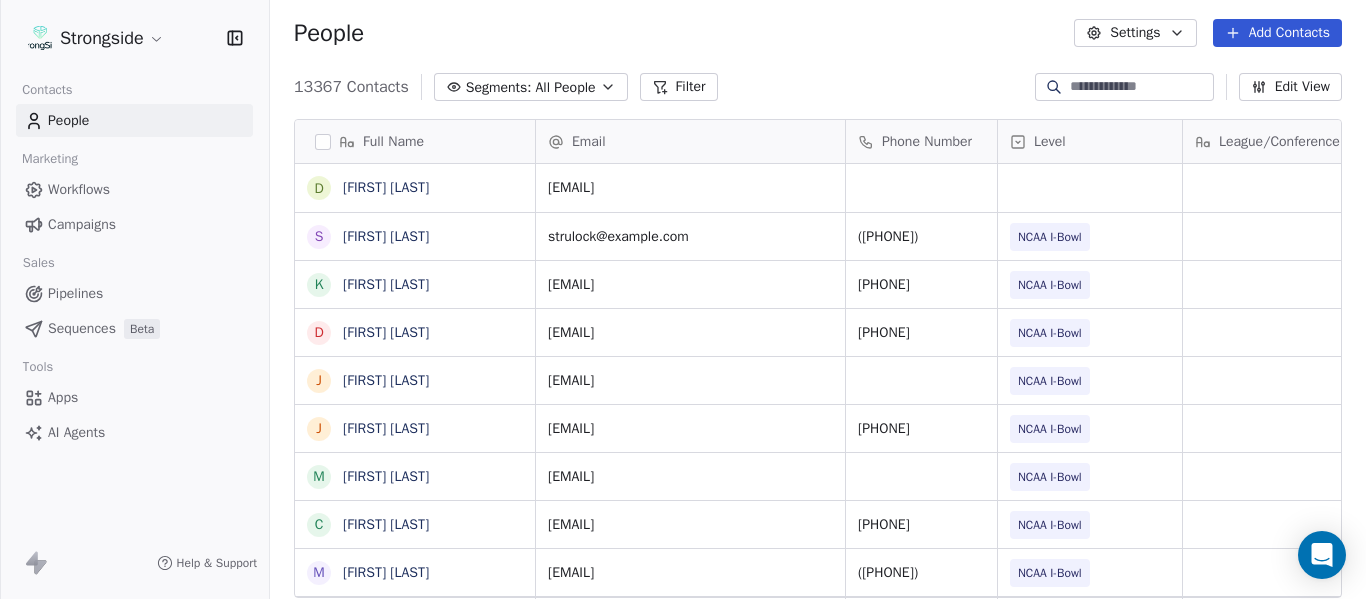 click on "People Settings  Add Contacts" at bounding box center (818, 33) 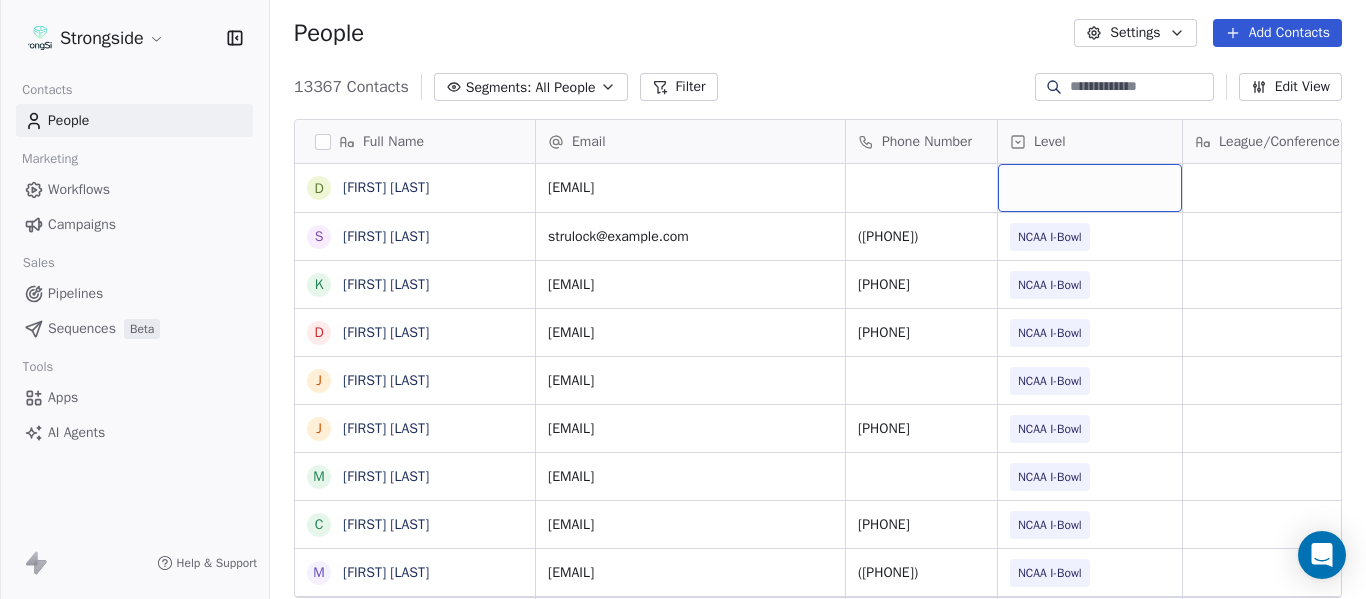 click at bounding box center [1090, 188] 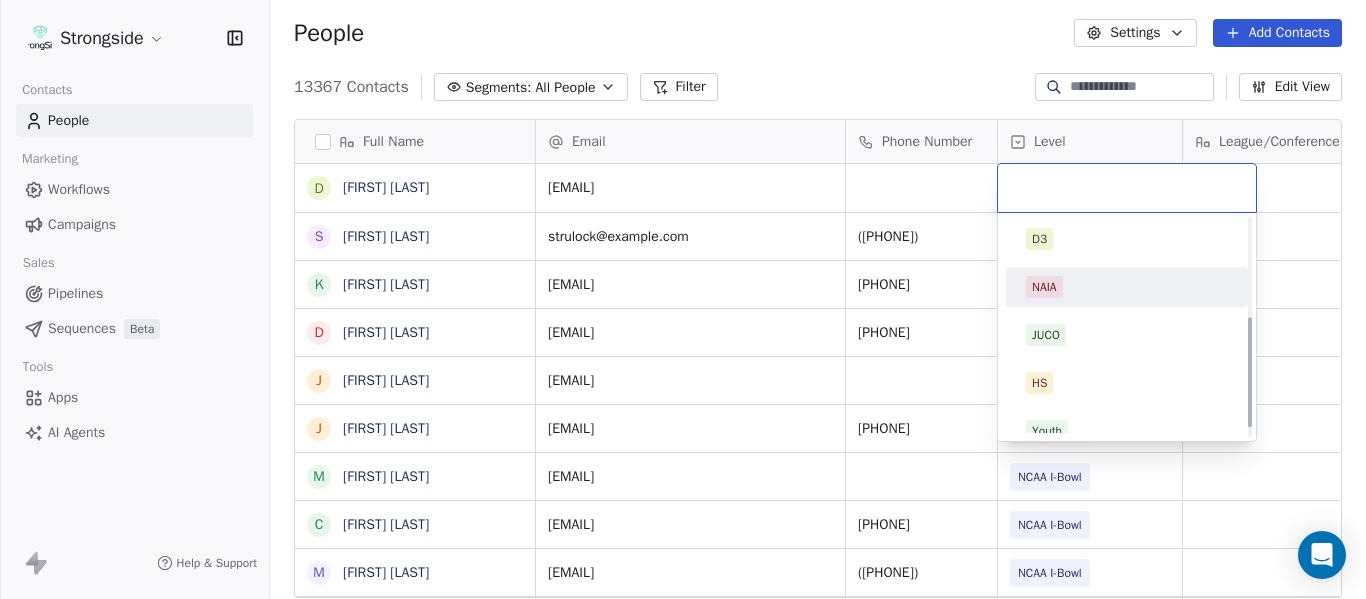 scroll, scrollTop: 212, scrollLeft: 0, axis: vertical 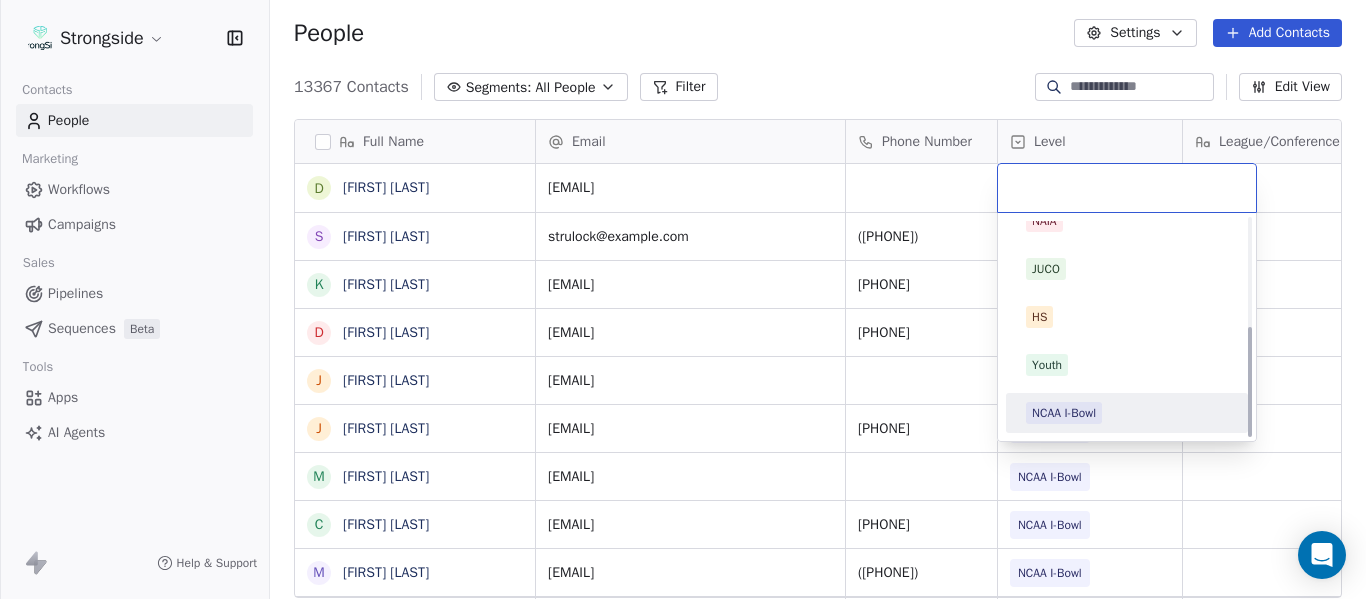 click on "NCAA I-Bowl" at bounding box center (1127, 413) 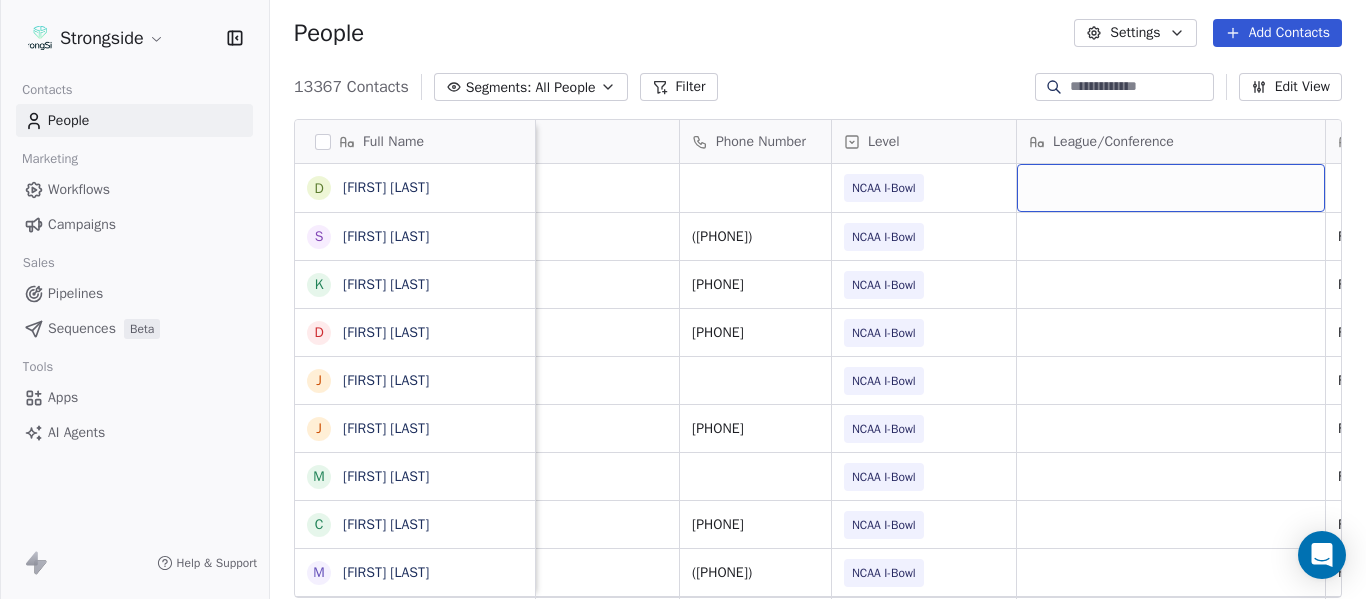 scroll, scrollTop: 0, scrollLeft: 436, axis: horizontal 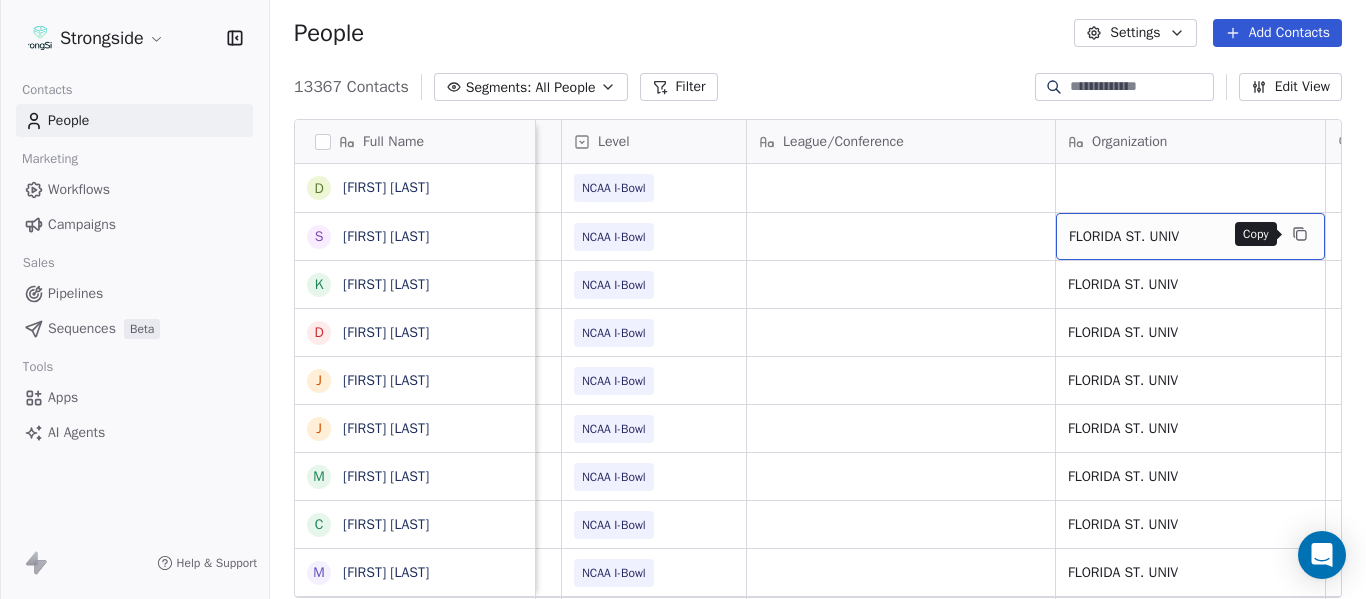 click 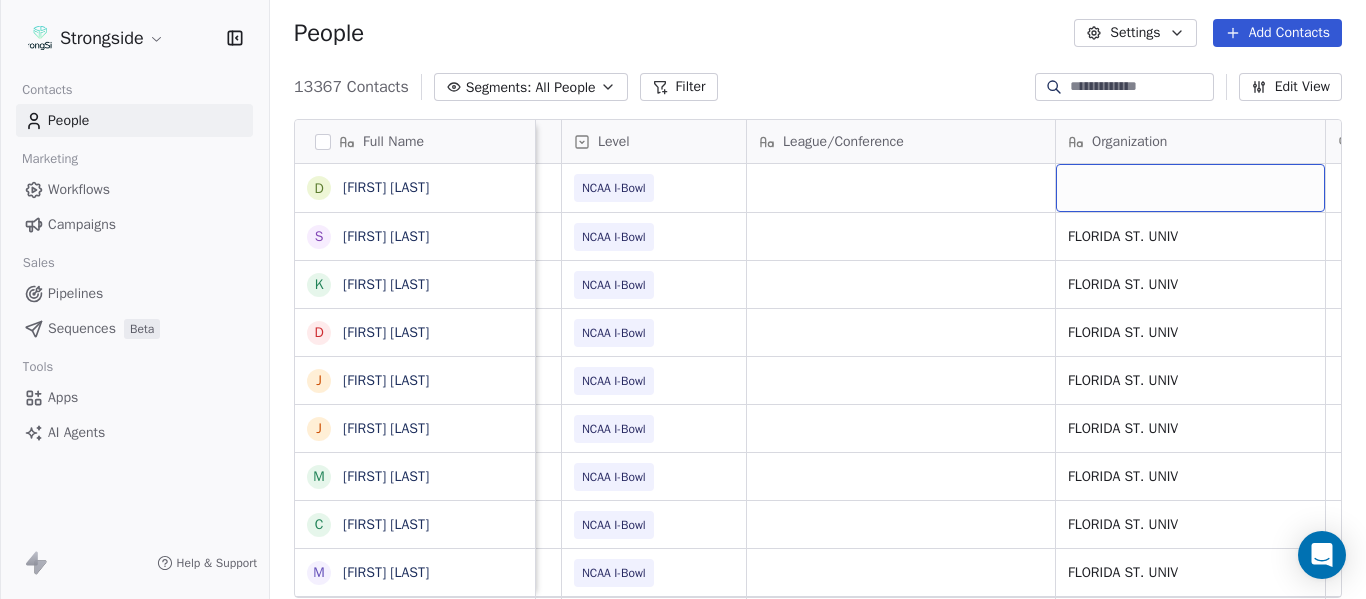 click at bounding box center [1190, 188] 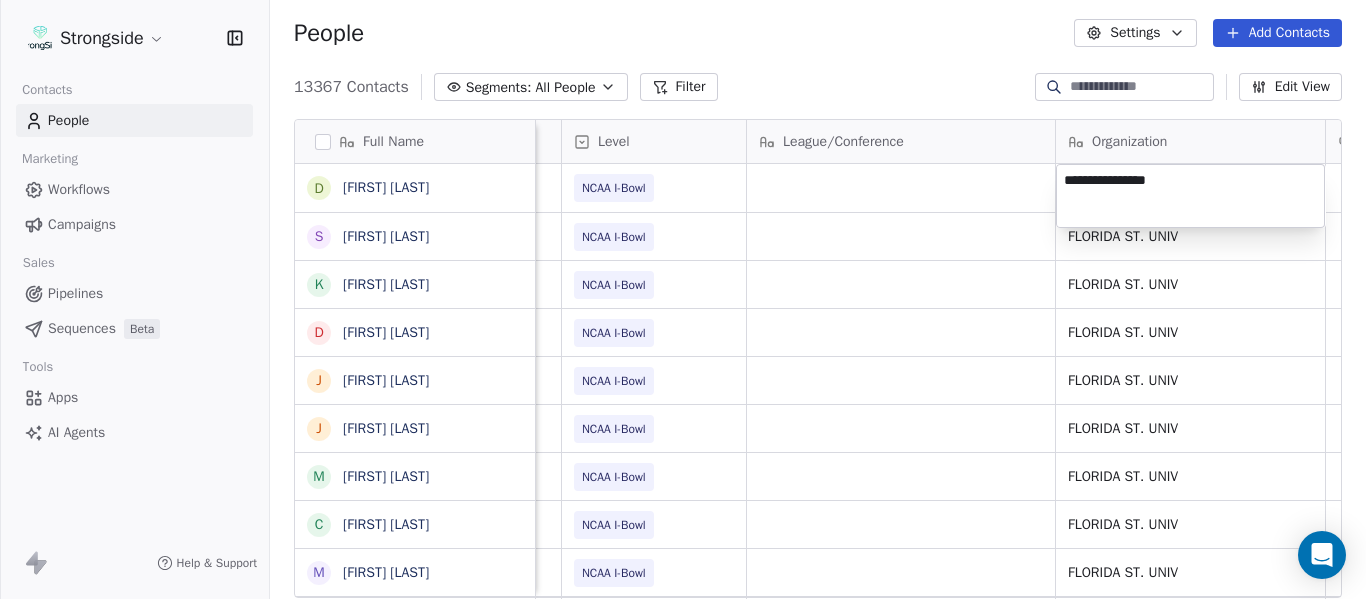 click on "Strongside Contacts People Marketing Workflows Campaigns Sales Pipelines Sequences Beta Tools Apps AI Agents Help & Support People Settings  Add Contacts 13367 Contacts Segments: All People Filter  Edit View Tag Add to Sequence Export Full Name D [FIRST] [LAST] S [FIRST] [LAST] K [FIRST] [LAST] D [FIRST] [LAST] J [FIRST] [LAST] J [FIRST] [LAST] M [FIRST] [LAST] C [FIRST] [LAST] M [FIRST] [LAST] J [FIRST] [LAST] D [FIRST] [LAST] R [FIRST] [LAST] V [FIRST] [LAST] B [FIRST] [LAST] J [FIRST] [LAST] J [FIRST] [LAST] C [FIRST] [LAST] C [FIRST] [LAST] B [FIRST] [LAST] R [FIRST] [LAST] J [FIRST] [LAST] E [FIRST] [LAST] A [FIRST] [LAST] K [FIRST] [LAST] K [FIRST] [LAST] N [FIRST] [LAST] J [FIRST] [LAST] F [FIRST] [LAST] C [FIRST] [LAST] M [FIRST] [LAST] Email Phone Number Level League/Conference Organization Tags Created Date BST Status Job Title [EMAIL] NCAA I-Bowl Jul 22, 2025 02:41 PM [EMAIL] ([PHONE]) NCAA I-Bowl FLORIDA ST. UNIV Jul 22, 2025 02:39 PM Sports Medicine [EMAIL] [PHONE] NCAA I-Bowl [PHONE]" at bounding box center [683, 299] 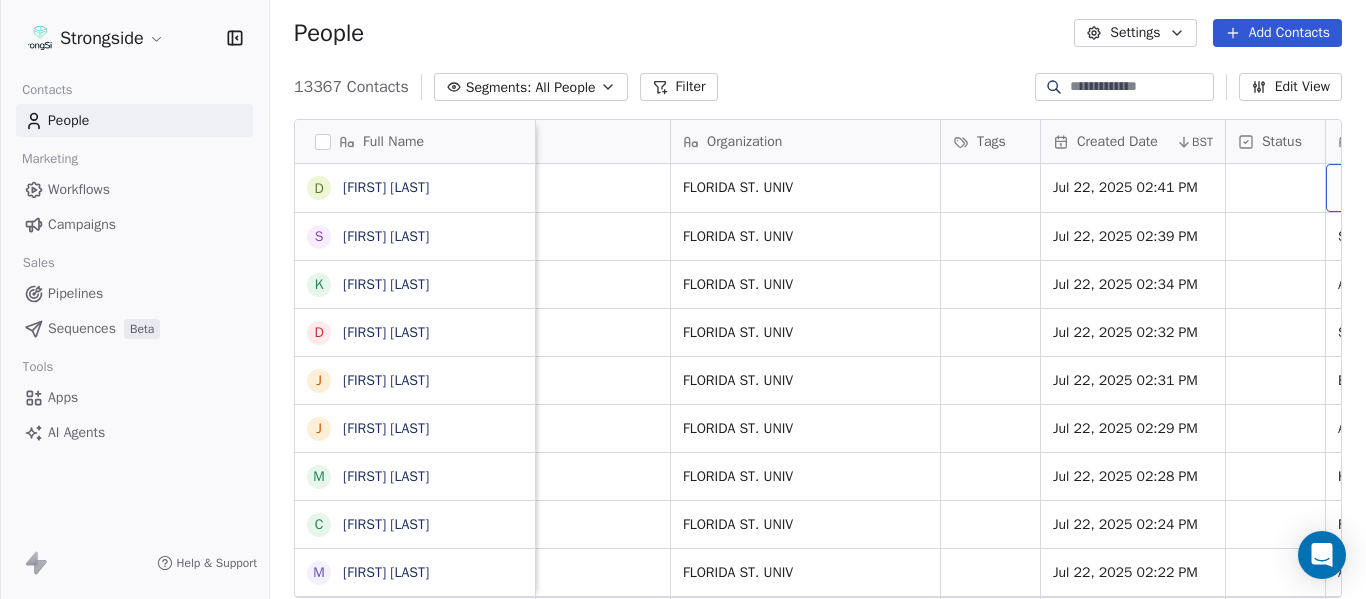 scroll, scrollTop: 0, scrollLeft: 1273, axis: horizontal 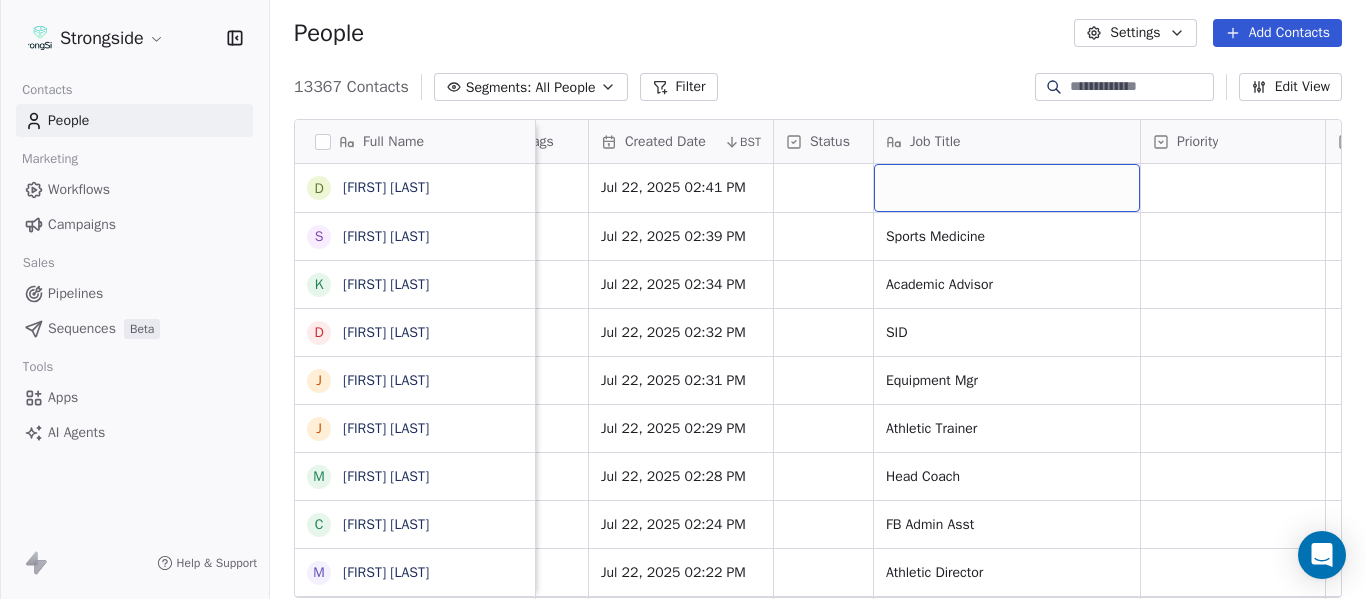 click at bounding box center [1007, 188] 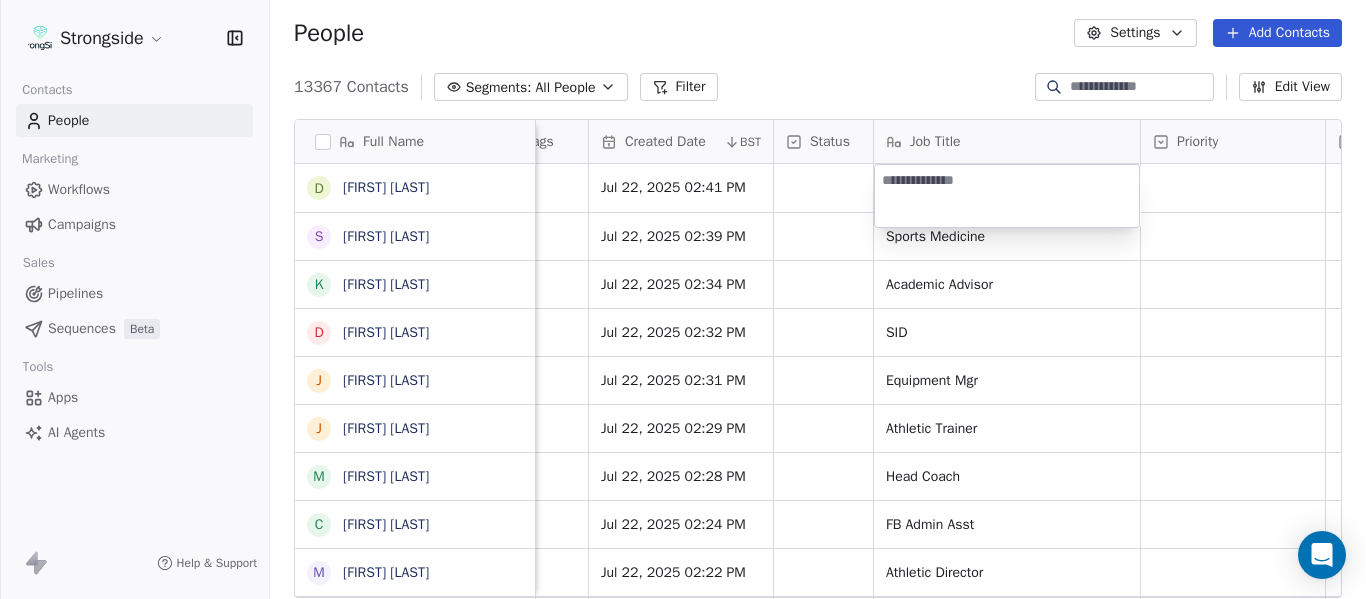 paste on "**********" 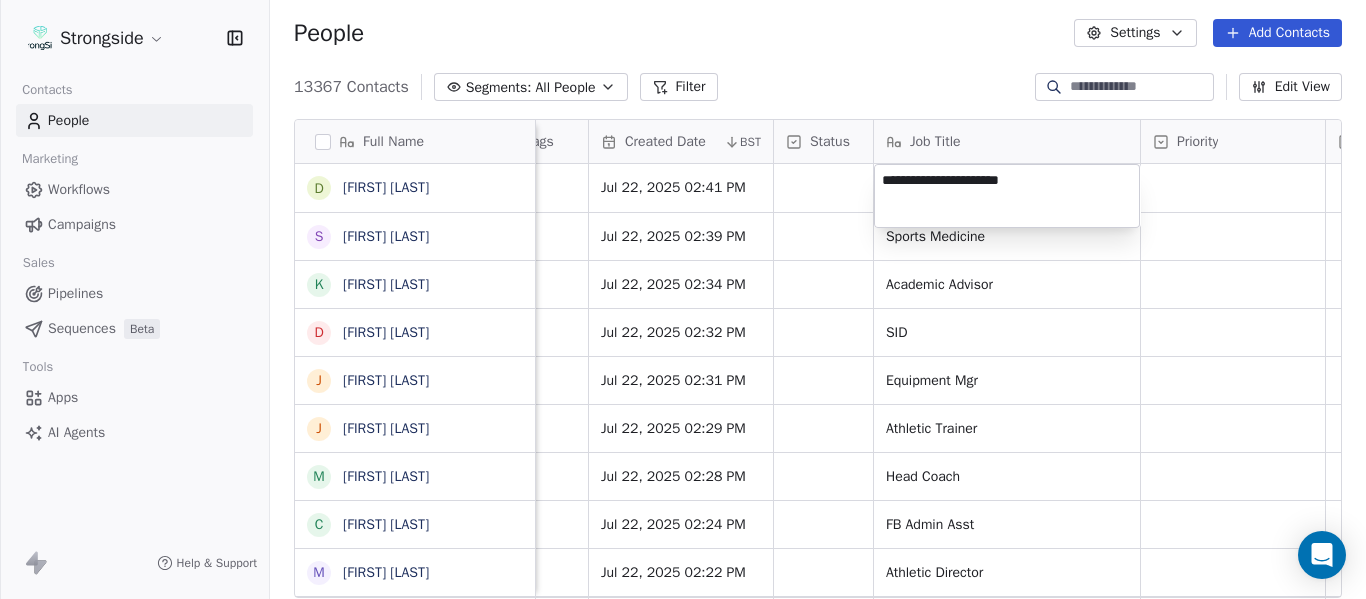 click on "Strongside Contacts People Marketing Workflows Campaigns Sales Pipelines Sequences Beta Tools Apps AI Agents Help & Support People Settings Add Contacts 13367 Contacts Segments: All People Filter Edit View Tag Add to Sequence Export Full Name D [LAST] S [LAST] K [LAST] D [LAST] J [LAST] J [LAST] M [LAST] C [LAST] M [LAST] J [LAST] D [LAST] R [LAST] V [LAST] B [LAST] J [LAST] J [LAST] C [LAST] C [LAST] B [LAST] R [LAST] J [LAST] E [LAST] A [LAST] K [LAST] K [LAST] N [LAST] J [LAST] F [LAST] C [LAST] M [LAST] M [LAST] Level League/Conference Organization Tags Created Date BST Status Job Title Priority Emails Auto Clicked Last Activity Date BST In Open Phone Contact Source NCAA I-Bowl FLORIDA ST. UNIV Jul 22, 2025 02:41 PM NCAA I-Bowl FLORIDA ST. UNIV Jul 22, 2025 02:39 PM Sports Medicine True NCAA I-Bowl" at bounding box center [683, 299] 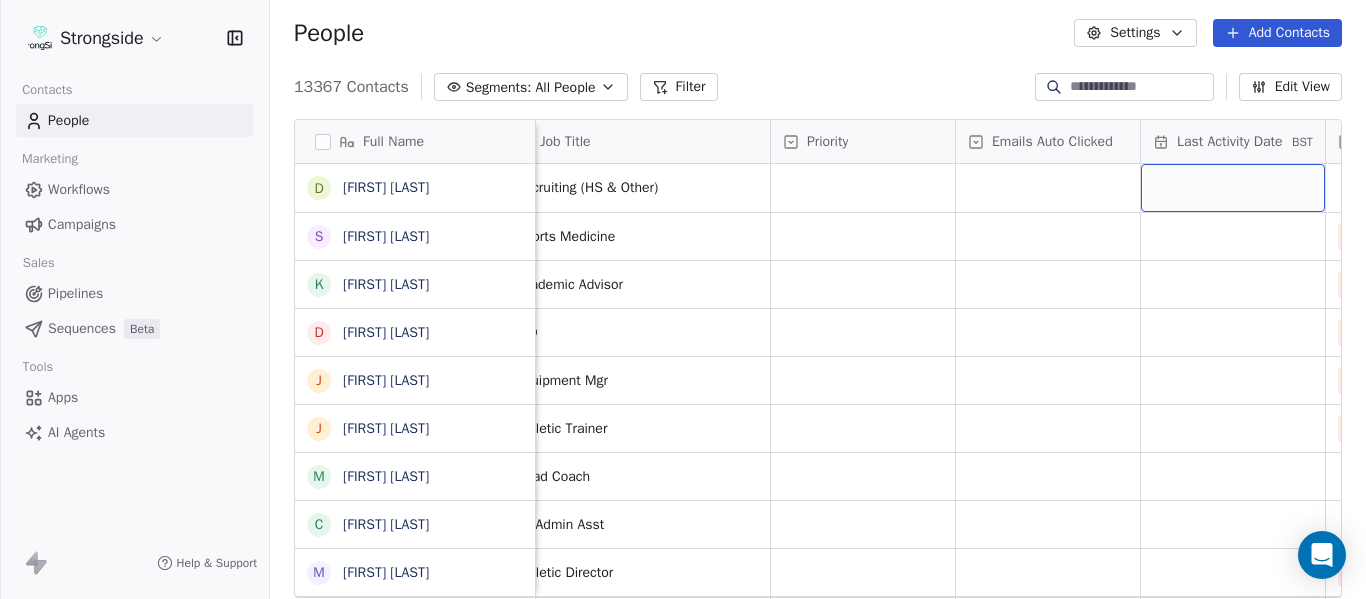 scroll, scrollTop: 0, scrollLeft: 1828, axis: horizontal 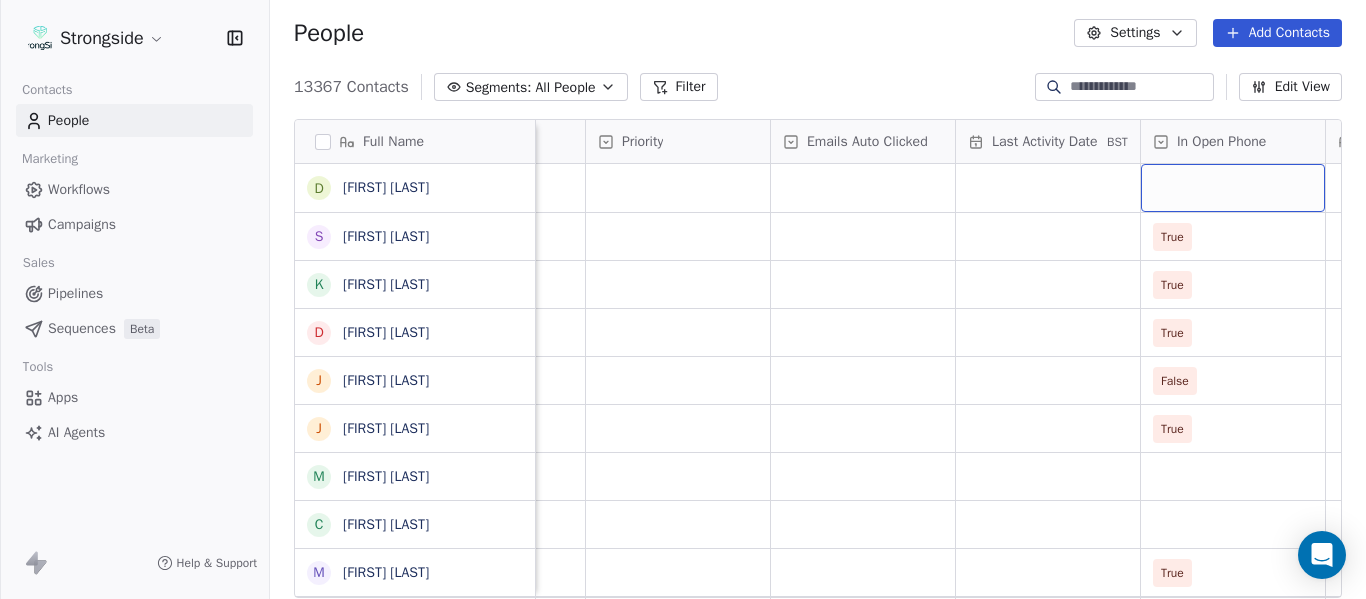 click at bounding box center [1233, 188] 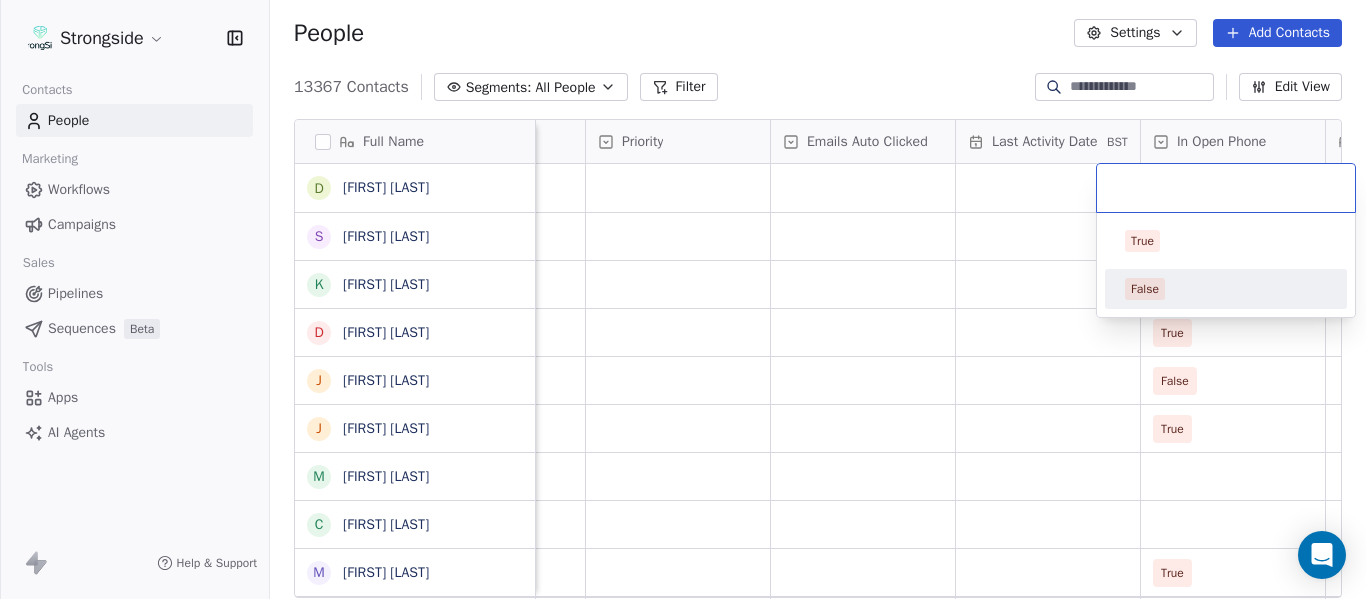 click on "False" at bounding box center (1145, 289) 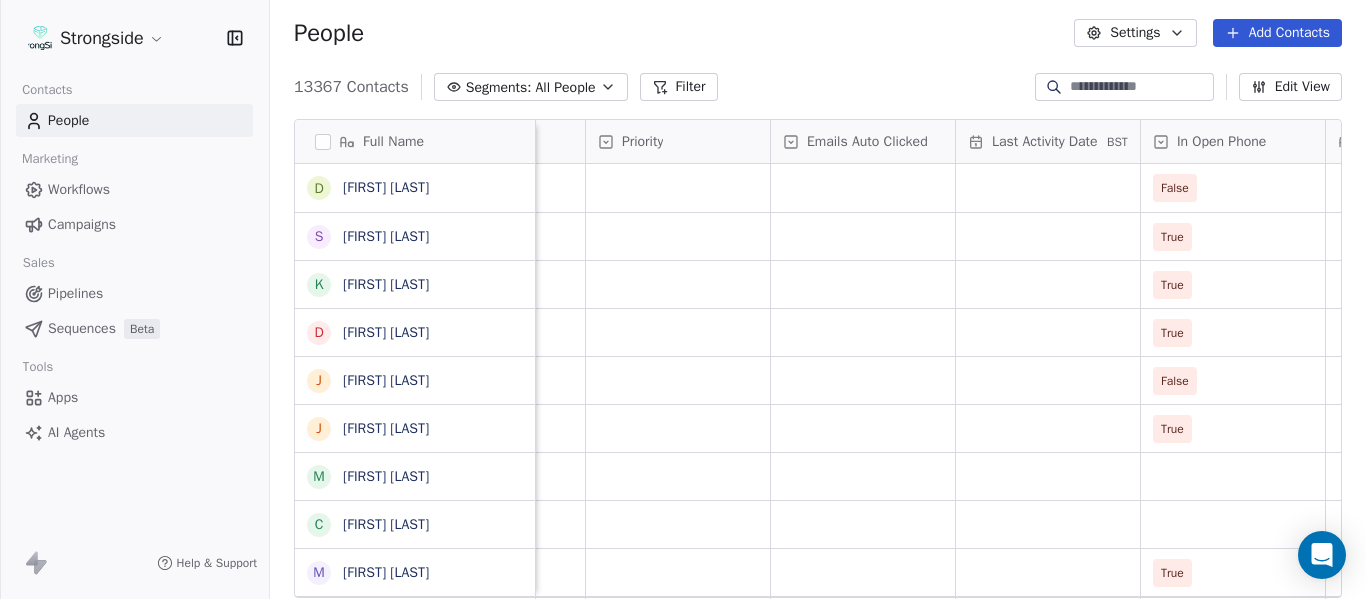 click on "People Settings  Add Contacts" at bounding box center (818, 33) 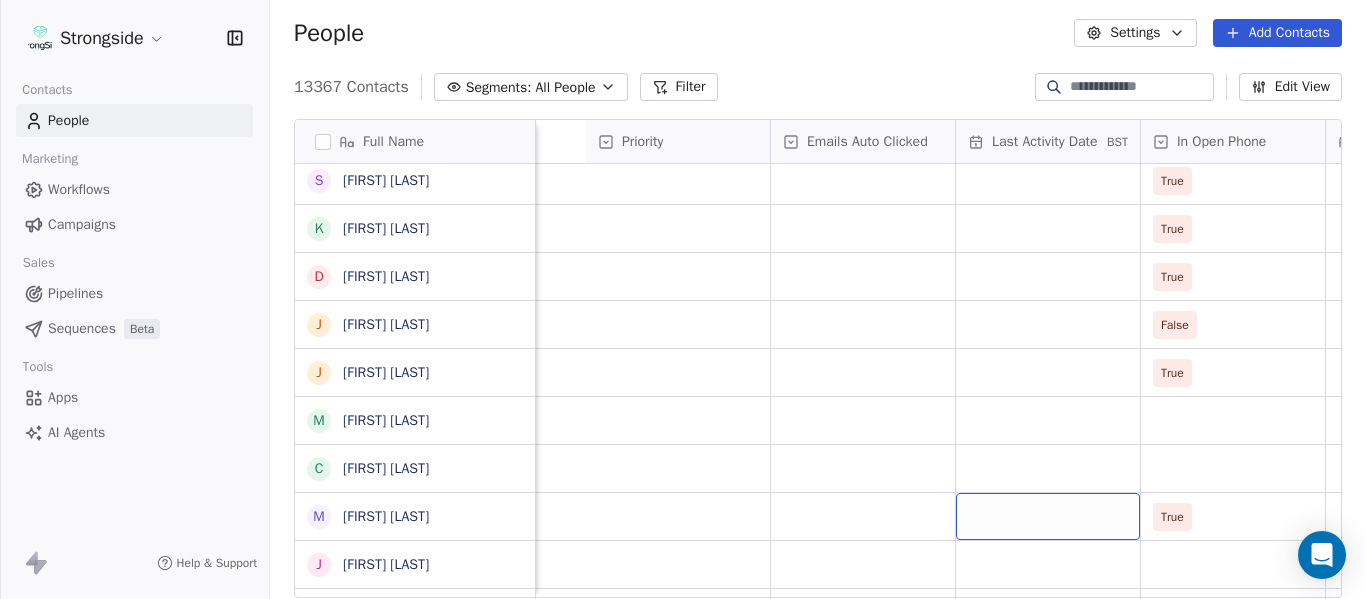 scroll, scrollTop: 0, scrollLeft: 2801, axis: horizontal 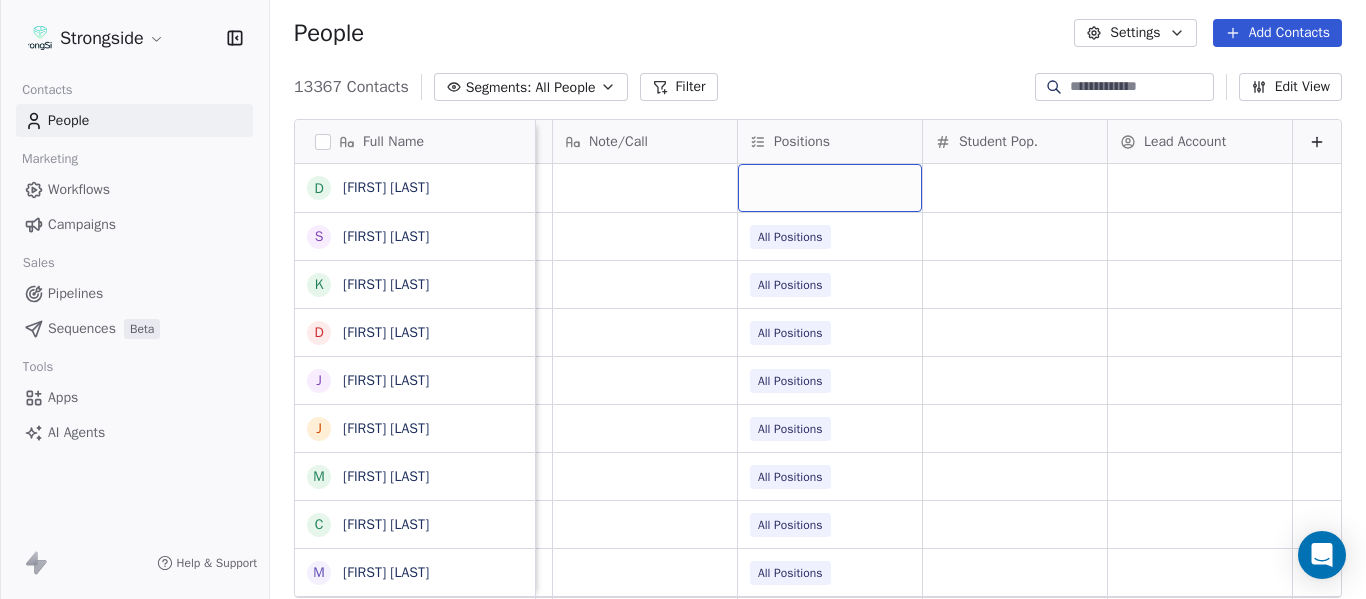 click at bounding box center [830, 188] 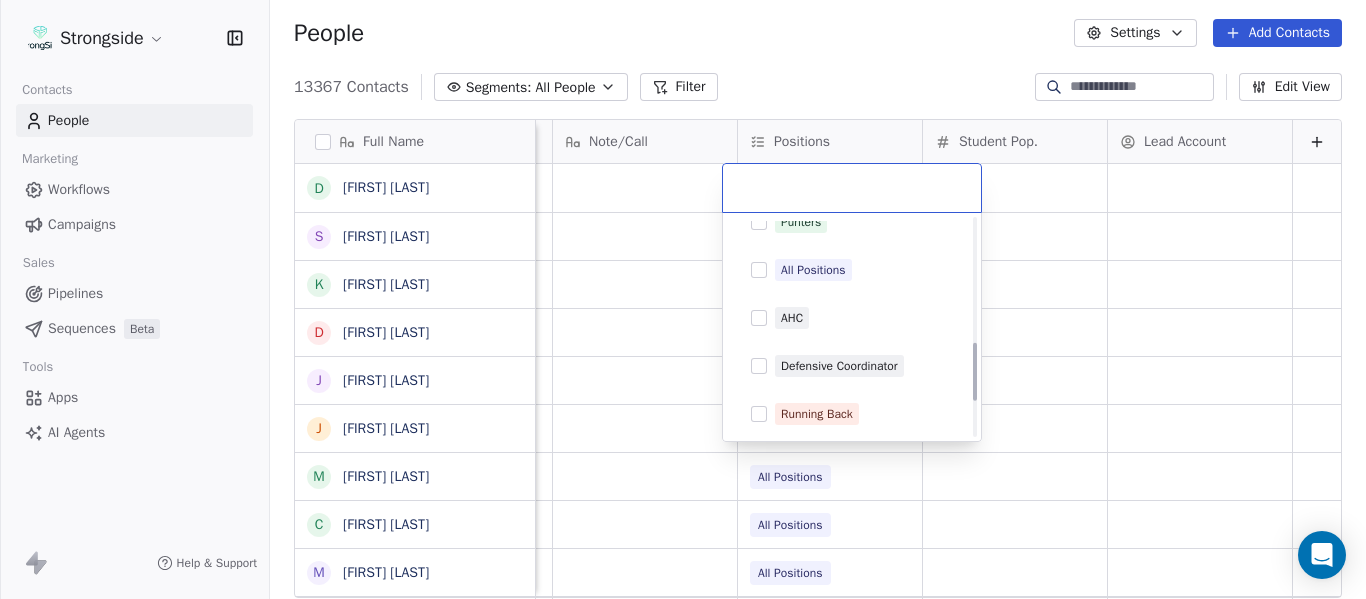 scroll, scrollTop: 500, scrollLeft: 0, axis: vertical 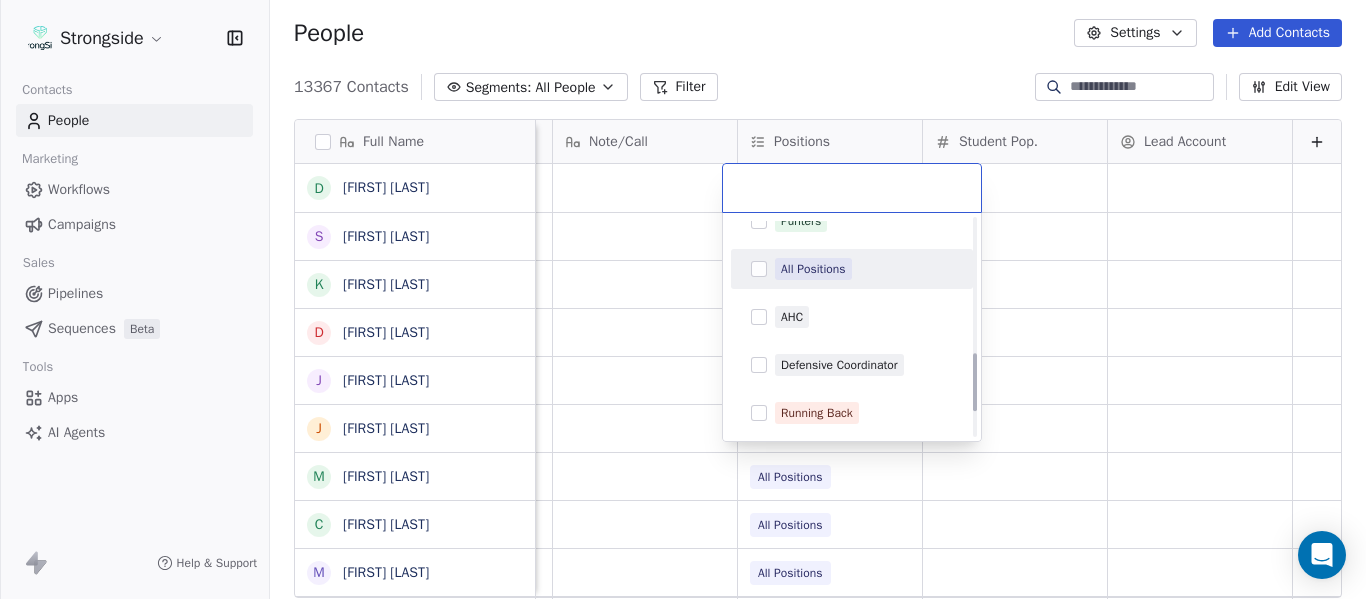 click on "All Positions" at bounding box center [813, 269] 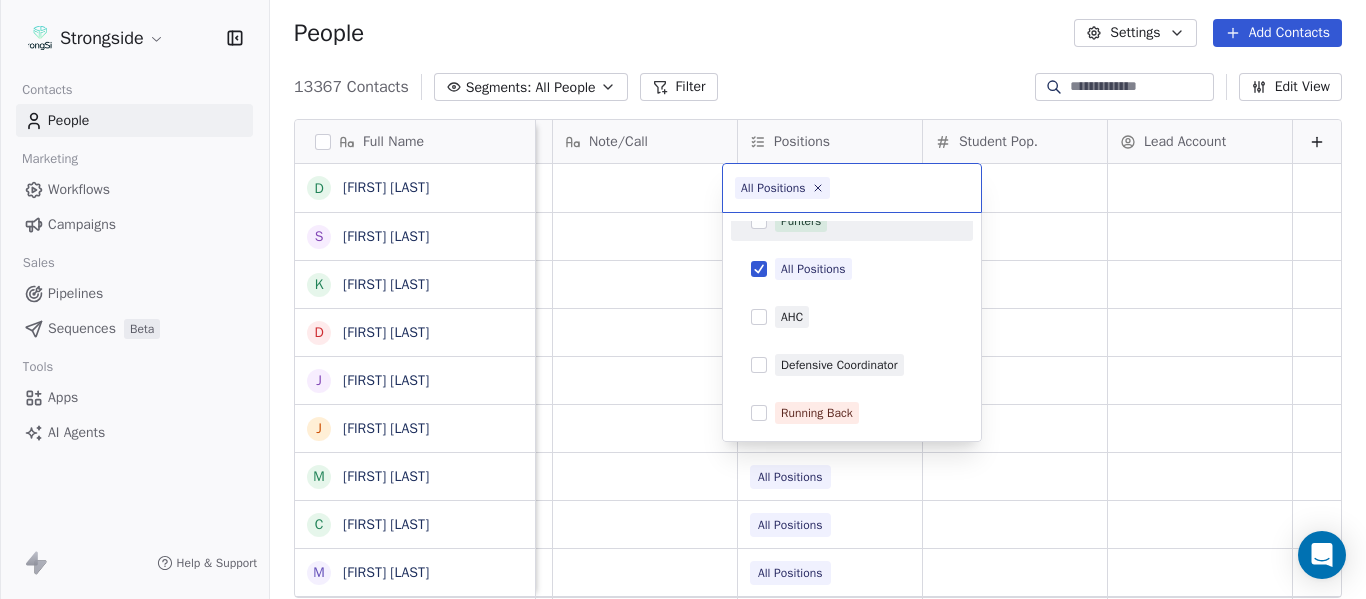 click on "Strongside Contacts People Marketing Workflows Campaigns Sales Pipelines Sequences Beta Tools Apps AI Agents Help & Support People Settings  Add Contacts 13367 Contacts Segments: All People Filter  Edit View Tag Add to Sequence Export Full Name D [FIRST] [LAST] S [FIRST] [LAST] K [FIRST] [LAST] D [FIRST] [LAST] J [FIRST] [LAST] J [FIRST] [LAST] M [FIRST] [LAST] C [FIRST] [LAST] M [FIRST] [LAST] J [FIRST] [LAST] D [FIRST] [LAST] R [FIRST] [LAST] V [FIRST] [LAST] B [FIRST] [LAST] J [FIRST] [LAST] J [FIRST] [LAST] C [FIRST] [LAST] C [FIRST] [LAST] B [FIRST] [LAST] R [FIRST] [LAST] J [FIRST] [LAST] E [FIRST] [LAST] A [FIRST] [LAST] K [FIRST] [LAST] K [FIRST] [LAST] N [FIRST] [LAST] J [FIRST] [LAST] F [FIRST] [LAST] C [FIRST] [LAST] M [FIRST] [LAST] Emails Auto Clicked Last Activity Date BST In Open Phone Contact Source Note/Call Positions Student Pop. Lead Account   False   True All Positions   True All Positions   True All Positions   False All Positions   True All Positions   All Positions   All Positions   True All Positions   All Positions" at bounding box center (683, 299) 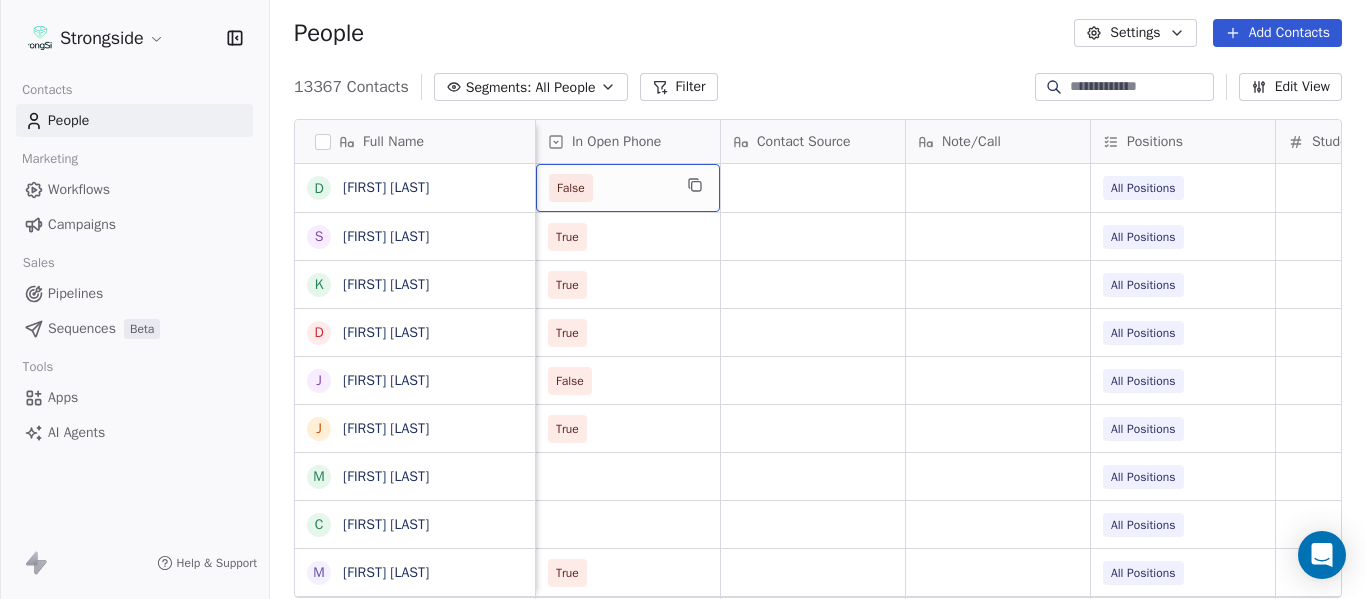 scroll, scrollTop: 0, scrollLeft: 2248, axis: horizontal 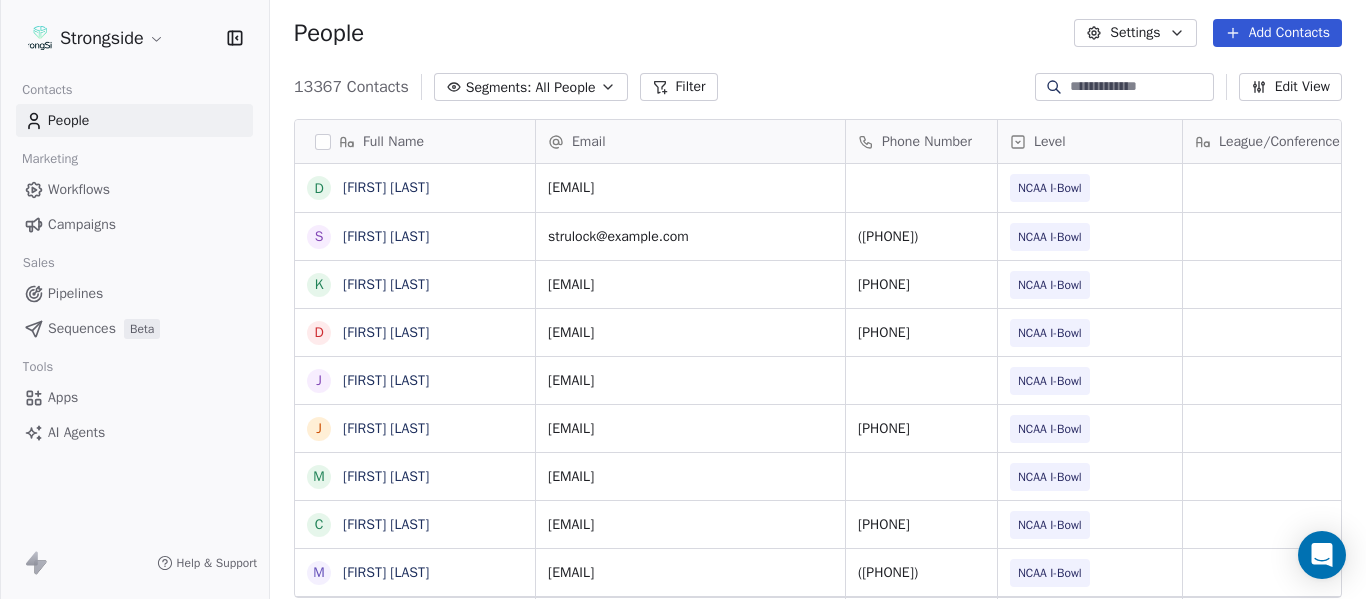 click on "Add Contacts" at bounding box center (1277, 33) 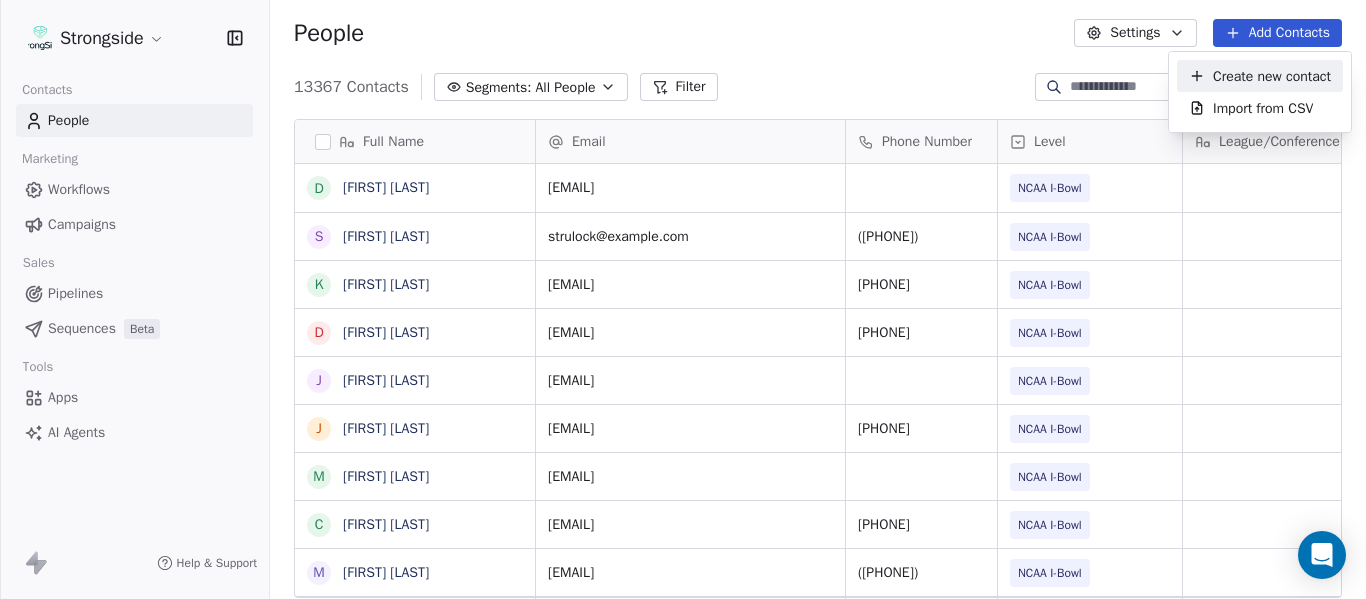 click on "Create new contact" at bounding box center (1272, 76) 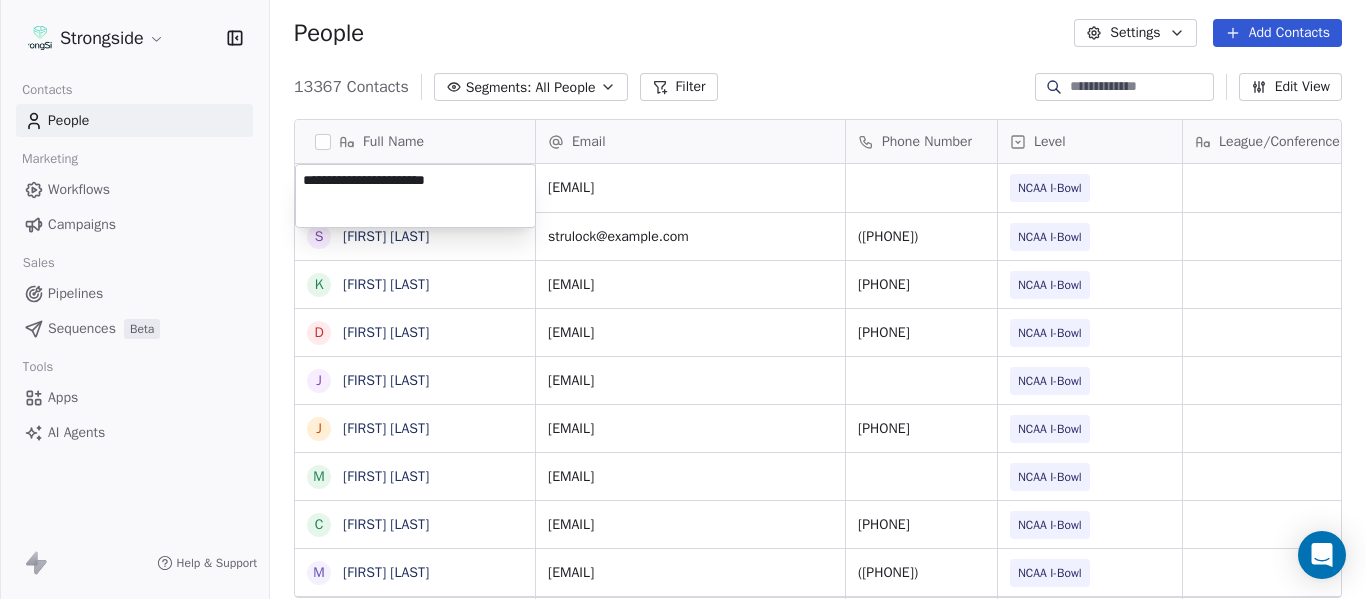 type on "**********" 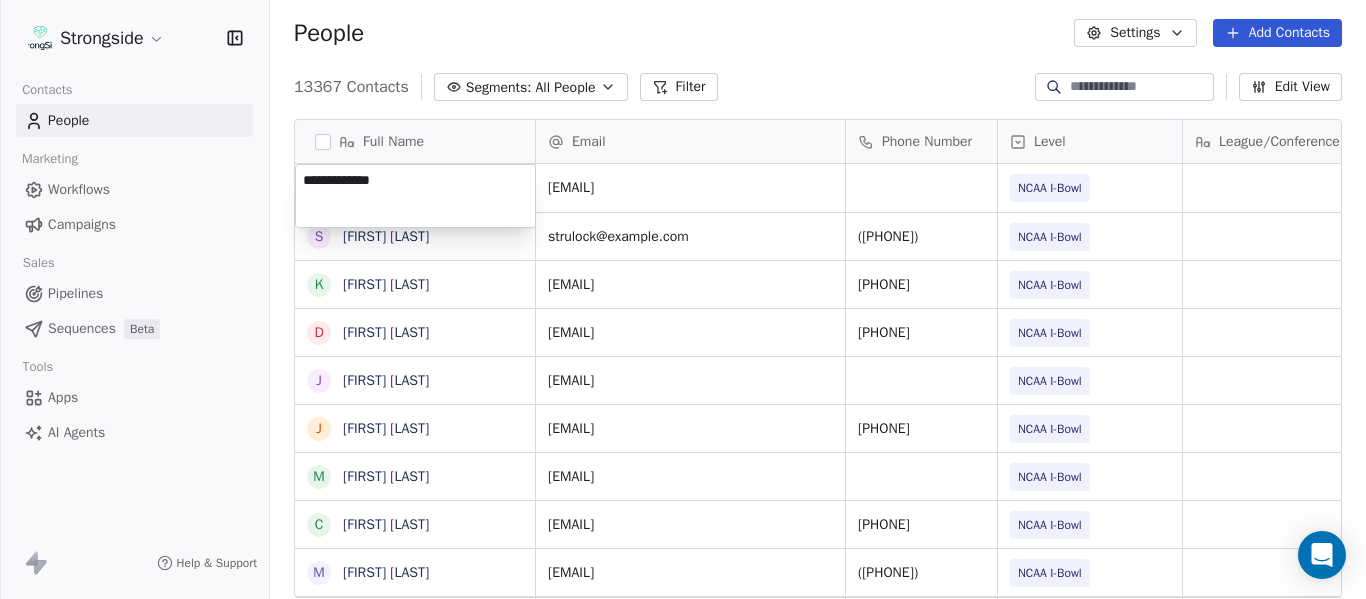 click on "Full Name D [FIRST] [LAST] S [FIRST] [LAST] K [FIRST] [LAST] D [FIRST] [LAST] J [FIRST] [LAST] J [FIRST] [LAST] M [FIRST] [LAST] C [FIRST] [LAST] M [FIRST] [LAST] J [FIRST] [LAST] D [FIRST] [LAST] R [FIRST] [LAST] V [FIRST] [LAST] B [FIRST] [LAST] J [FIRST] [LAST] J [FIRST] [LAST] C [FIRST] [LAST] C [FIRST] [LAST] B [FIRST] [LAST] R [FIRST] [LAST] J [FIRST] [LAST] E [FIRST] [LAST] A [FIRST] [LAST] K [FIRST] [LAST] K [FIRST] [LAST] N [FIRST] [LAST] J [FIRST] [LAST] F [FIRST] [LAST] C [FIRST] [LAST] M [FIRST] [LAST]" at bounding box center [683, 299] 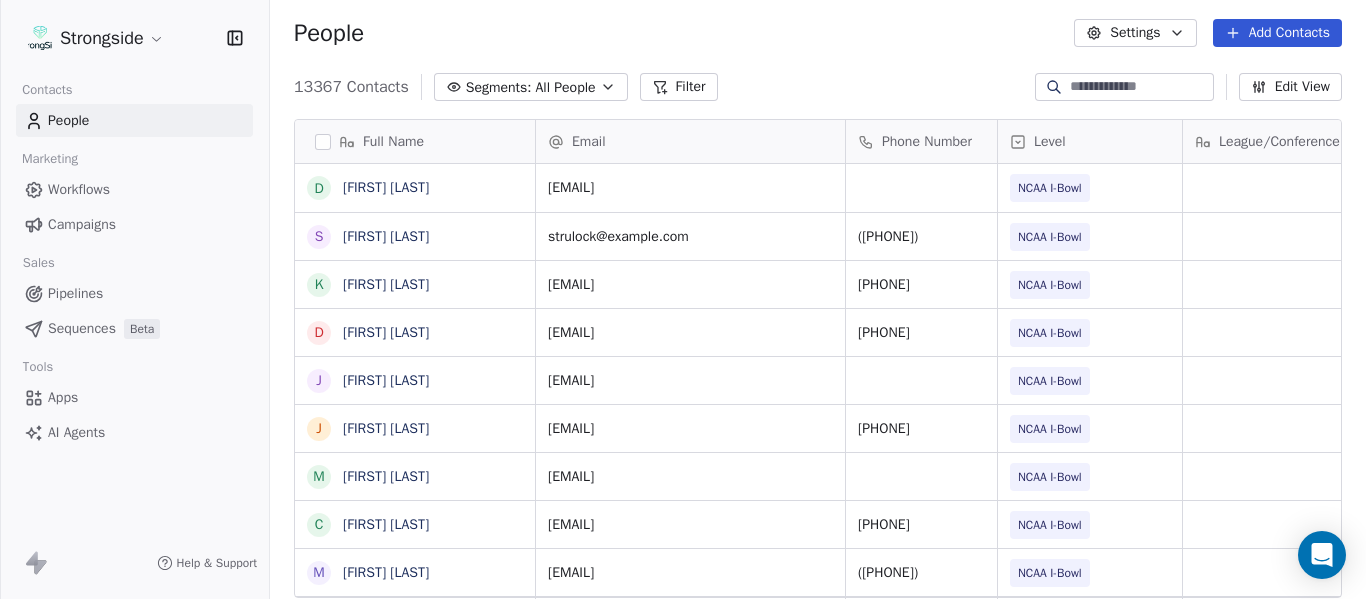 click on "Add Contacts" at bounding box center [1277, 33] 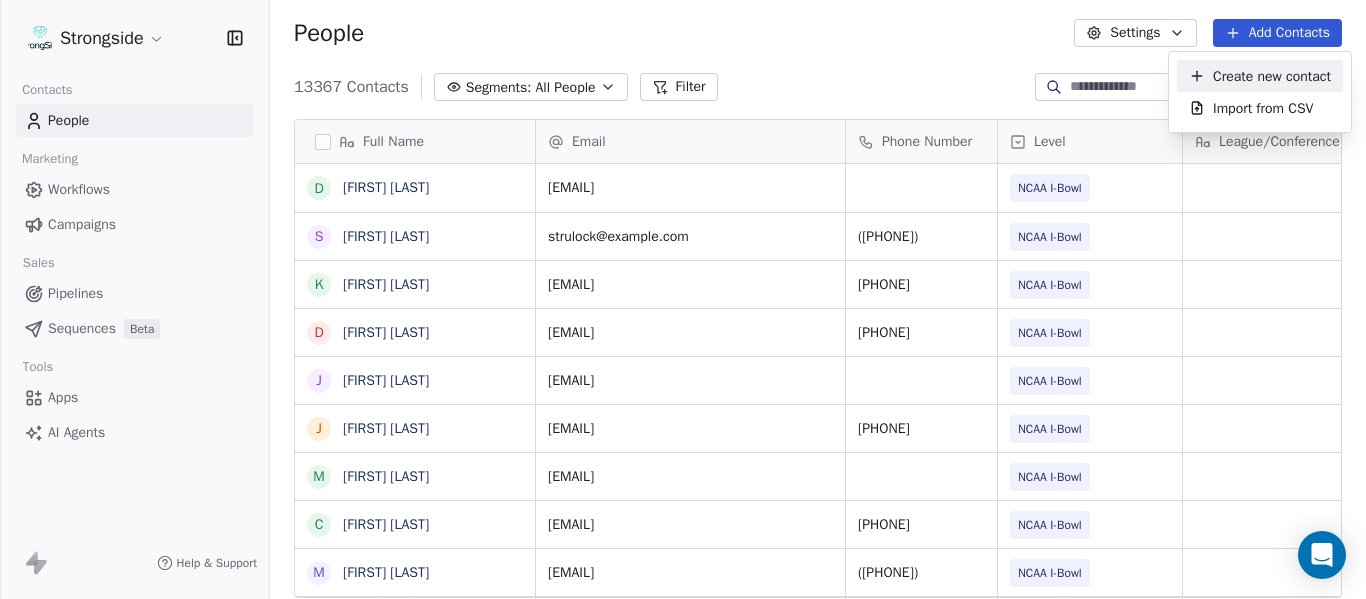 click on "Create new contact" at bounding box center [1272, 76] 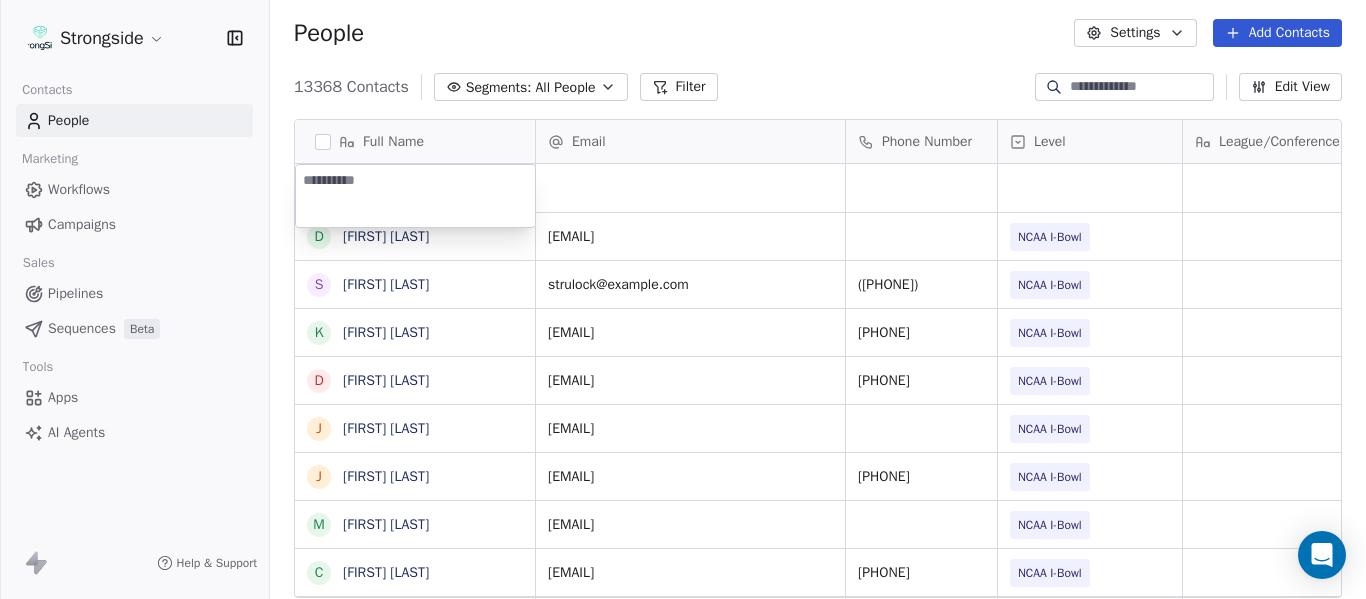 type on "**********" 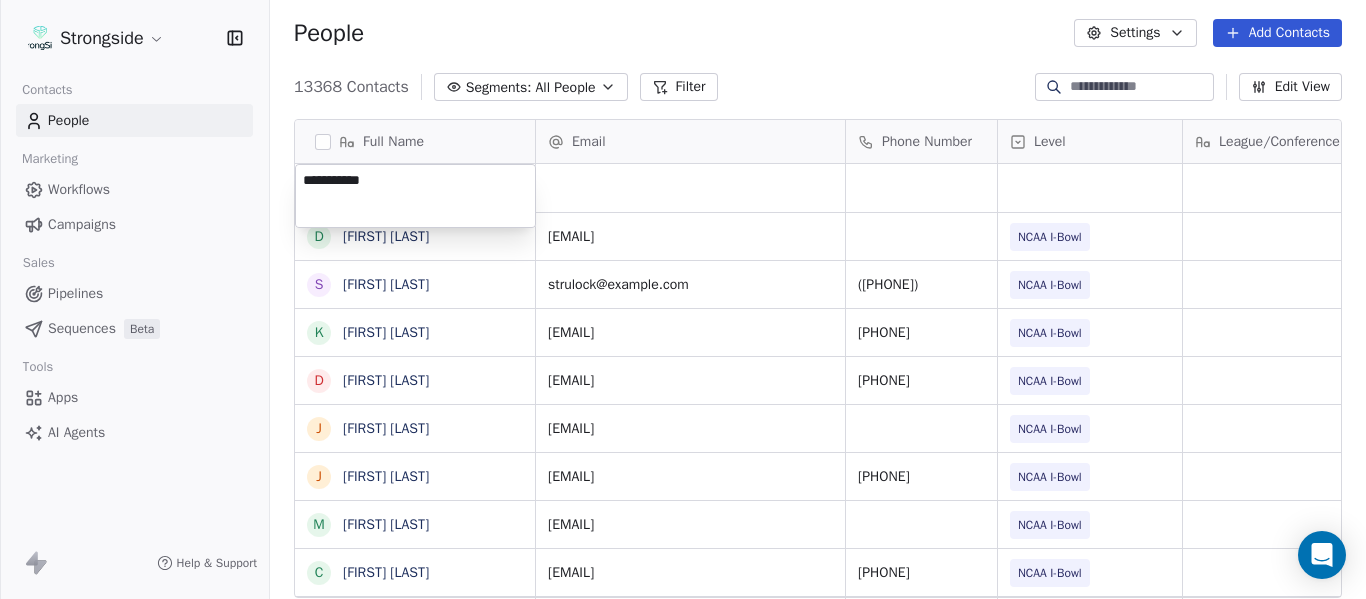 click on "Strongside Contacts People Marketing Workflows Campaigns Sales Pipelines Sequences Beta Tools Apps AI Agents Help & Support People Settings Add Contacts 13368 Contacts Segments: All People Filter Edit View Tag Add to Sequence Export Full Name D [LAST] S [LAST] K [LAST] D [LAST] J [LAST] J [LAST] M [LAST] C [LAST] M [LAST] J [LAST] D [LAST] R [LAST] V [LAST] B [LAST] J [LAST] J [LAST] C [LAST] C [LAST] B [LAST] R [LAST] J [LAST] E [LAST] A [LAST] K [LAST] K [LAST] N [LAST] J [LAST] F [LAST] C [LAST] M [LAST] Email Phone Number Level League/Conference Organization Tags Created Date BST Jul 22, 2025 02:42 PM [EMAIL] NCAA I-Bowl FLORIDA ST. UNIV Jul 22, 2025 02:41 PM [EMAIL] ([PHONE]) NCAA I-Bowl FLORIDA ST. UNIV Jul 22, 2025 02:39 PM [EMAIL] [PHONE] NCAA I-Bowl FLORIDA ST. UNIV JUCO" at bounding box center (683, 299) 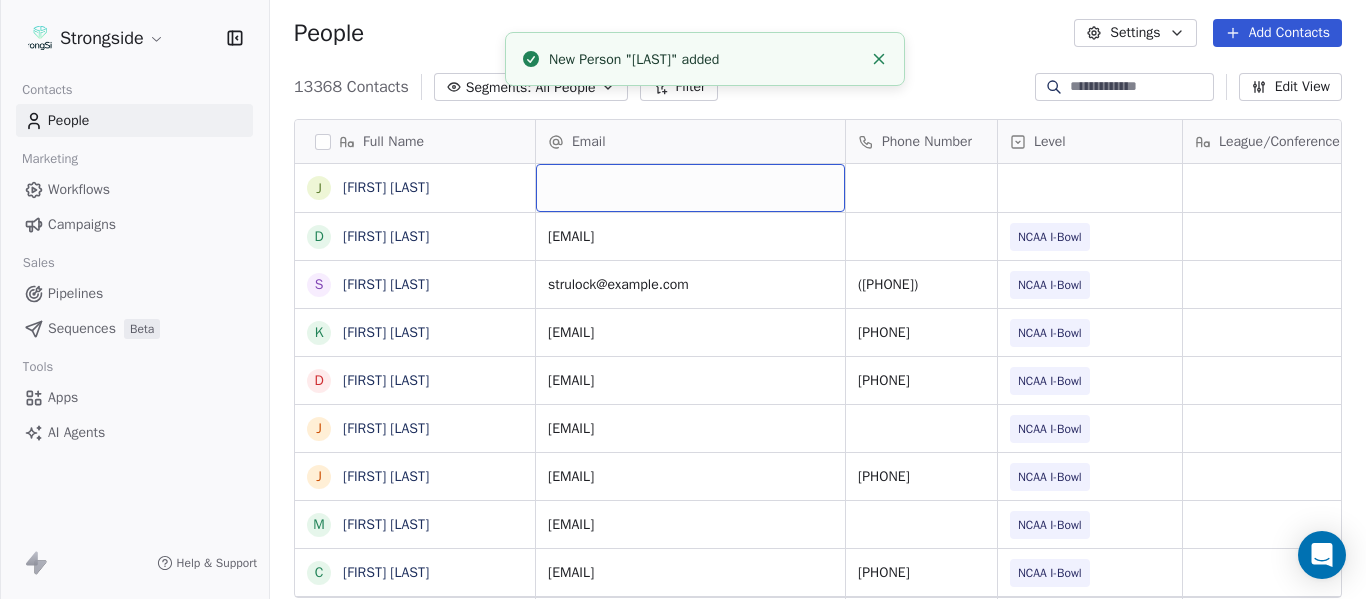 click at bounding box center (690, 188) 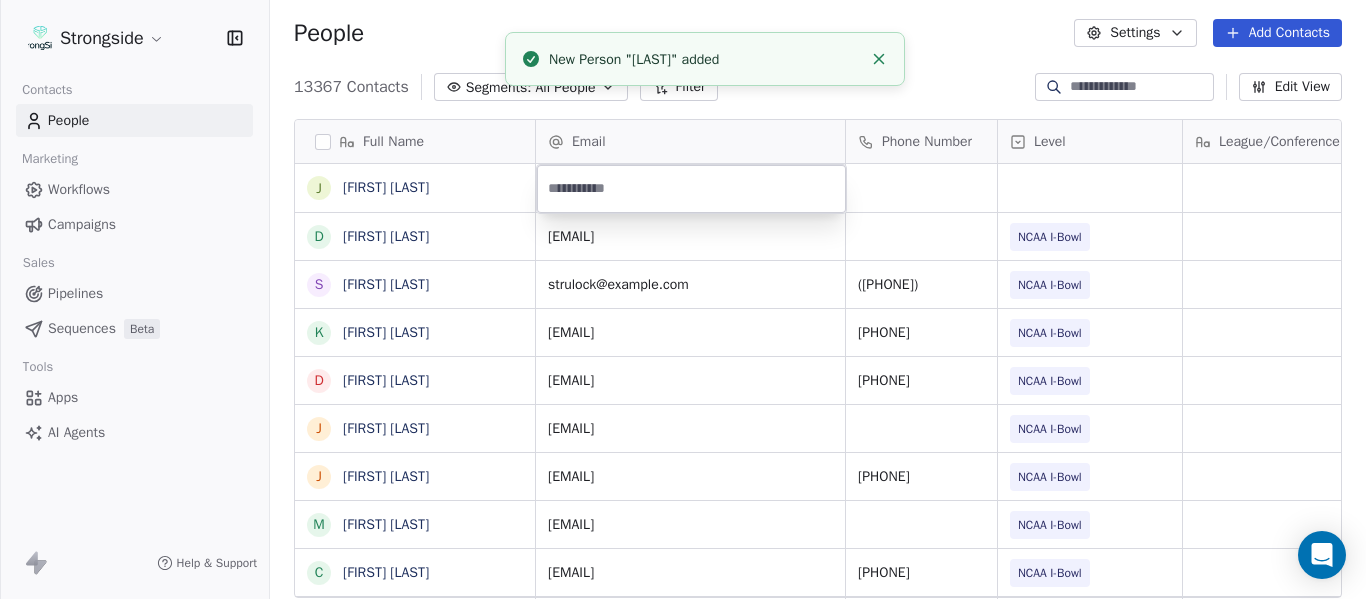 type on "**********" 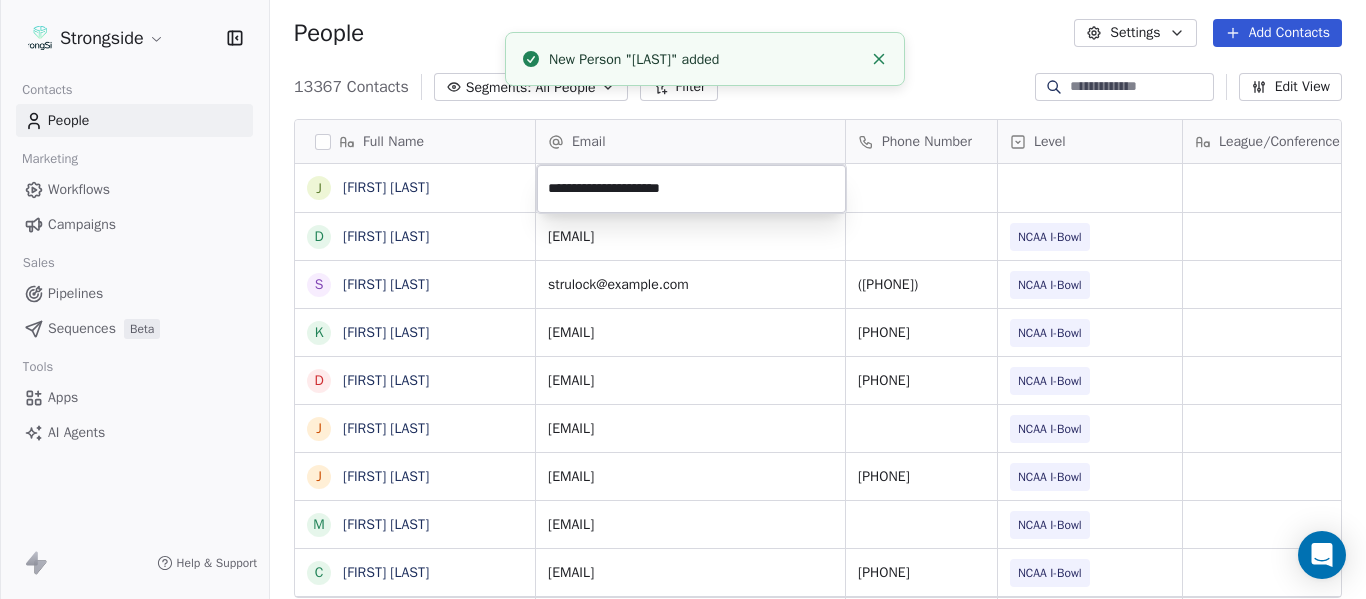 click 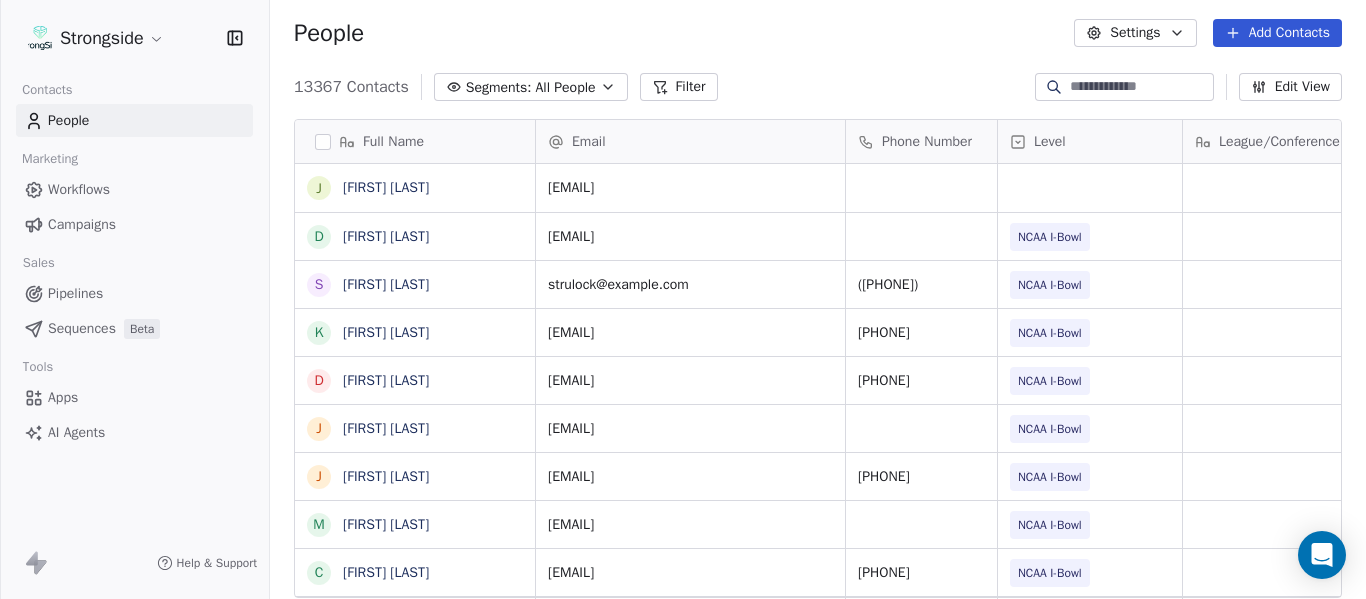 click on "People Settings  Add Contacts" at bounding box center [818, 33] 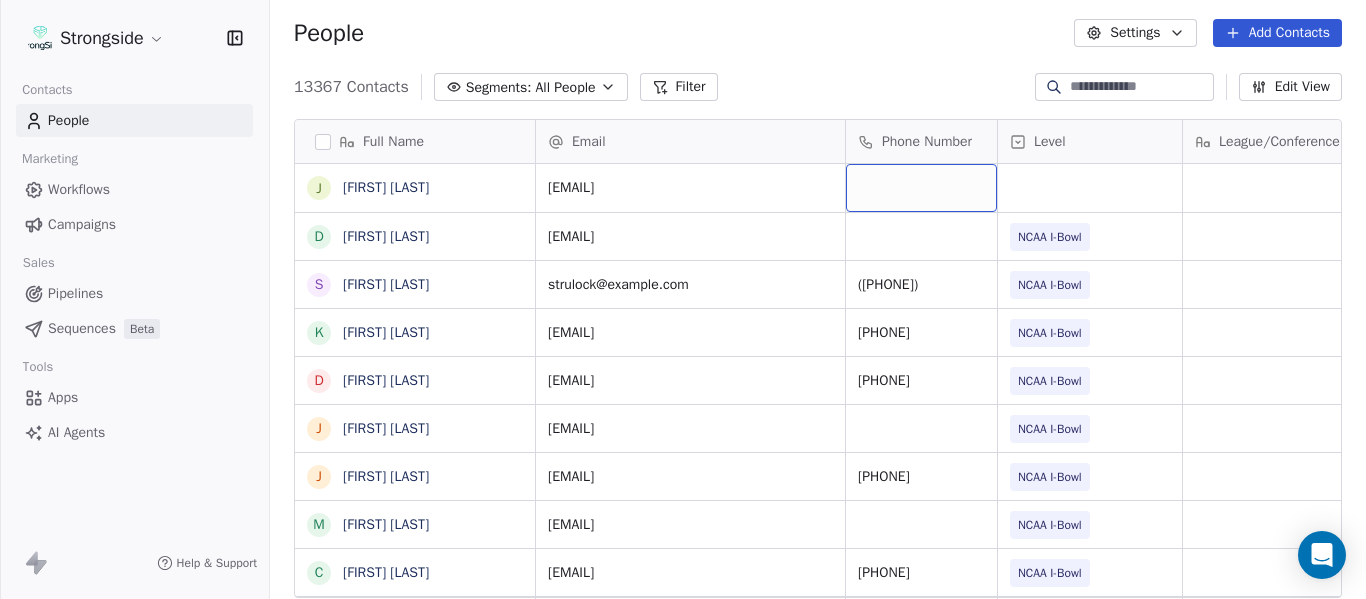 click at bounding box center [921, 188] 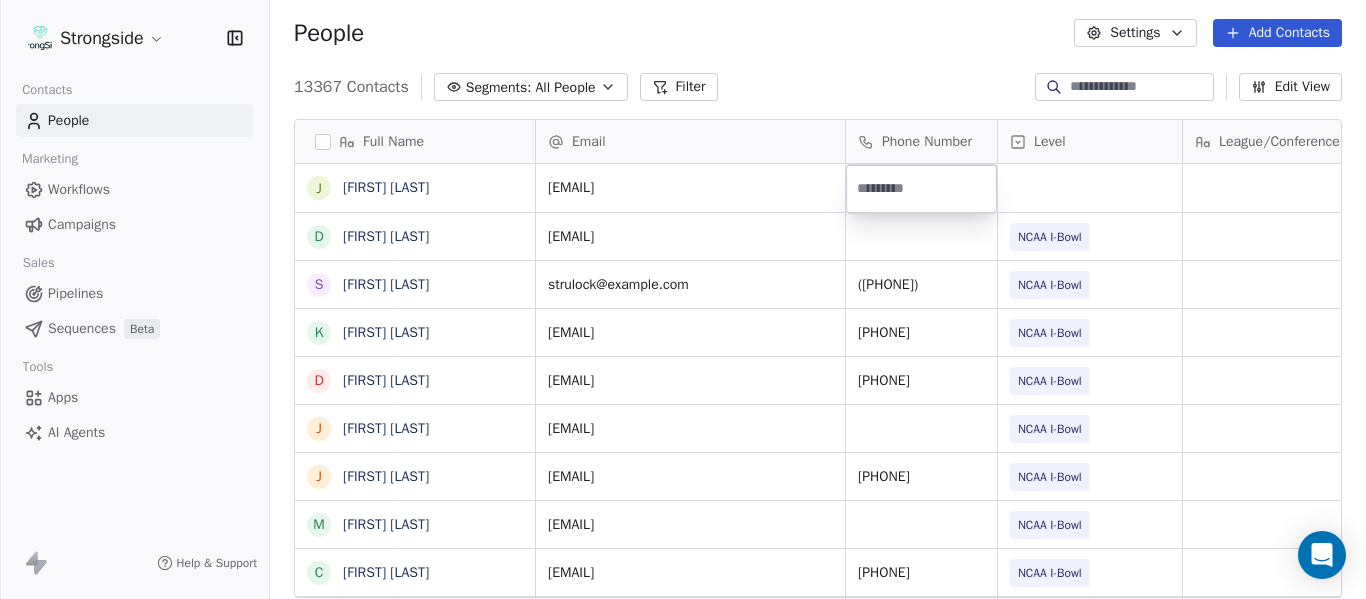 type on "**********" 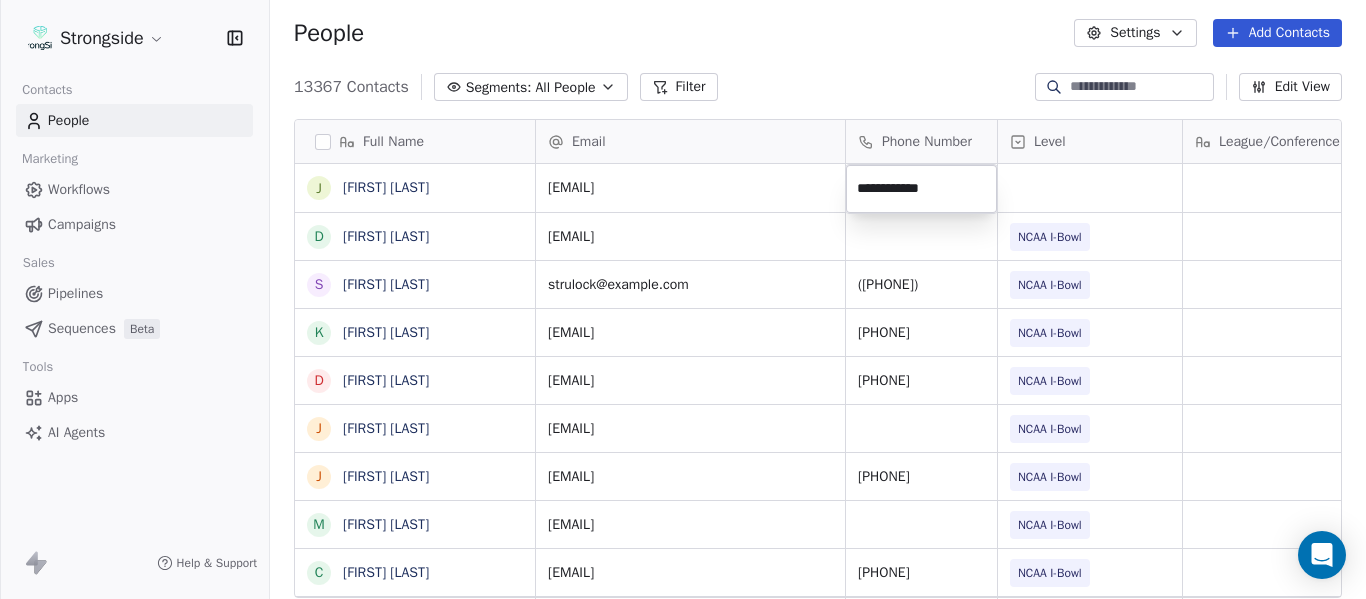 click on "Full Name J [FIRST] [LAST] D [FIRST] [LAST] S [FIRST] [LAST] K [FIRST] [LAST] D [FIRST] [LAST] J [FIRST] [LAST] J [FIRST] [LAST] M [FIRST] [LAST] C [FIRST] [LAST] M [FIRST] [LAST] J [FIRST] [LAST] D [FIRST] [LAST] R [FIRST] [LAST] V [FIRST] [LAST] B [FIRST] [LAST] J [FIRST] [LAST] J [FIRST] [LAST] C [FIRST] [LAST] C [FIRST] [LAST] B [FIRST] [LAST] R [FIRST] [LAST] J [FIRST] [LAST] E [FIRST] [LAST] A [FIRST] [LAST] K [FIRST] [LAST] K [FIRST] [LAST] N [FIRST] [LAST] J [FIRST] [LAST] F [FIRST] [LAST] C [FIRST] [LAST] M [FIRST] [LAST]" at bounding box center (683, 299) 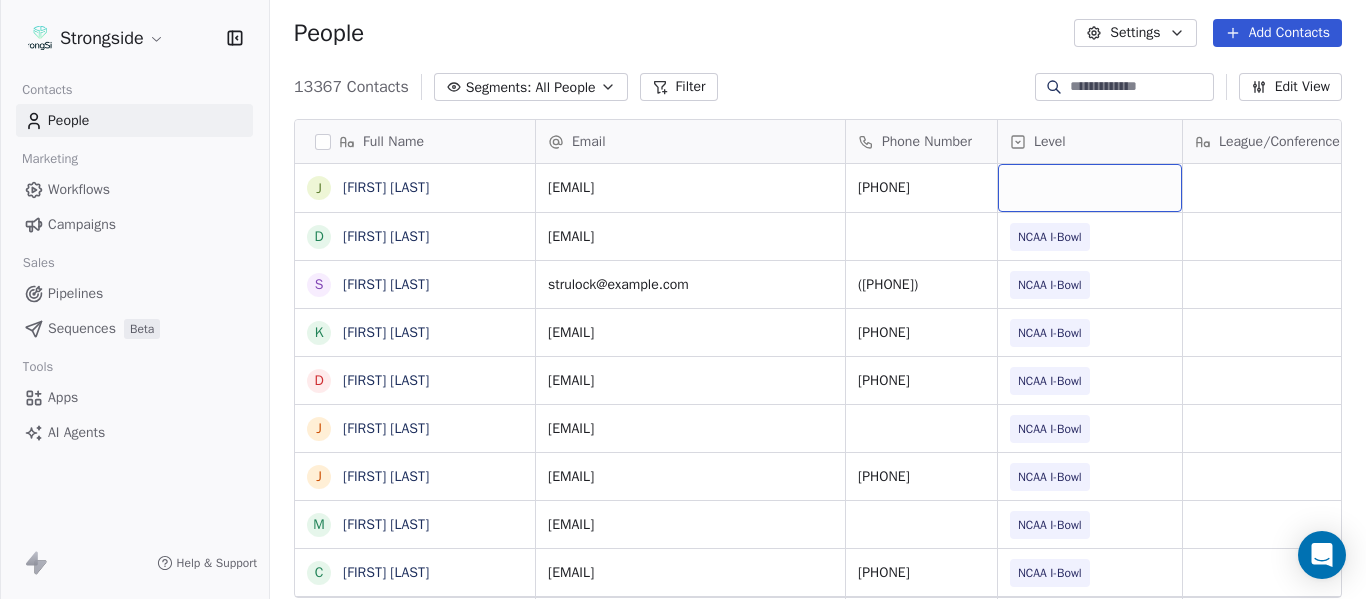 click at bounding box center [1090, 188] 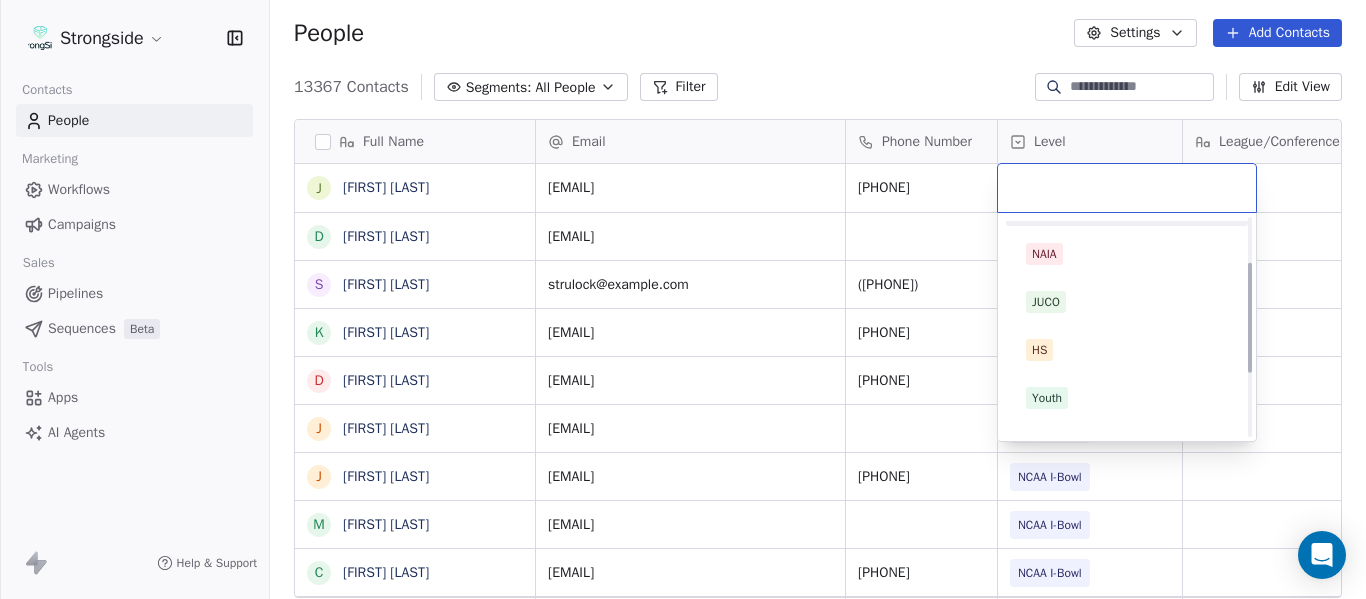 scroll, scrollTop: 212, scrollLeft: 0, axis: vertical 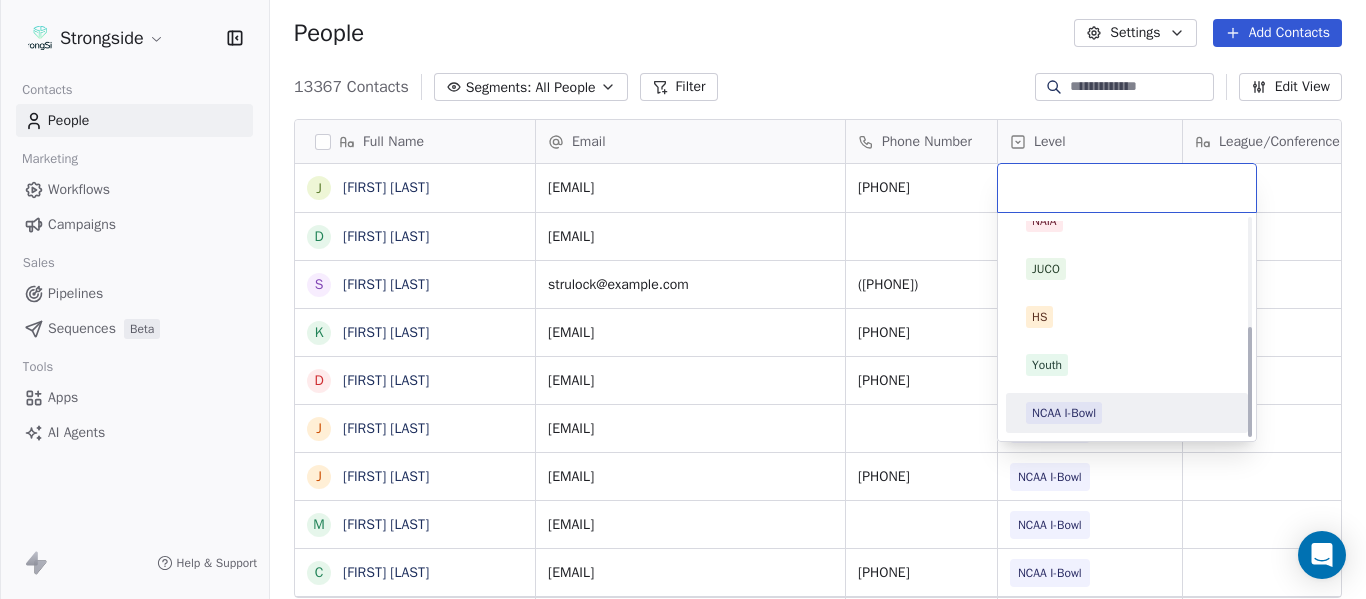 click on "NCAA I-Bowl" at bounding box center [1127, 413] 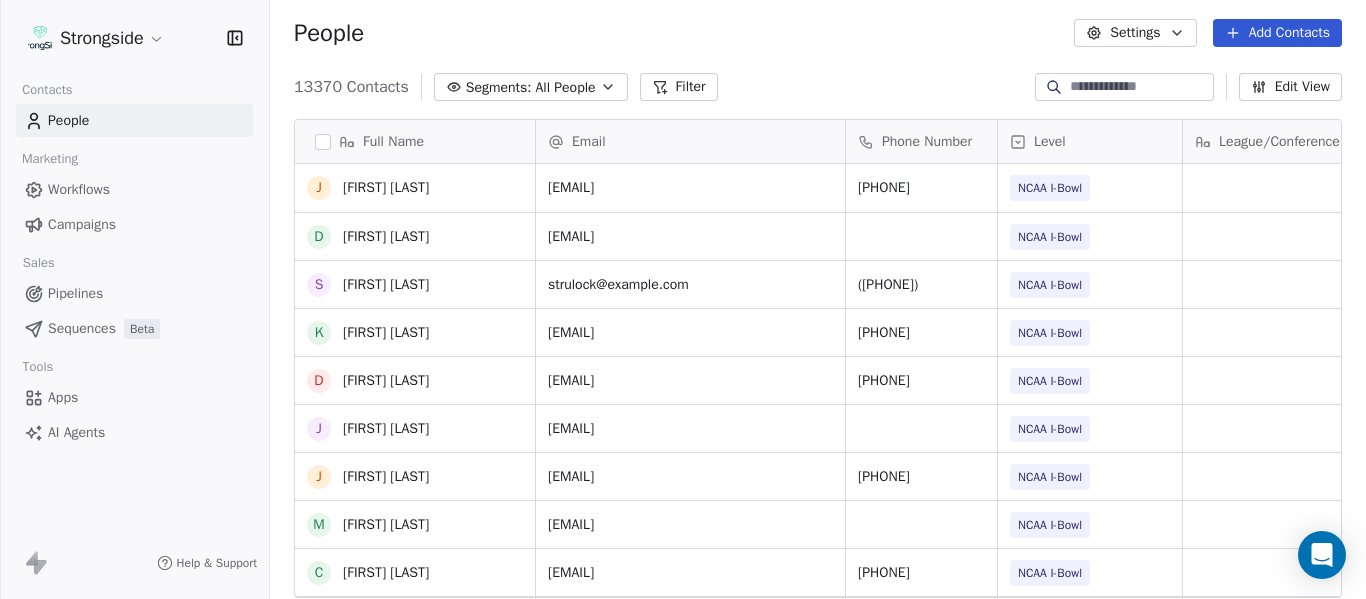 scroll, scrollTop: 190, scrollLeft: 0, axis: vertical 